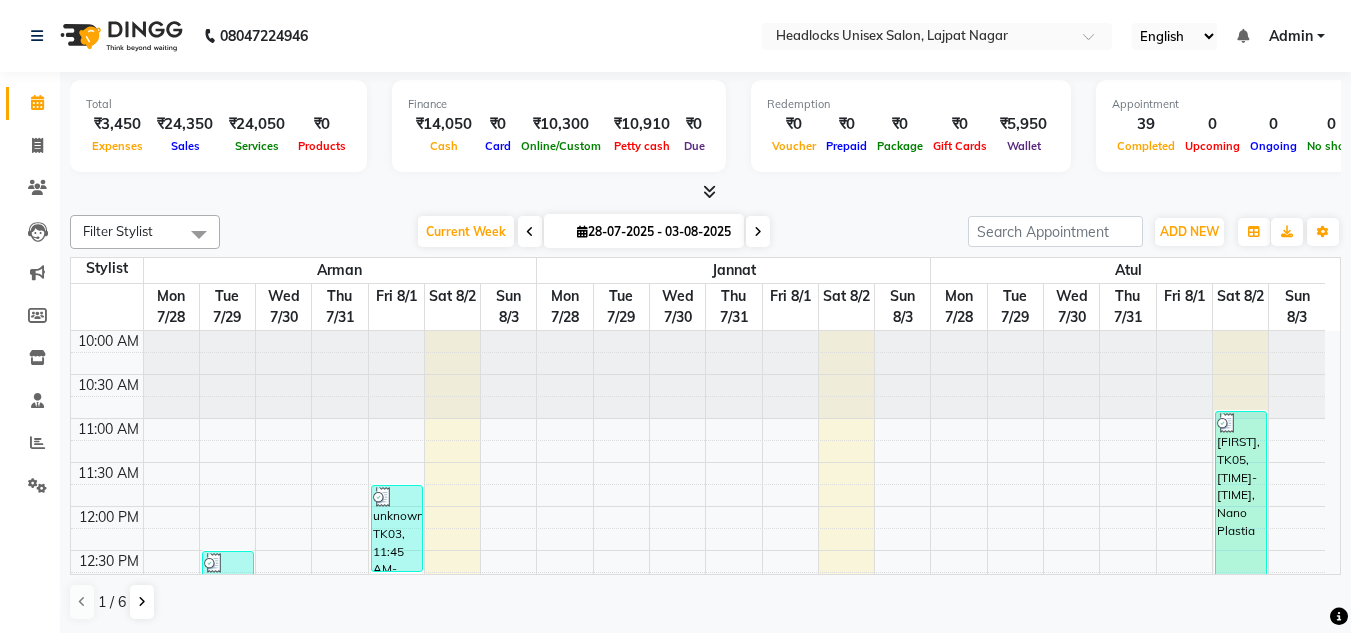 scroll, scrollTop: 0, scrollLeft: 0, axis: both 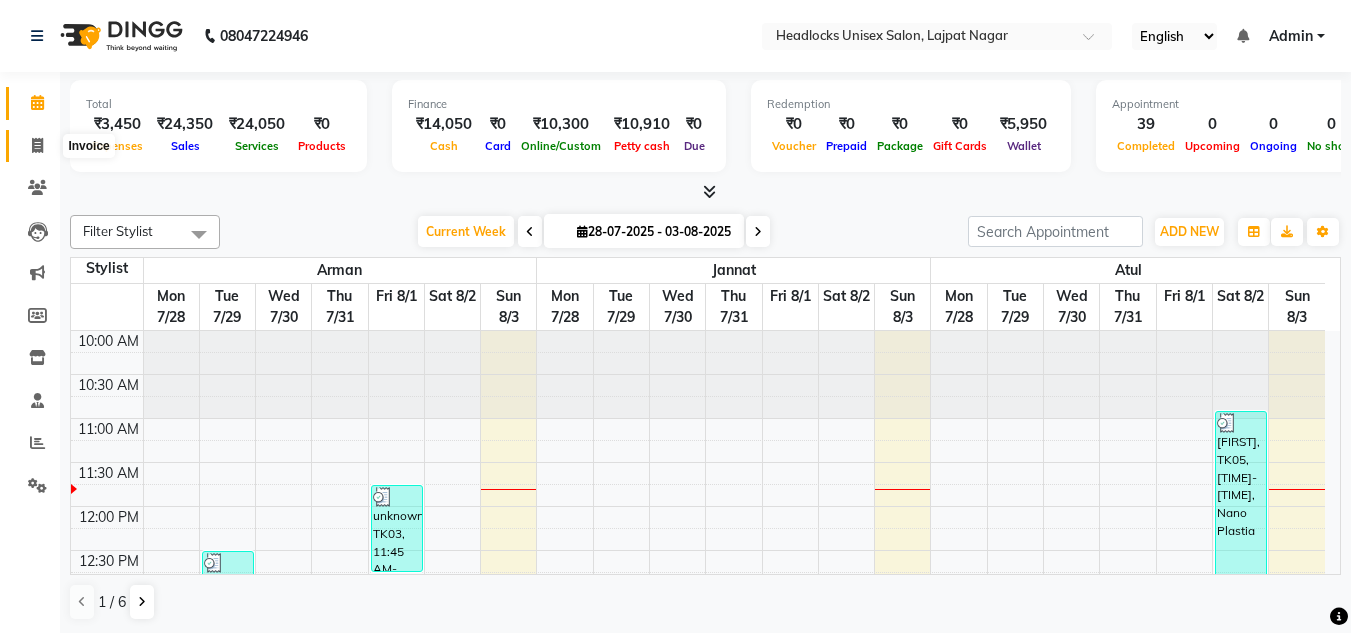 click 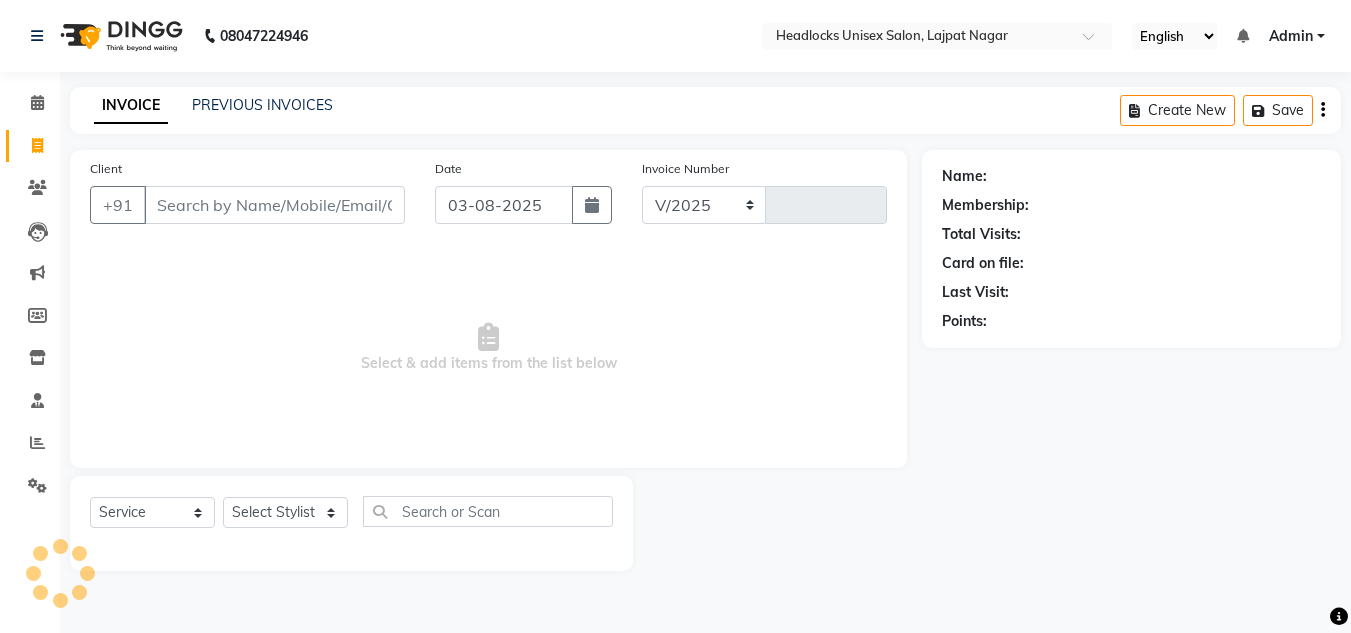 select on "6850" 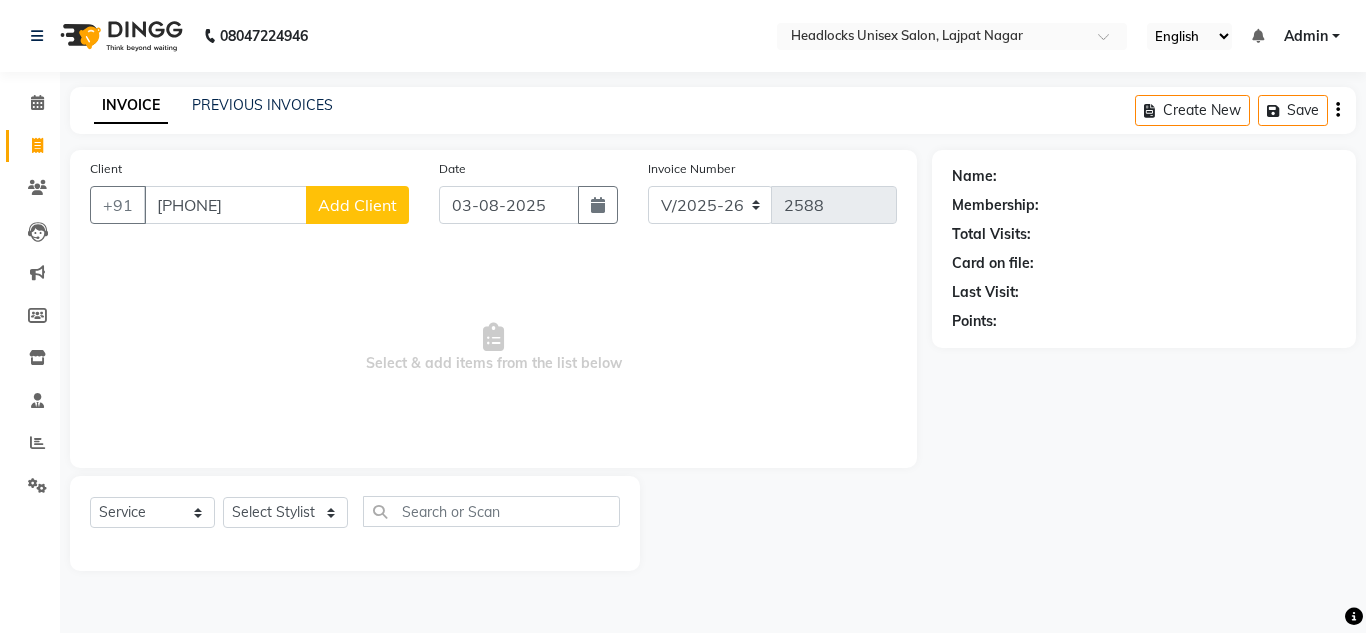 type on "[PHONE]" 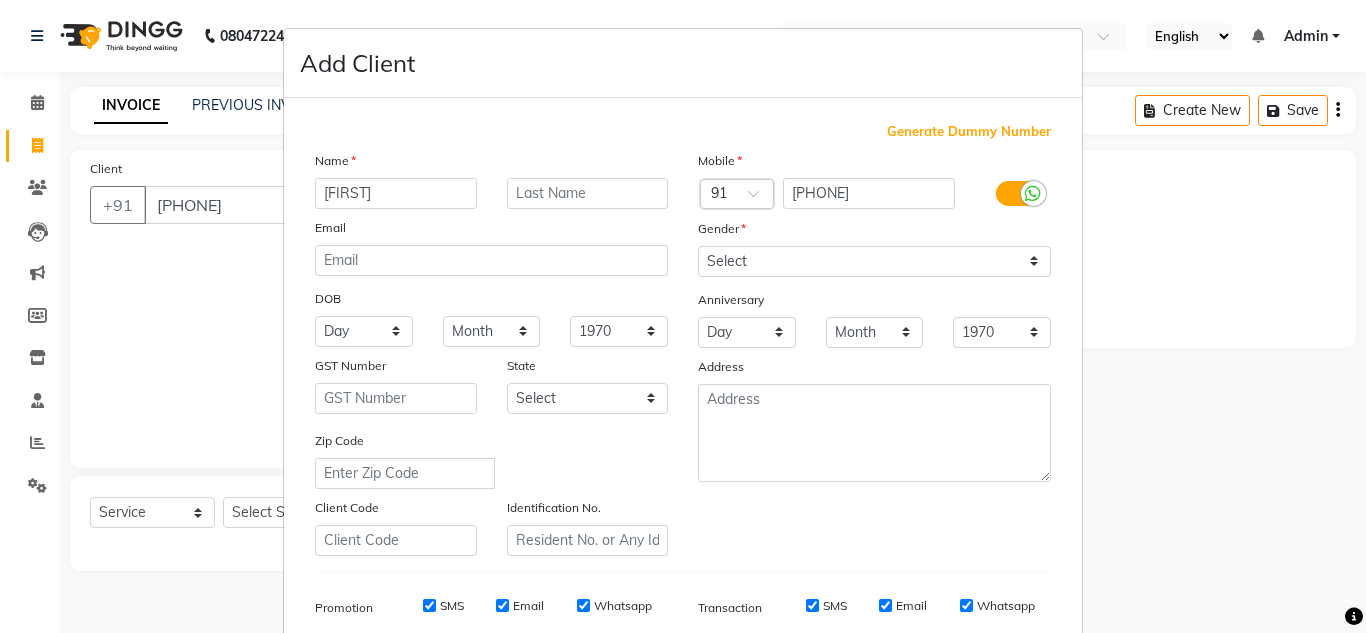 type on "[FIRST]" 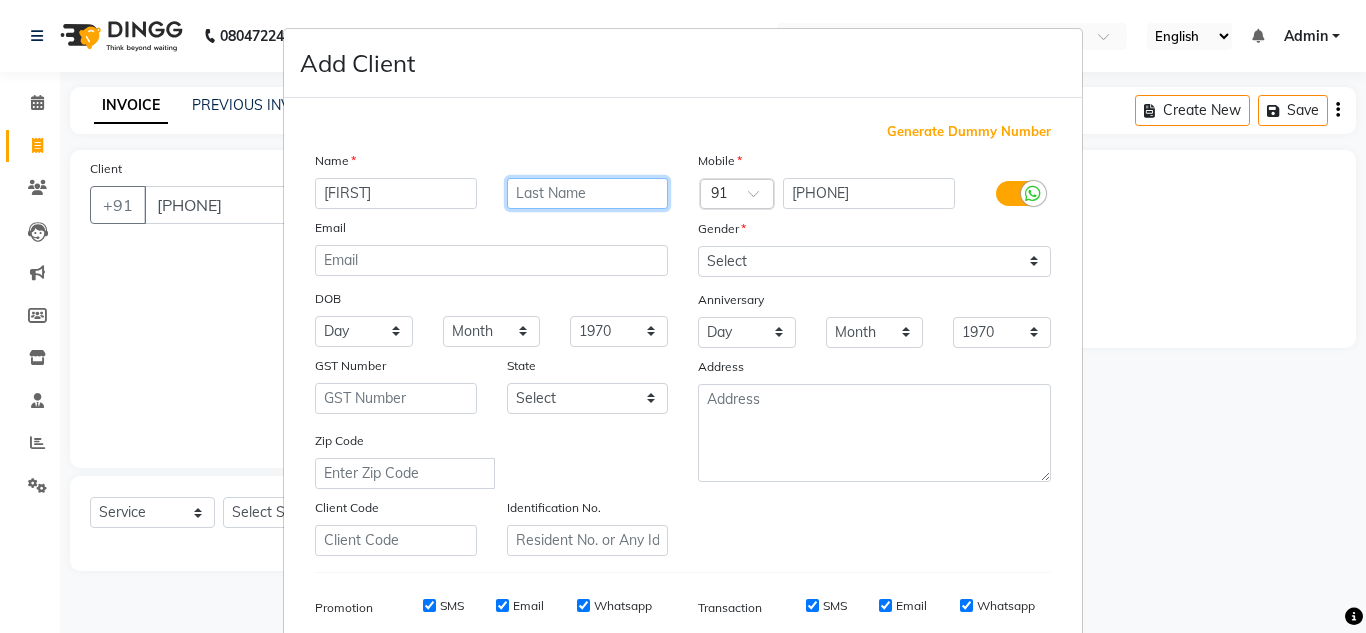 click at bounding box center (588, 193) 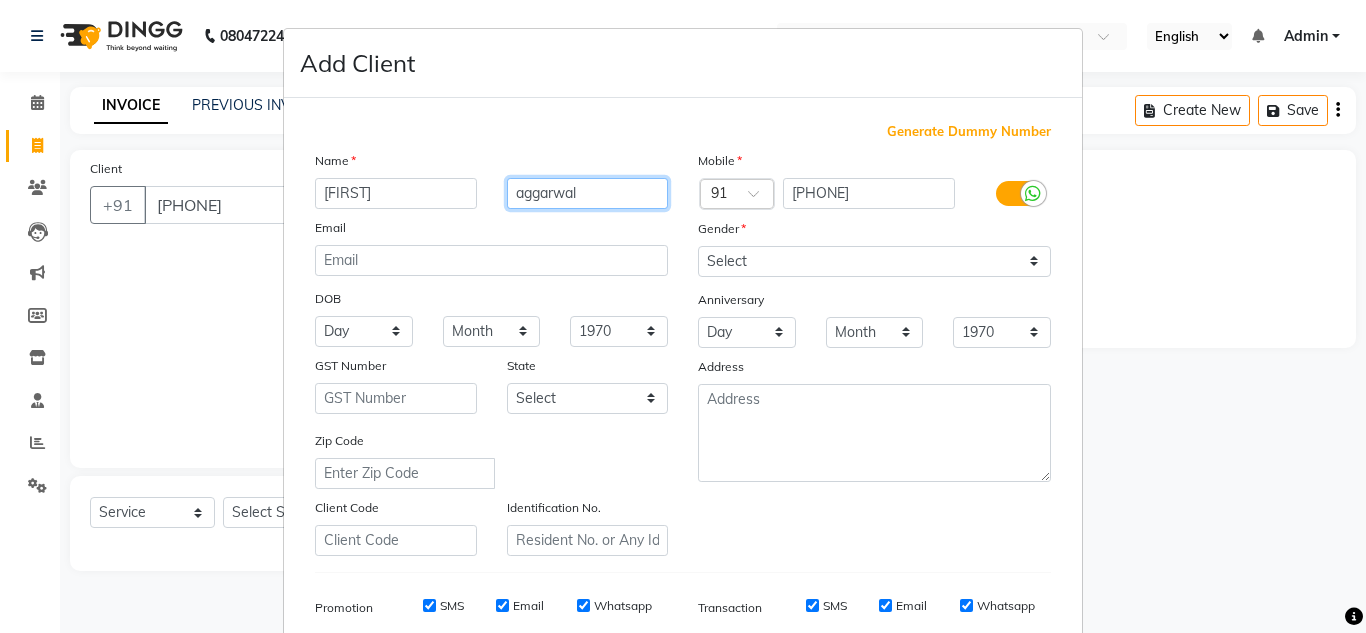 type on "aggarwal" 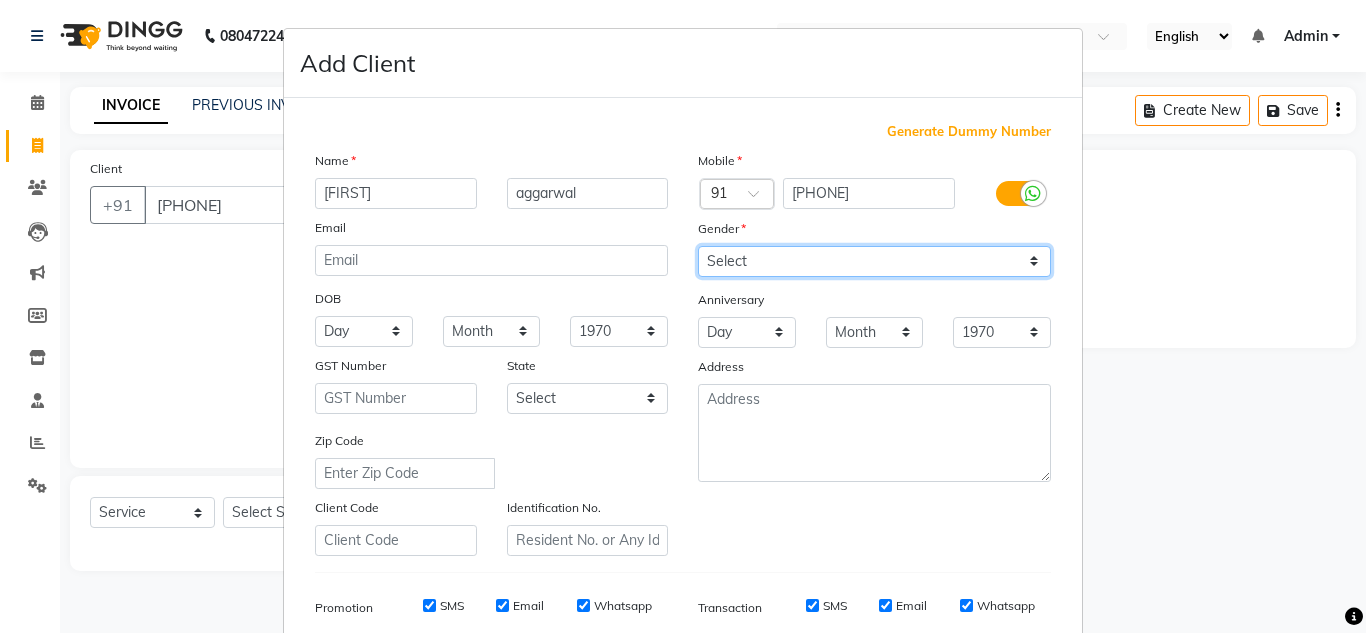click on "Select Male Female Other Prefer Not To Say" at bounding box center [874, 261] 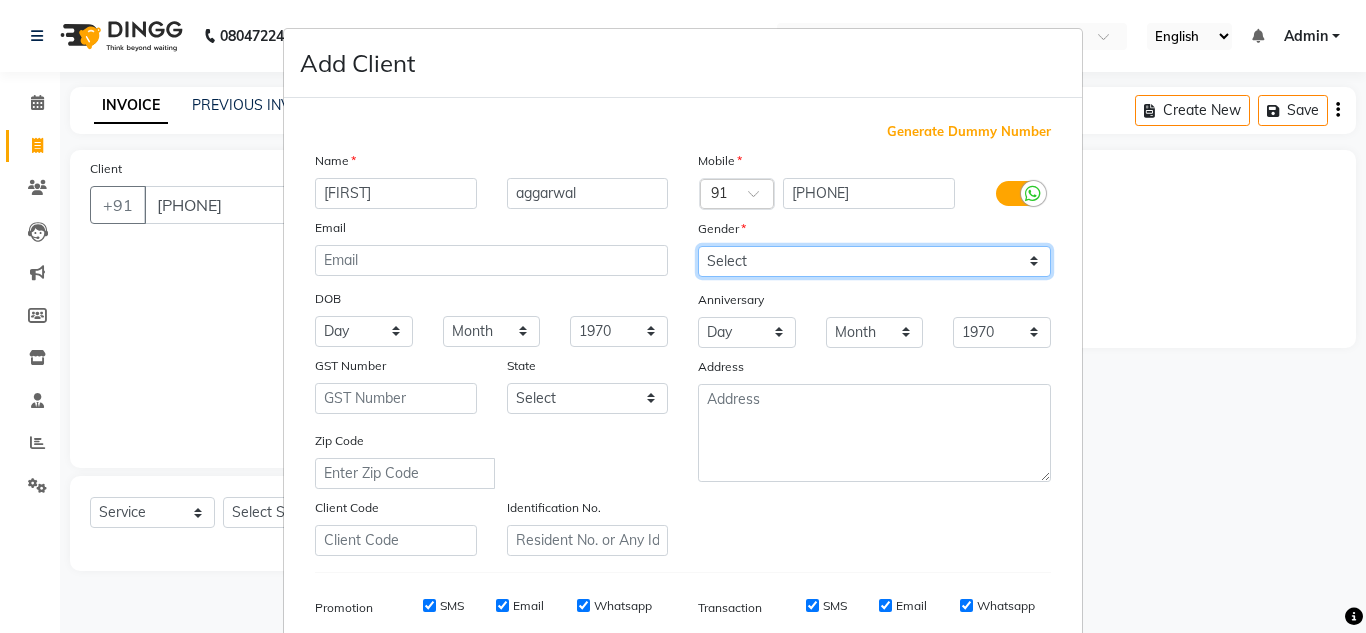 select on "male" 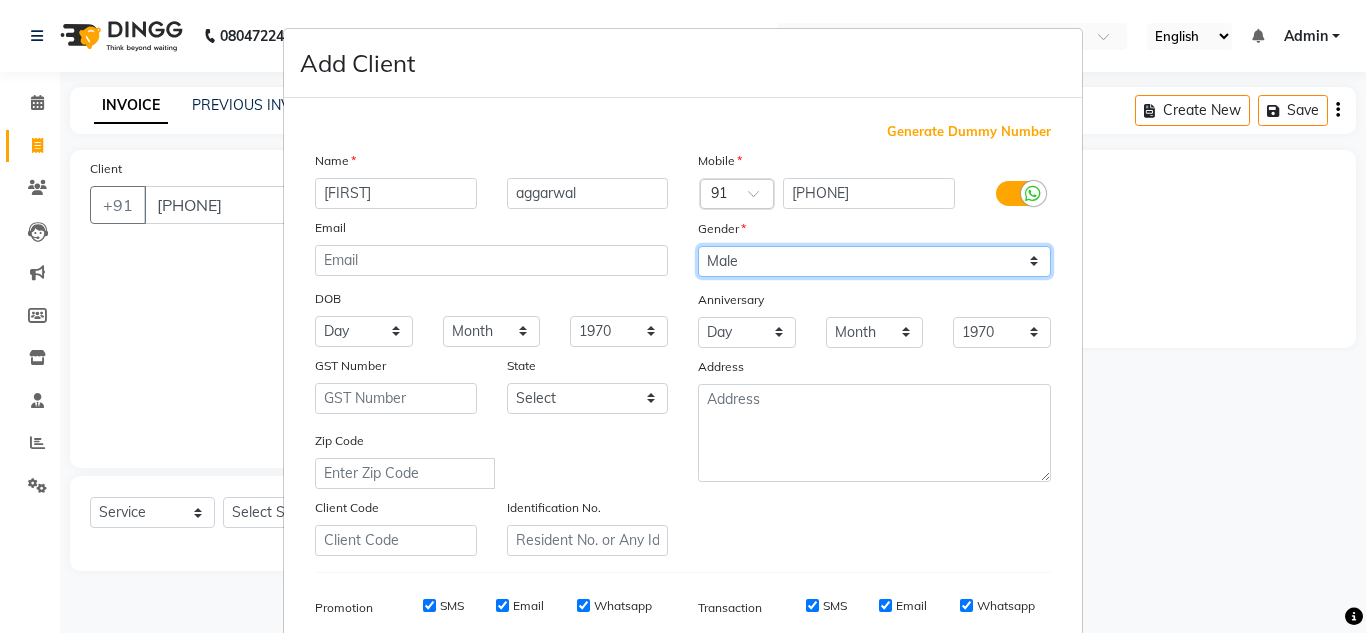 click on "Select Male Female Other Prefer Not To Say" at bounding box center (874, 261) 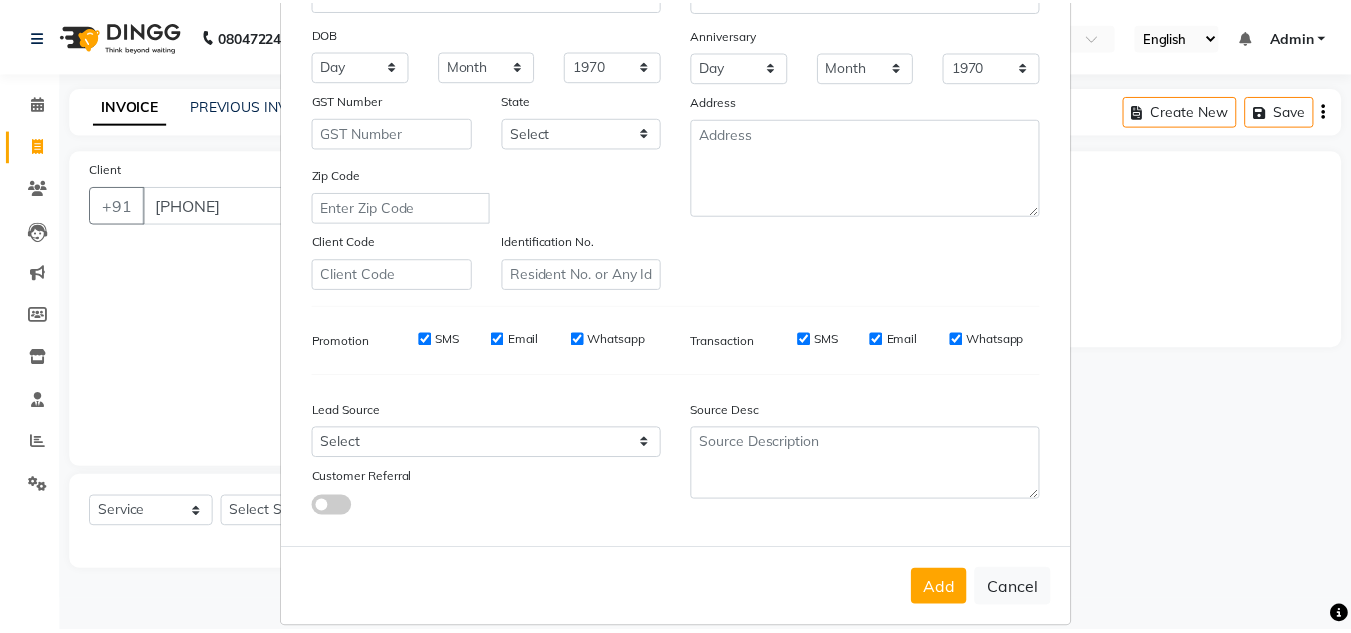 scroll, scrollTop: 290, scrollLeft: 0, axis: vertical 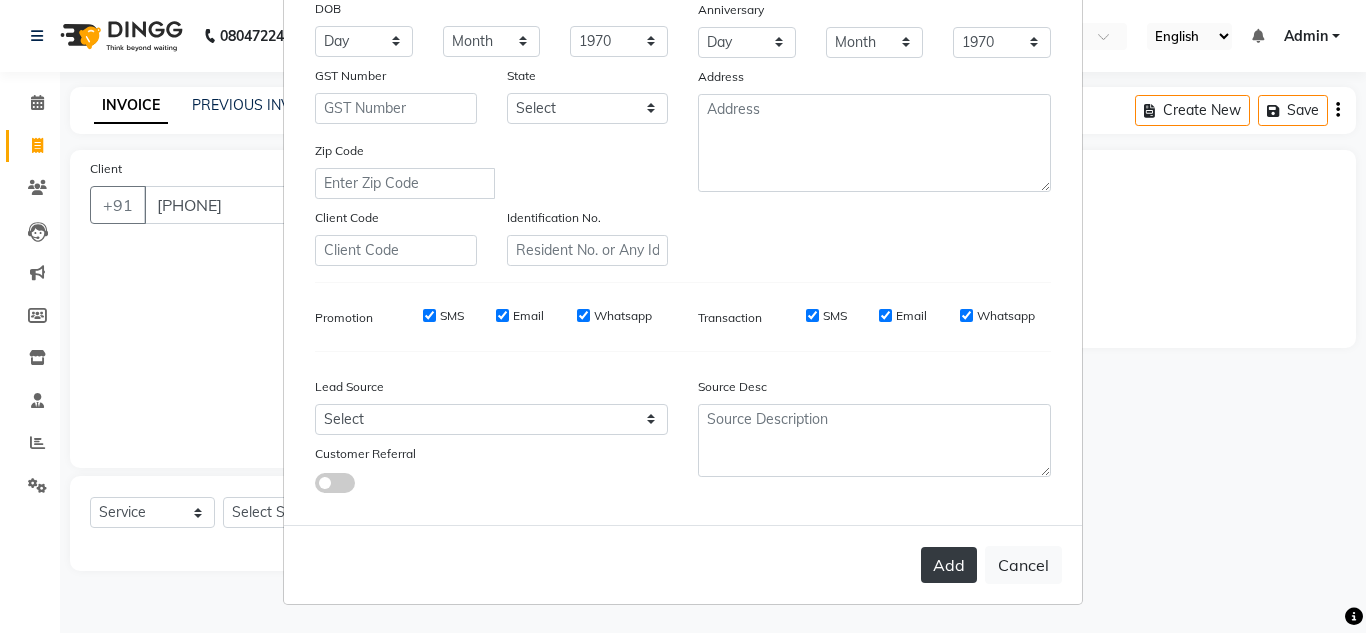 click on "Add" at bounding box center [949, 565] 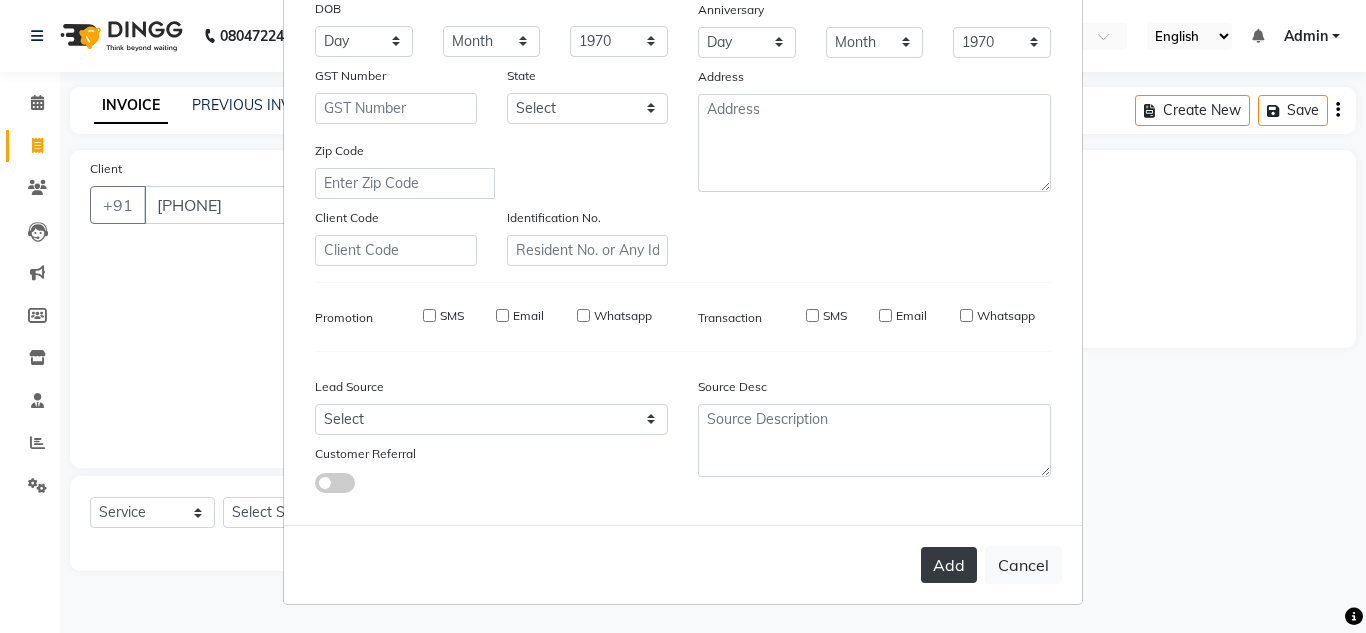 type 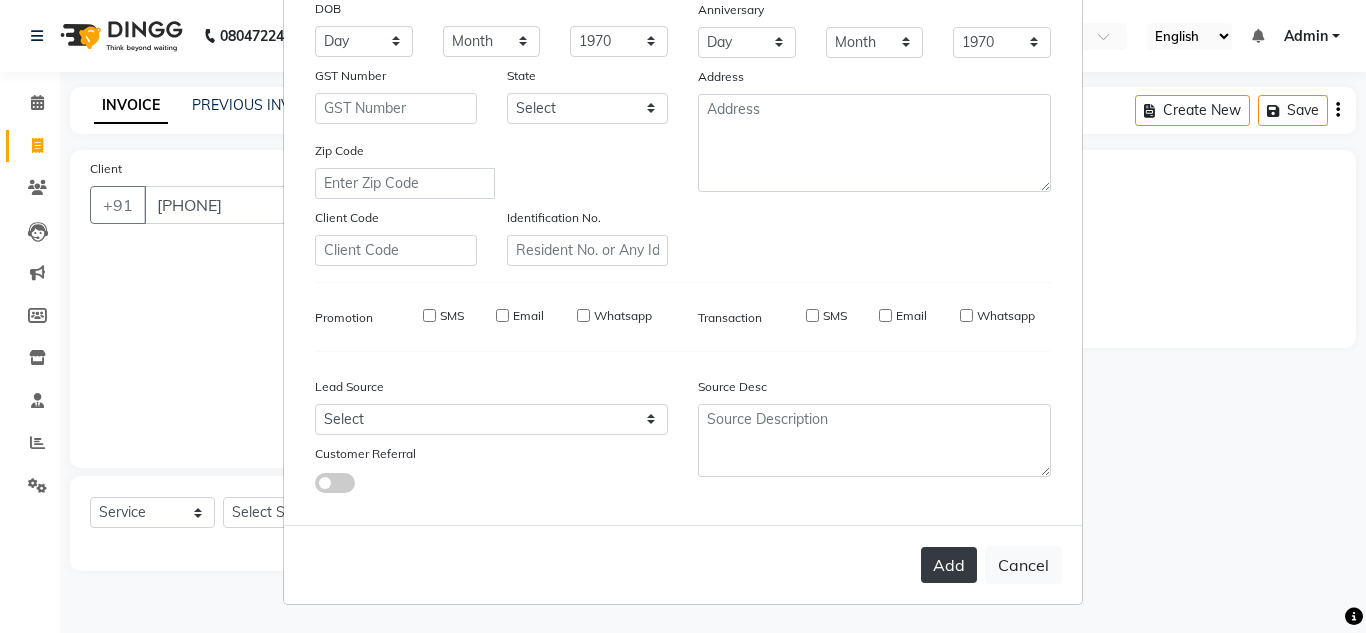 type 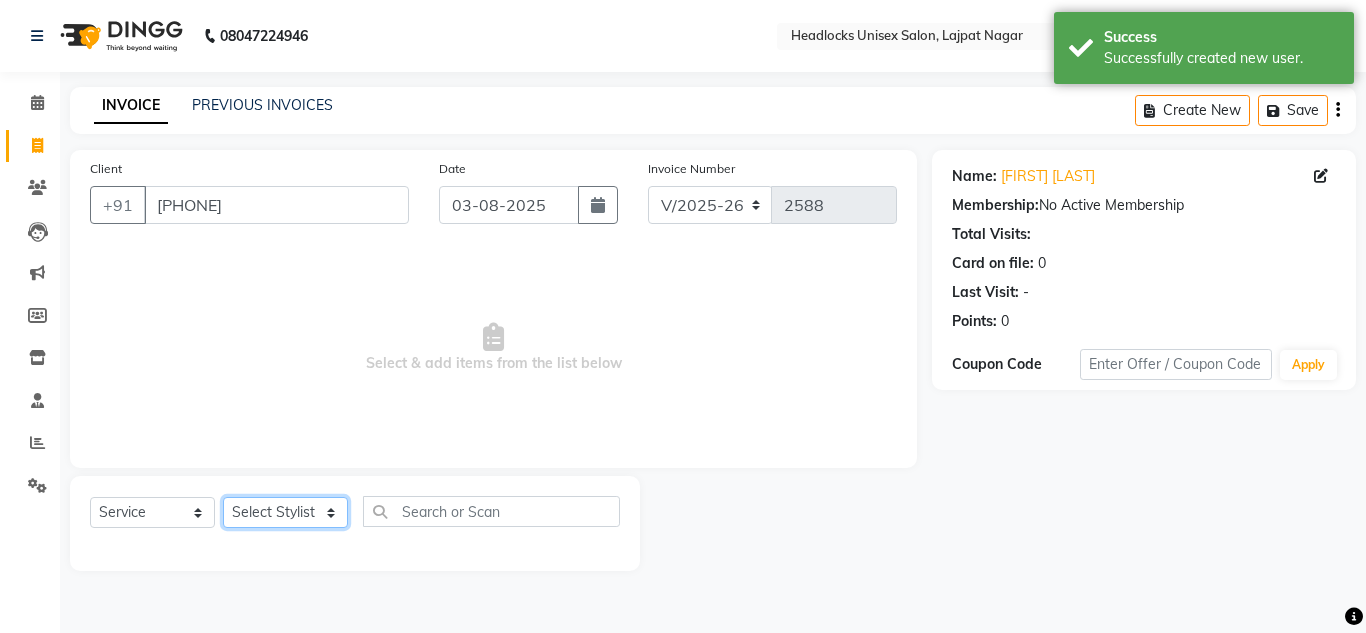 click on "Select Stylist Arman Atul Jannat Kaif Kartik Lucky Nazia Pinky Rashid Sabiya Sandeep Shankar Shavaz Malik Sudhir Suraj Vikas Vinay Roy Vinod" 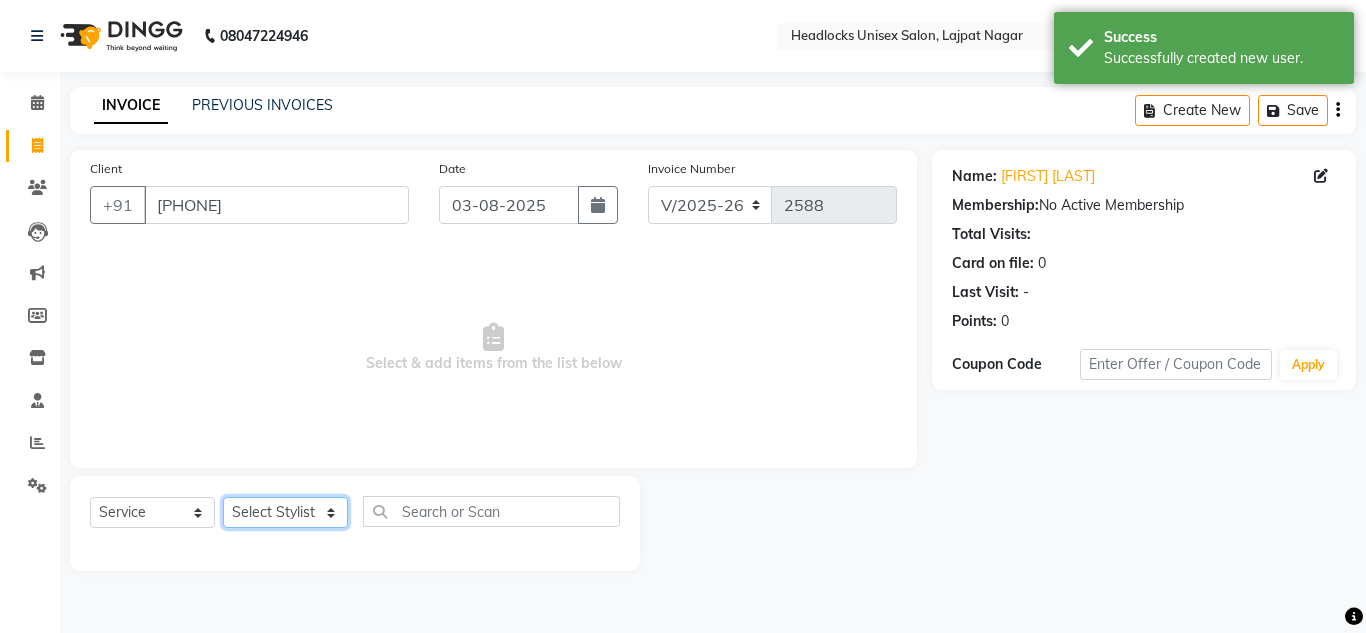 select on "53617" 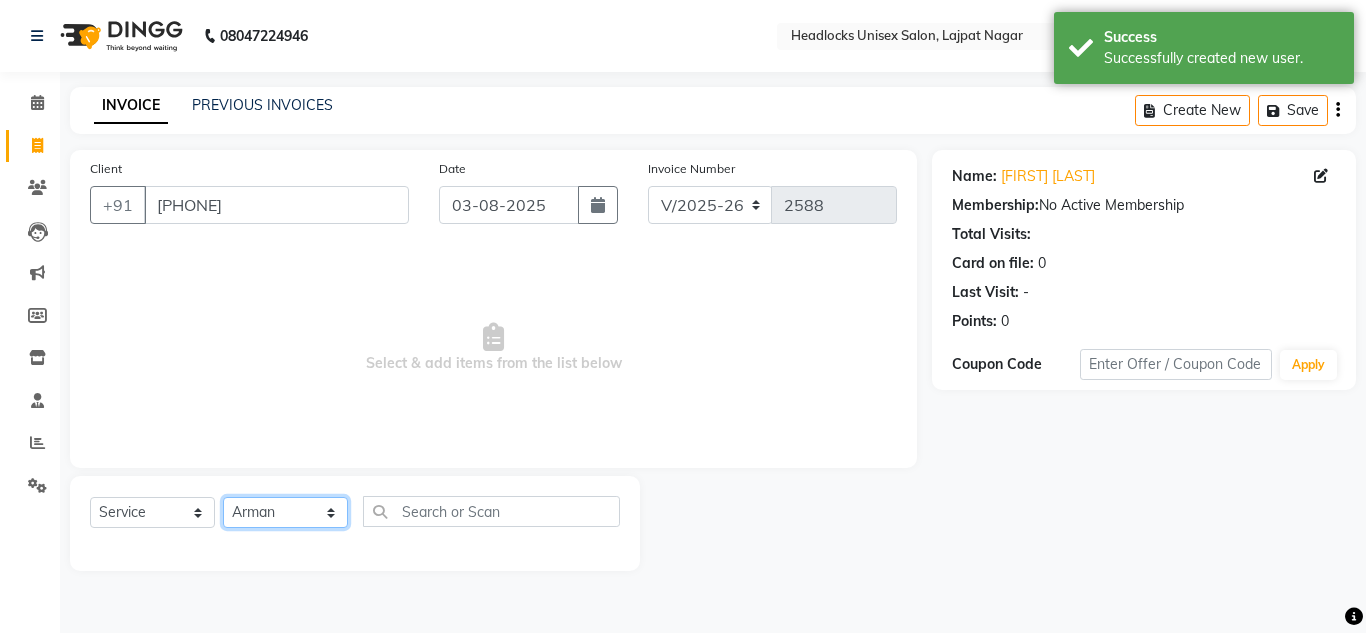 click on "Select Stylist Arman Atul Jannat Kaif Kartik Lucky Nazia Pinky Rashid Sabiya Sandeep Shankar Shavaz Malik Sudhir Suraj Vikas Vinay Roy Vinod" 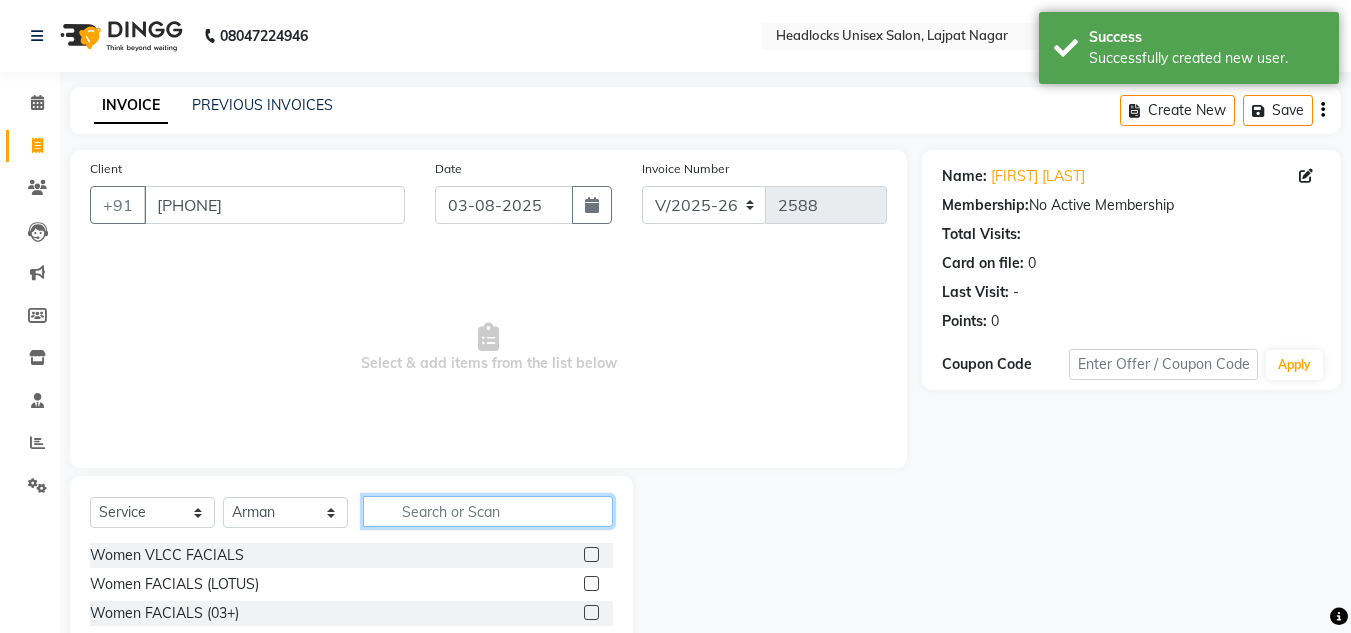 click 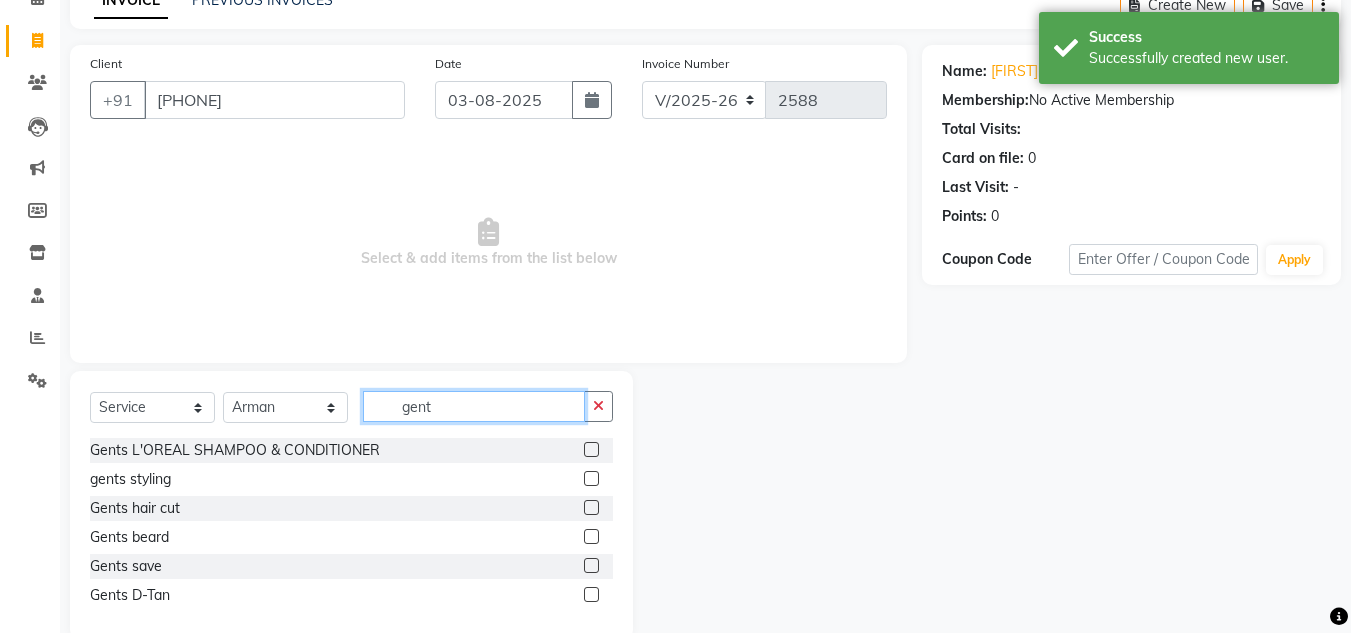 scroll, scrollTop: 142, scrollLeft: 0, axis: vertical 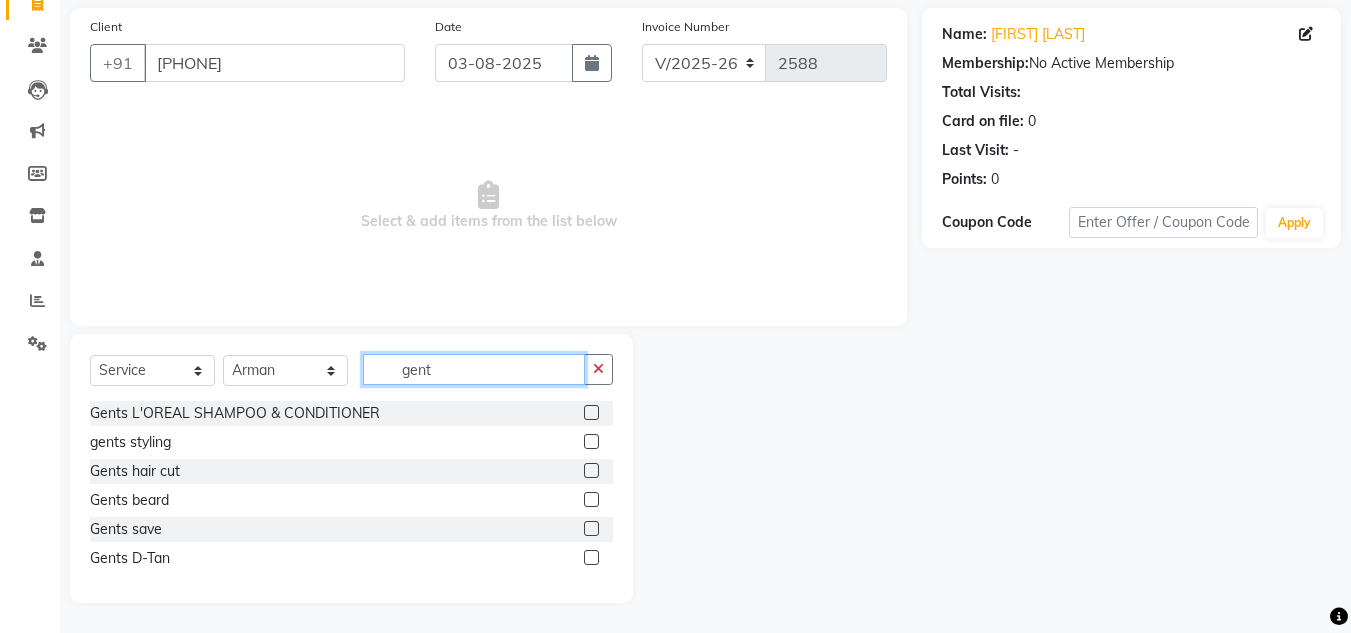 type on "gent" 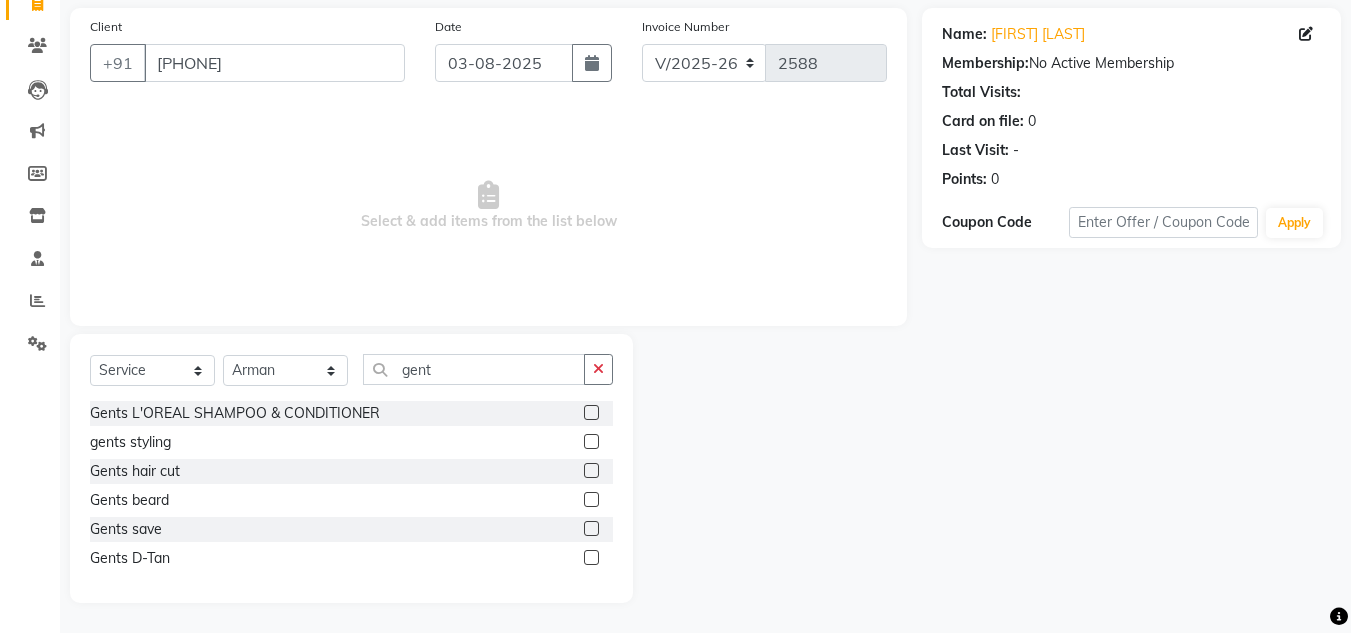 click 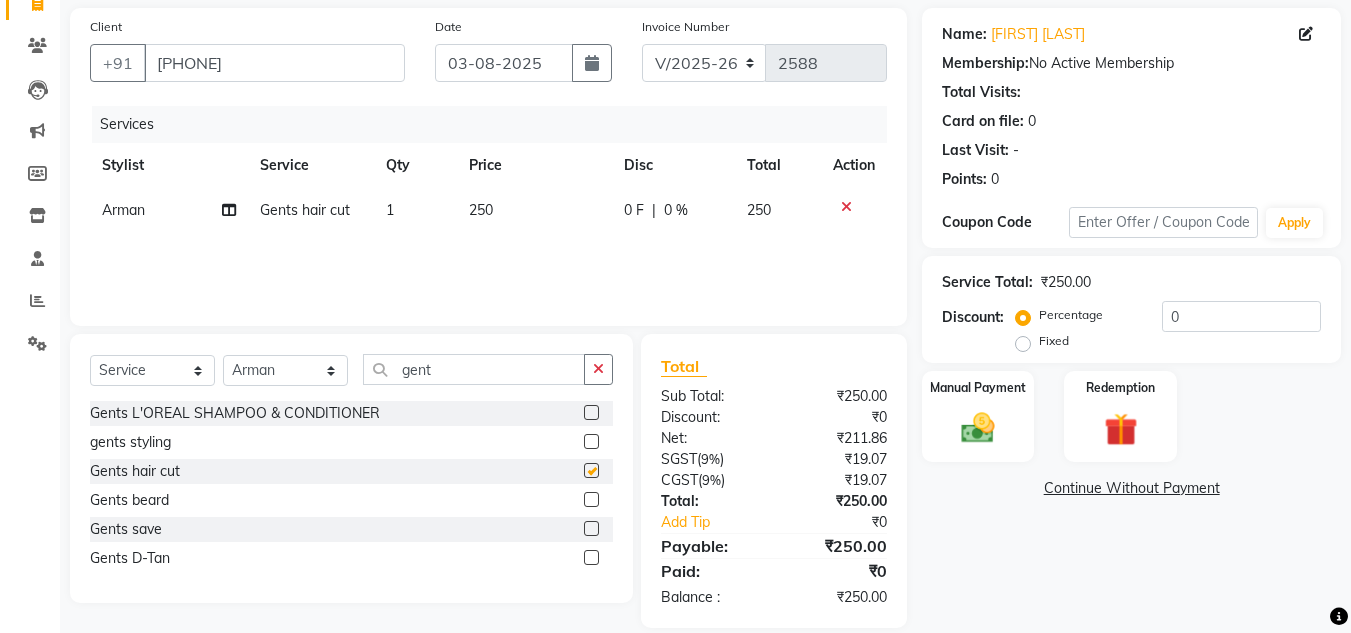 checkbox on "false" 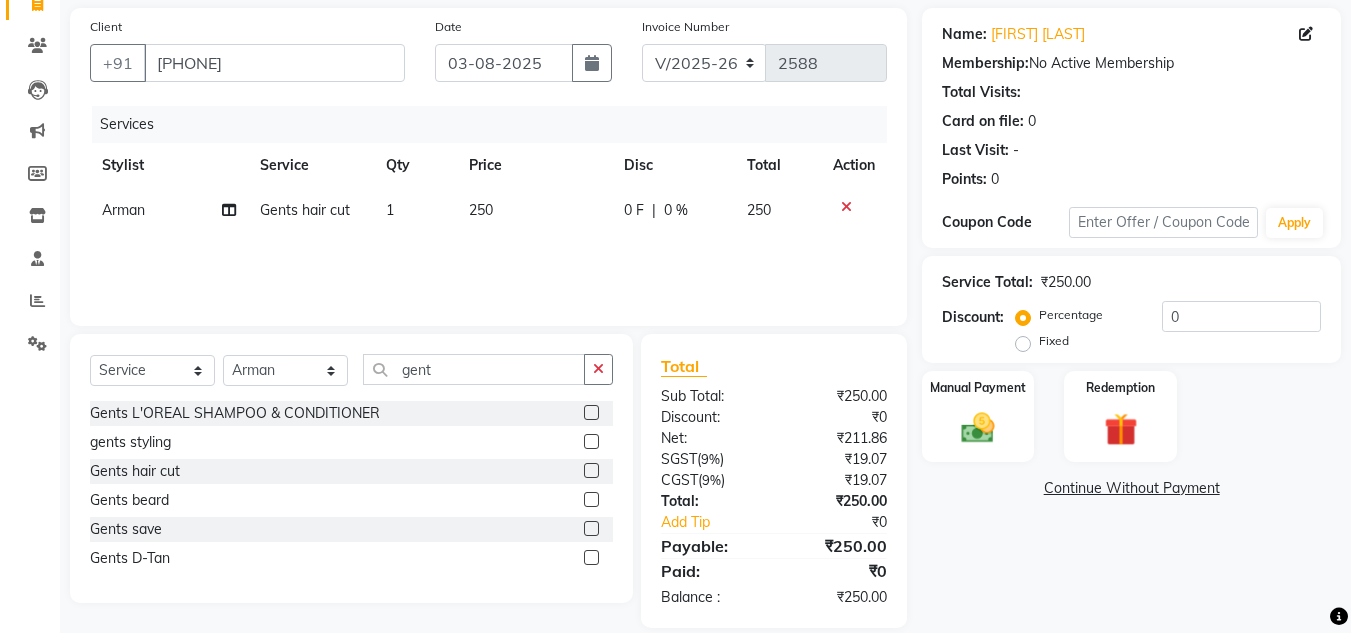 click 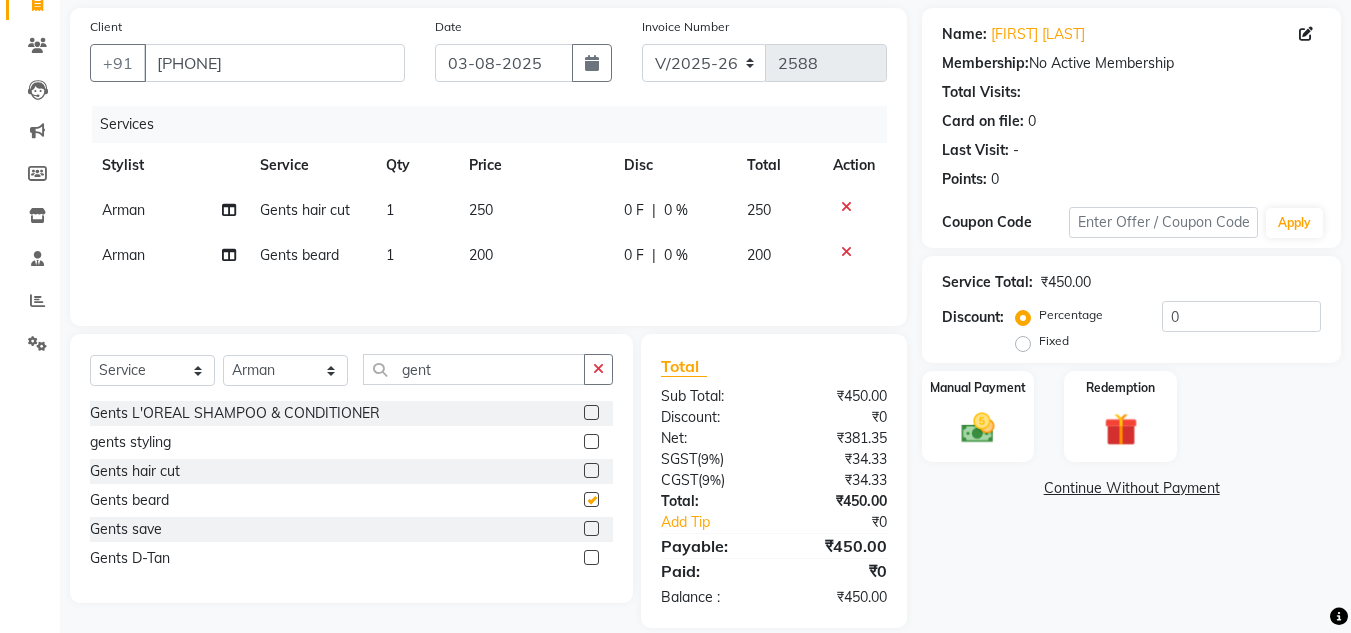 checkbox on "false" 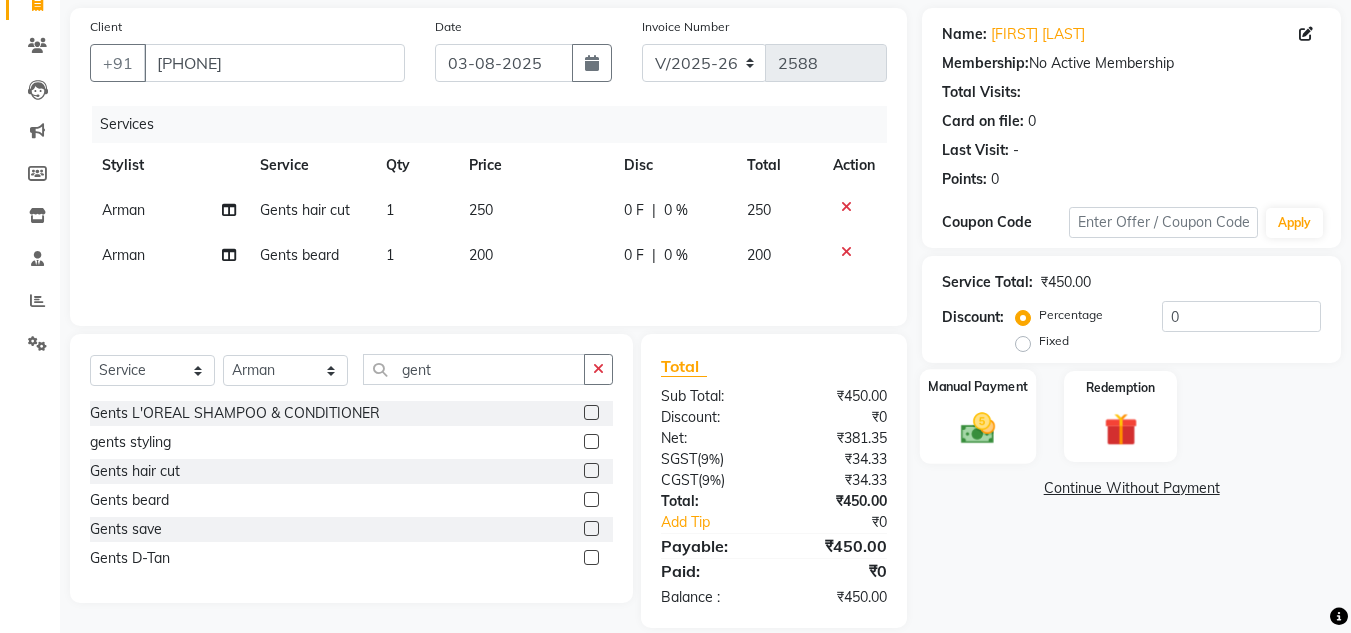 click 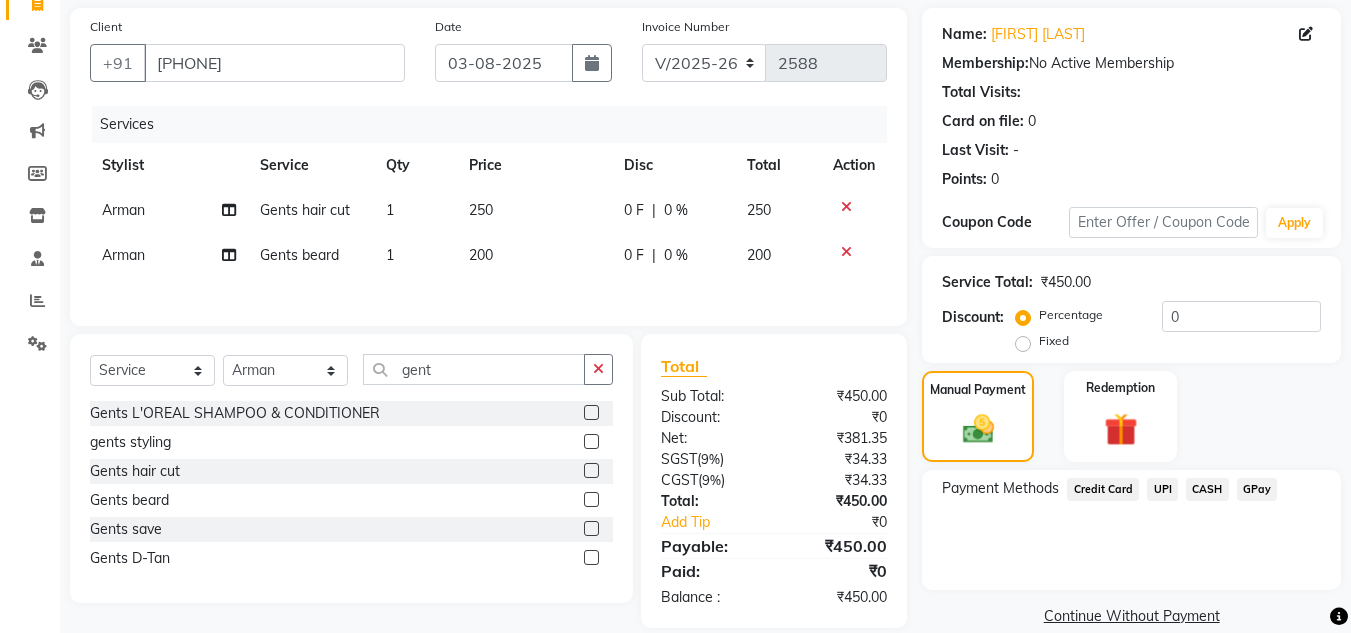 click on "UPI" 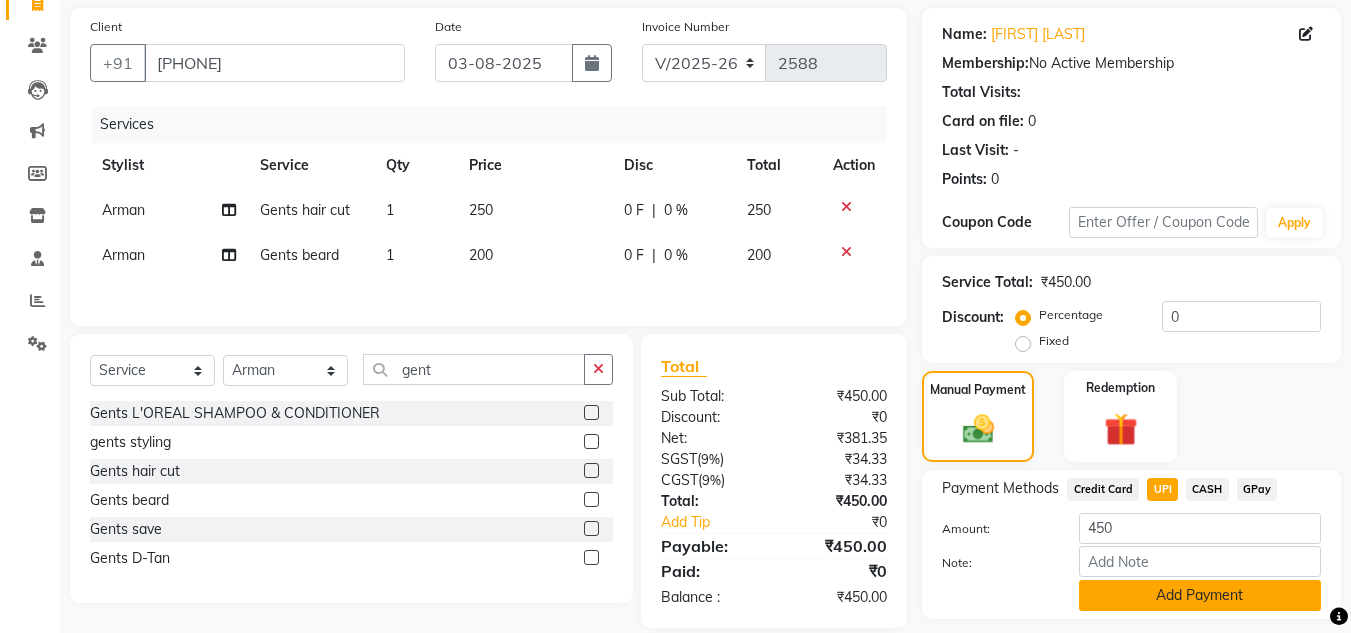 click on "Add Payment" 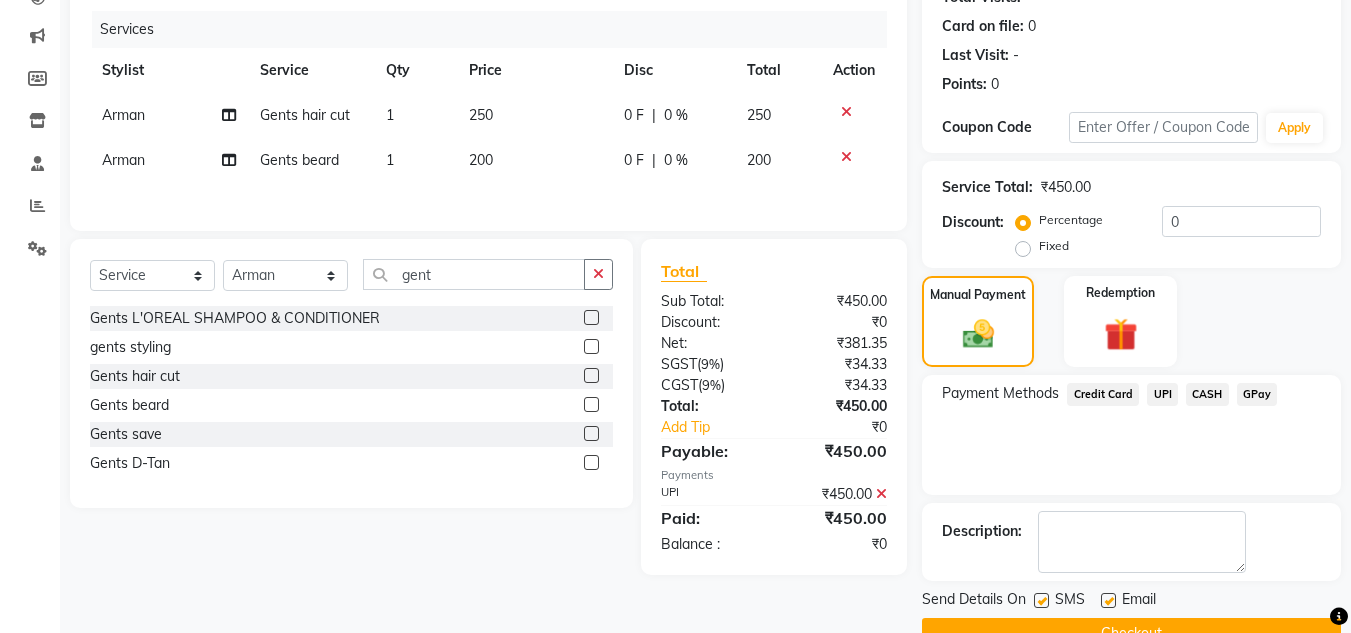 scroll, scrollTop: 283, scrollLeft: 0, axis: vertical 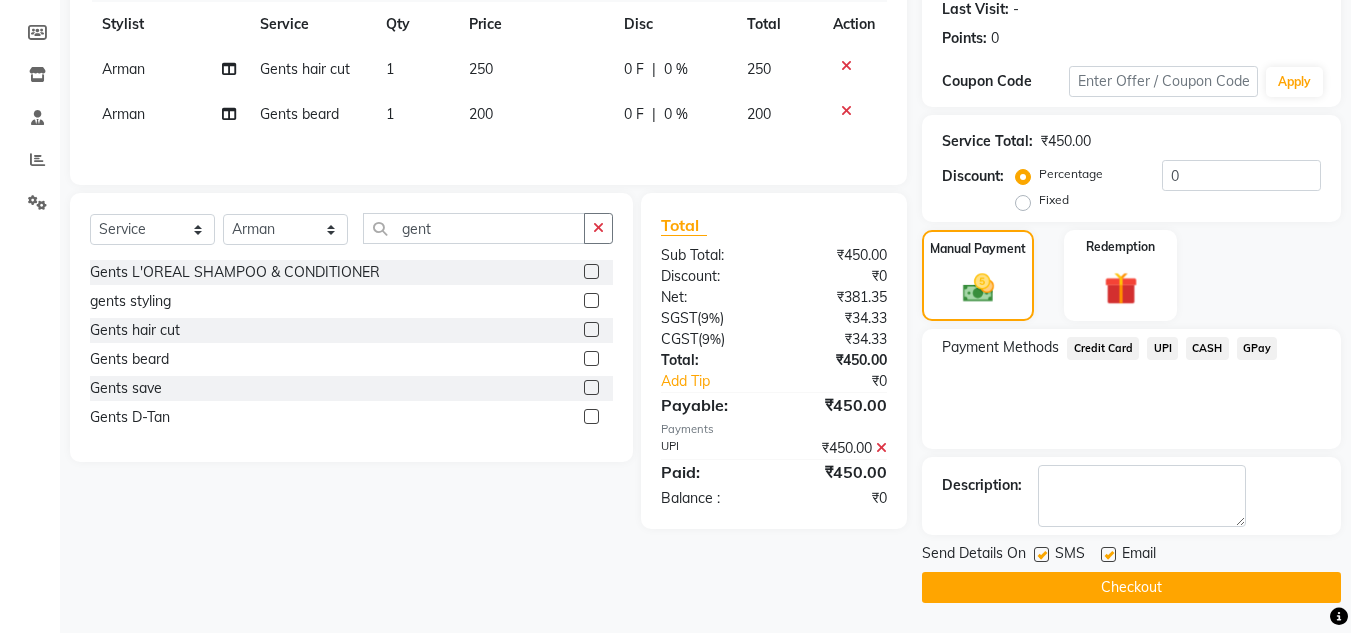 click on "Checkout" 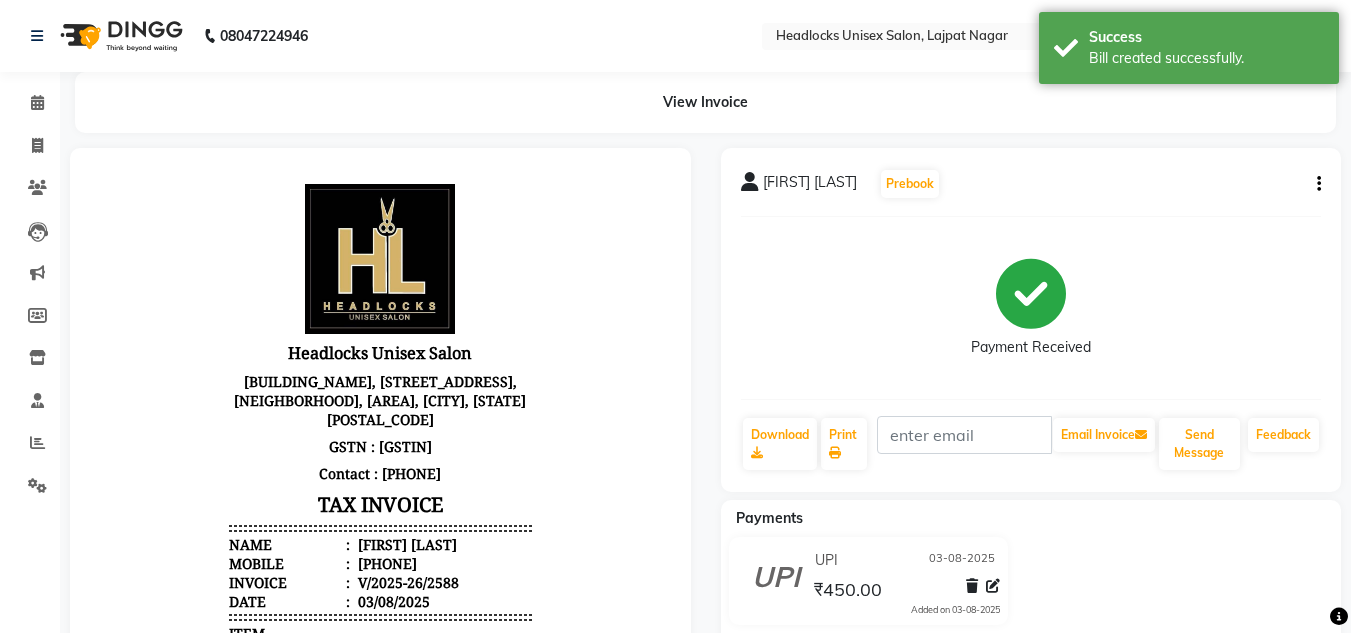 scroll, scrollTop: 0, scrollLeft: 0, axis: both 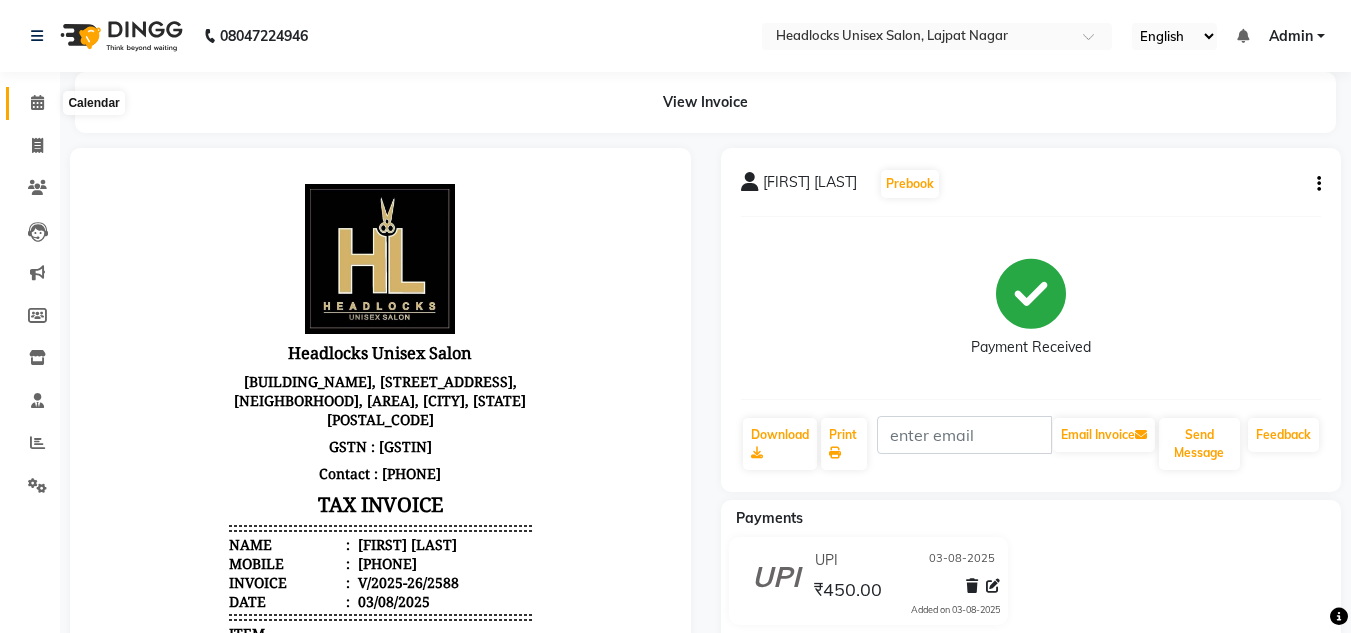 click 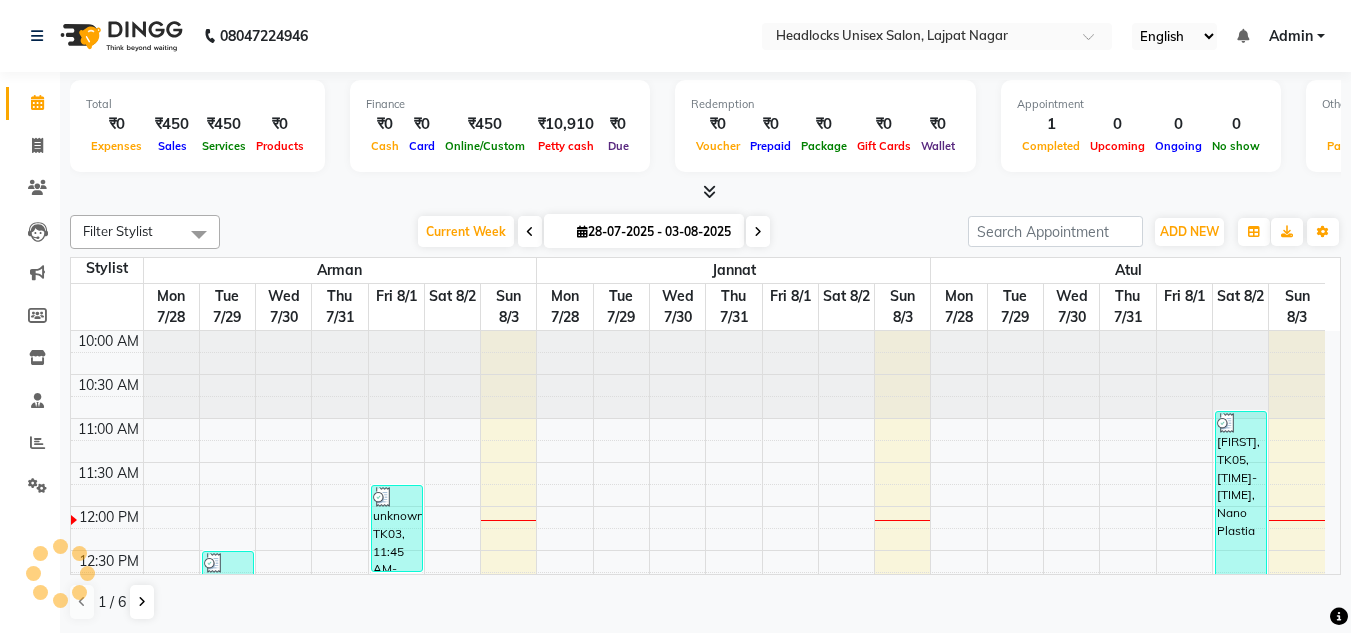 scroll, scrollTop: 0, scrollLeft: 0, axis: both 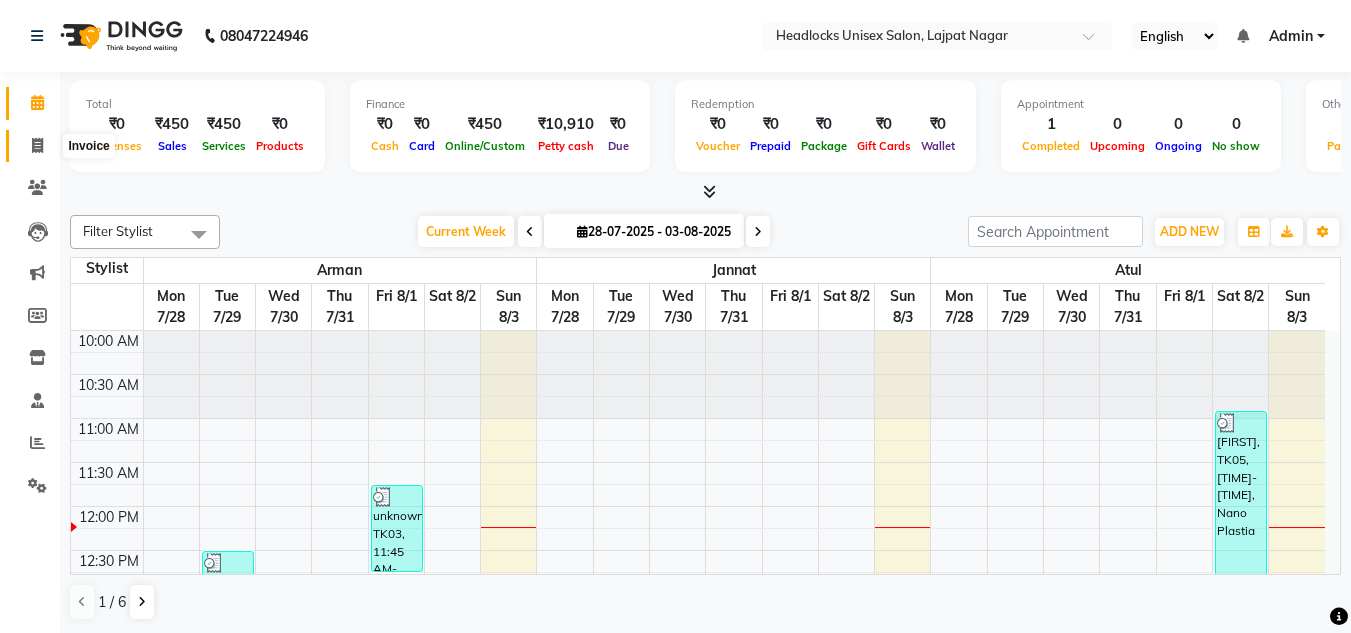 click 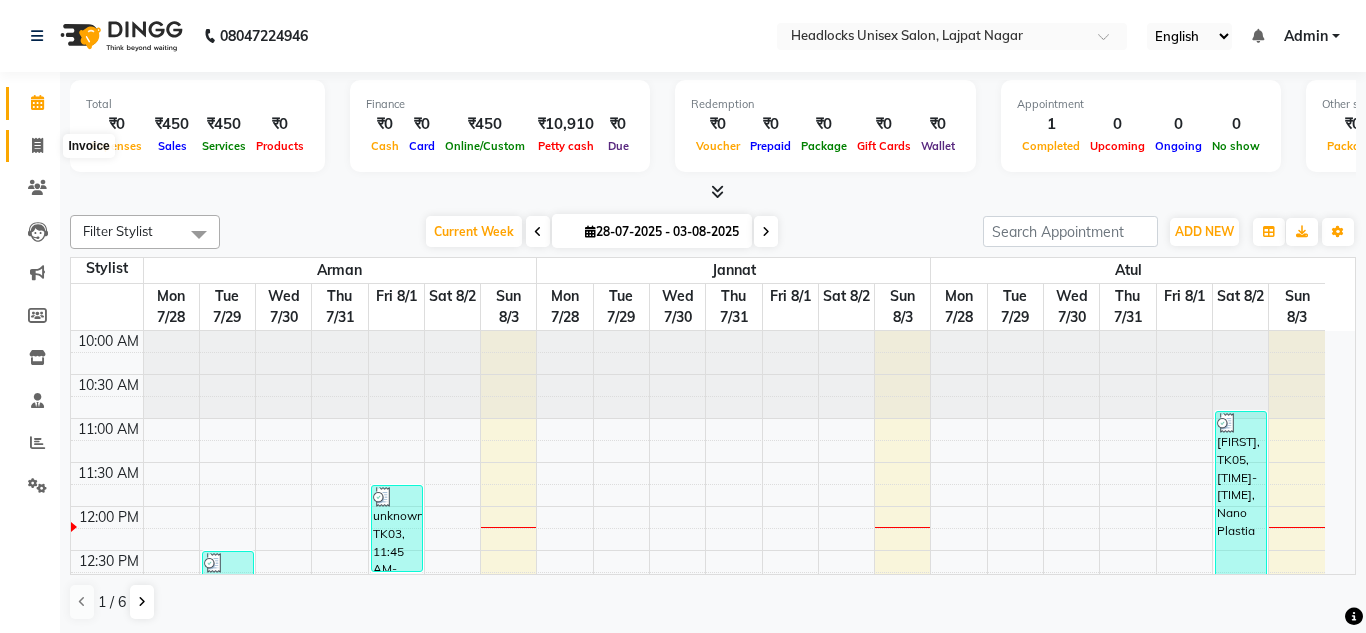 select on "service" 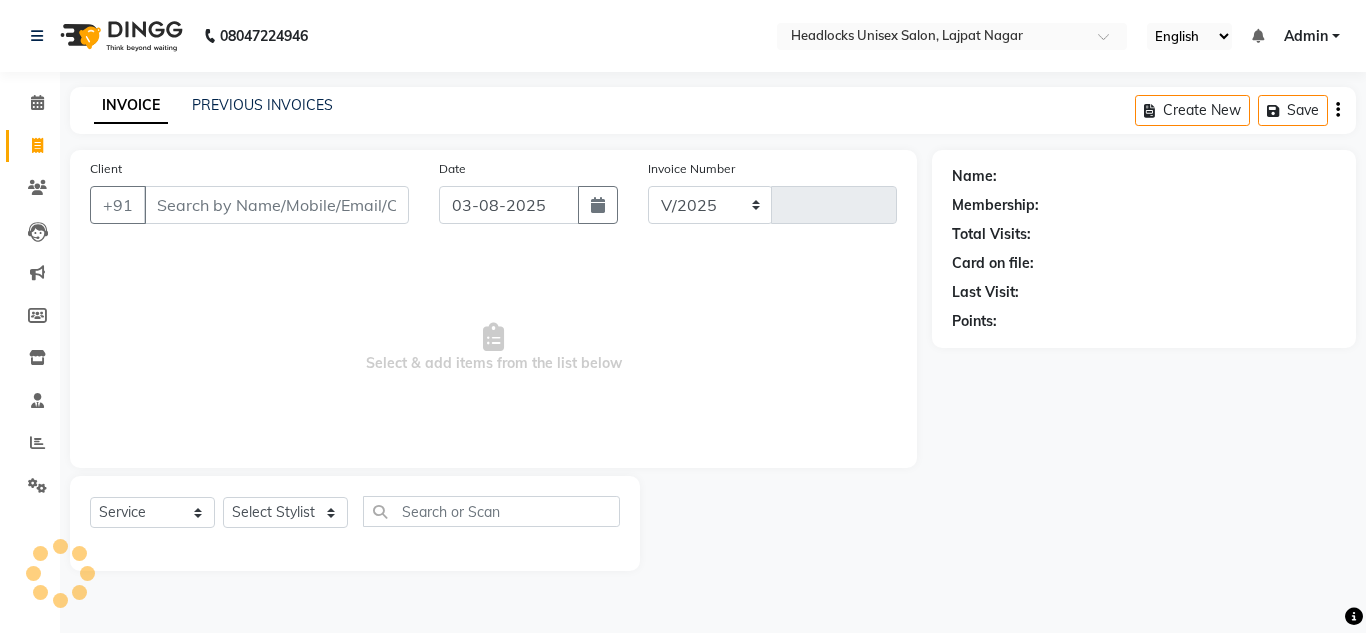 select on "6850" 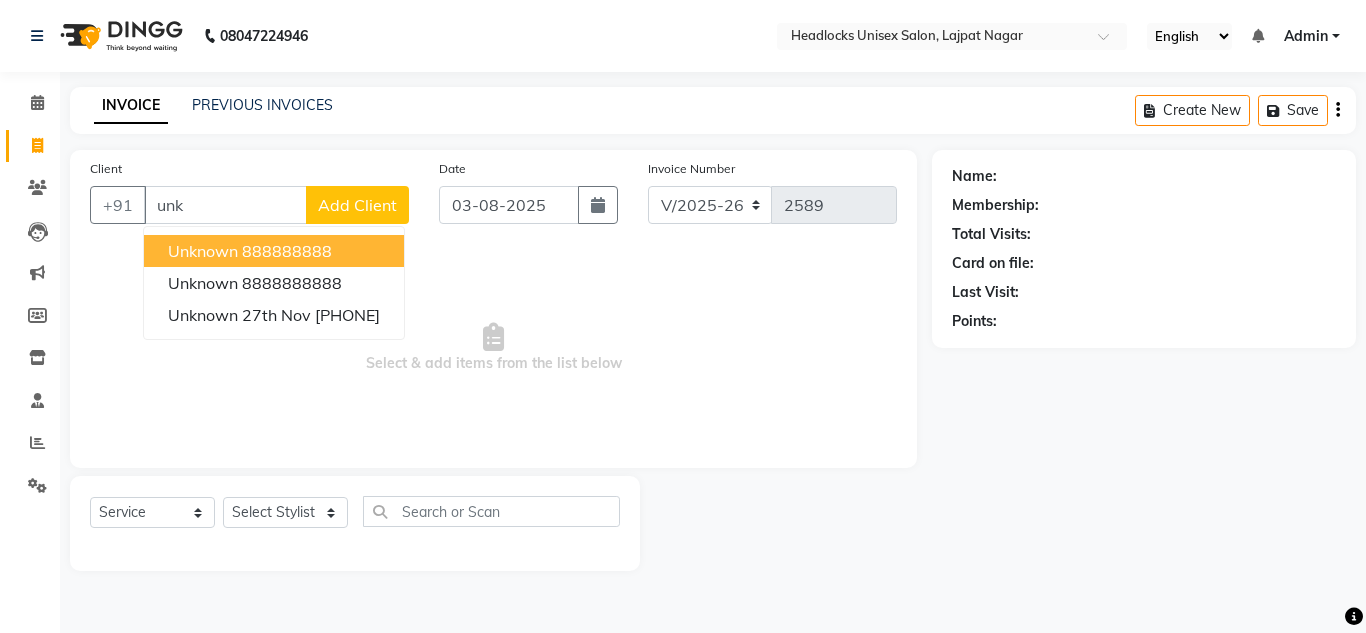 click on "unknown" at bounding box center (203, 251) 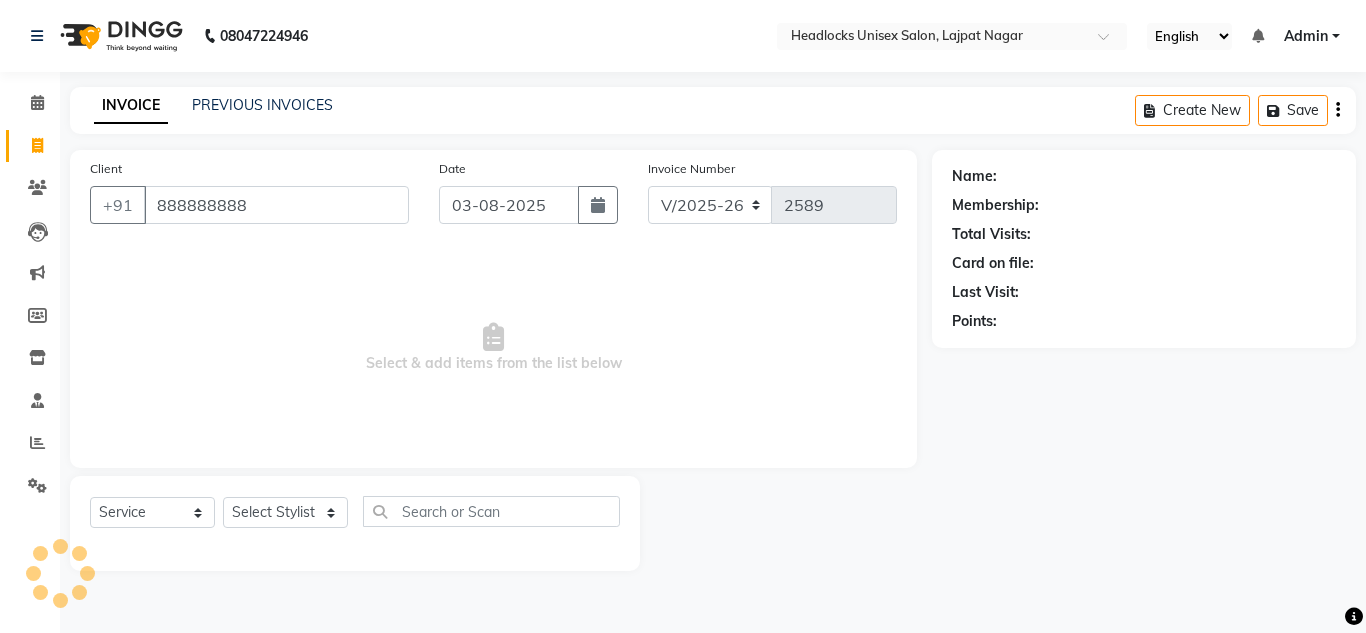 type on "888888888" 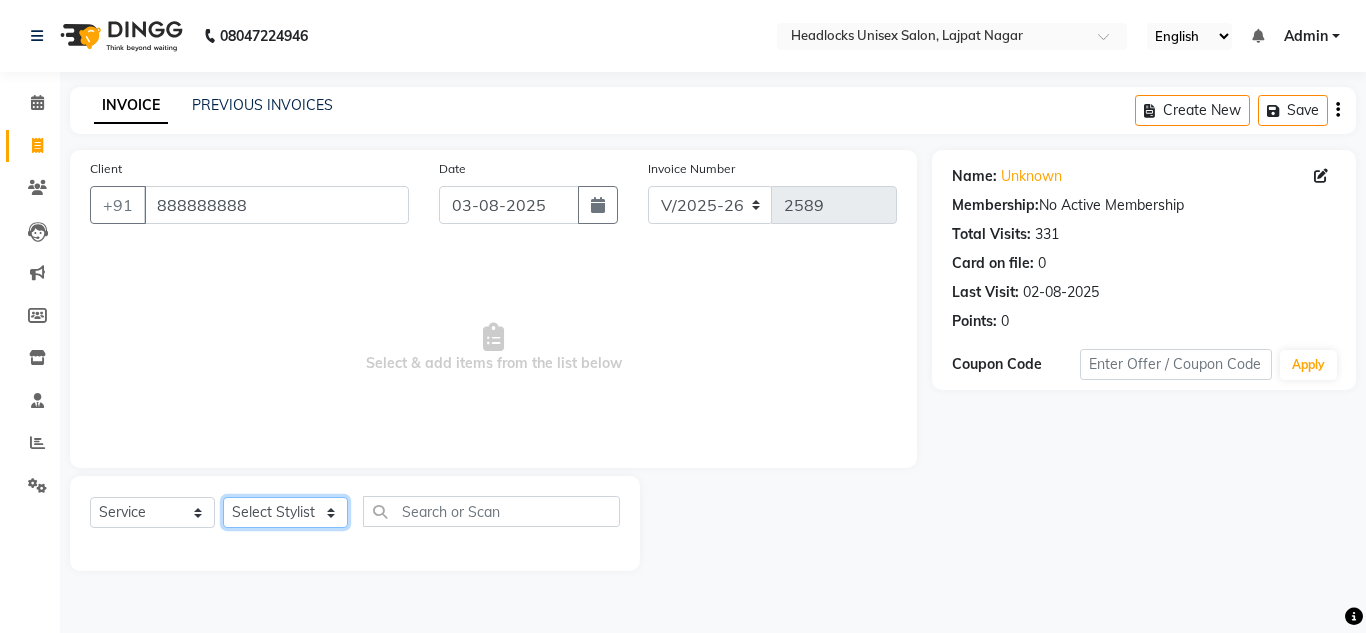 click on "Select Stylist Arman Atul Jannat Kaif Kartik Lucky Nazia Pinky Rashid Sabiya Sandeep Shankar Shavaz Malik Sudhir Suraj Vikas Vinay Roy Vinod" 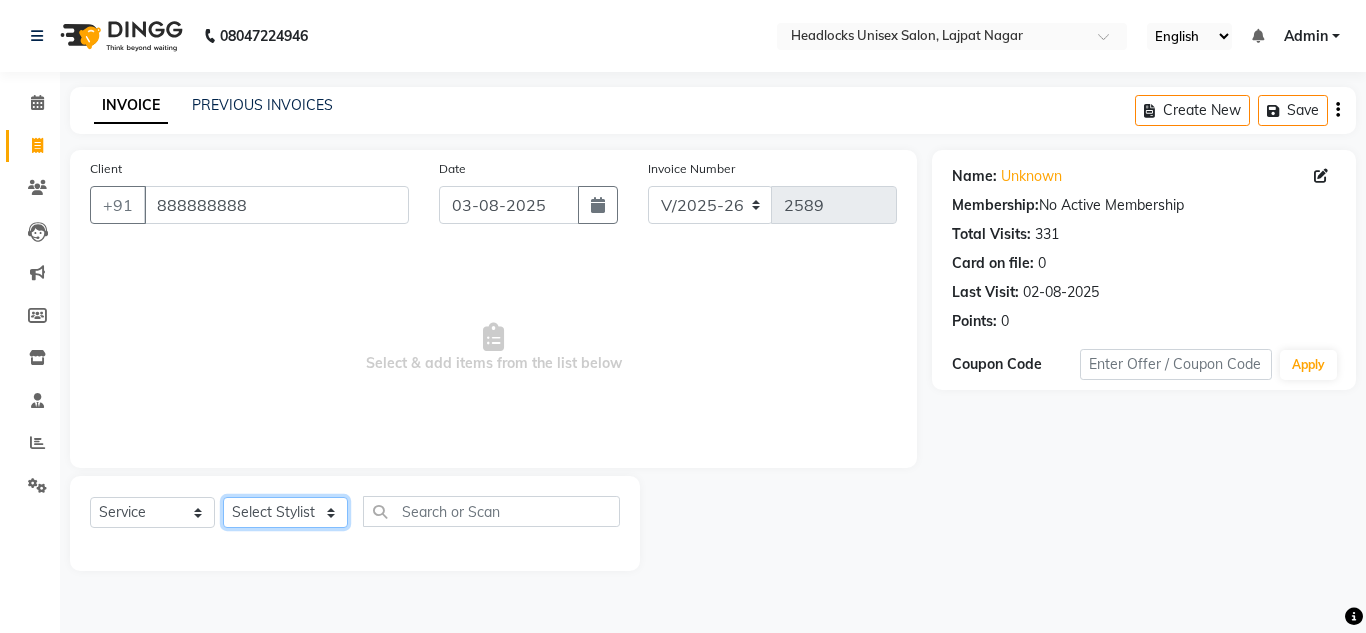 select on "66496" 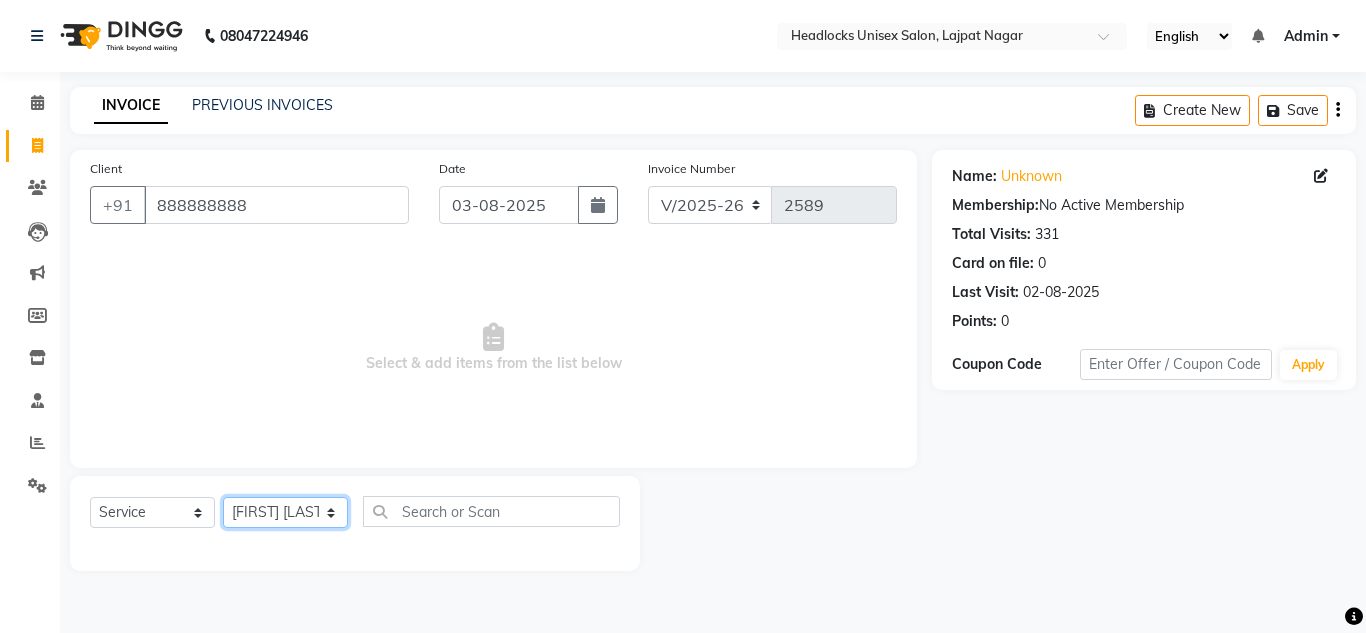 click on "Select Stylist Arman Atul Jannat Kaif Kartik Lucky Nazia Pinky Rashid Sabiya Sandeep Shankar Shavaz Malik Sudhir Suraj Vikas Vinay Roy Vinod" 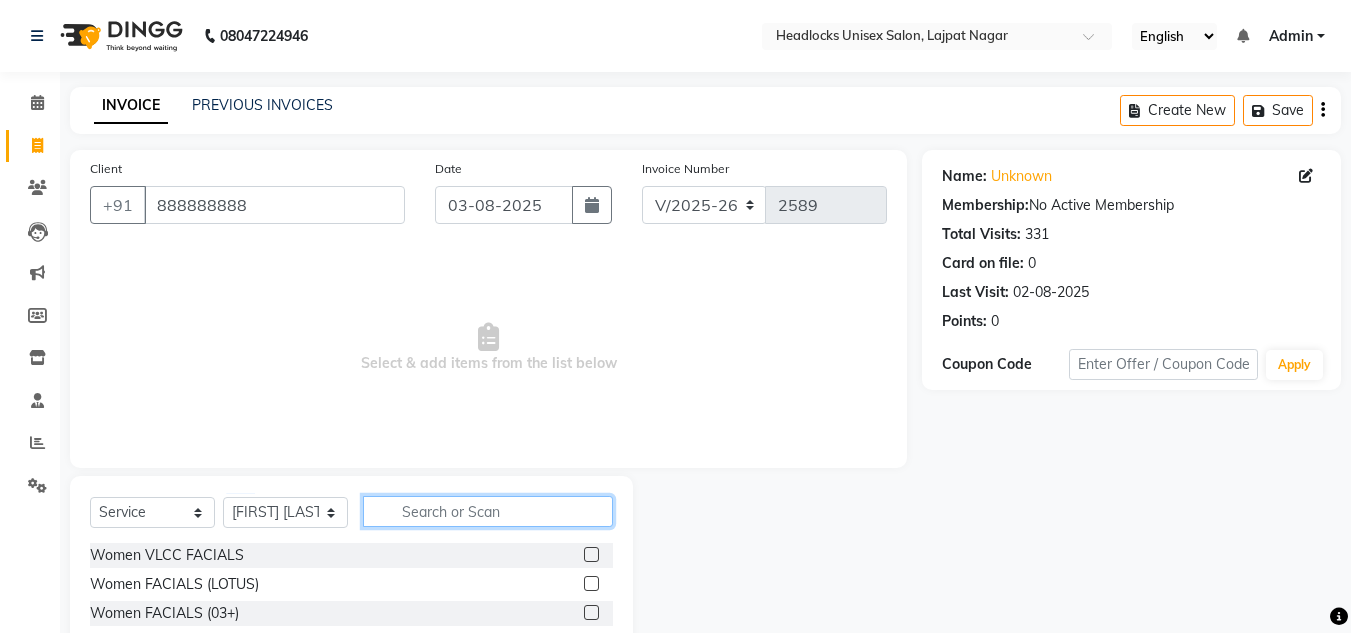 click 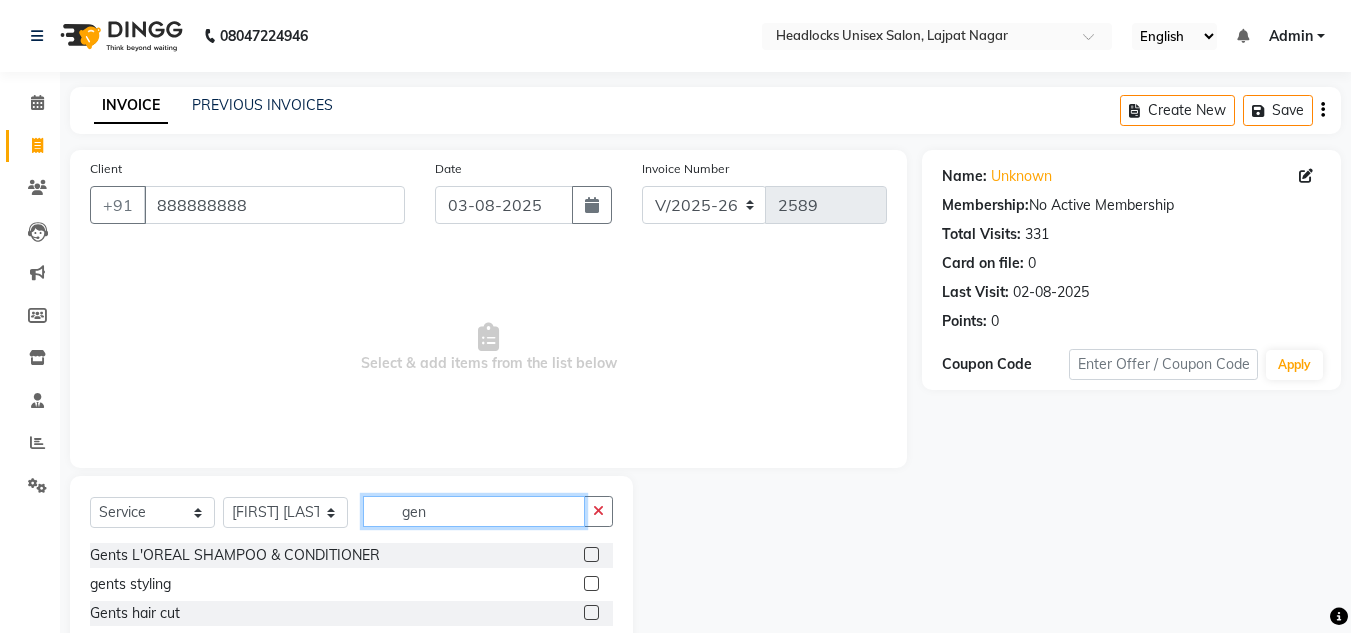 scroll, scrollTop: 141, scrollLeft: 0, axis: vertical 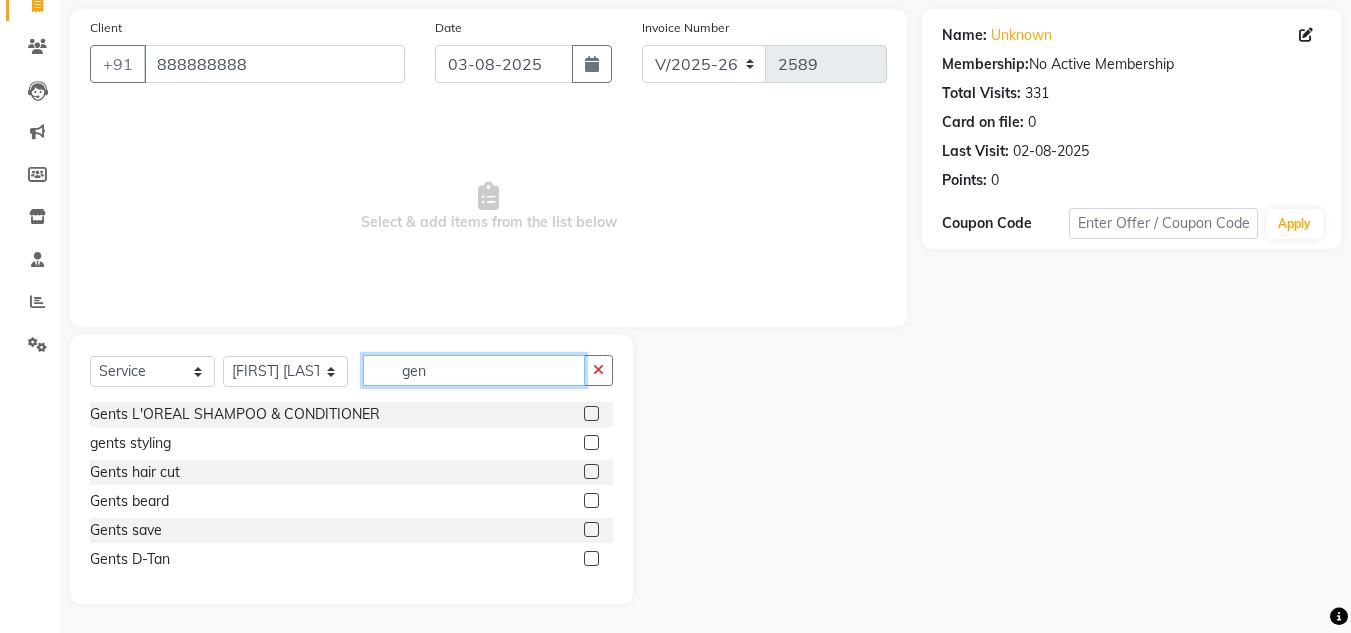 type on "gen" 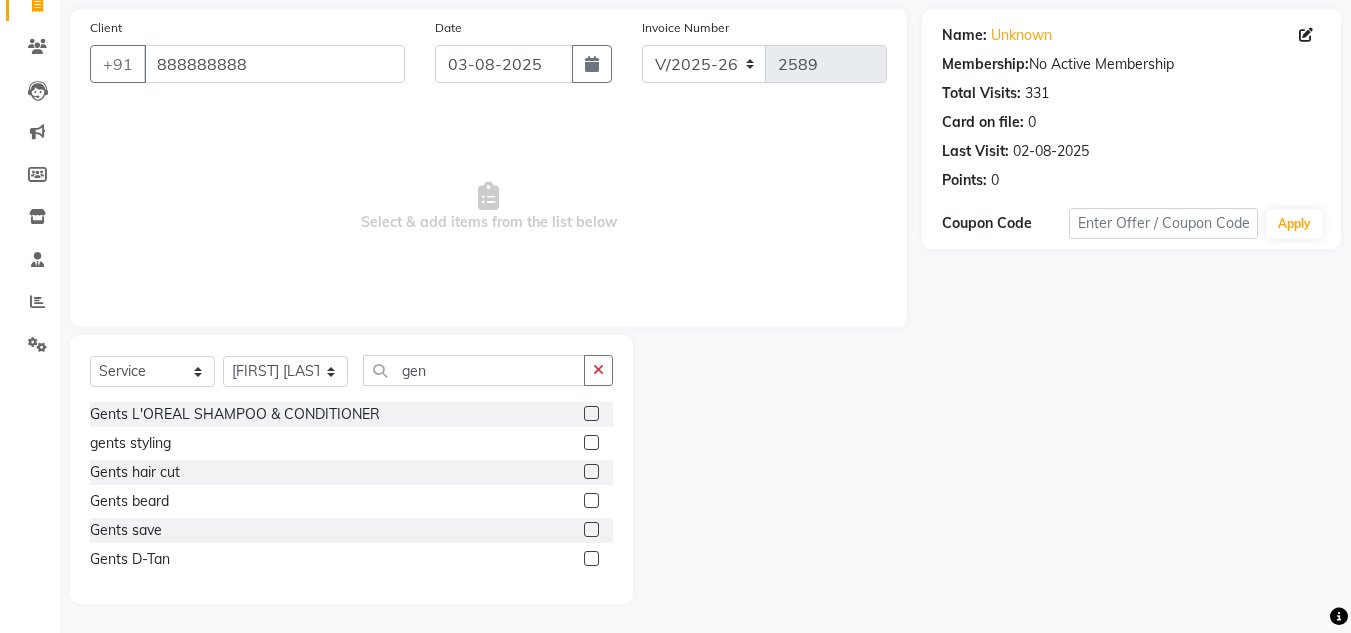 click 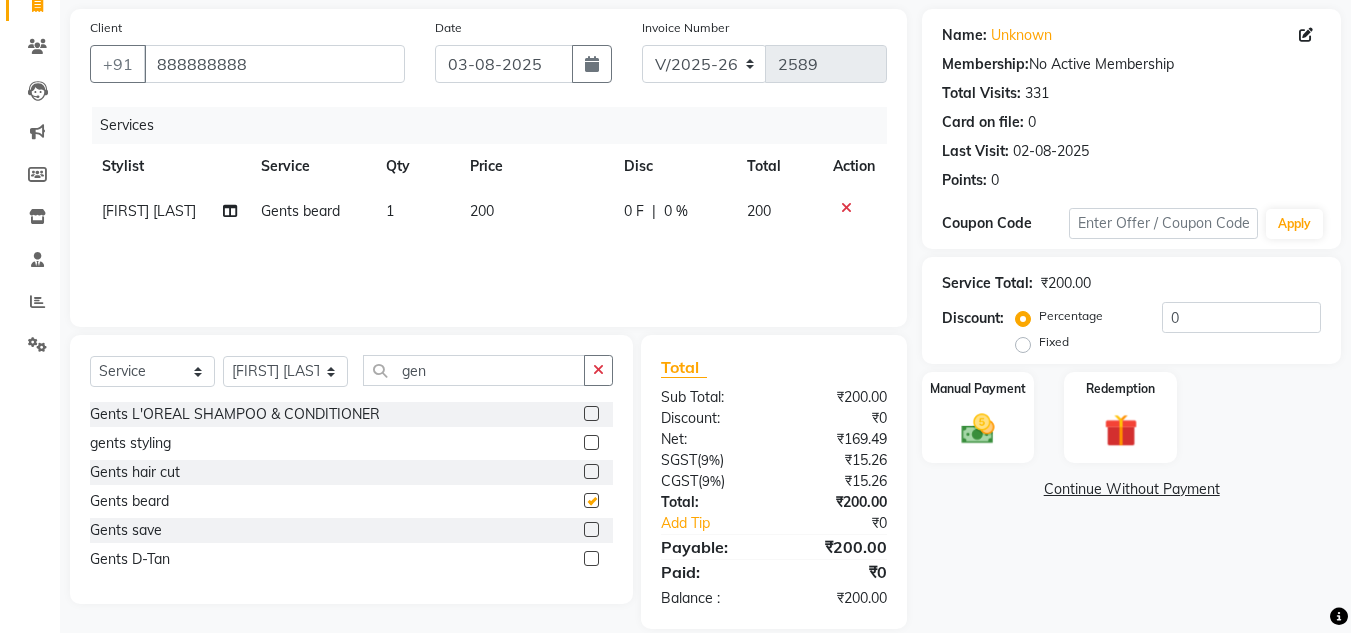 checkbox on "false" 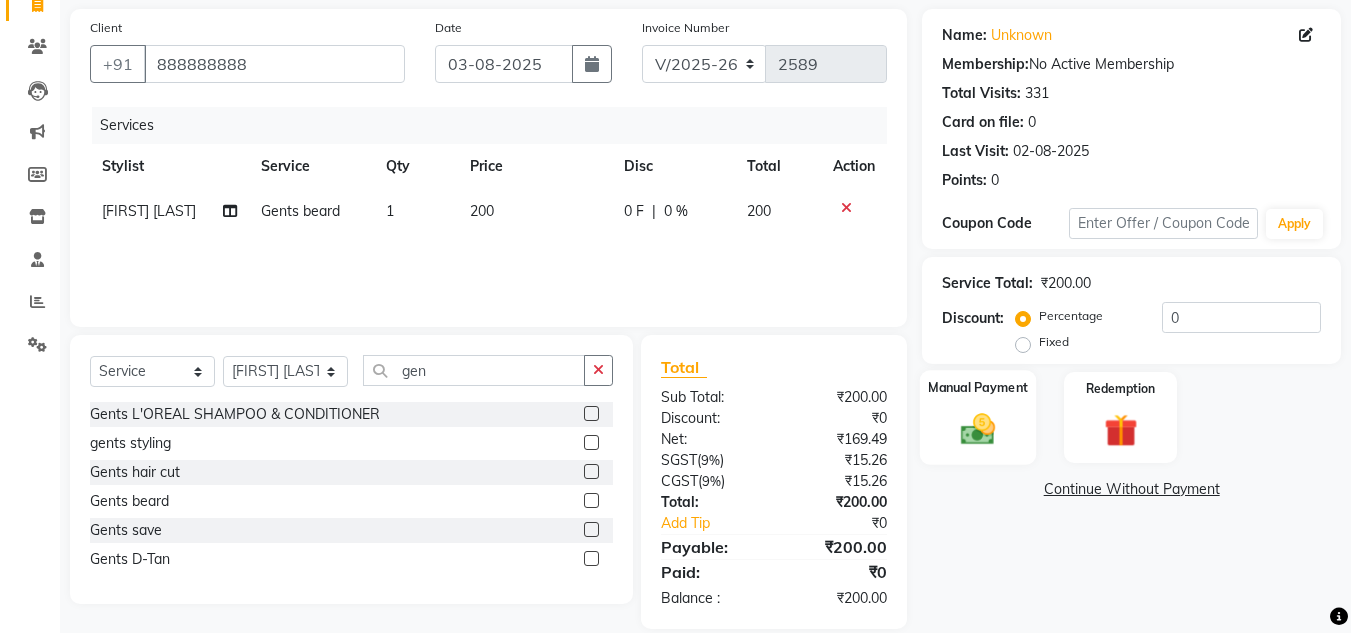 click 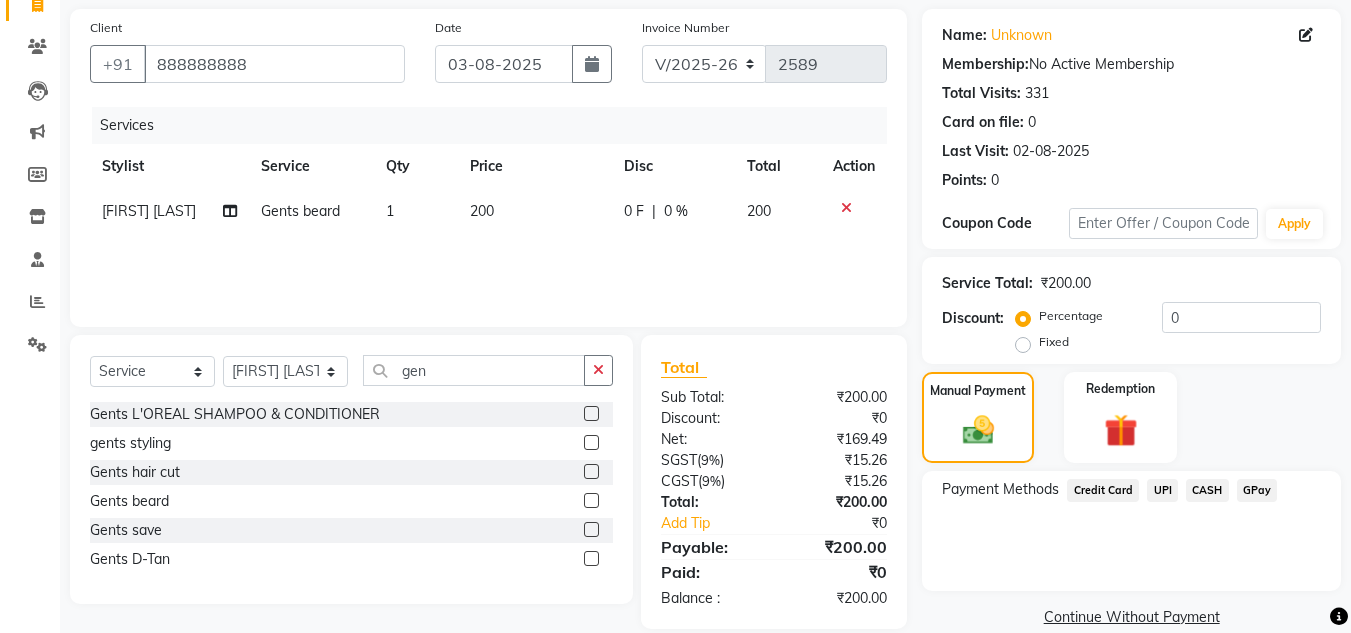 click on "UPI" 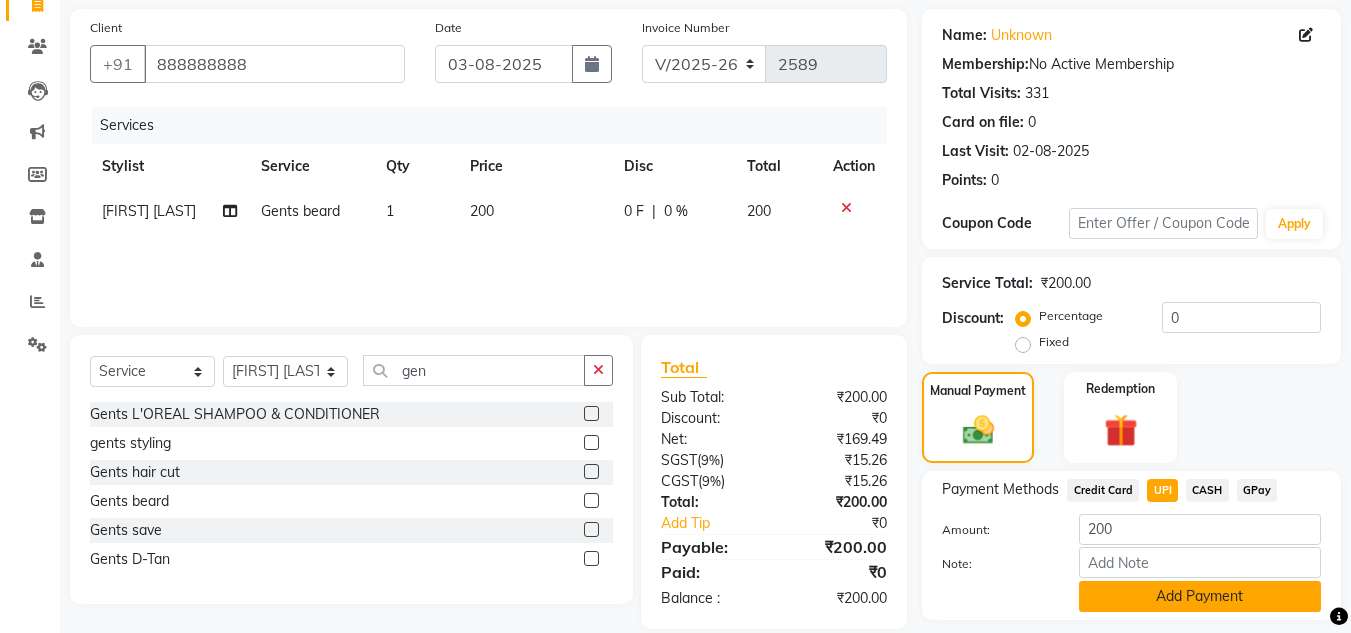 click on "Add Payment" 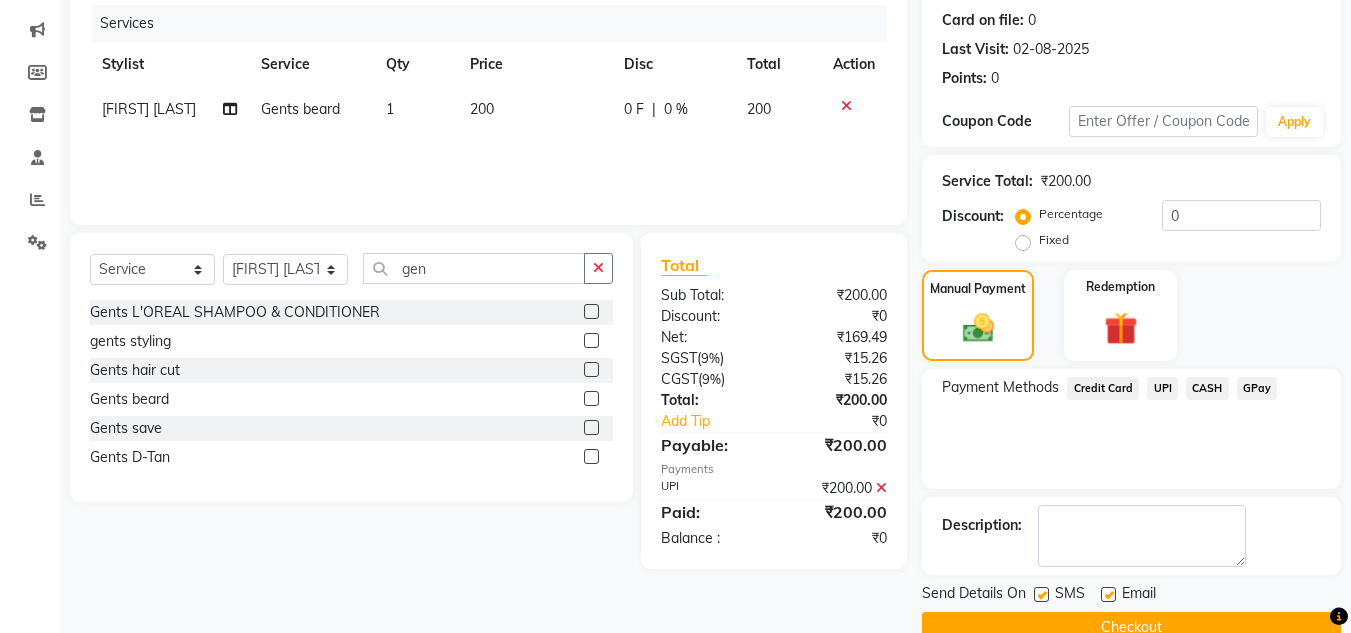 scroll, scrollTop: 283, scrollLeft: 0, axis: vertical 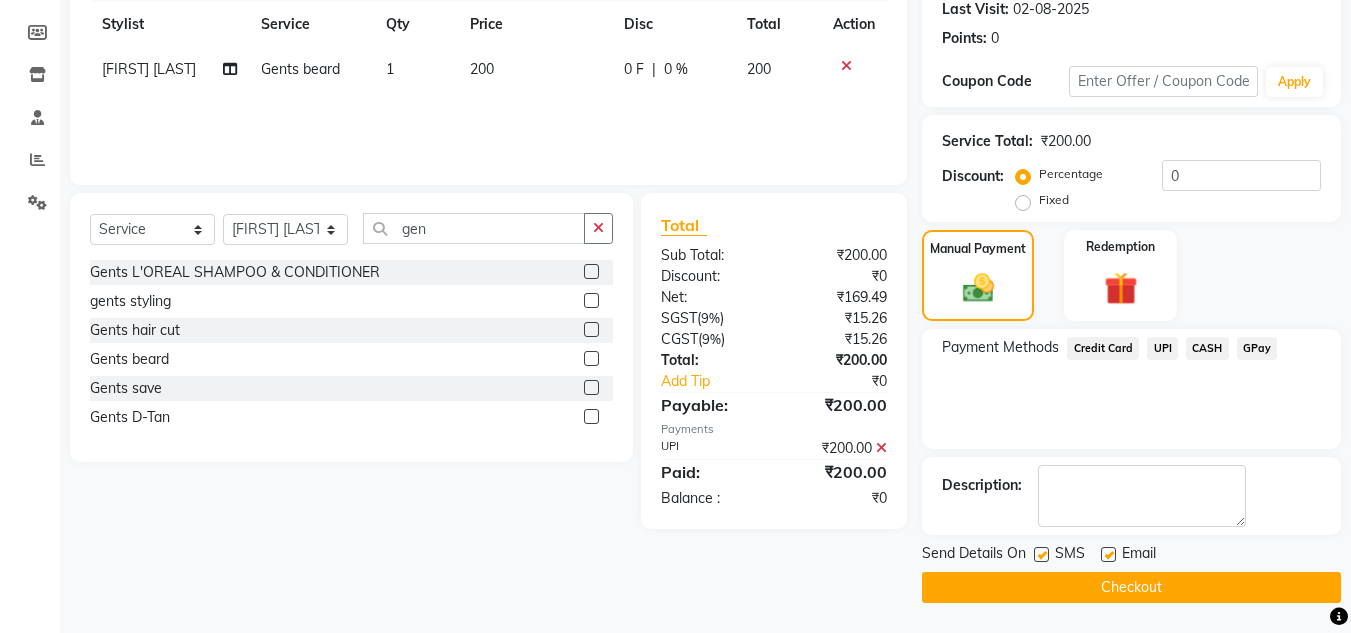 click on "Checkout" 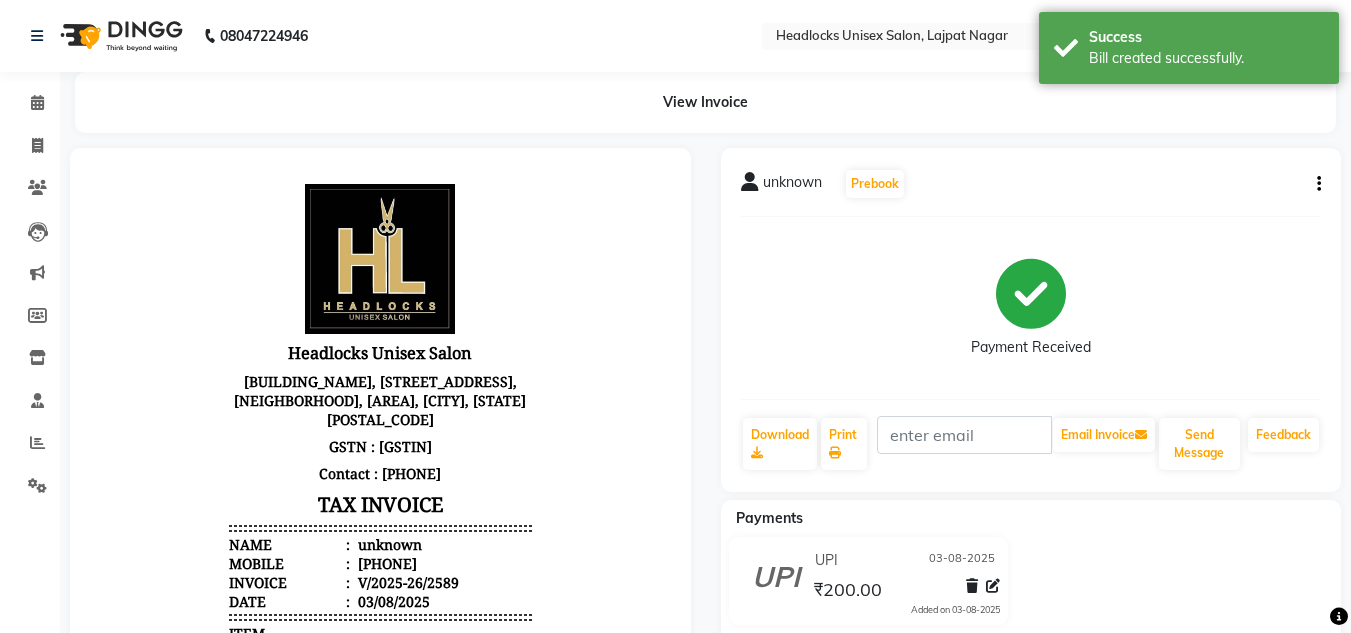 scroll, scrollTop: 0, scrollLeft: 0, axis: both 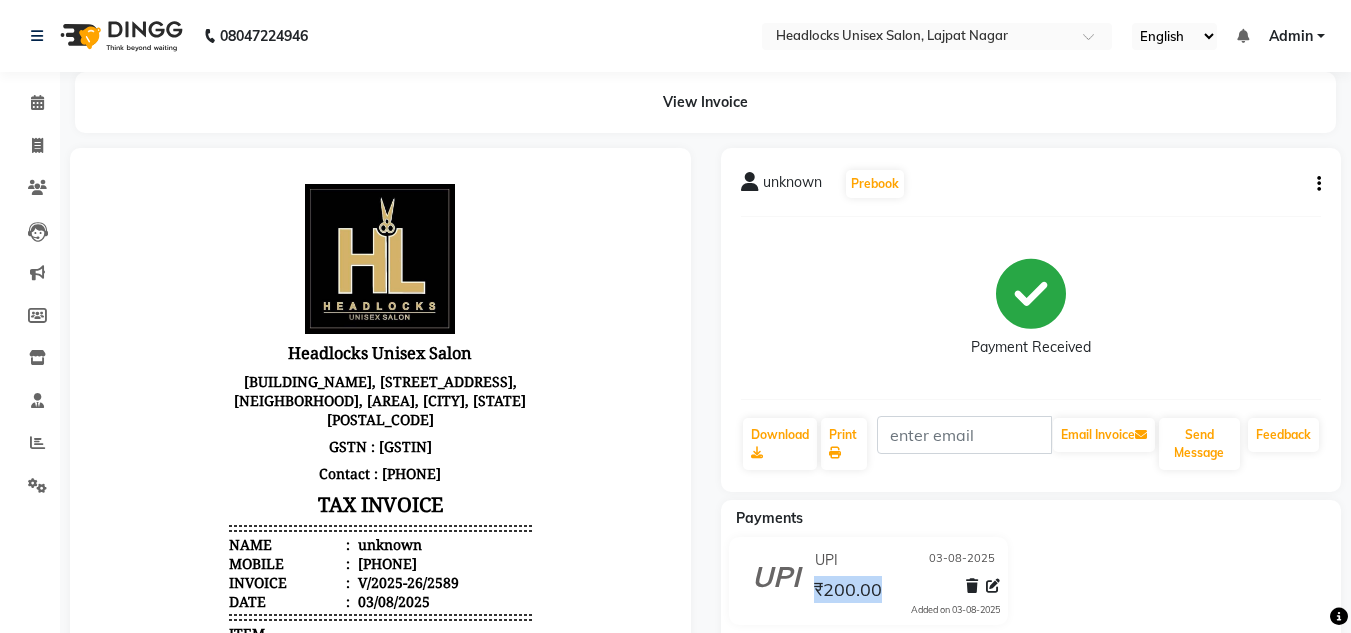 drag, startPoint x: 1276, startPoint y: 576, endPoint x: 1291, endPoint y: 571, distance: 15.811388 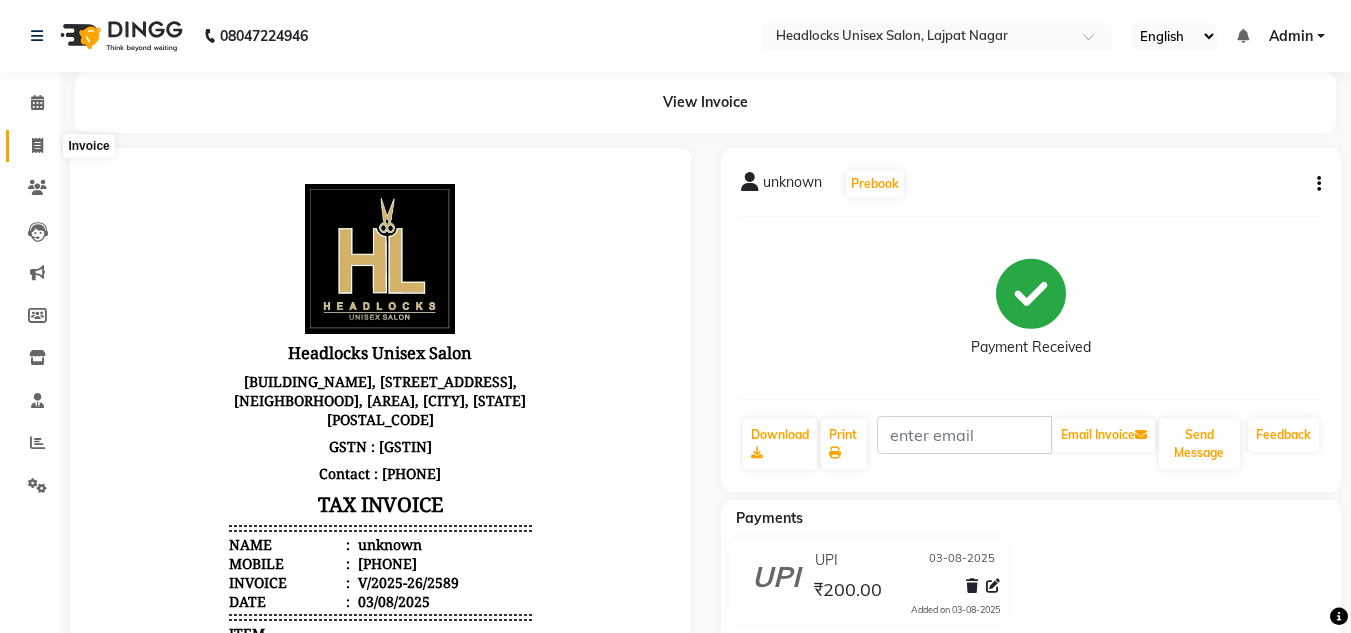 click 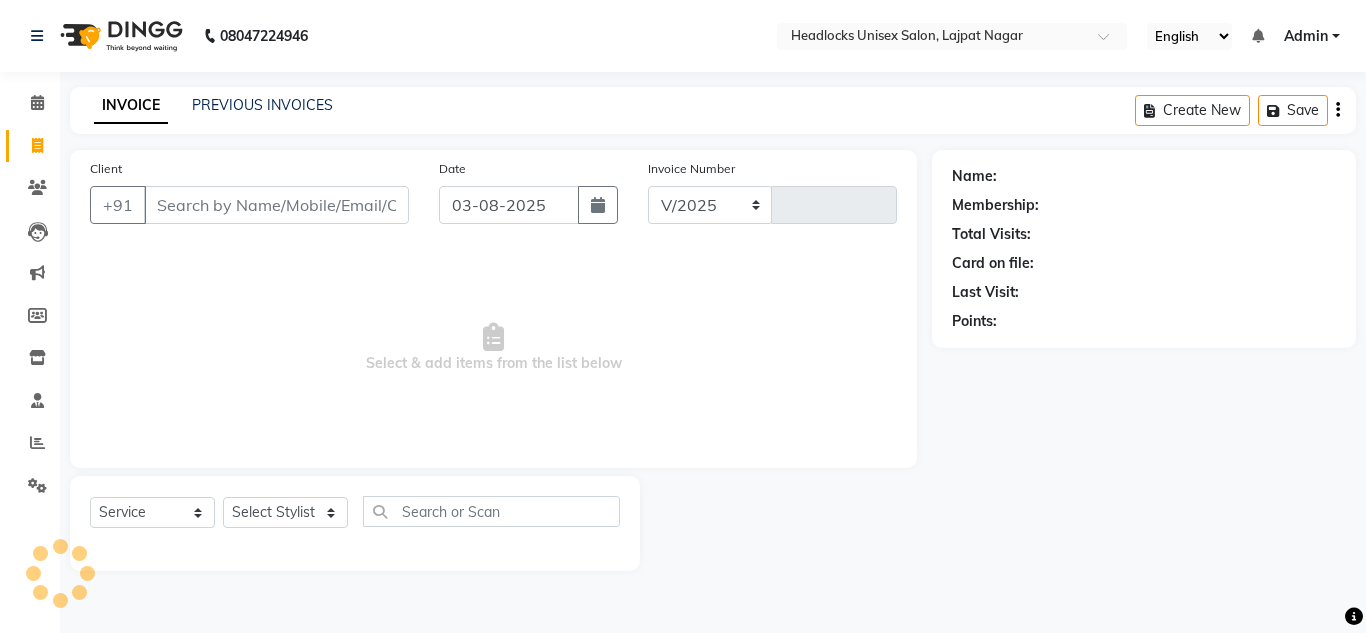 select on "6850" 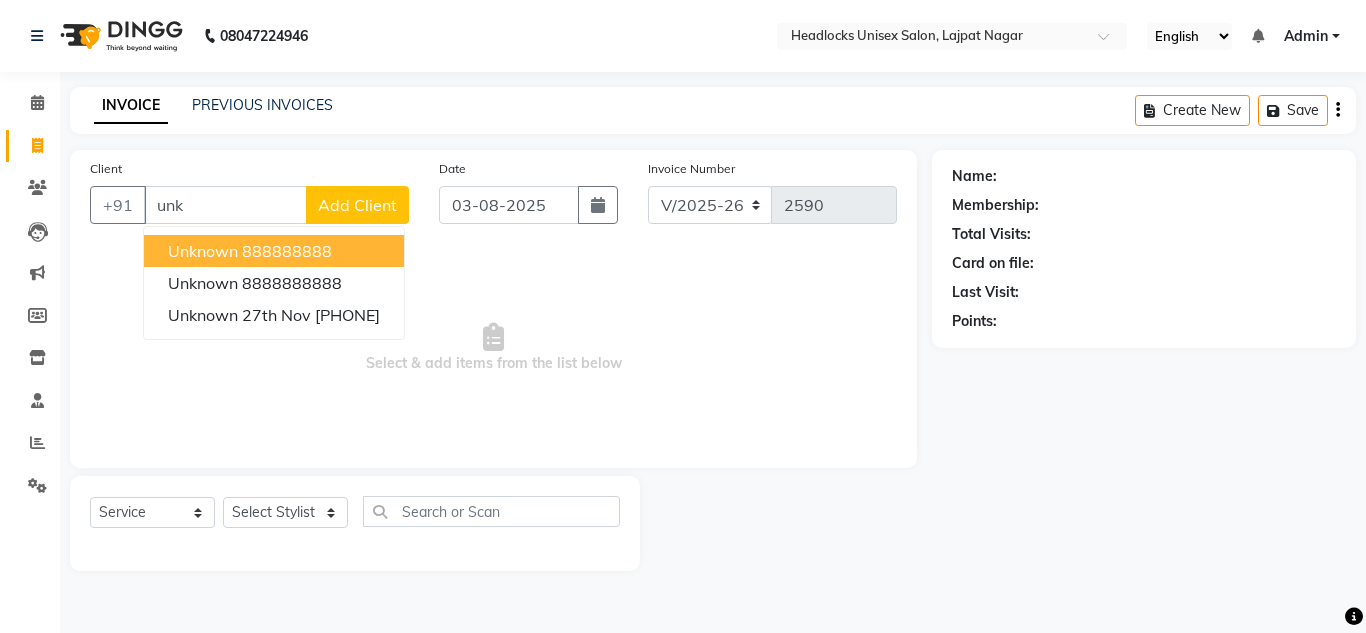 click on "unknown" at bounding box center [203, 251] 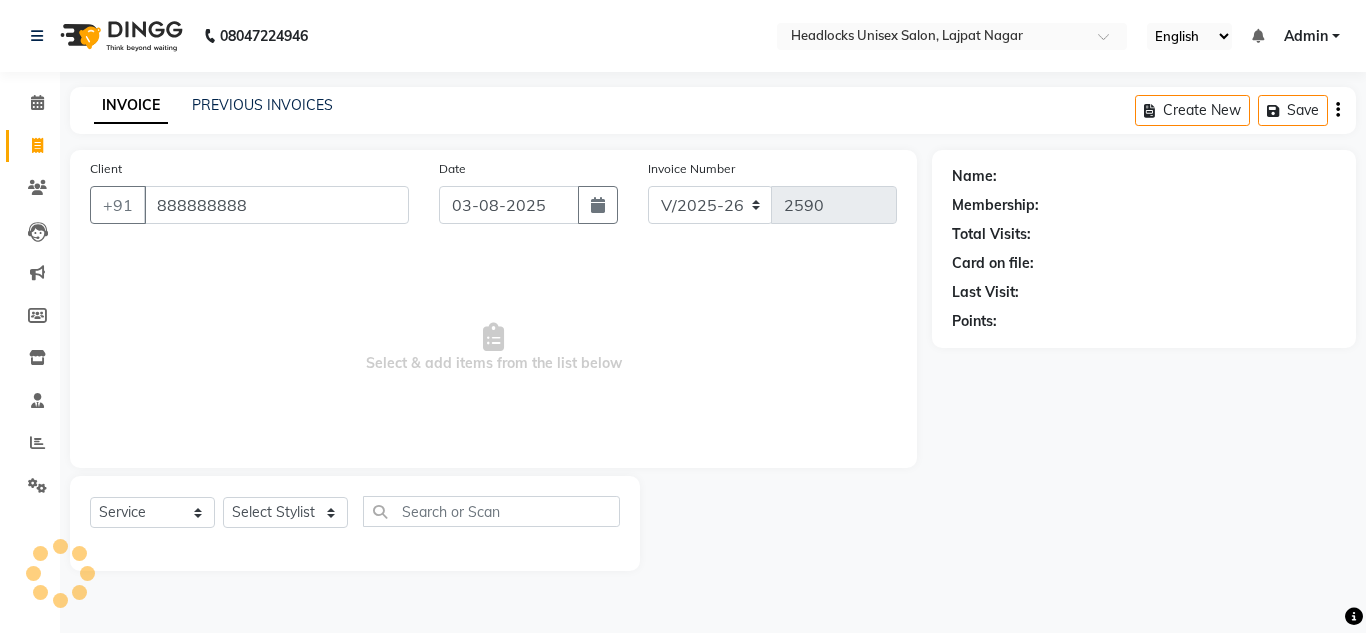 type on "888888888" 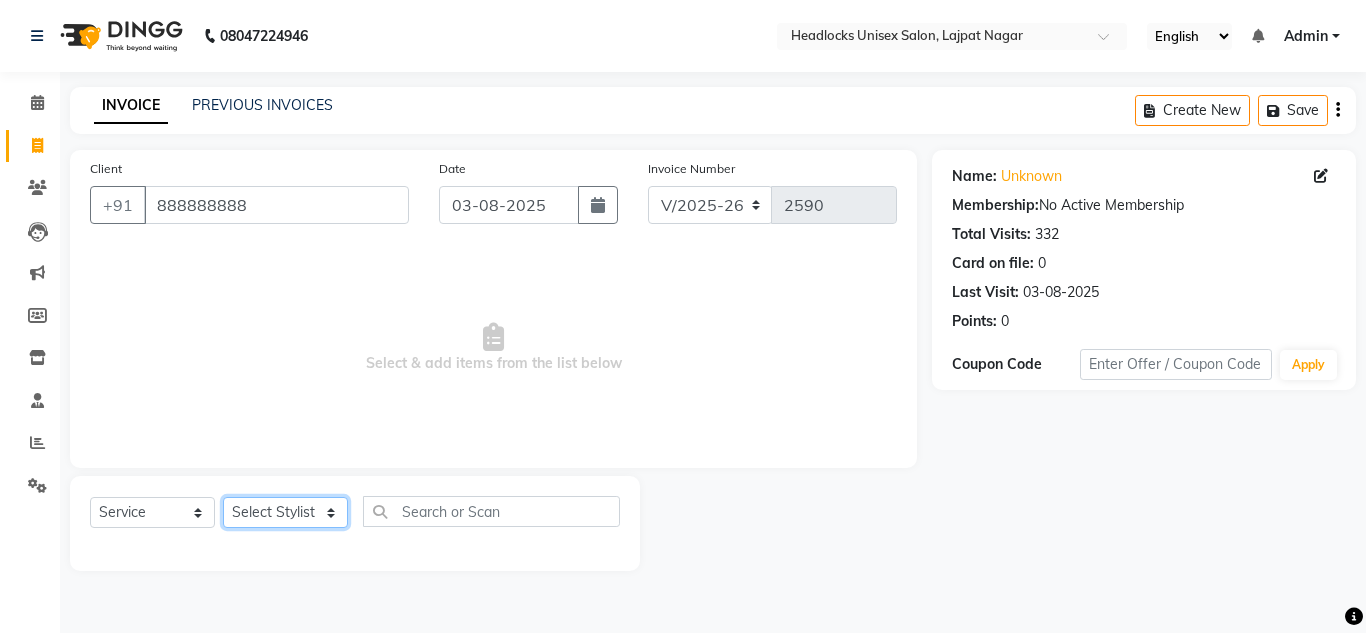 click on "Select Stylist Arman Atul Jannat Kaif Kartik Lucky Nazia Pinky Rashid Sabiya Sandeep Shankar Shavaz Malik Sudhir Suraj Vikas Vinay Roy Vinod" 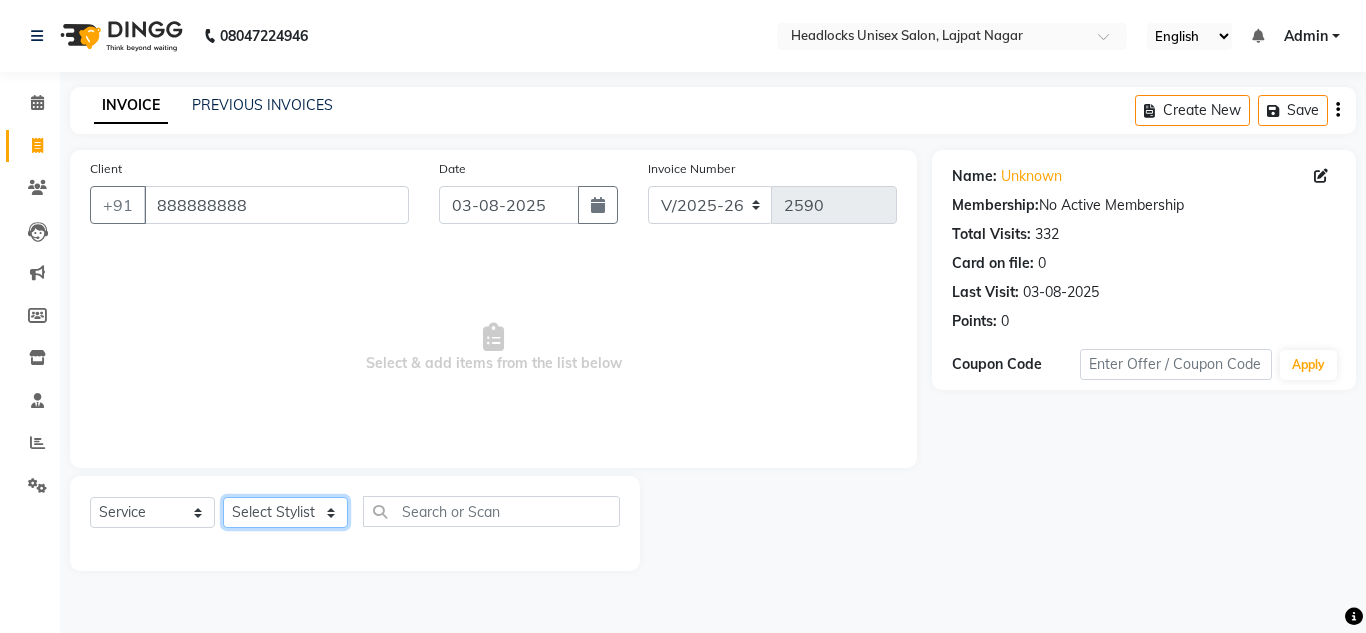select on "53616" 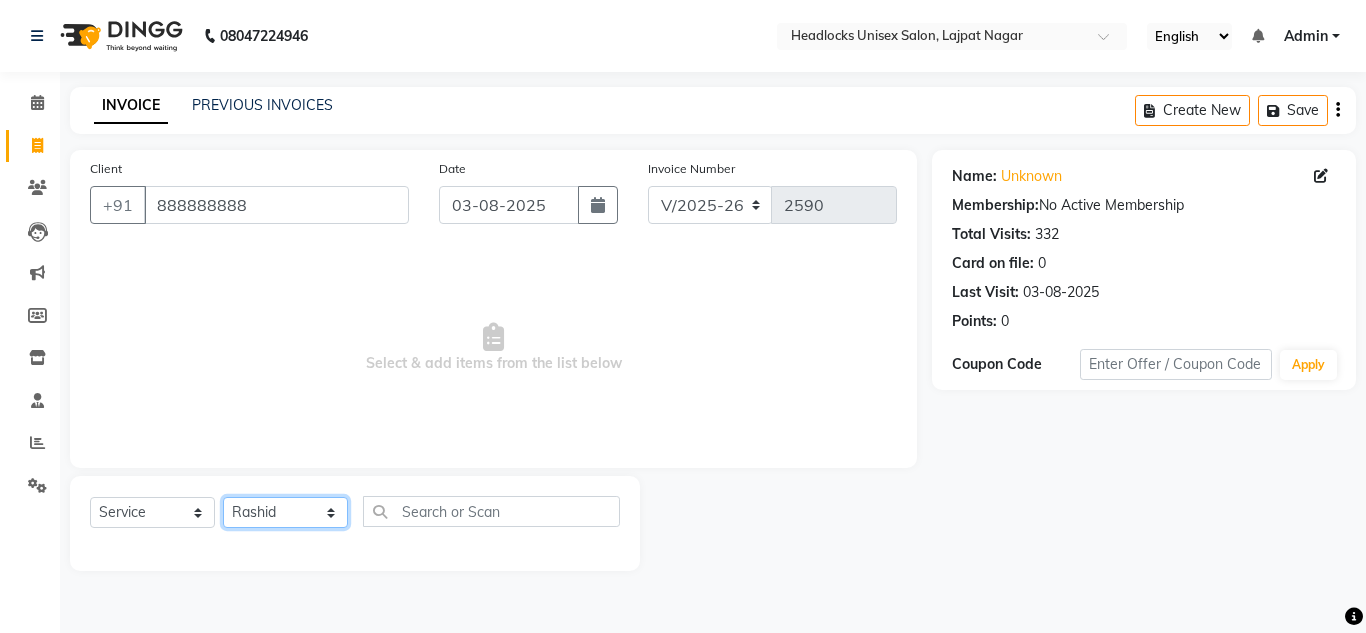 click on "Select Stylist Arman Atul Jannat Kaif Kartik Lucky Nazia Pinky Rashid Sabiya Sandeep Shankar Shavaz Malik Sudhir Suraj Vikas Vinay Roy Vinod" 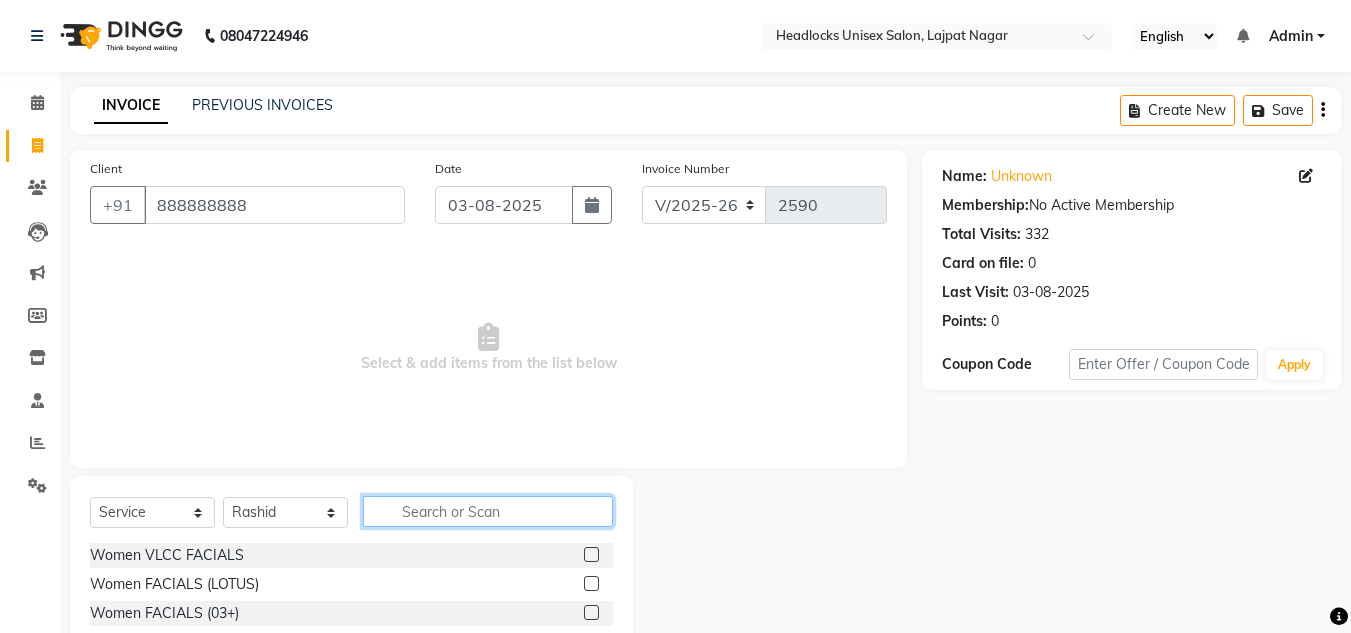 click 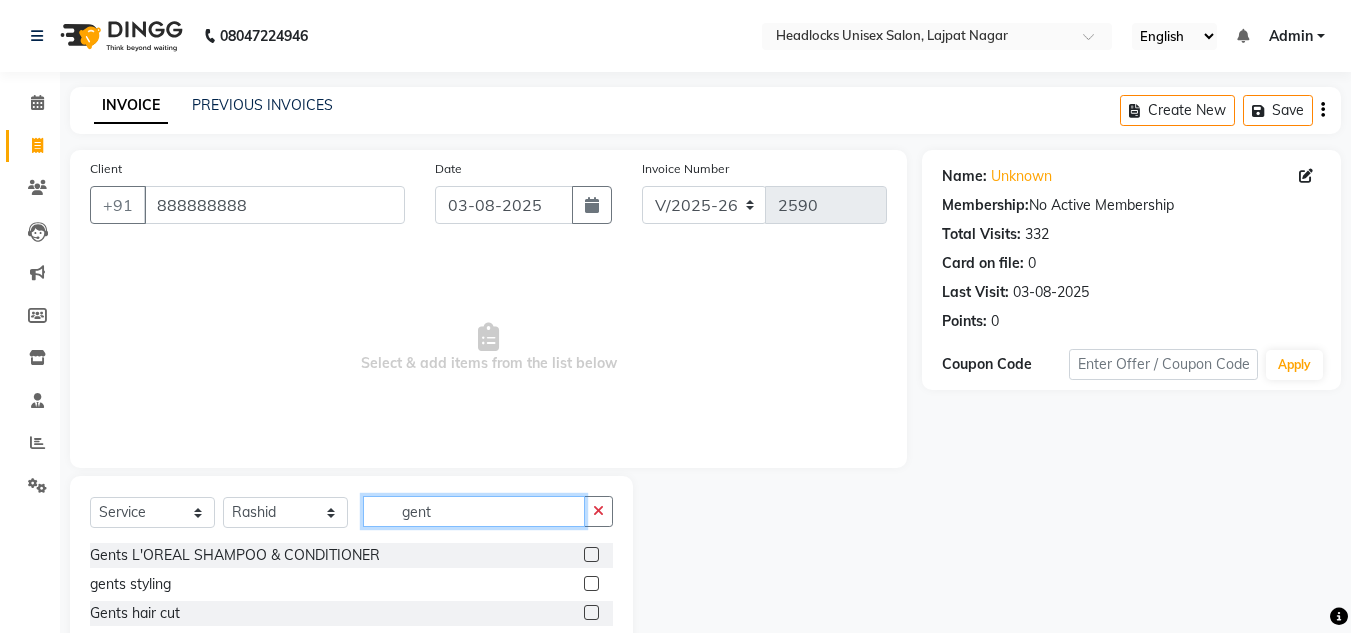 scroll, scrollTop: 138, scrollLeft: 0, axis: vertical 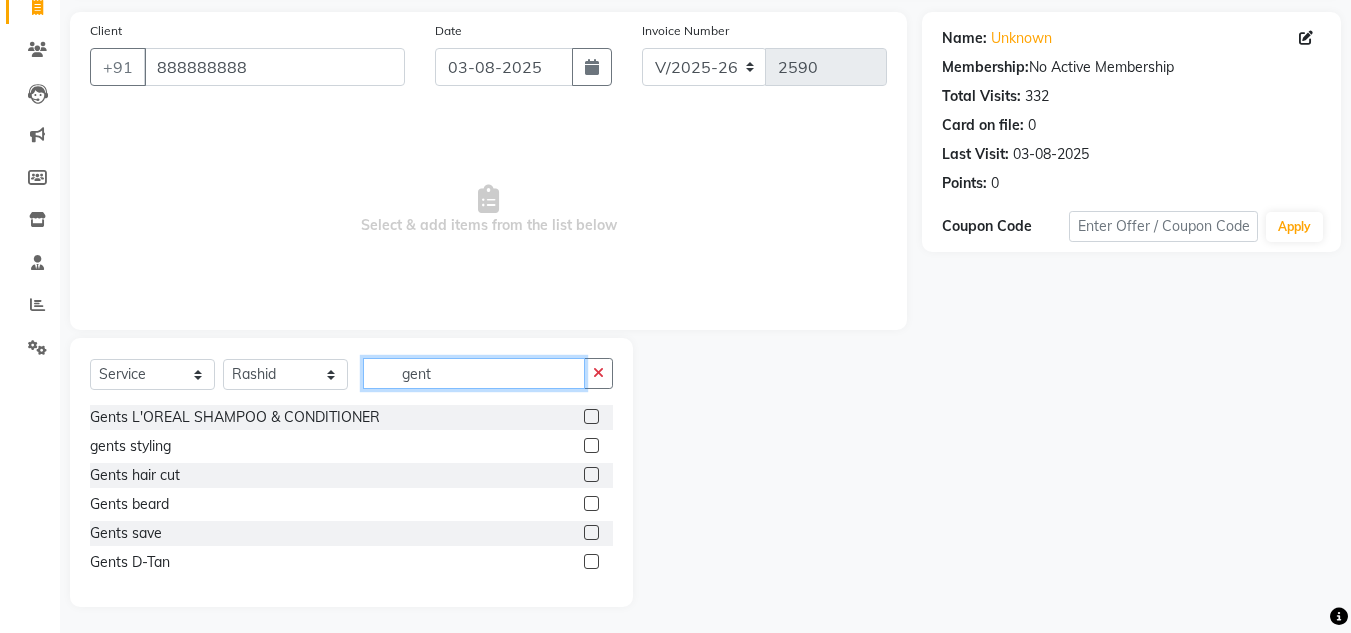 type on "gent" 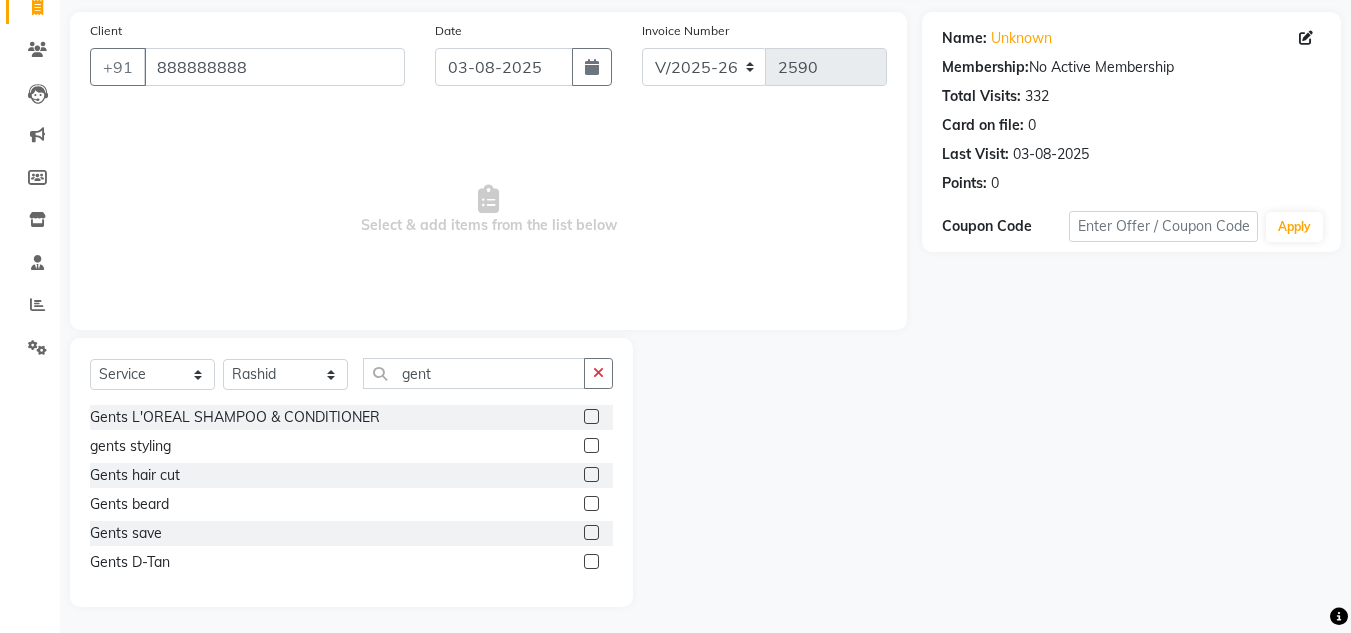 click 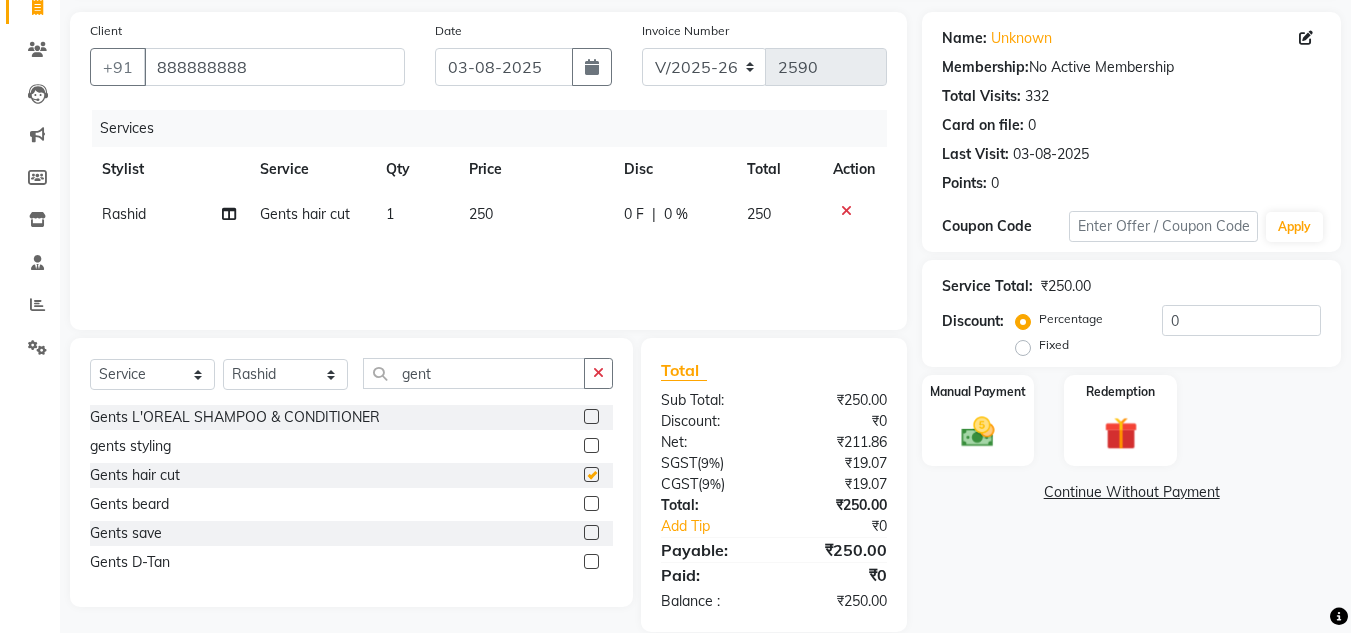 checkbox on "false" 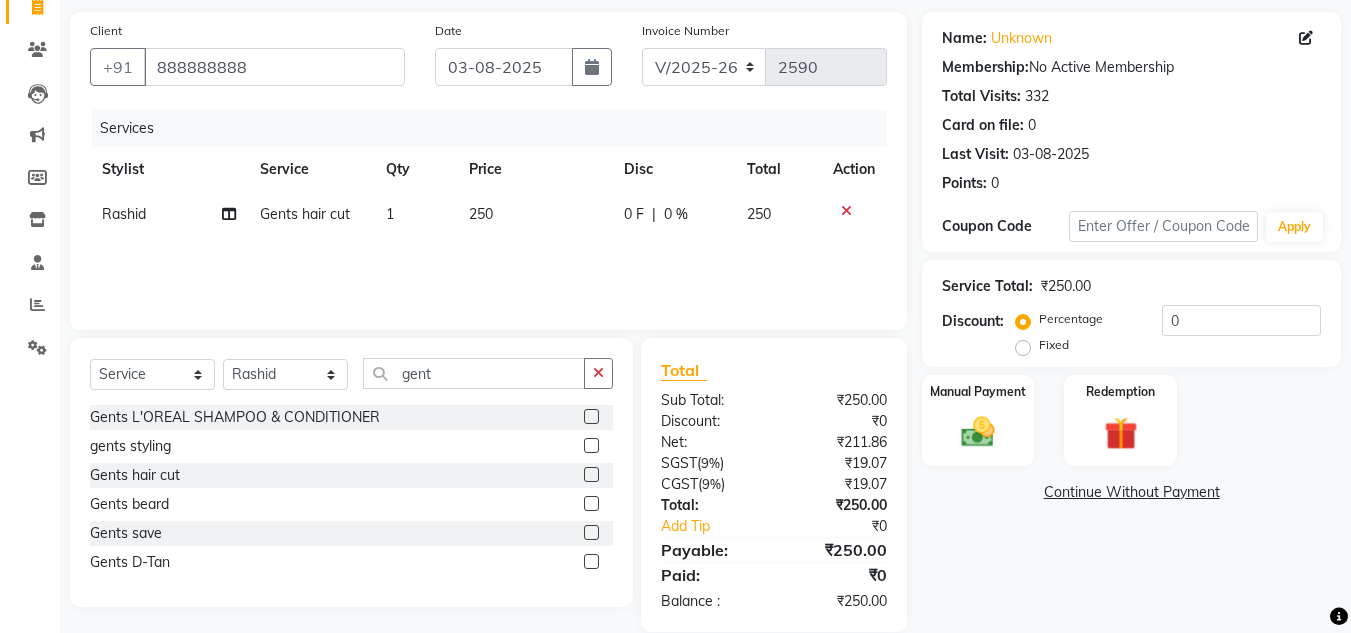 click 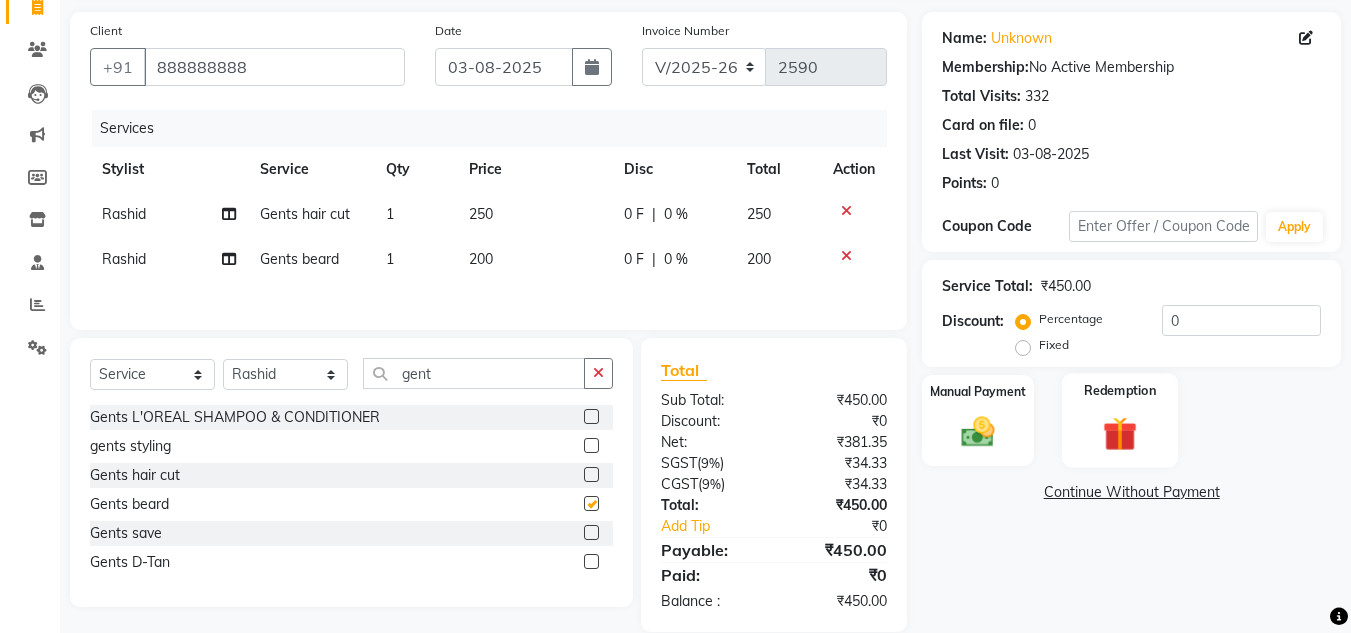 checkbox on "false" 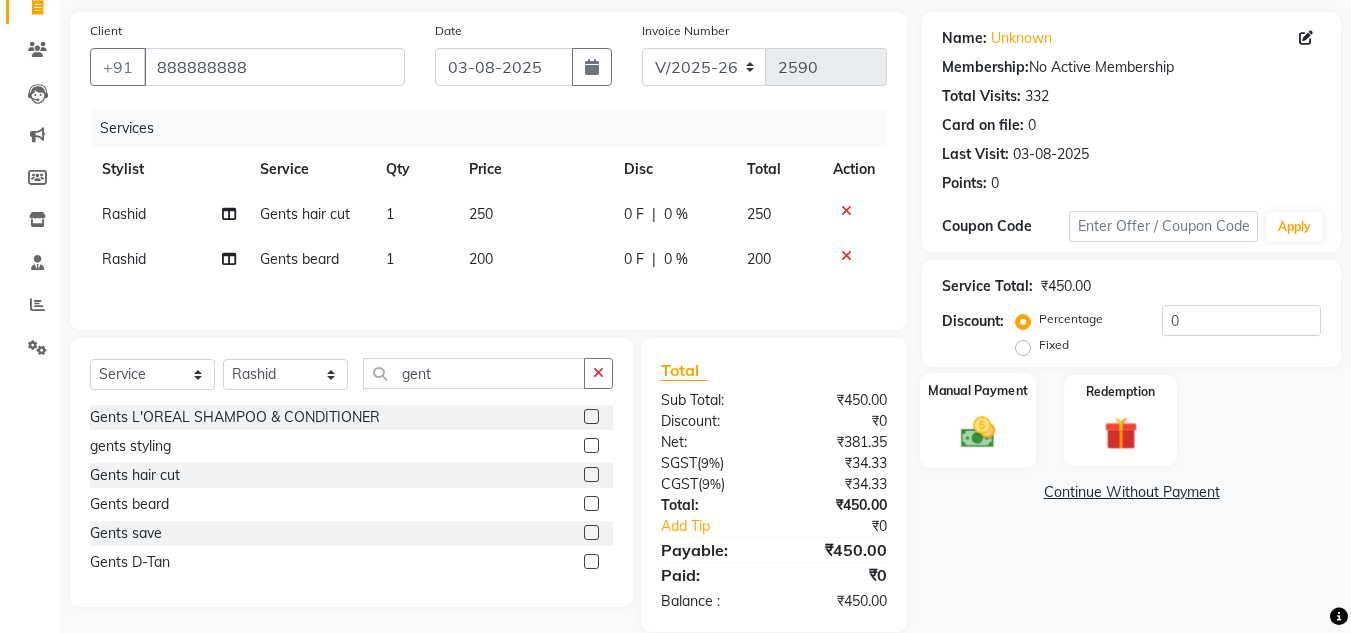 click 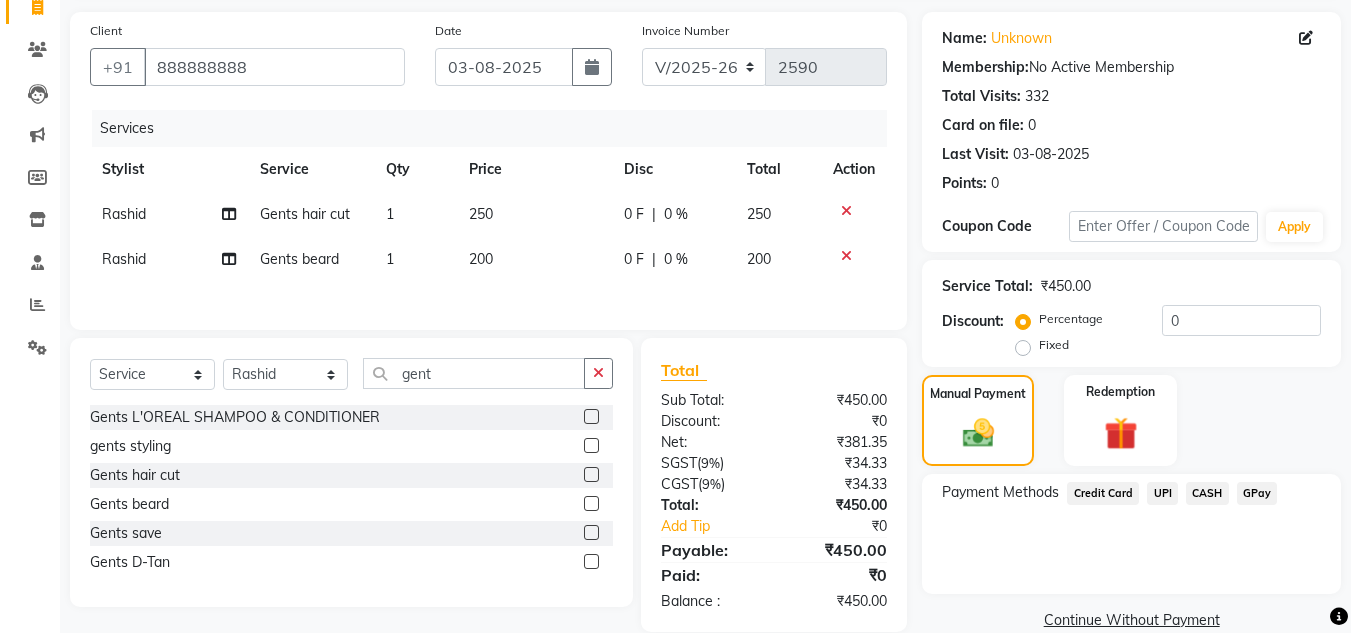 click on "UPI" 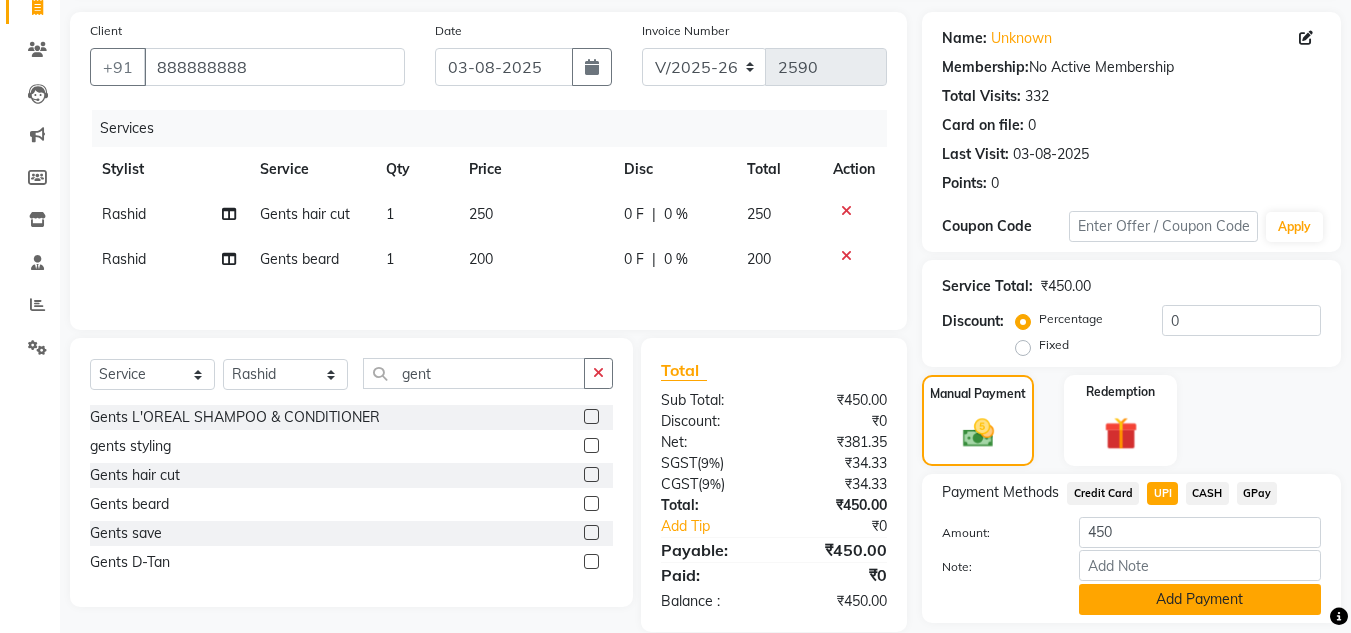click on "Add Payment" 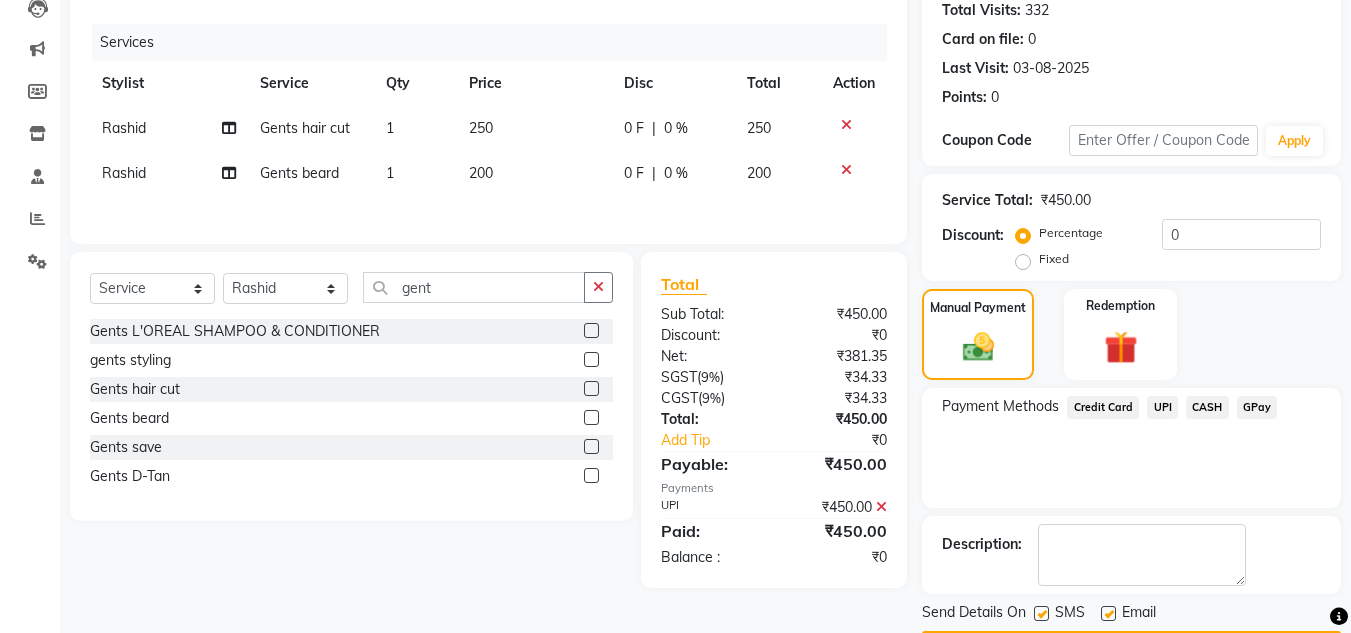scroll, scrollTop: 282, scrollLeft: 0, axis: vertical 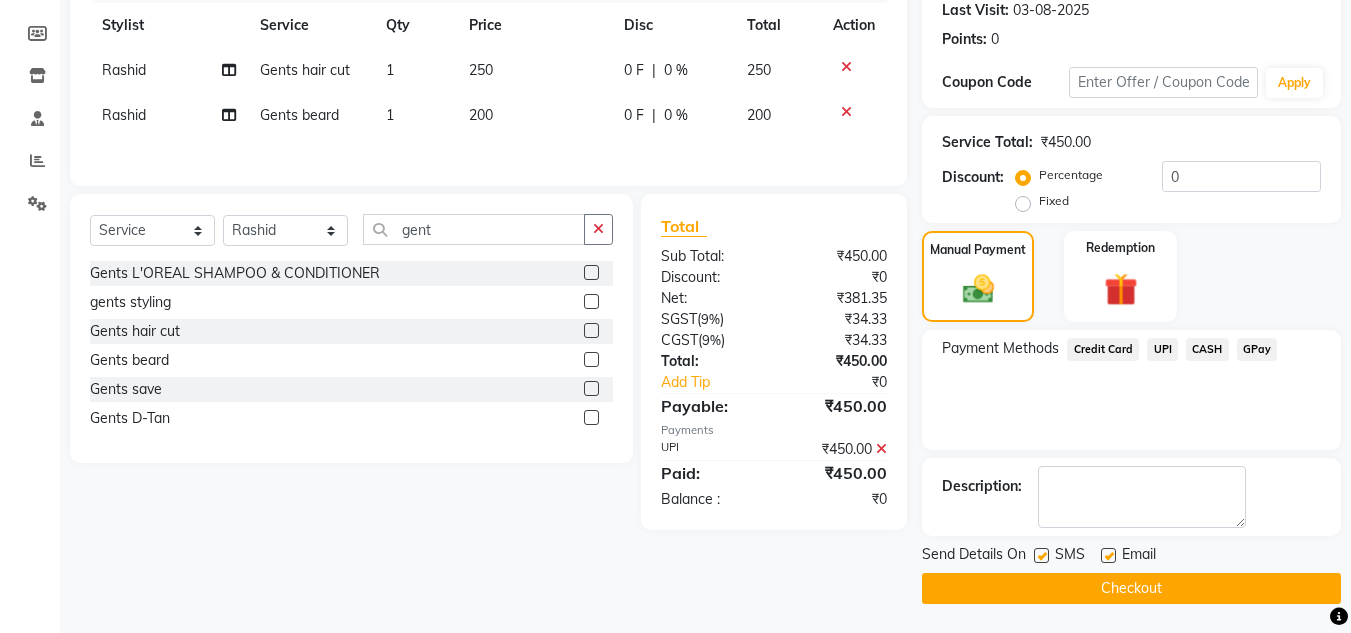 click on "Checkout" 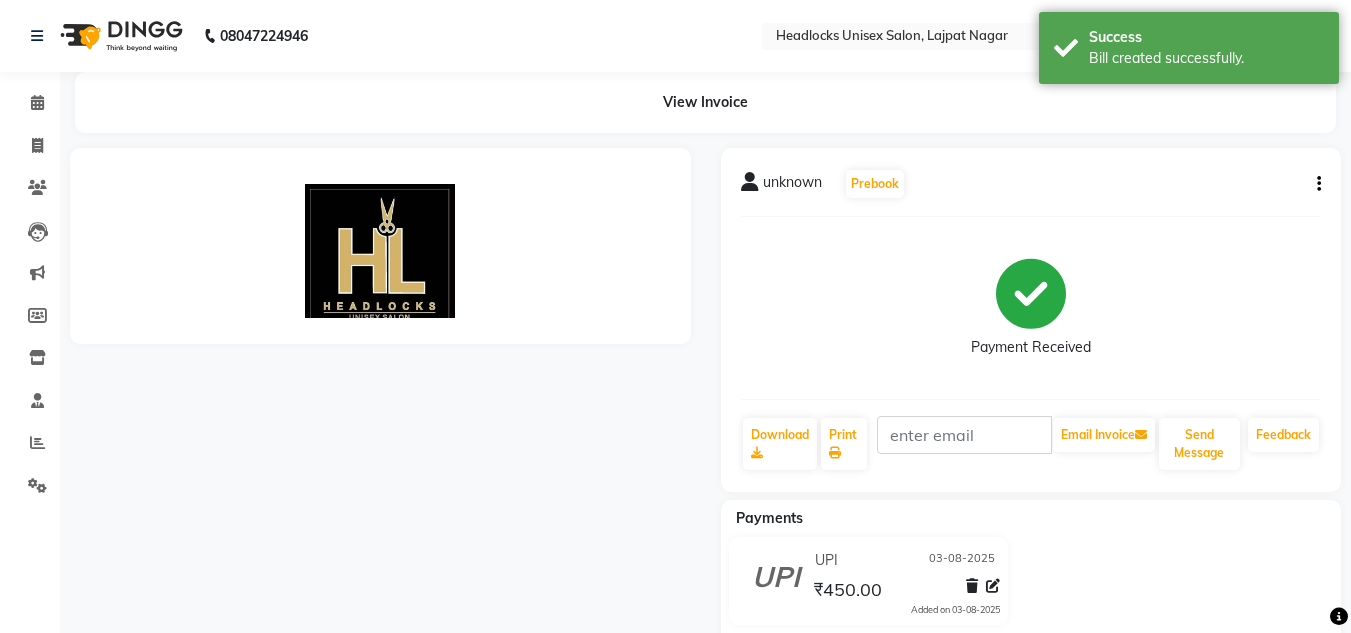 scroll, scrollTop: 0, scrollLeft: 0, axis: both 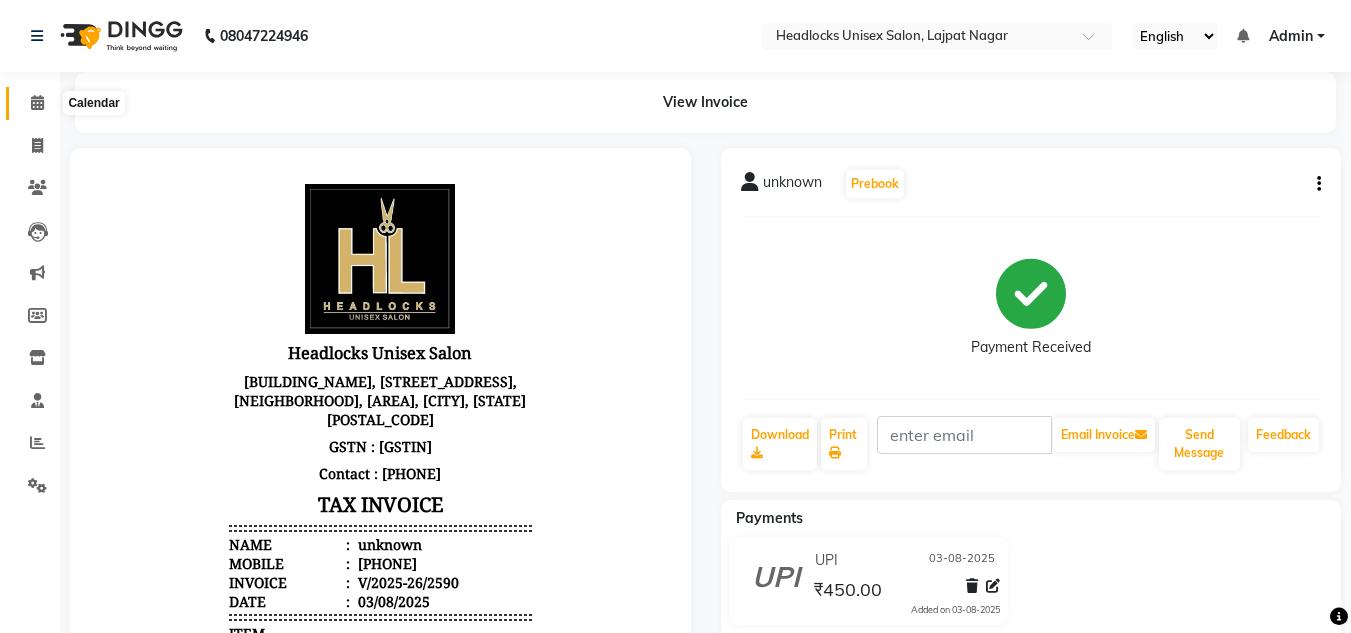 click 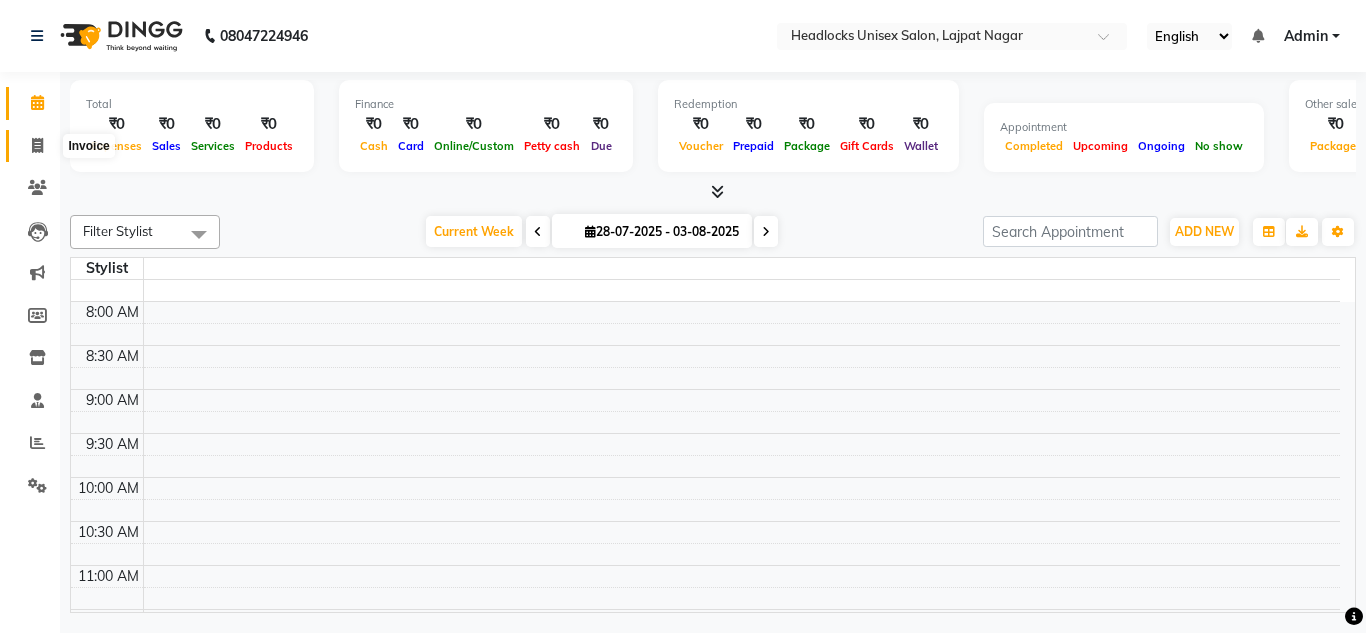 click 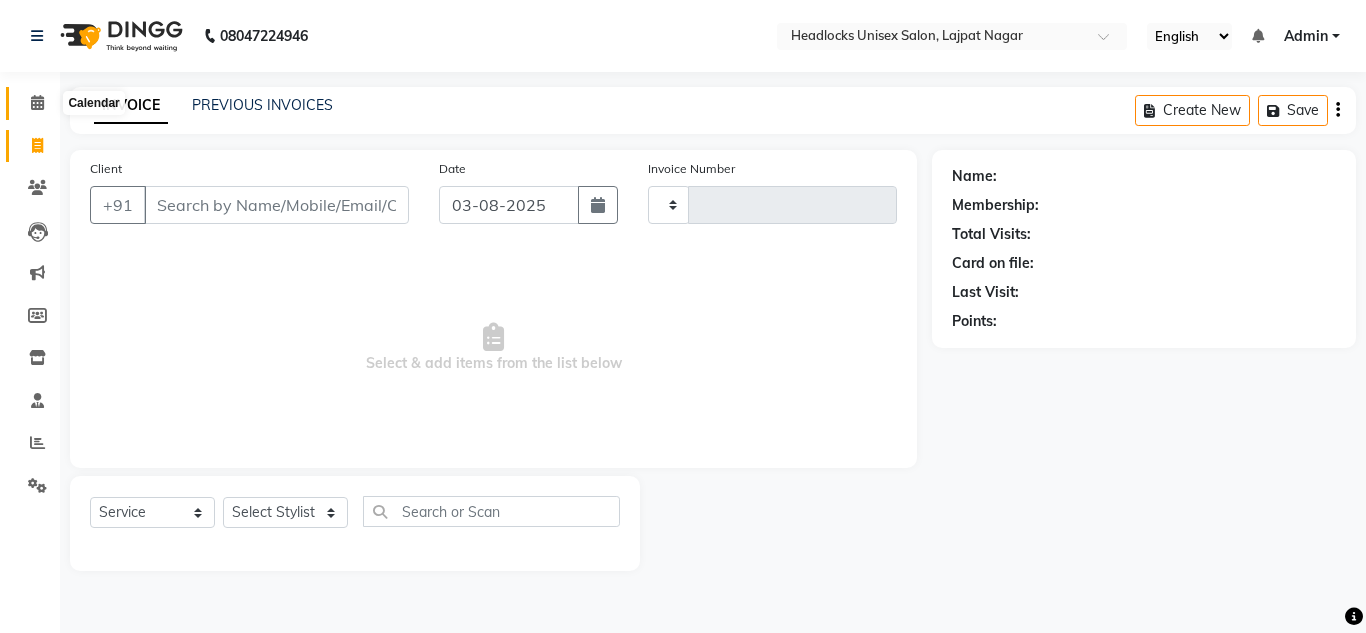 click 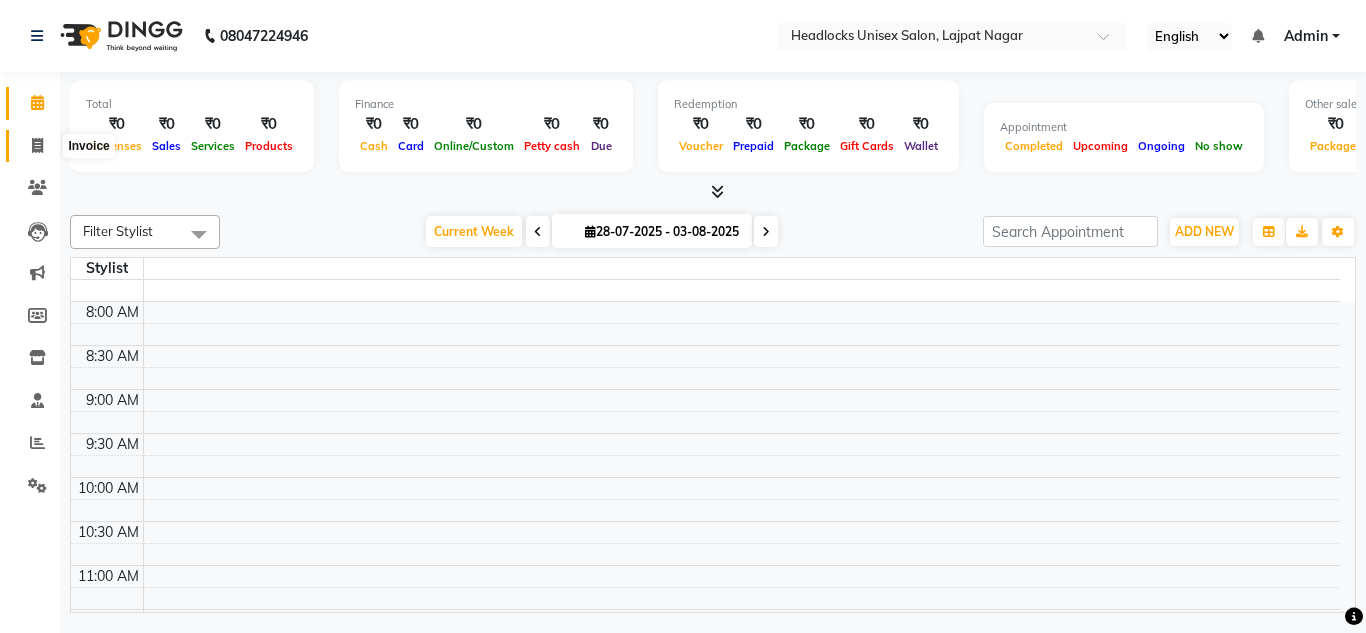 click 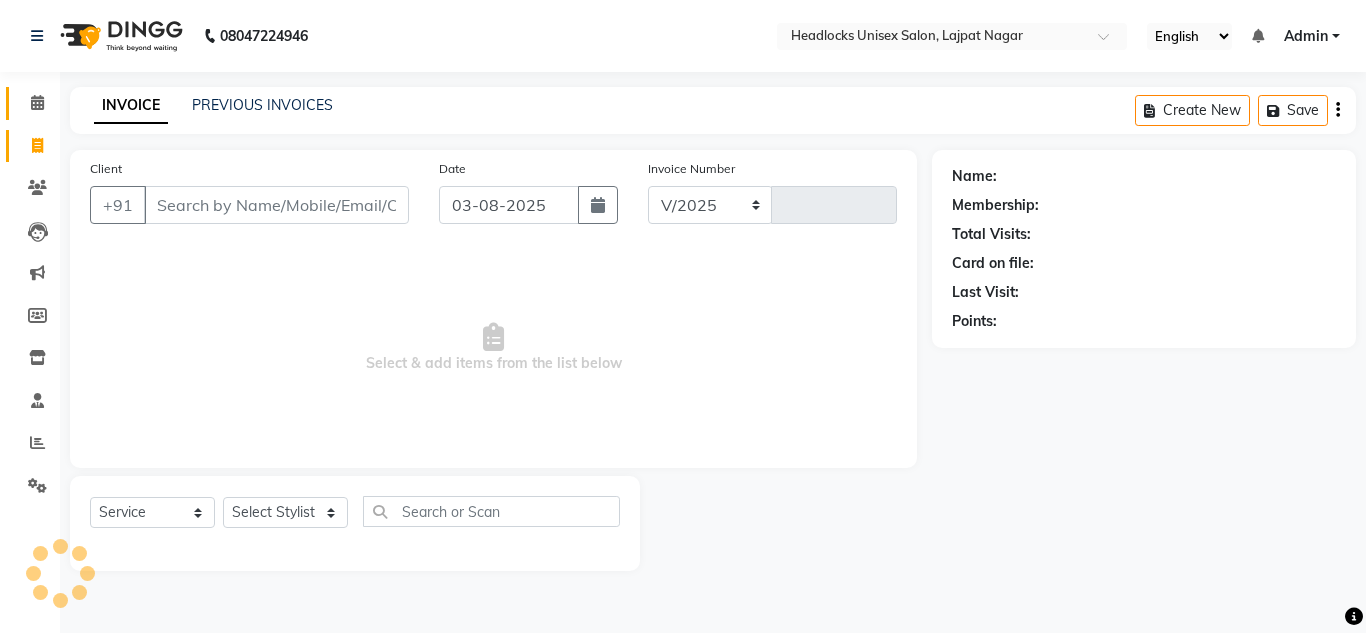 select on "6850" 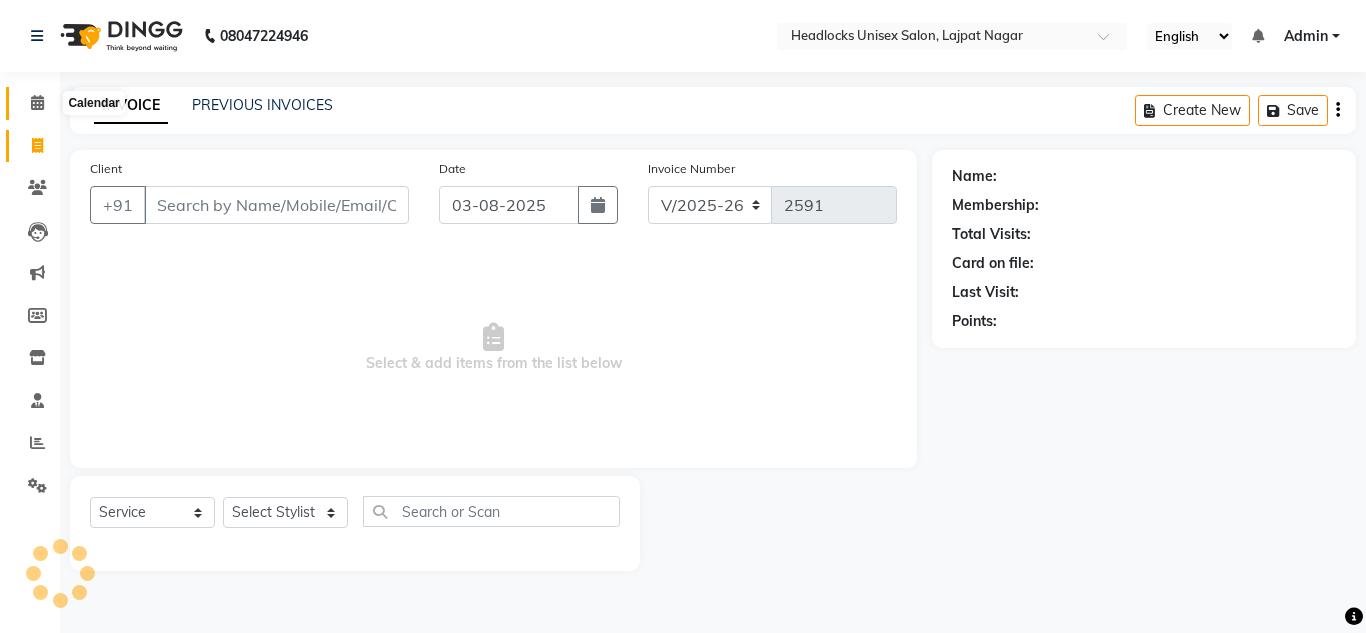 click 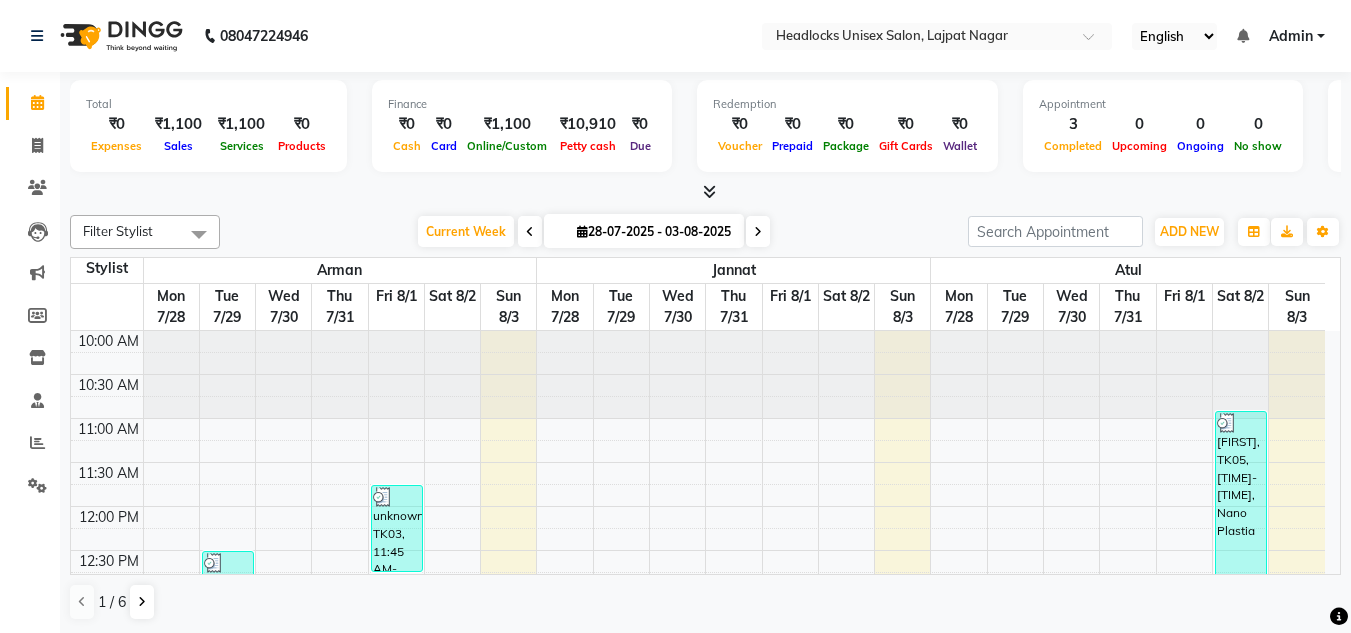 scroll, scrollTop: 0, scrollLeft: 0, axis: both 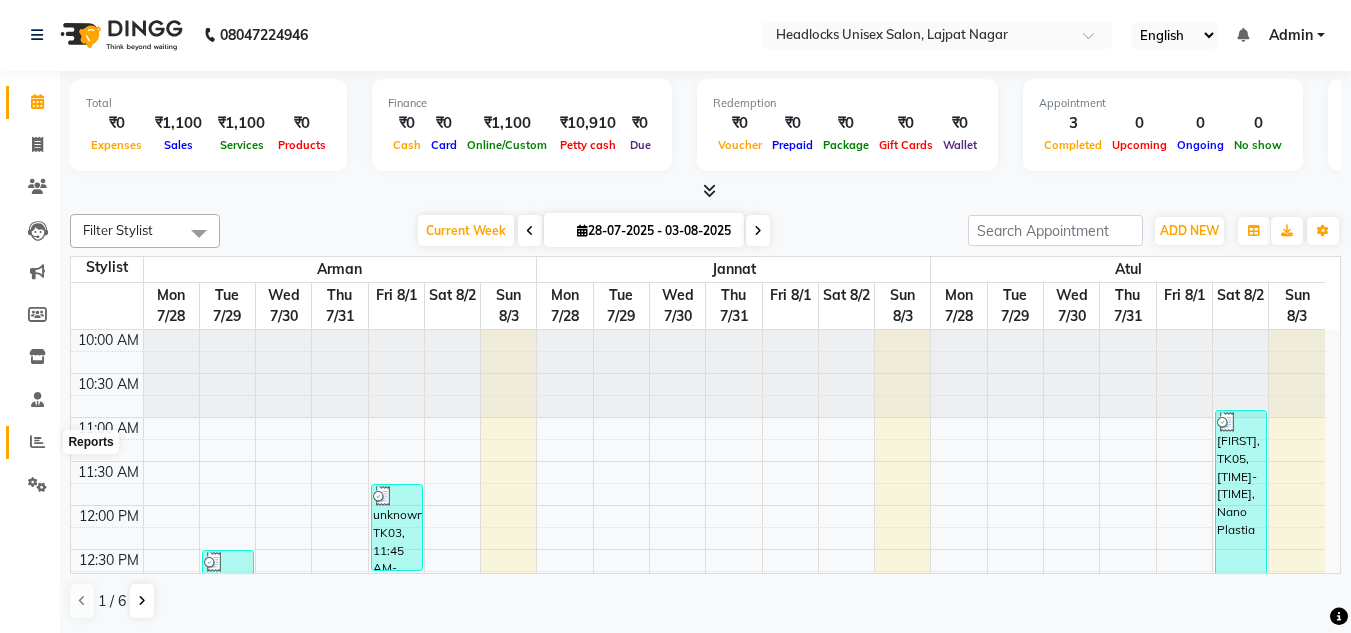 click 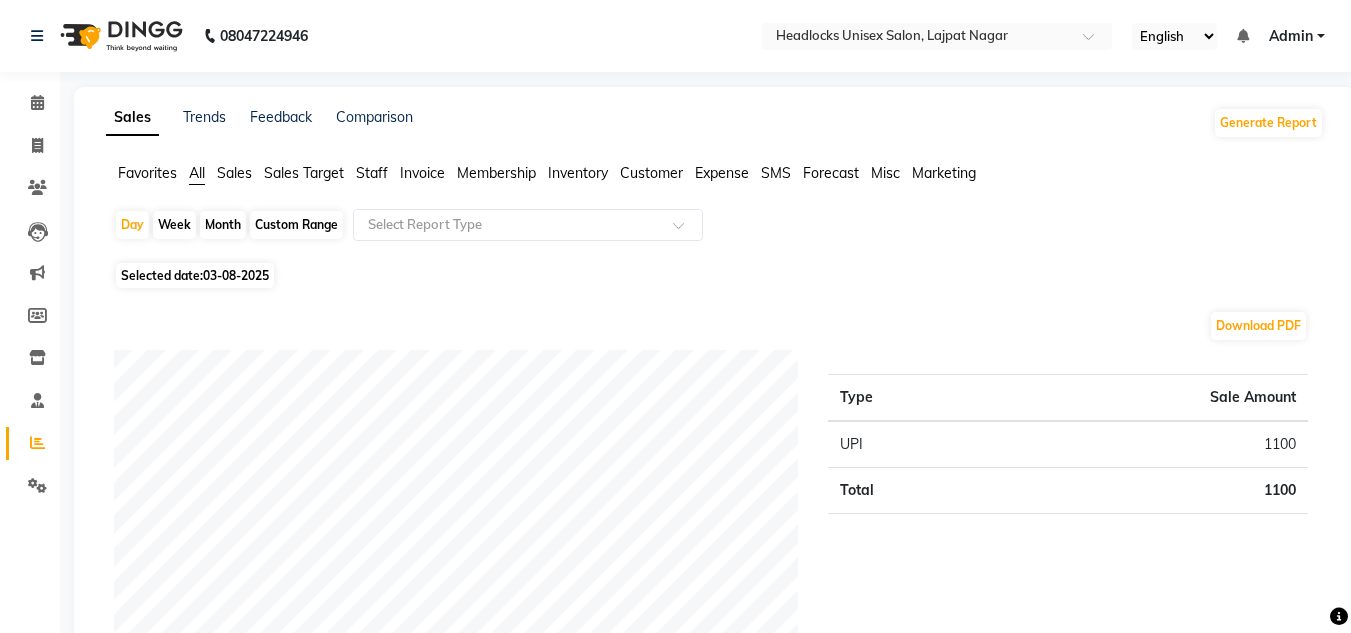 click on "Sales Trends Feedback Comparison Generate Report Favorites All Sales Sales Target Staff Invoice Membership Inventory Customer SMS Forecast Misc Marketing Day Week Month Custom Range Select Report Type Selected date: 03-08-2025 Download PDF Payment mode Type Sale Amount UPI 1100 Total 1100 Staff summary Type Sale Amount [FIRST] 450 Rashid 450 Shavaz [LAST] 200 Total 1100 Sales summary Type Sale Amount Memberships 0 Vouchers 0 Gift card 0 Products 0 Packages 0 Tips 0 Prepaid 0 Services 1100 Fee 0 Total 1100 Service by category Type Sale Amount HAIRCUT 1100 Total 1100 Service sales Type Sale Amount Gents beard 600 Gents hair cut 500 Total 1100 ★ Mark as Favorite Choose how you'd like to save "" report to favorites Save to Personal Favorites: Only you can see this report in your favorites tab. Share with Organization: Everyone in your organization can see this report in their favorites tab. Save to Favorites" 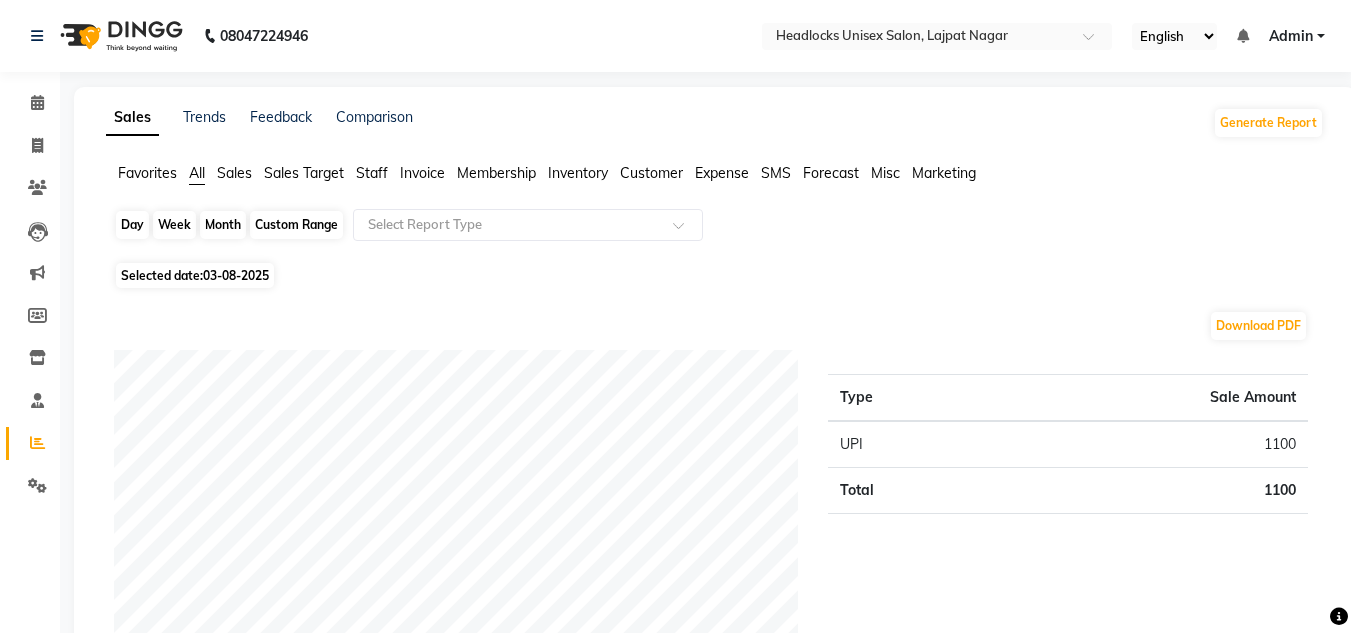 click on "Day" 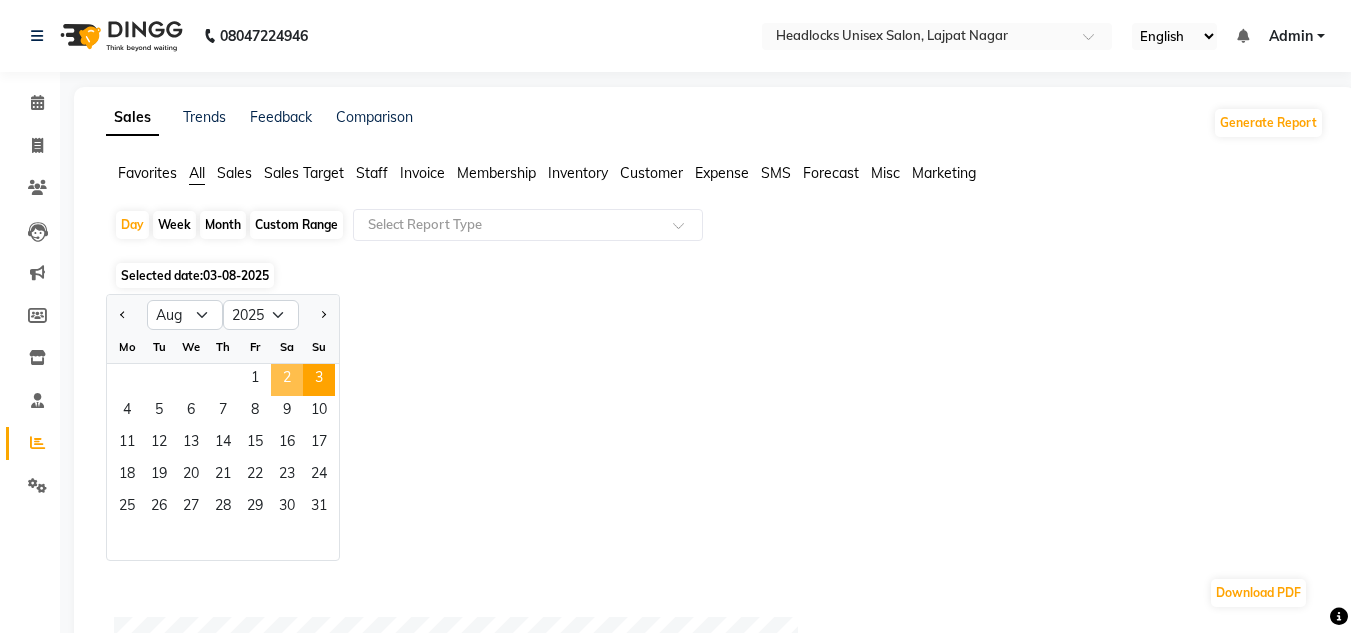 click on "2" 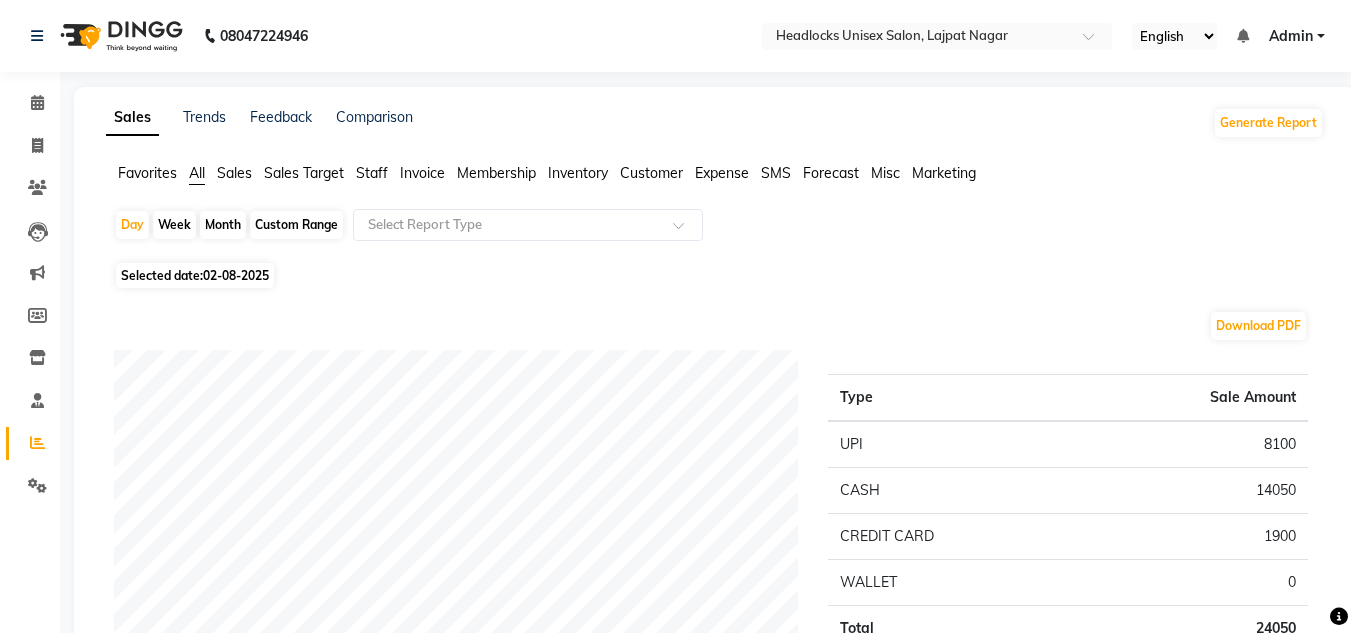 click on "Selected date:  02-08-2025" 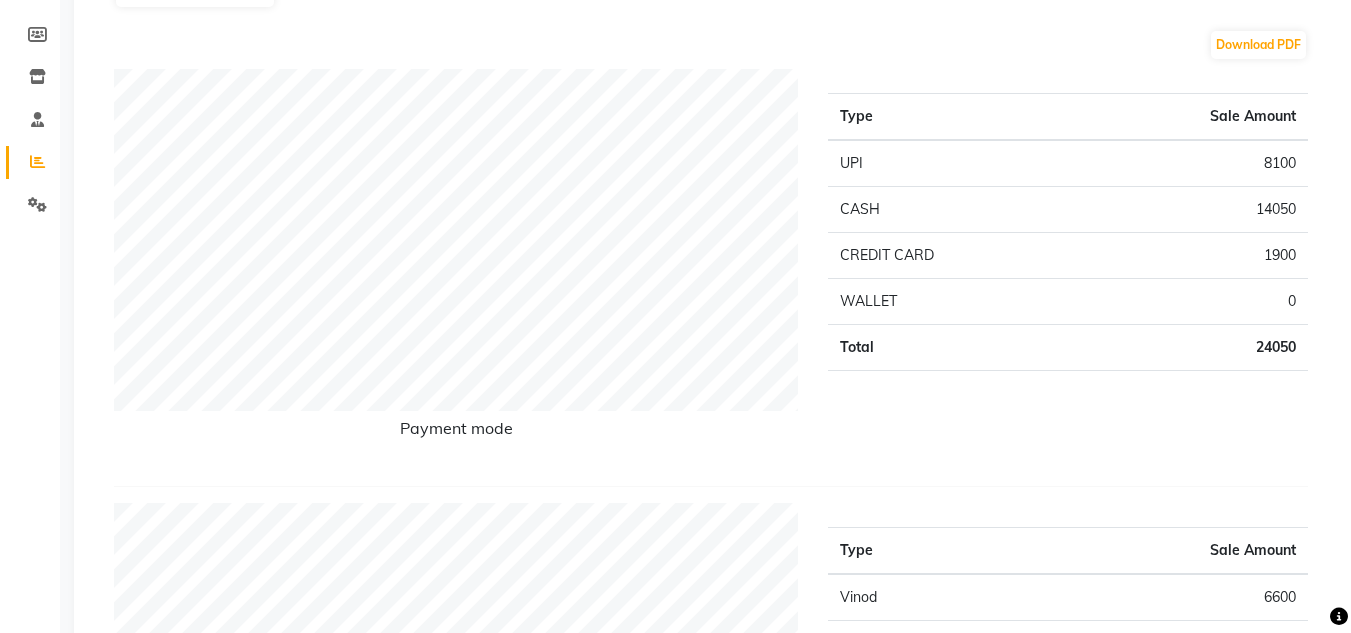 scroll, scrollTop: 280, scrollLeft: 0, axis: vertical 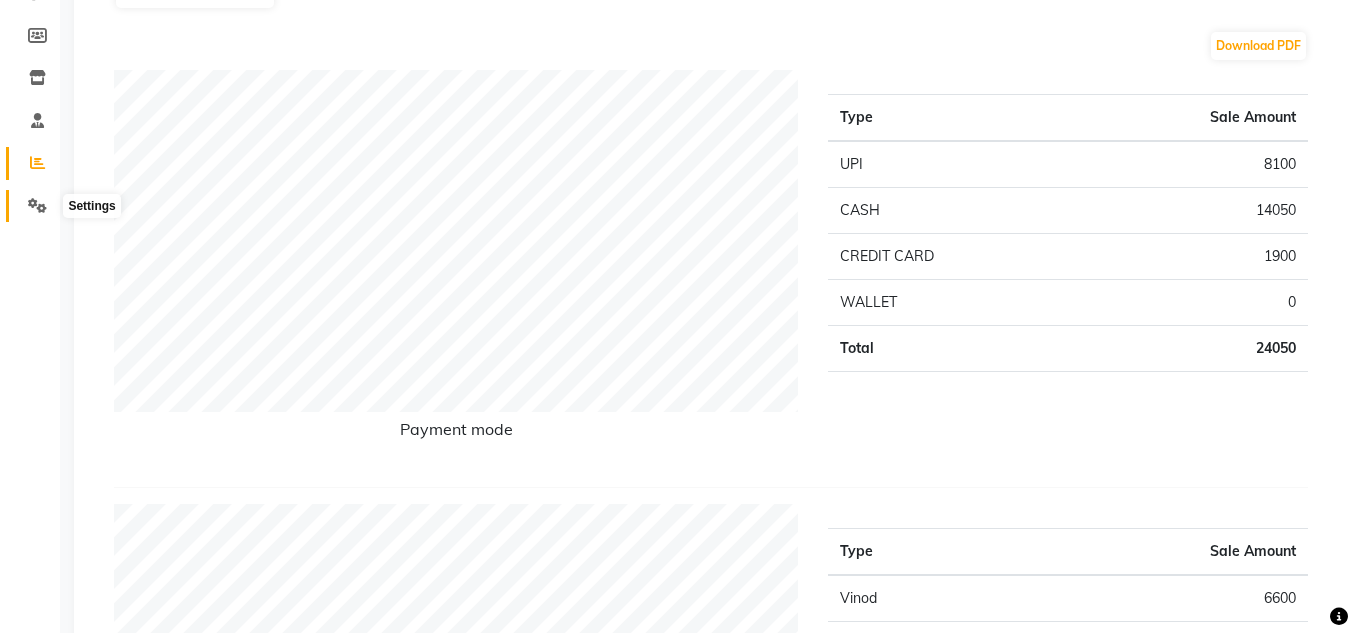 click 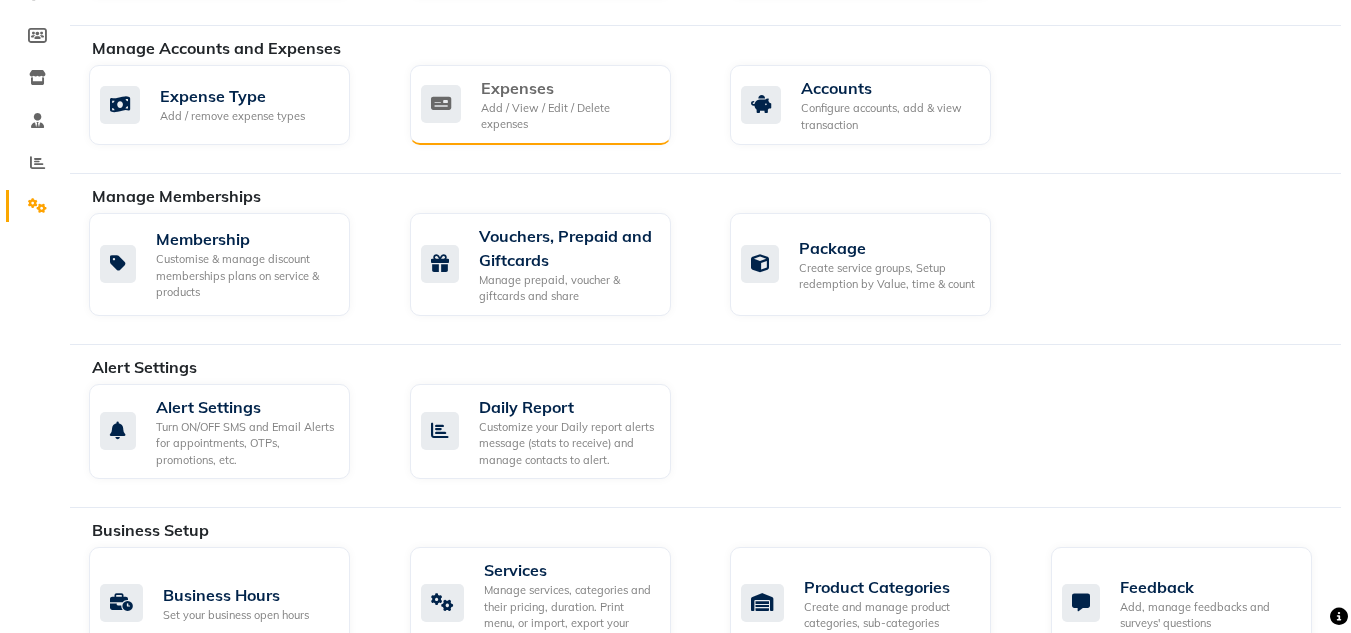click on "Add / View / Edit / Delete expenses" 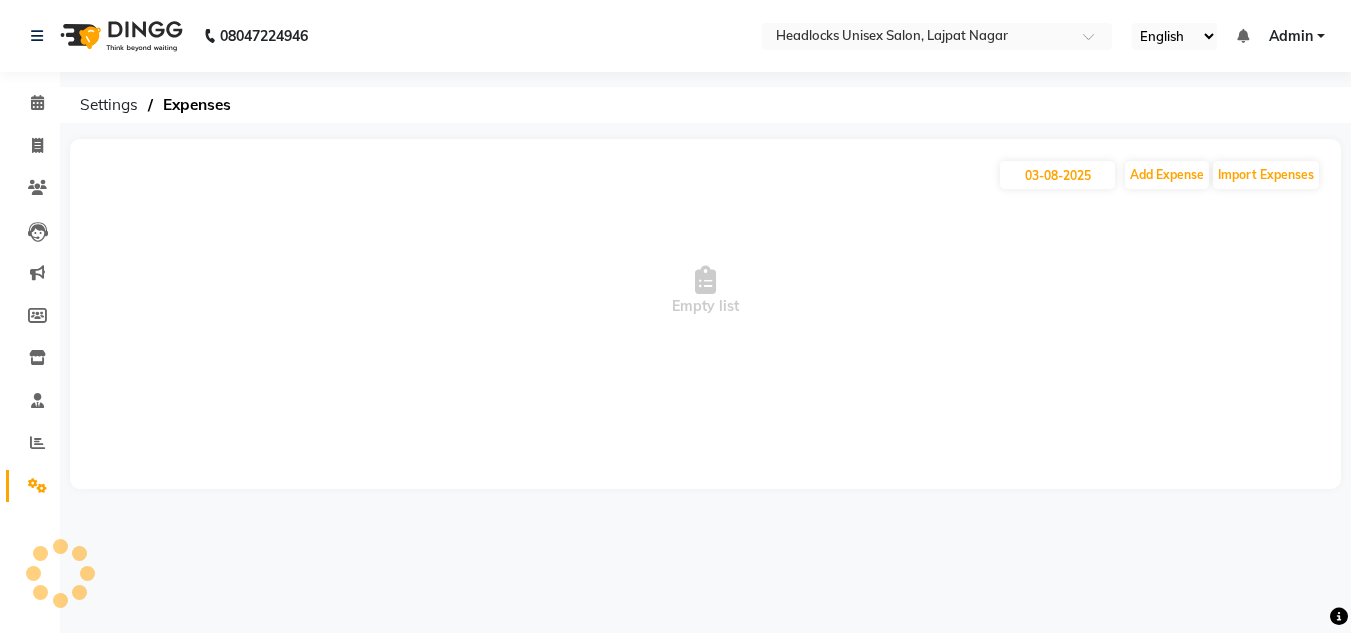 scroll, scrollTop: 0, scrollLeft: 0, axis: both 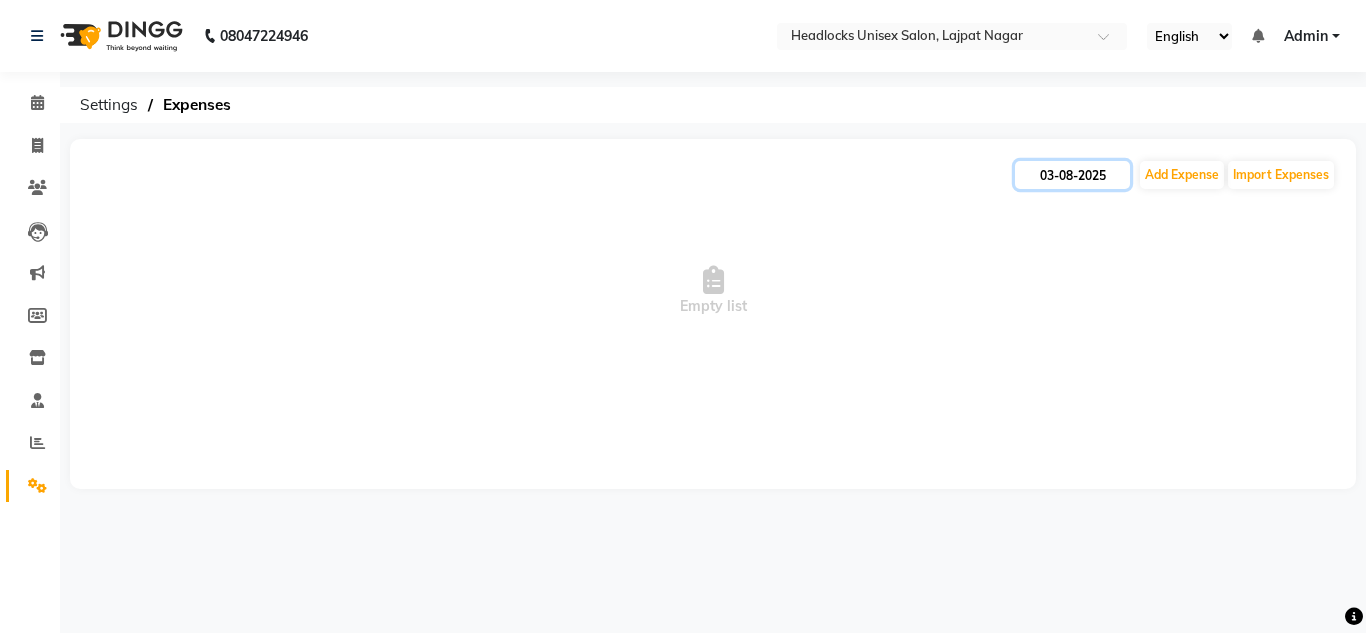 click on "03-08-2025" 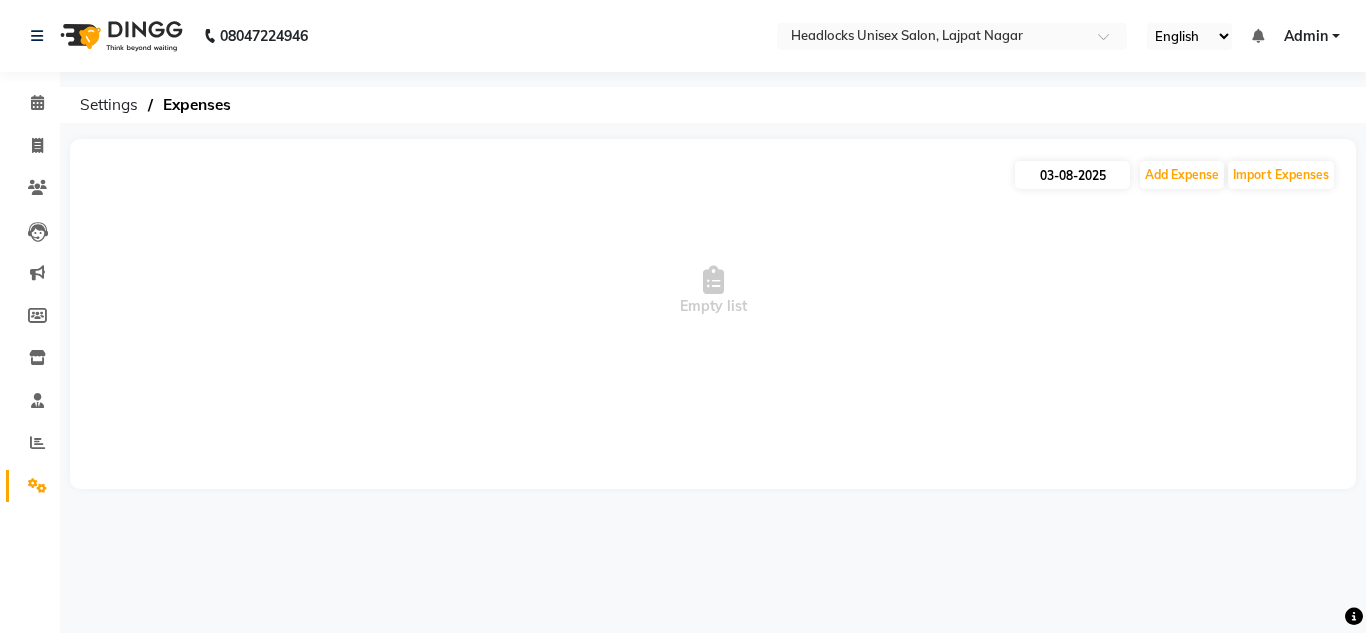 select on "8" 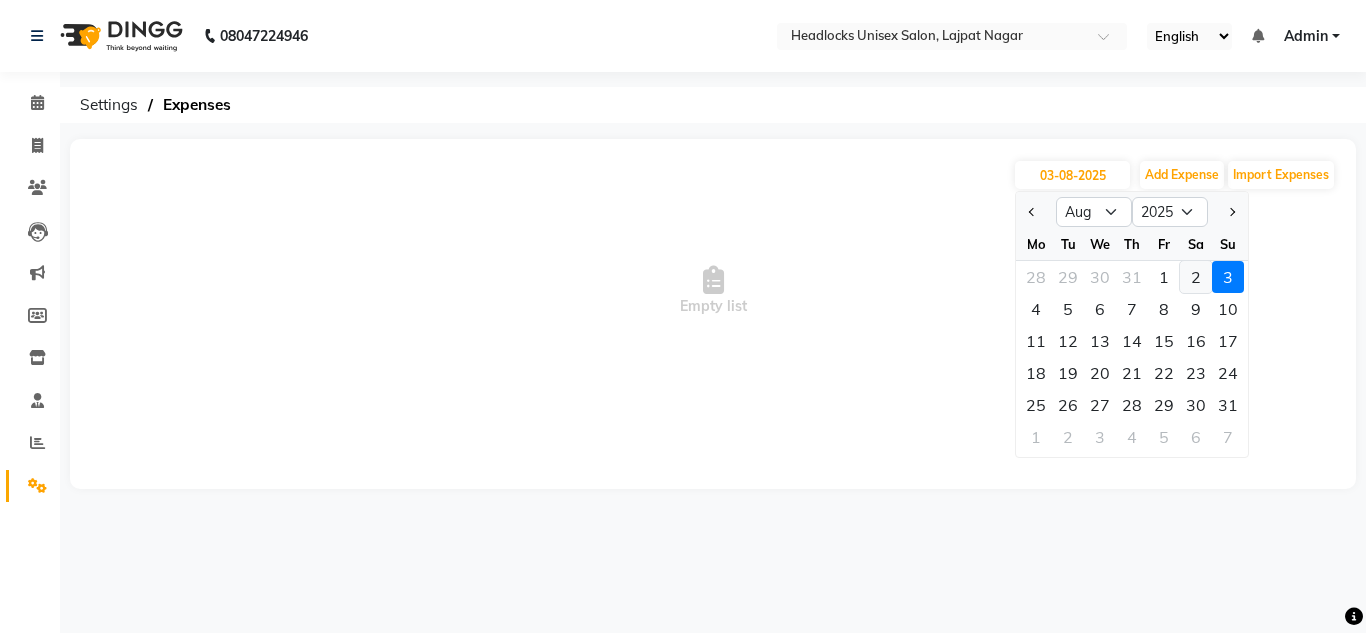 click on "2" 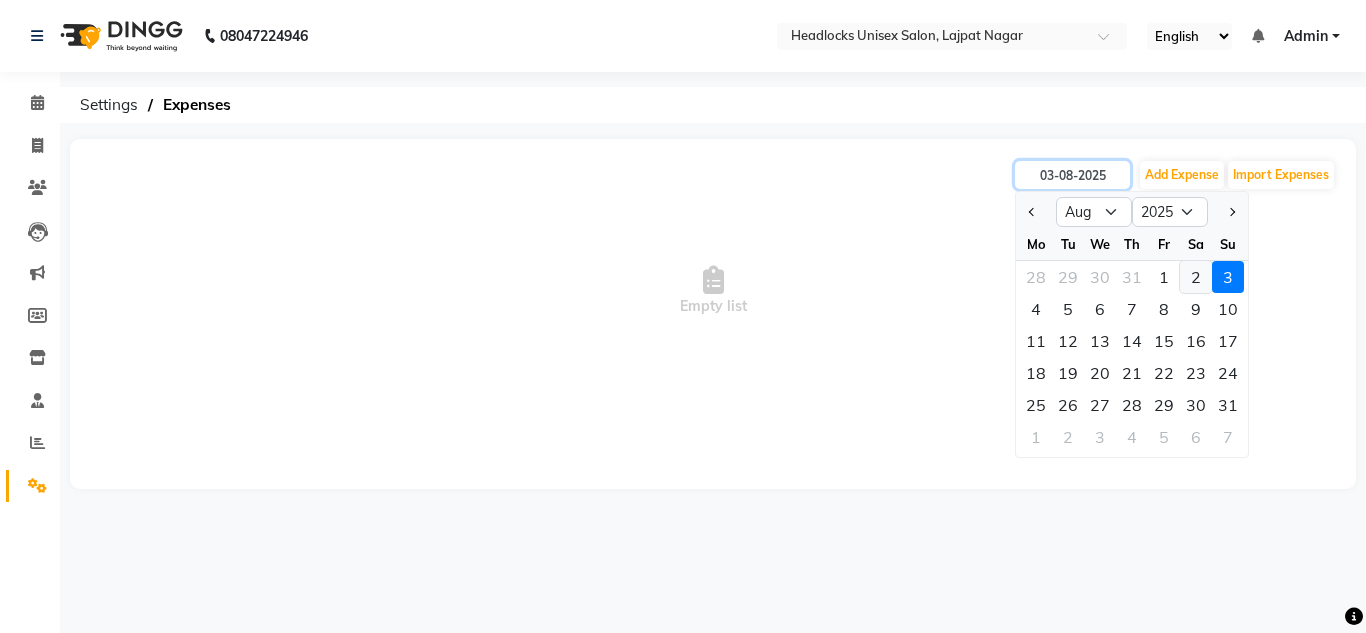 type on "02-08-2025" 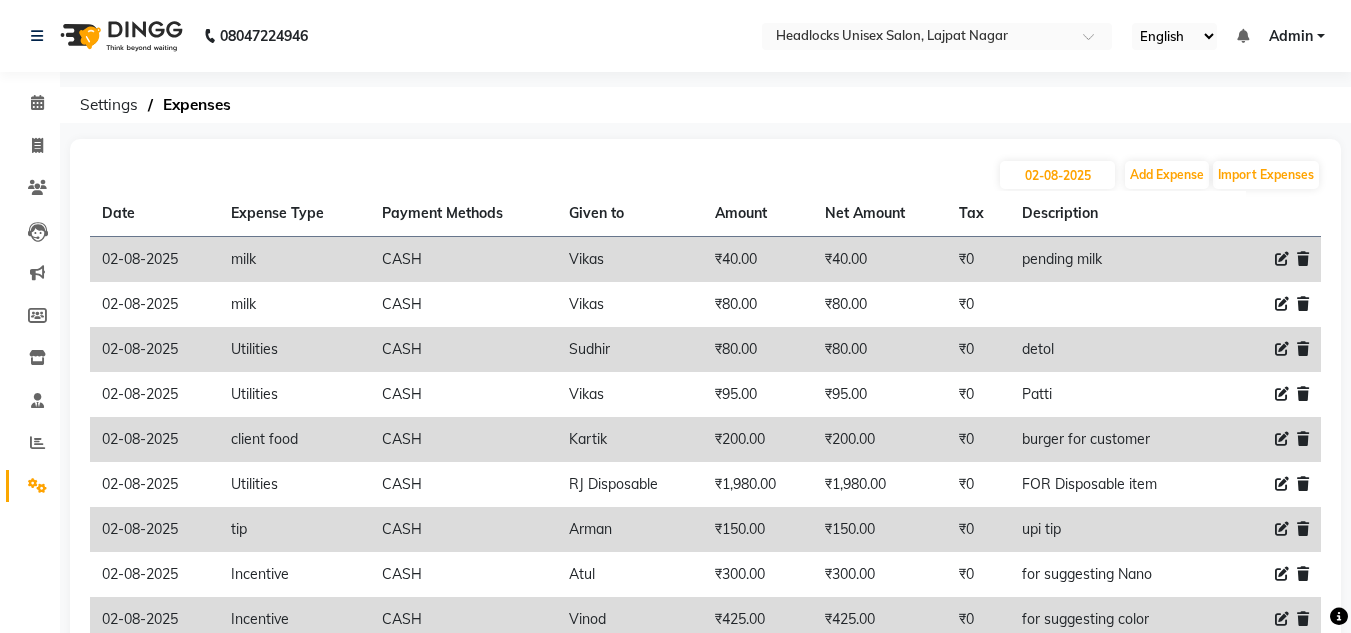 click on "02-08-2025 Add Expense Import Expenses Date Expense Type Payment Methods Given to Amount Net Amount Tax Description 02-08-2025 milk CASH [FIRST] ₹40.00 ₹40.00 ₹0 pending milk 02-08-2025 milk CASH [FIRST] ₹80.00 ₹80.00 ₹0 02-08-2025 Utilities CASH [FIRST] ₹80.00 ₹80.00 ₹0 detol 02-08-2025 Utilities CASH [FIRST] ₹95.00 ₹95.00 ₹0 Patti 02-08-2025 client food CASH [FIRST] ₹200.00 ₹200.00 ₹0 burger for customer 02-08-2025 Utilities CASH RJ Disposable ₹1,980.00 ₹1,980.00 ₹0 FOR Disposable item 02-08-2025 tip CASH [FIRST] ₹150.00 ₹150.00 ₹0 upi tip 02-08-2025 Incentive CASH [FIRST] ₹300.00 ₹300.00 ₹0 for suggesting Nano 02-08-2025 Incentive CASH [FIRST] ₹425.00 ₹425.00 ₹0 for suggesting color 02-08-2025 sugar CASH [FIRST] ₹100.00 ₹100.00 ₹0 sugar + milk + ilichi Previous page 1 / 1 You're on page 1 Next page" 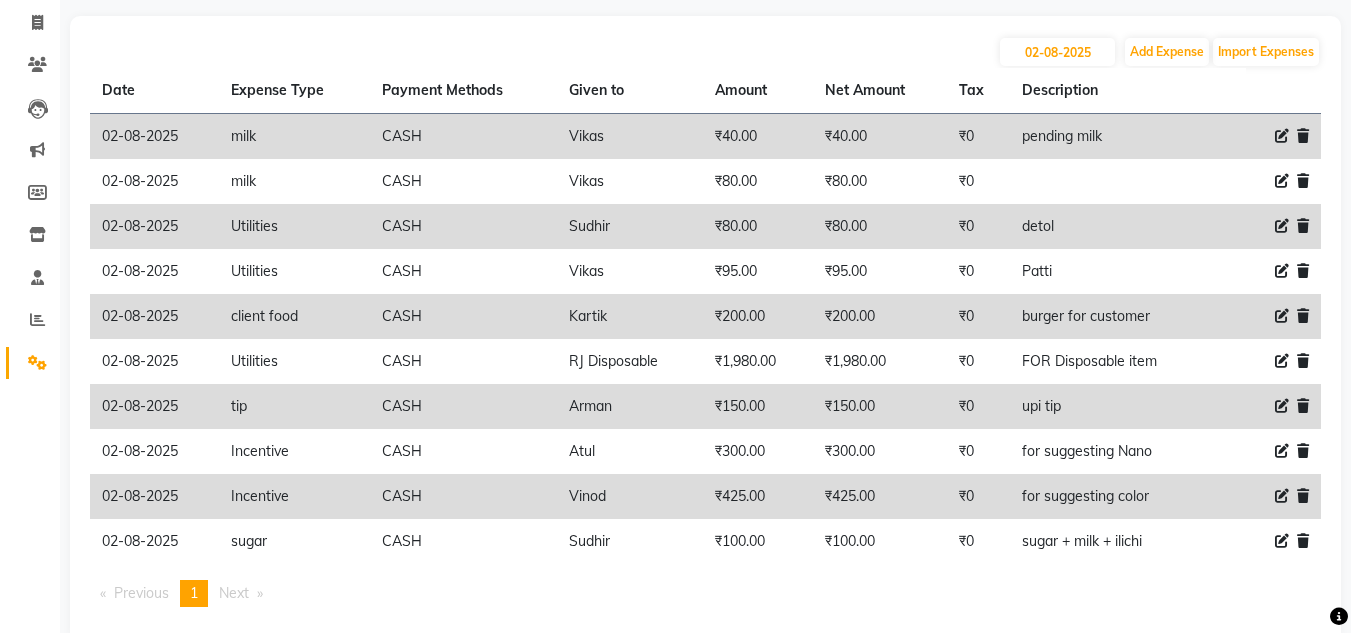 scroll, scrollTop: 163, scrollLeft: 0, axis: vertical 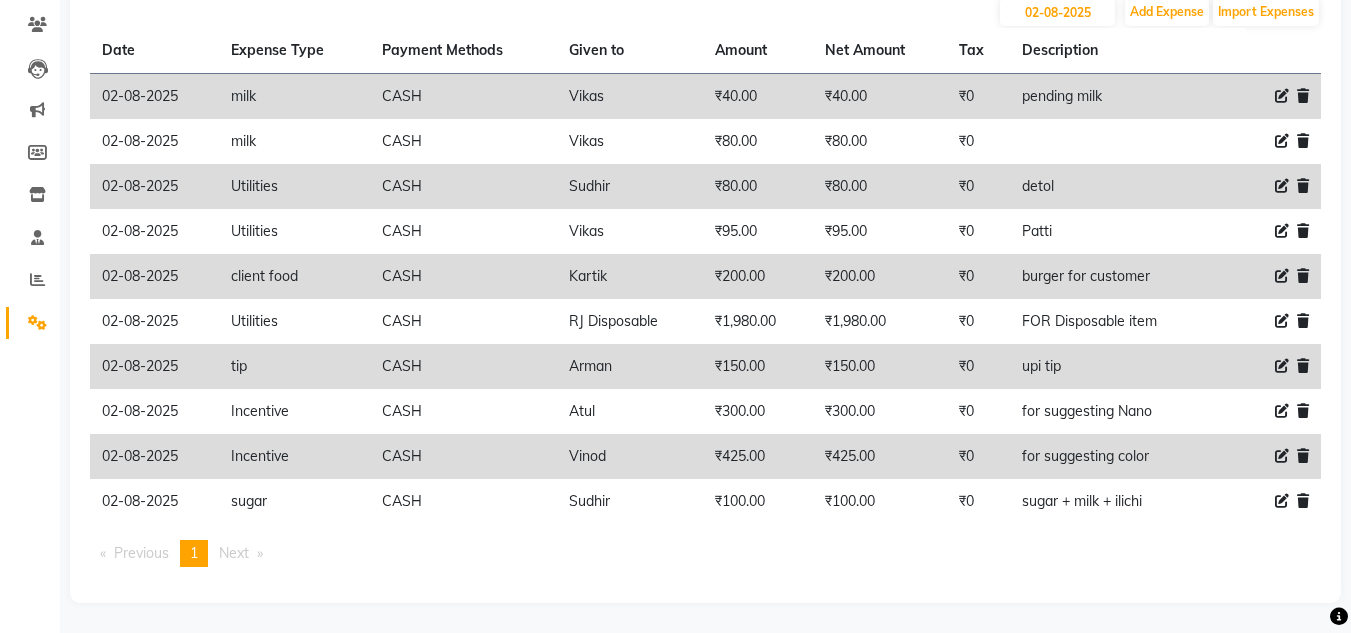 click on "02-08-2025 Add Expense Import Expenses Date Expense Type Payment Methods Given to Amount Net Amount Tax Description 02-08-2025 milk CASH [FIRST] ₹40.00 ₹40.00 ₹0 pending milk 02-08-2025 milk CASH [FIRST] ₹80.00 ₹80.00 ₹0 02-08-2025 Utilities CASH [FIRST] ₹80.00 ₹80.00 ₹0 detol 02-08-2025 Utilities CASH [FIRST] ₹95.00 ₹95.00 ₹0 Patti 02-08-2025 client food CASH [FIRST] ₹200.00 ₹200.00 ₹0 burger for customer 02-08-2025 Utilities CASH RJ Disposable ₹1,980.00 ₹1,980.00 ₹0 FOR Disposable item 02-08-2025 tip CASH [FIRST] ₹150.00 ₹150.00 ₹0 upi tip 02-08-2025 Incentive CASH [FIRST] ₹300.00 ₹300.00 ₹0 for suggesting Nano 02-08-2025 Incentive CASH [FIRST] ₹425.00 ₹425.00 ₹0 for suggesting color 02-08-2025 sugar CASH [FIRST] ₹100.00 ₹100.00 ₹0 sugar + milk + ilichi Previous page 1 / 1 You're on page 1 Next page" 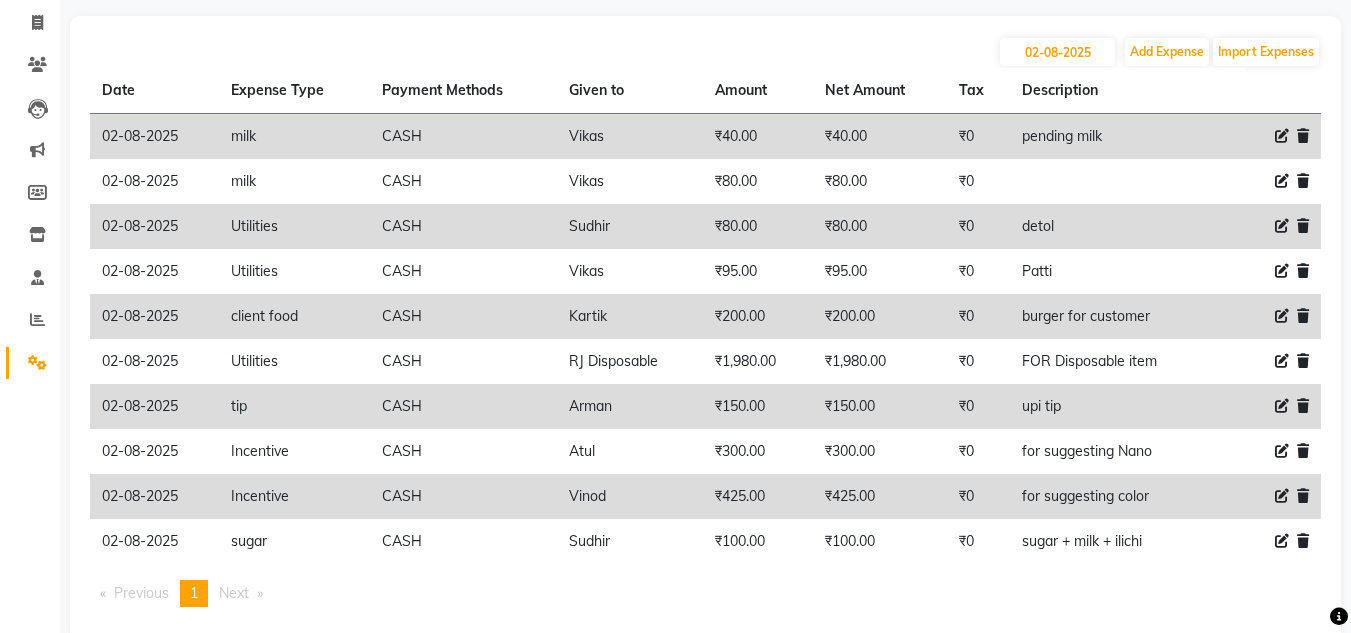 scroll, scrollTop: 0, scrollLeft: 0, axis: both 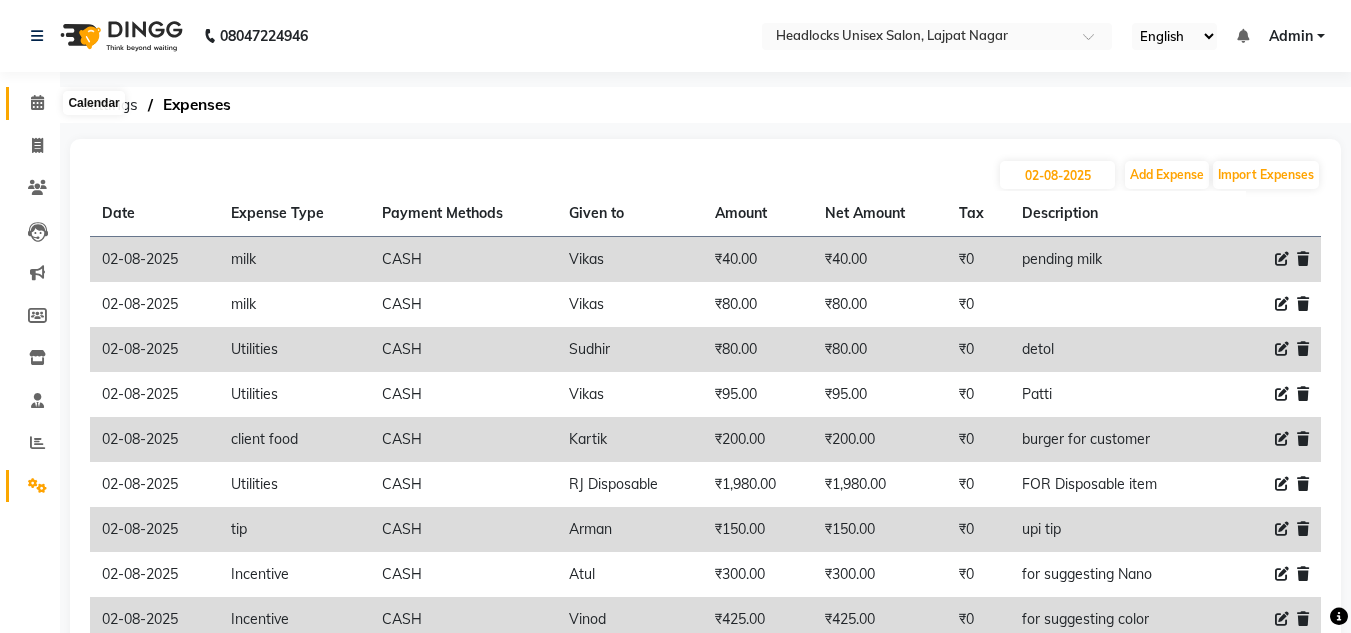 click 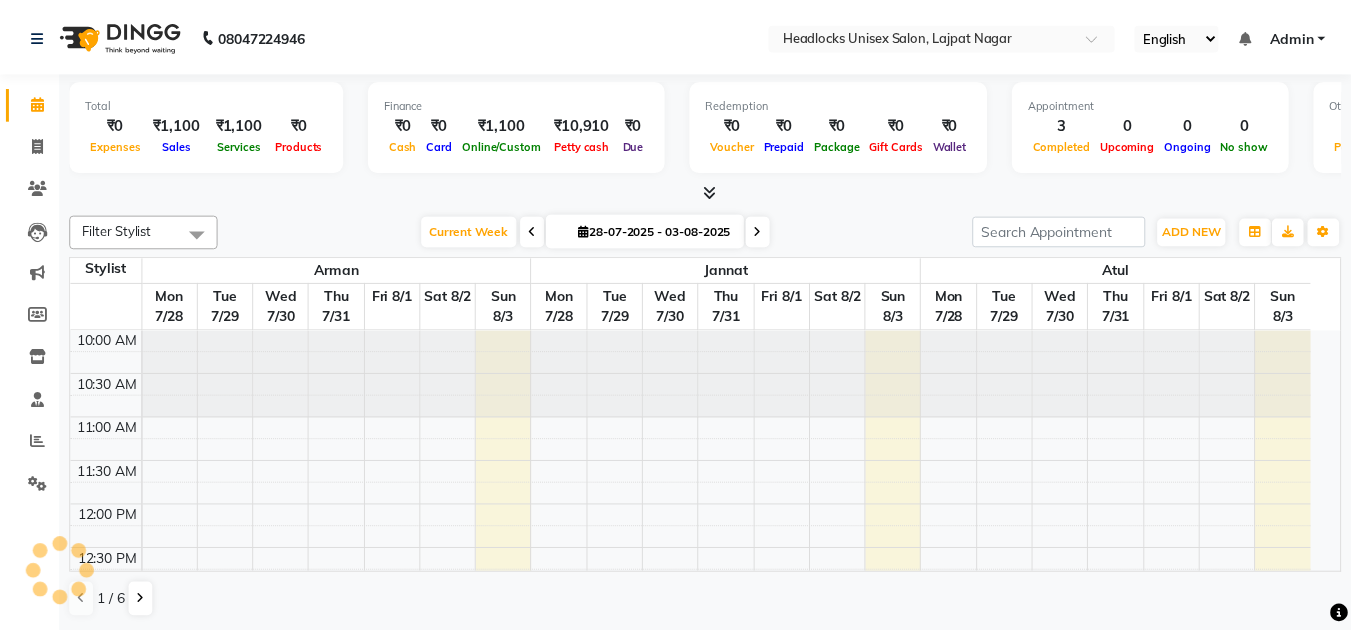 scroll, scrollTop: 0, scrollLeft: 0, axis: both 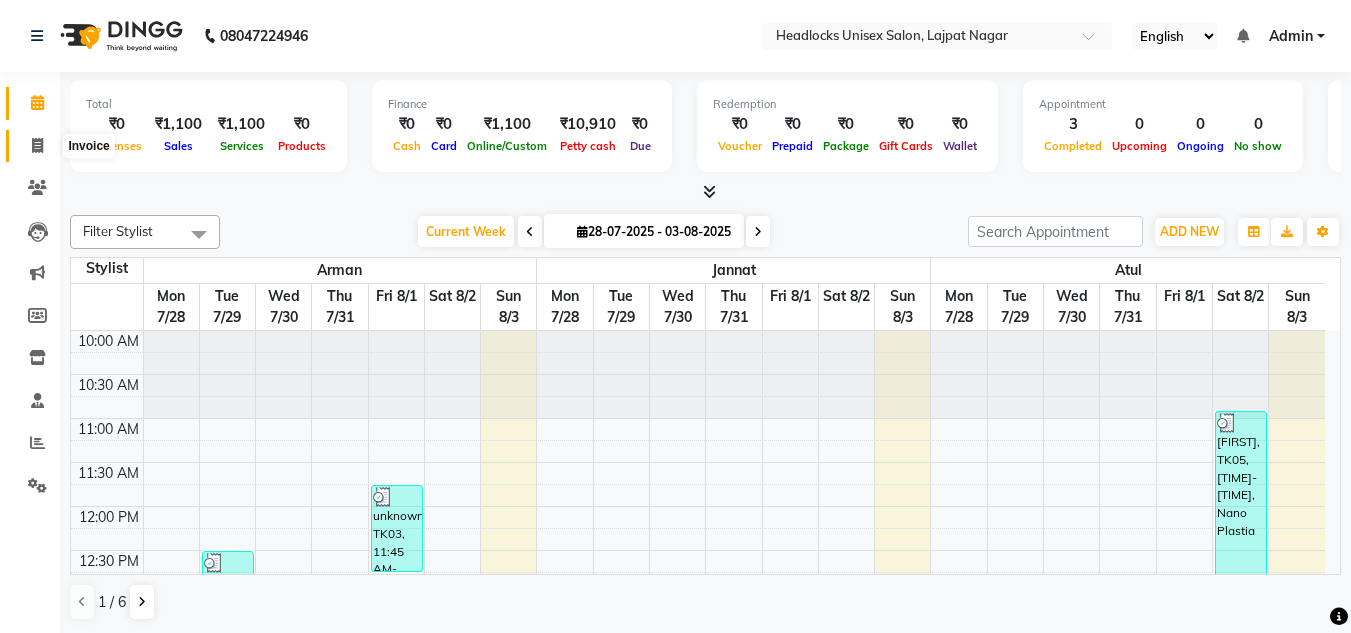 click 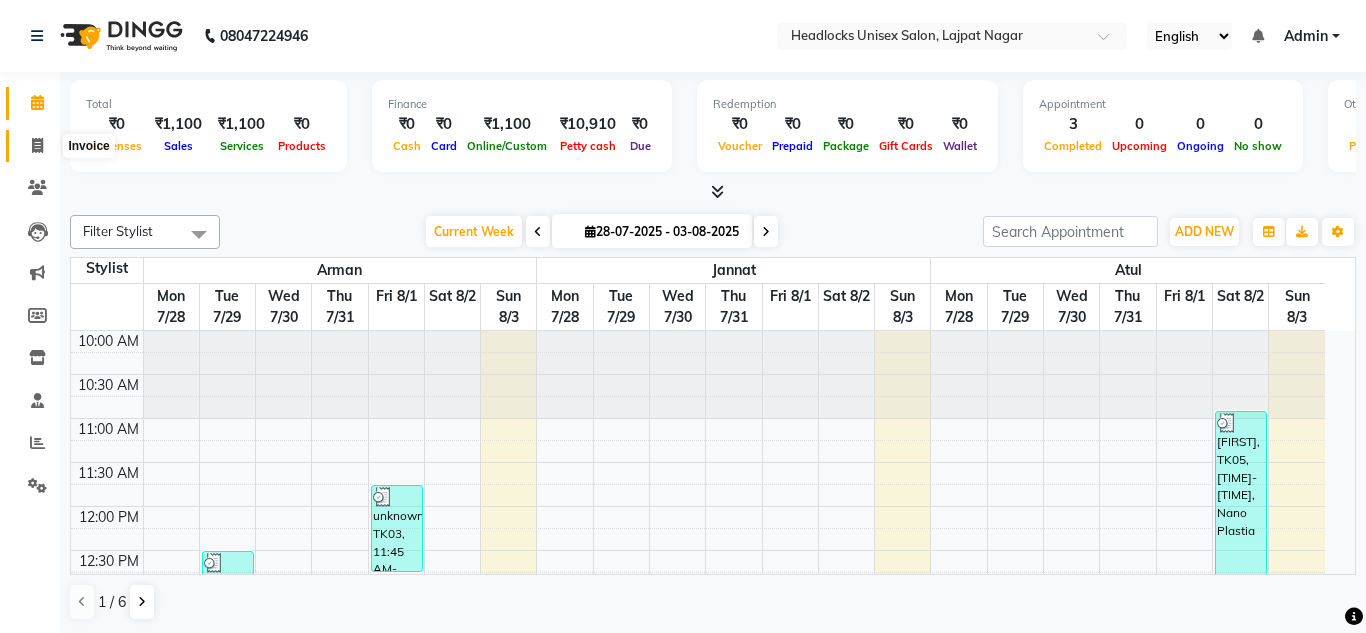 select on "service" 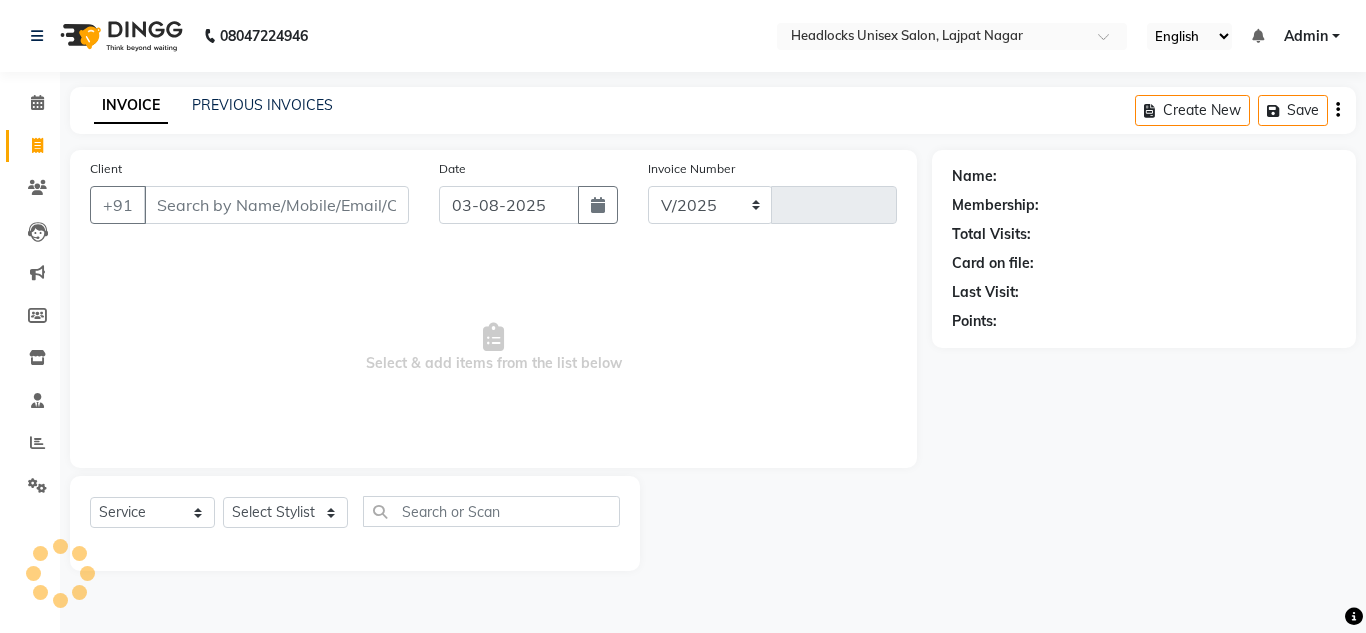select on "6850" 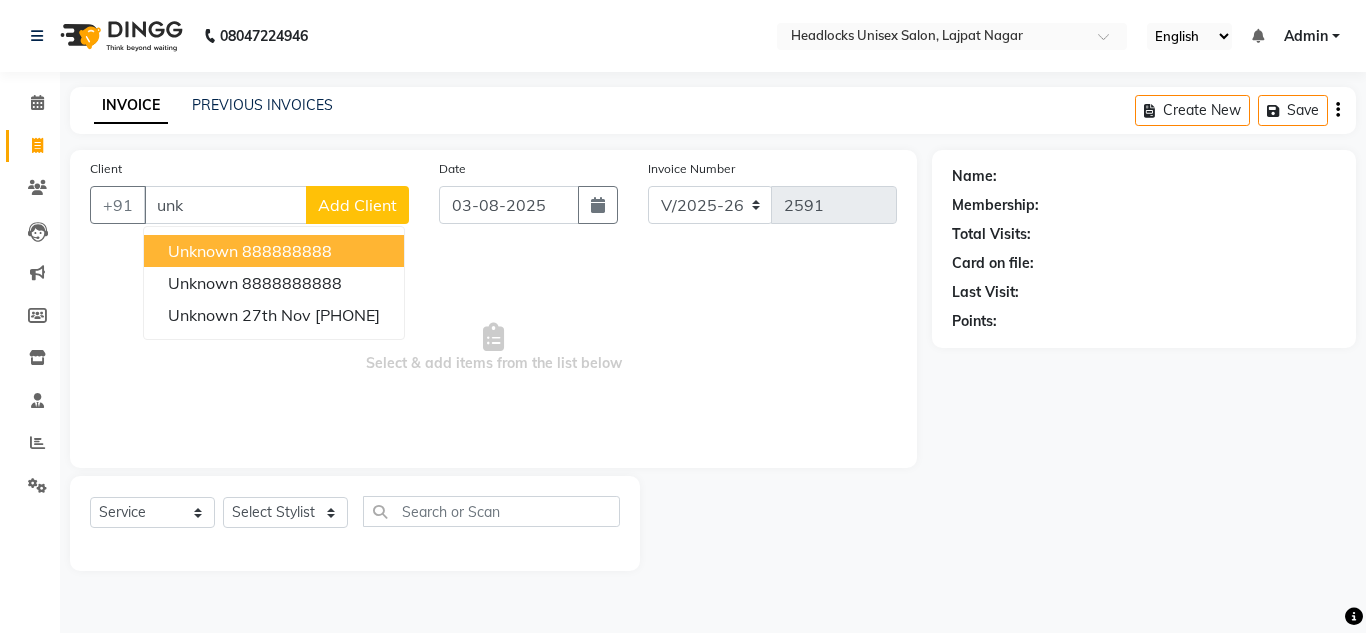 click on "unknown" at bounding box center (203, 251) 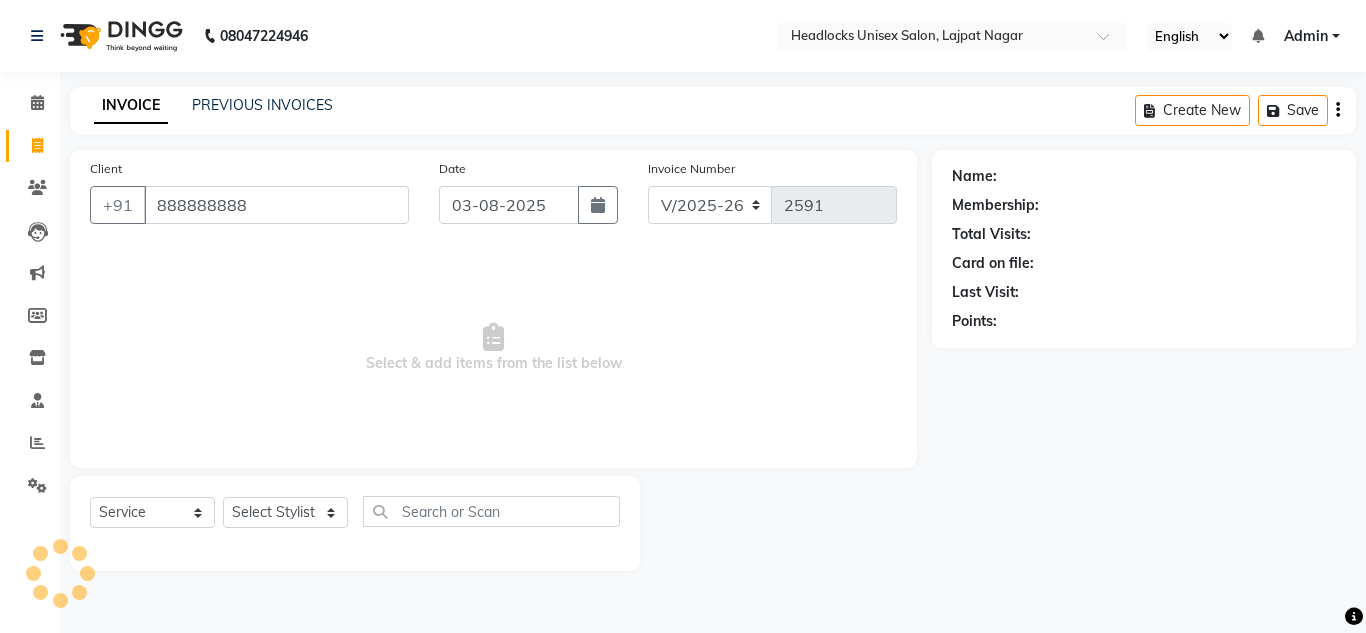 type on "888888888" 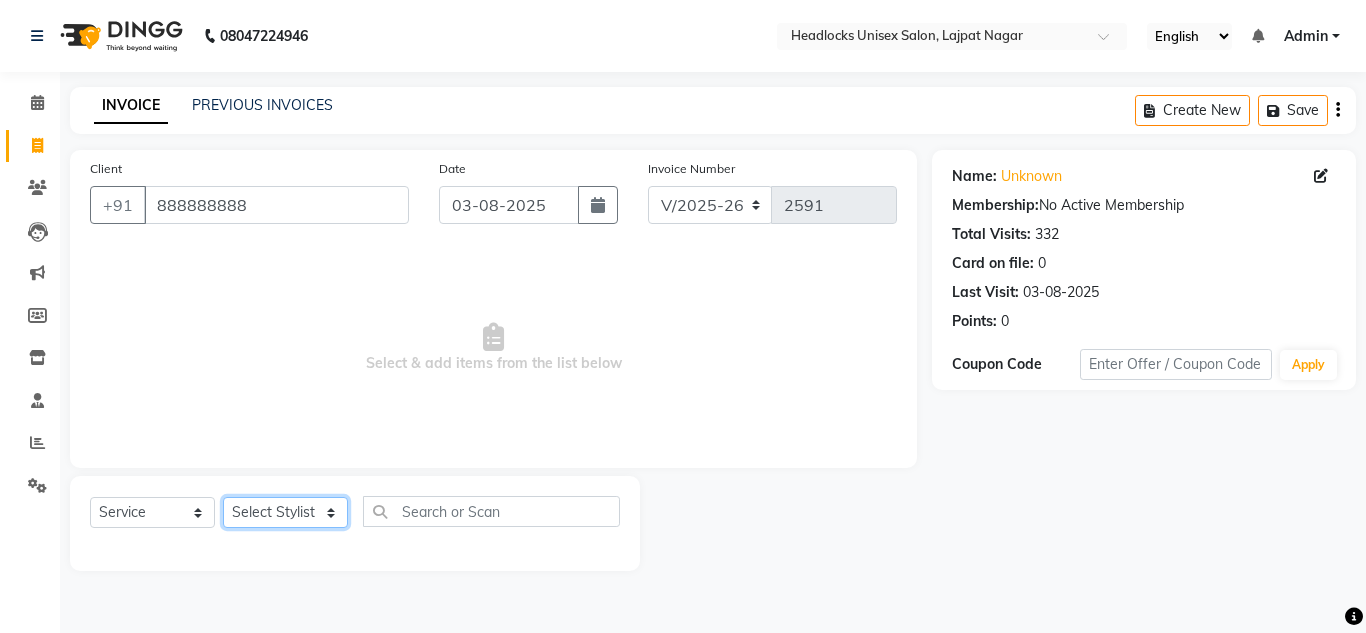click on "Select Stylist Arman Atul Jannat Kaif Kartik Lucky Nazia Pinky Rashid Sabiya Sandeep Shankar Shavaz Malik Sudhir Suraj Vikas Vinay Roy Vinod" 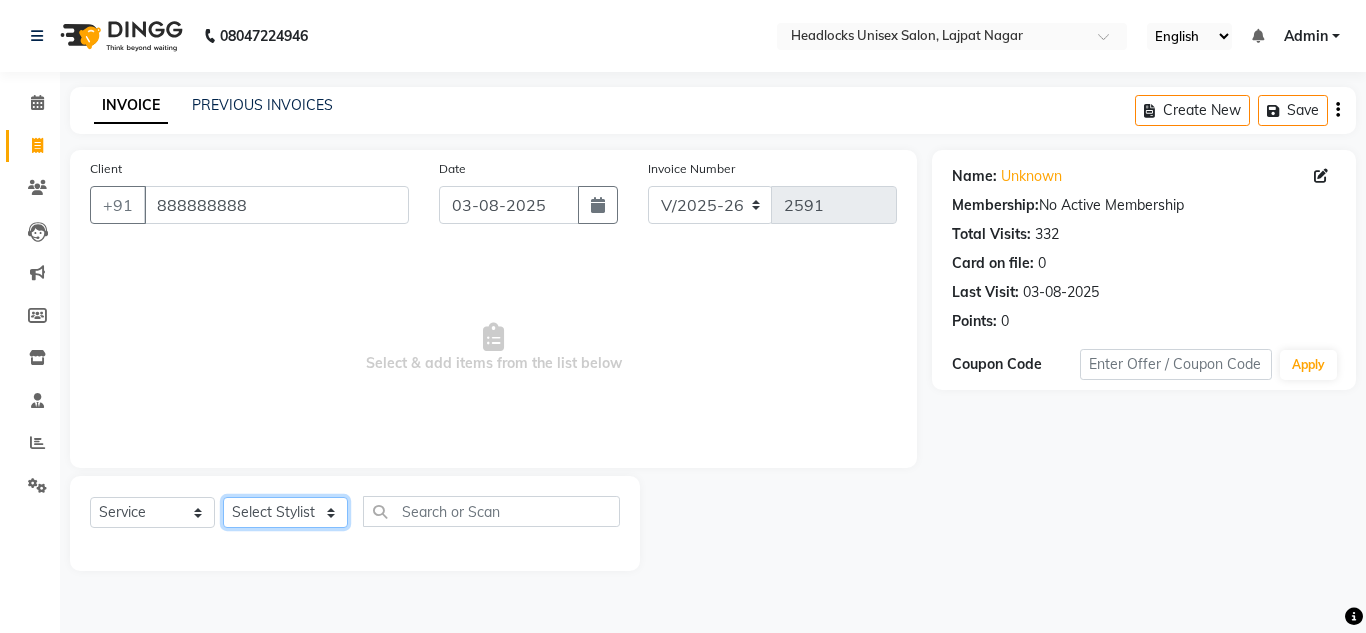 select on "53617" 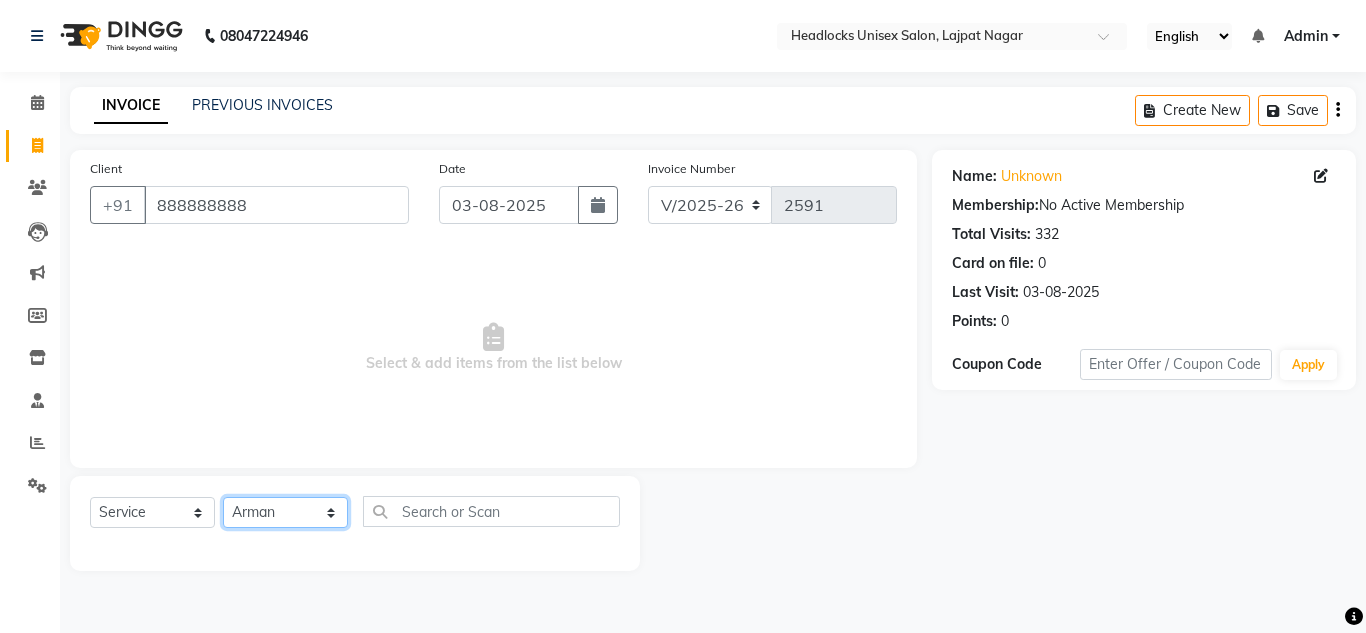 click on "Select Stylist Arman Atul Jannat Kaif Kartik Lucky Nazia Pinky Rashid Sabiya Sandeep Shankar Shavaz Malik Sudhir Suraj Vikas Vinay Roy Vinod" 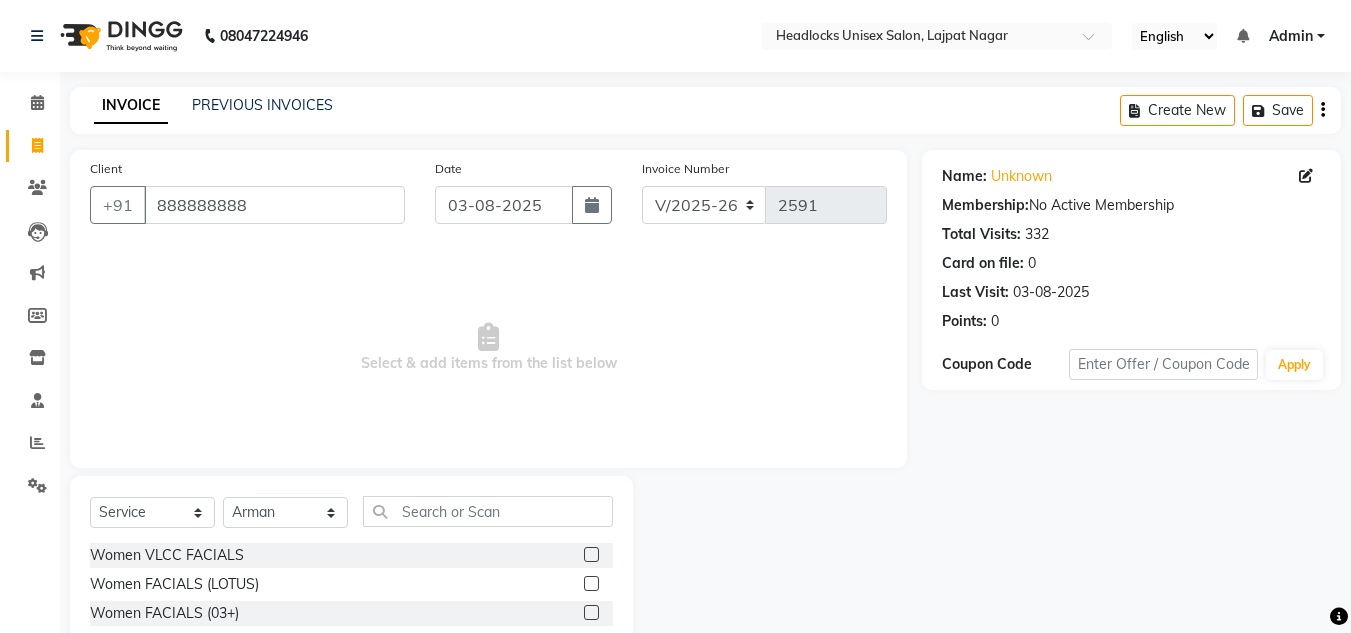 click on "Select & add items from the list below" at bounding box center (488, 348) 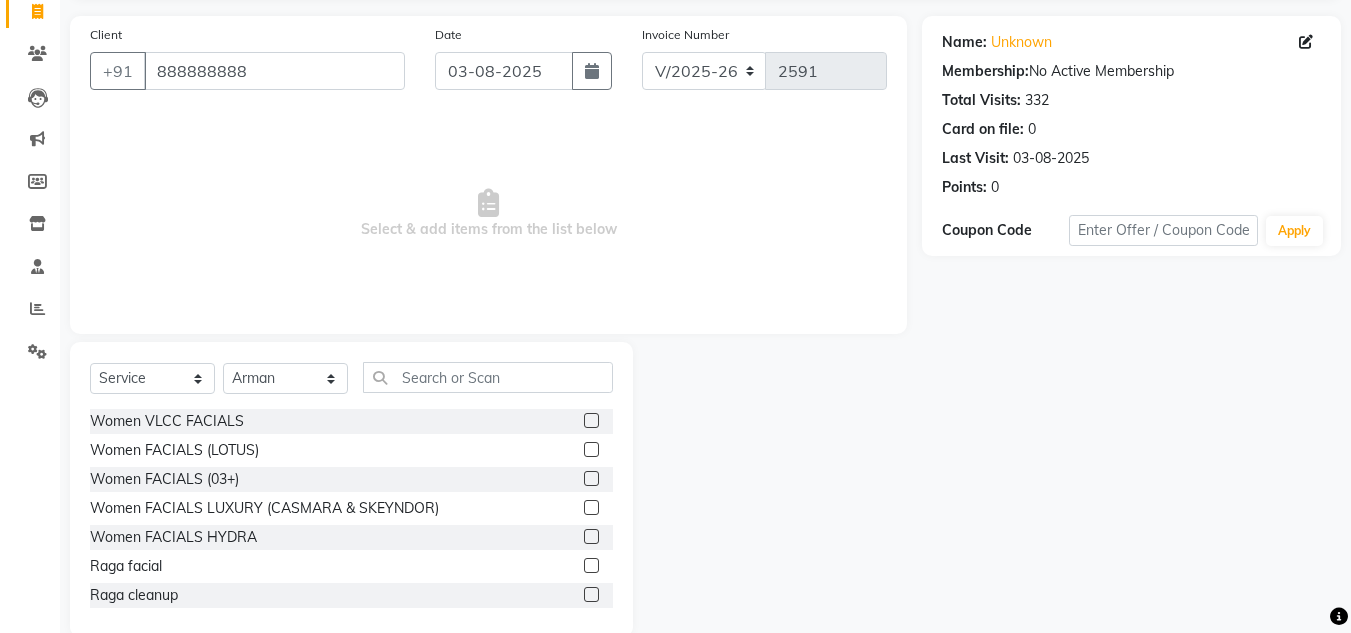 scroll, scrollTop: 168, scrollLeft: 0, axis: vertical 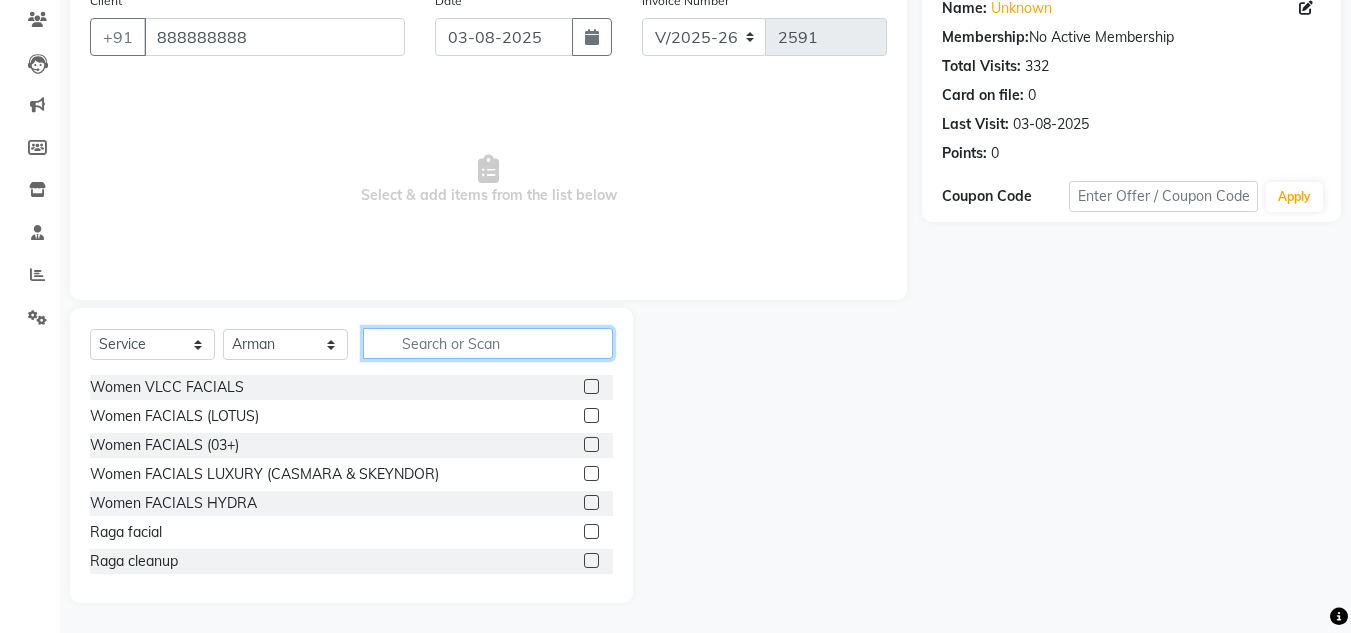 click 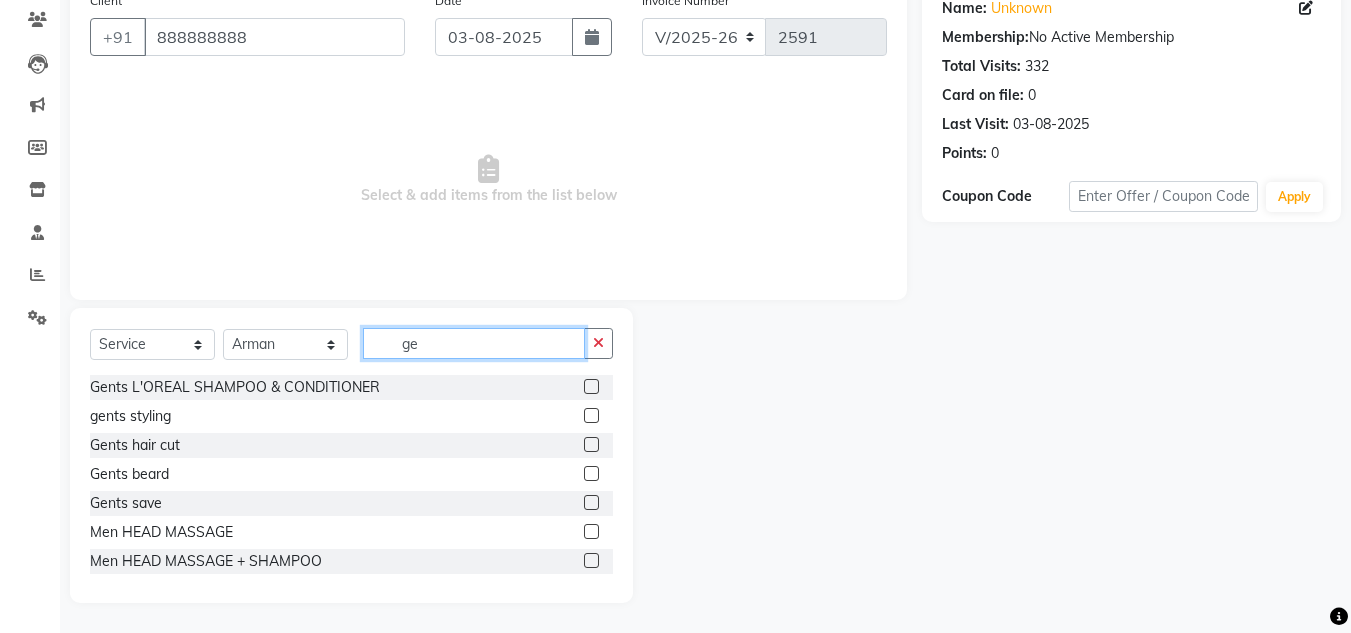 type on "ge" 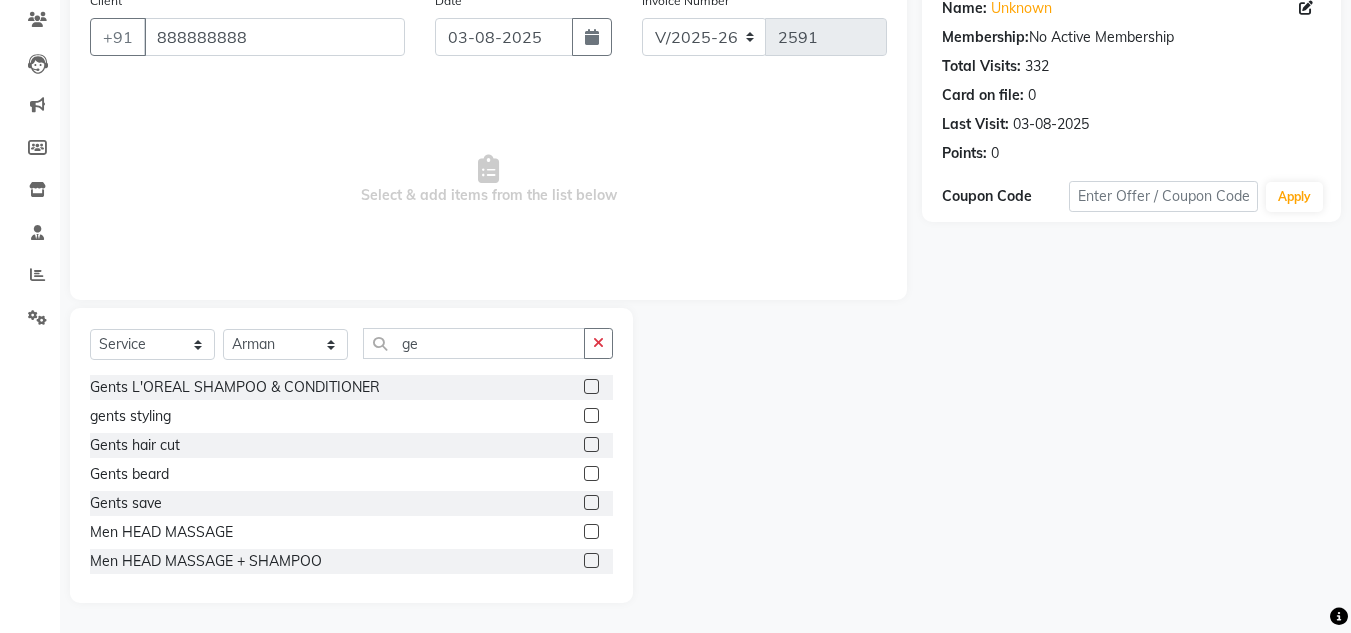 click 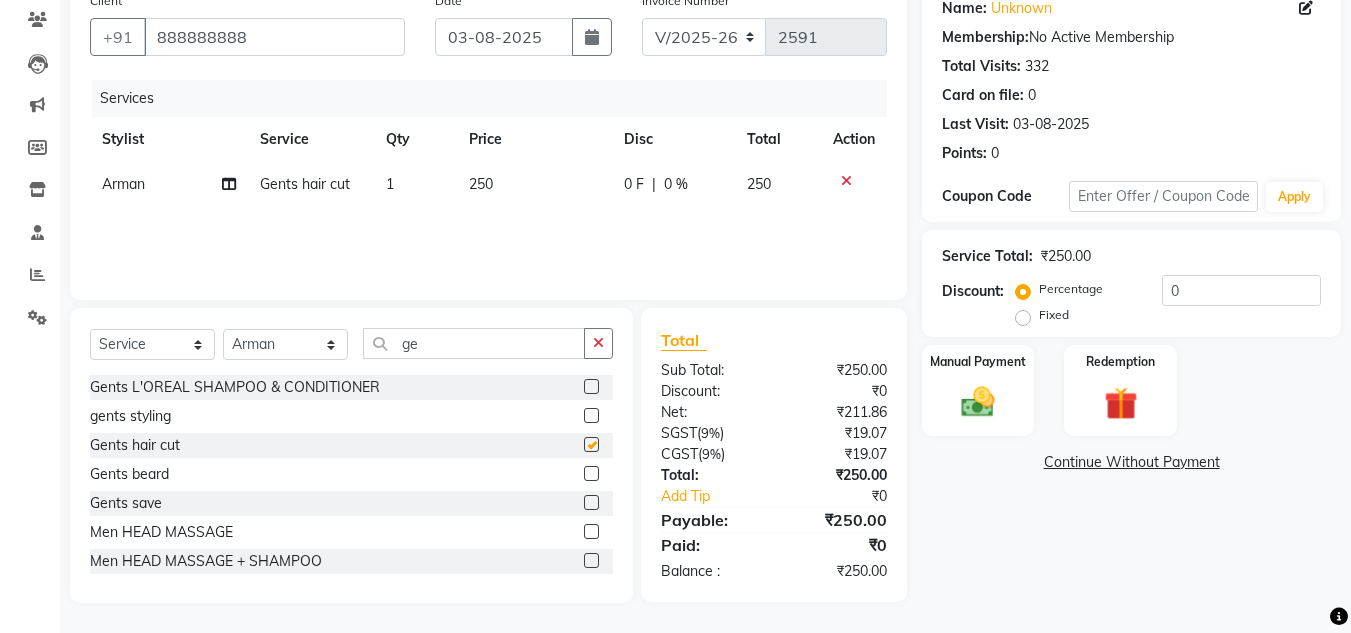 checkbox on "false" 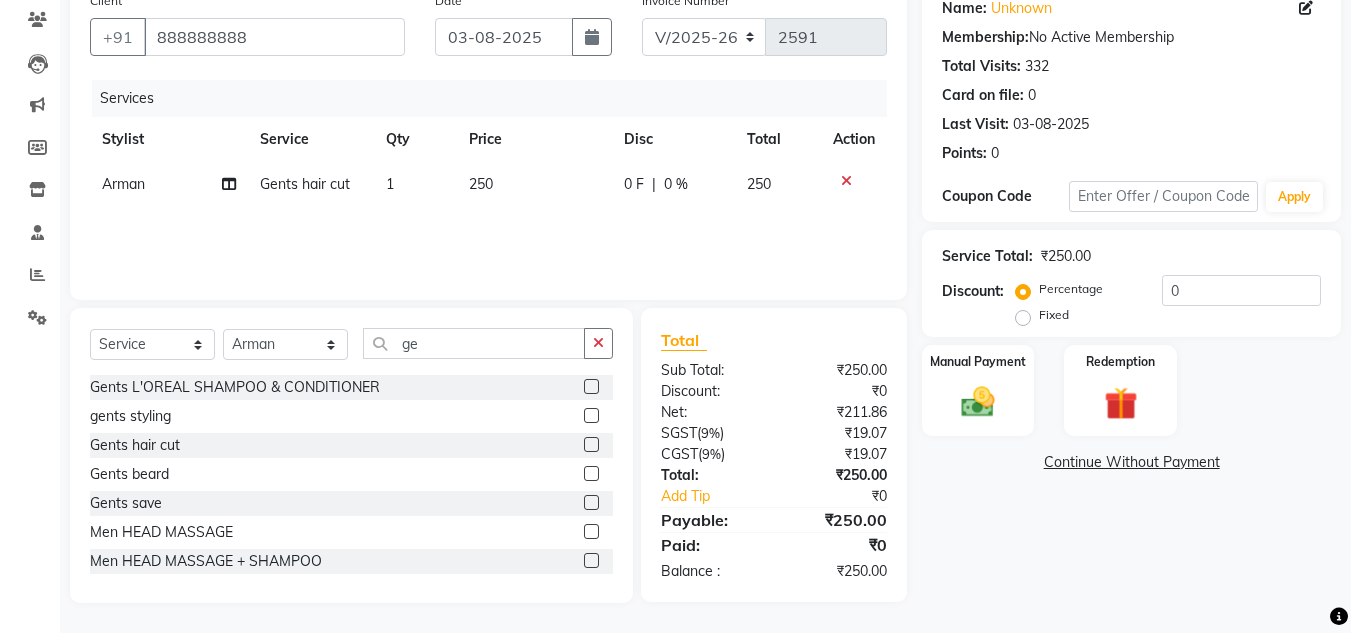 click 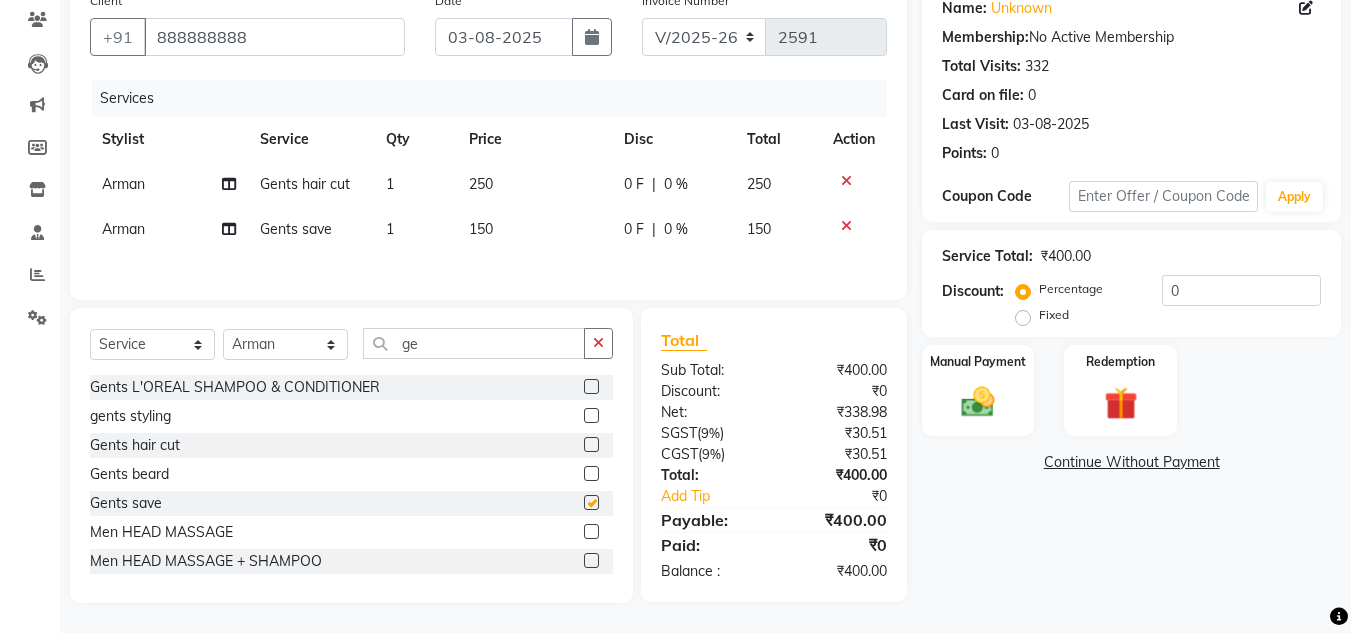 checkbox on "false" 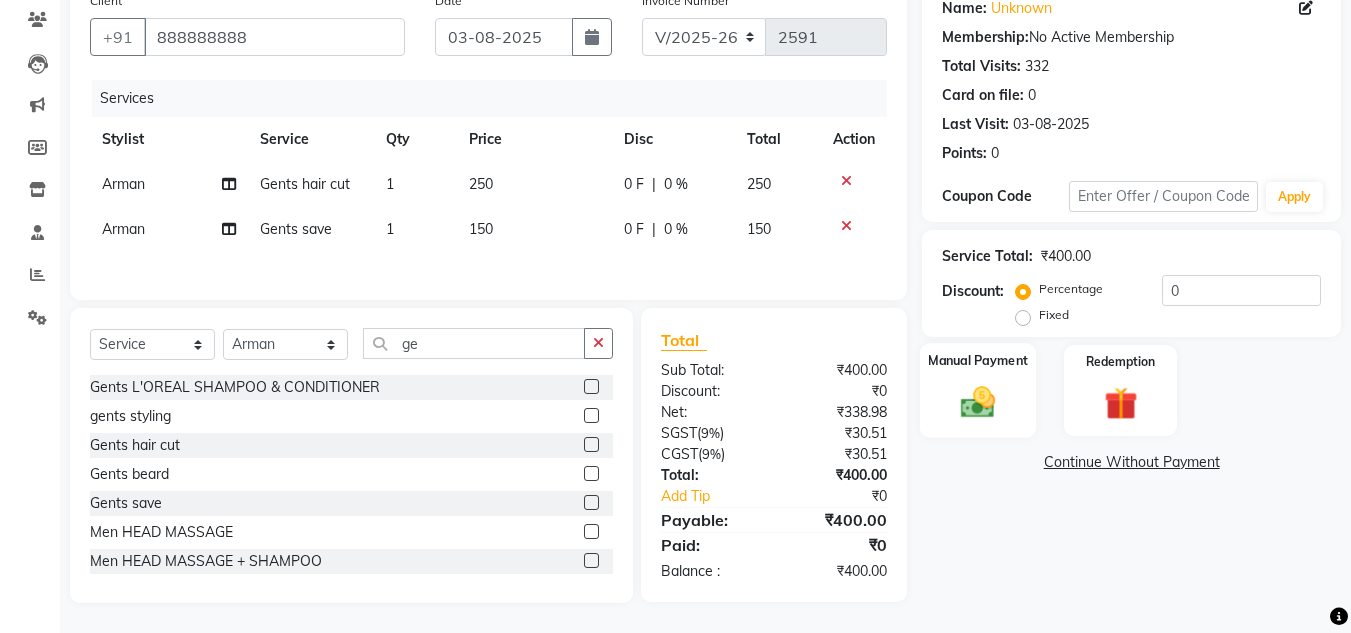 click 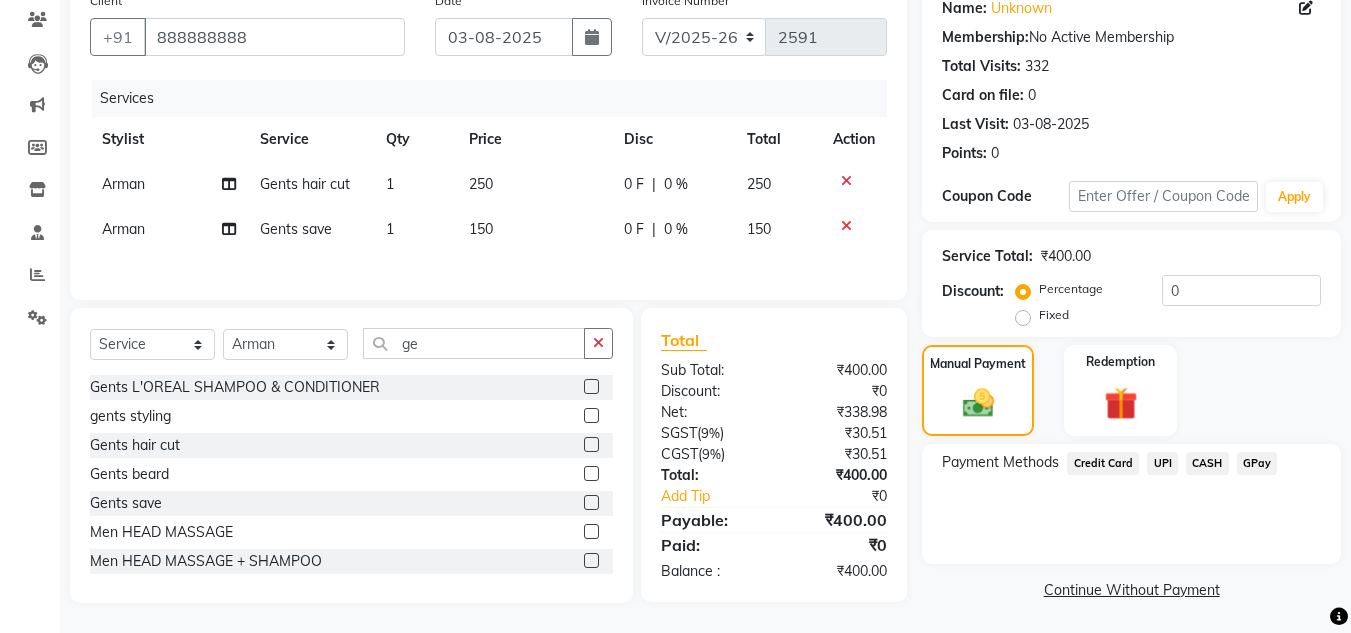 click on "CASH" 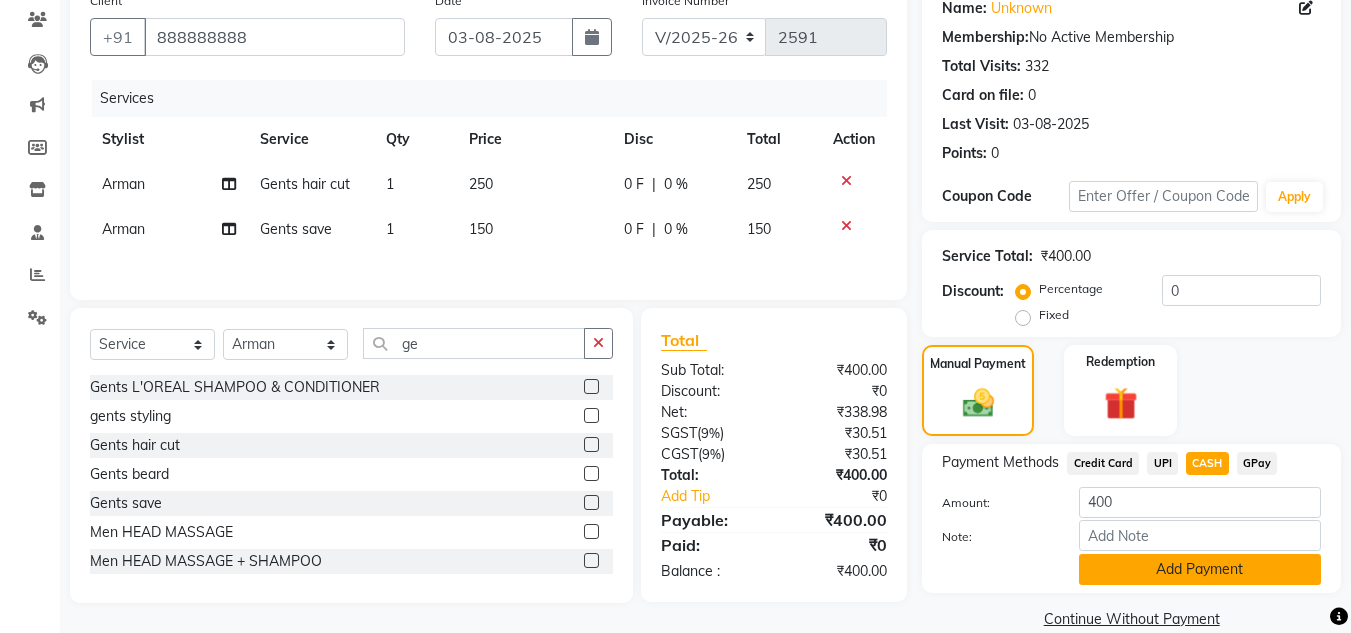 click on "Add Payment" 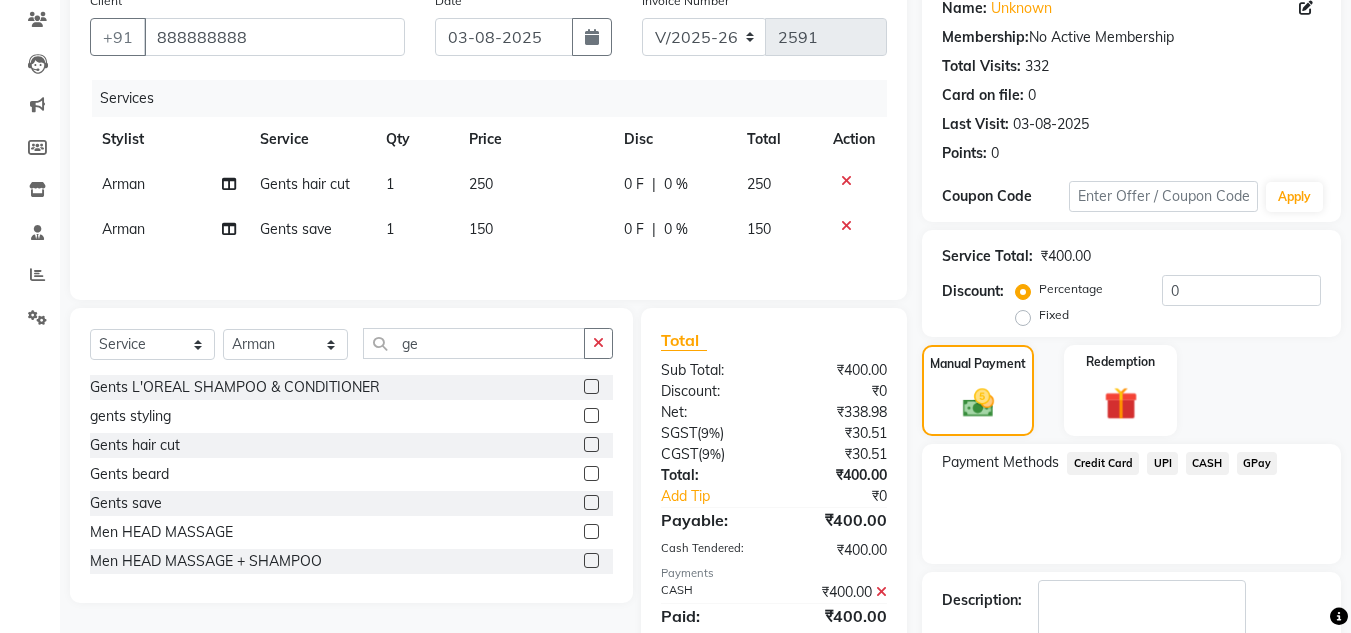 click on "Payment Methods  Credit Card   UPI   CASH   GPay" 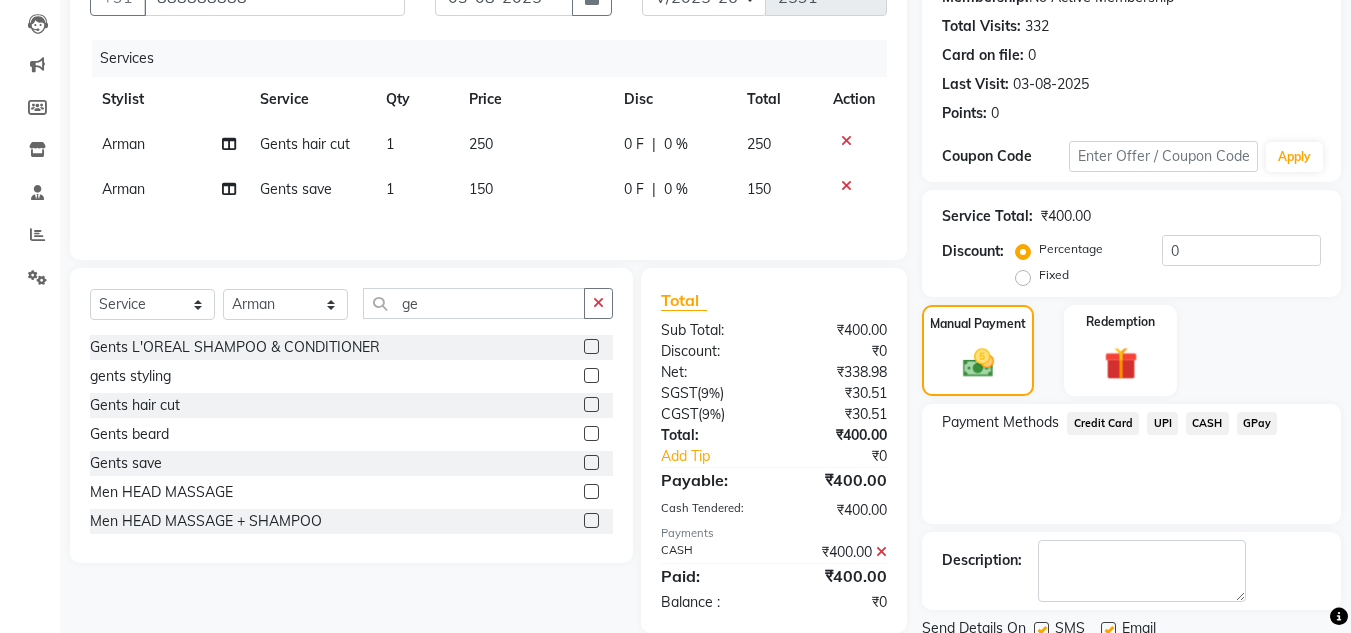 scroll, scrollTop: 283, scrollLeft: 0, axis: vertical 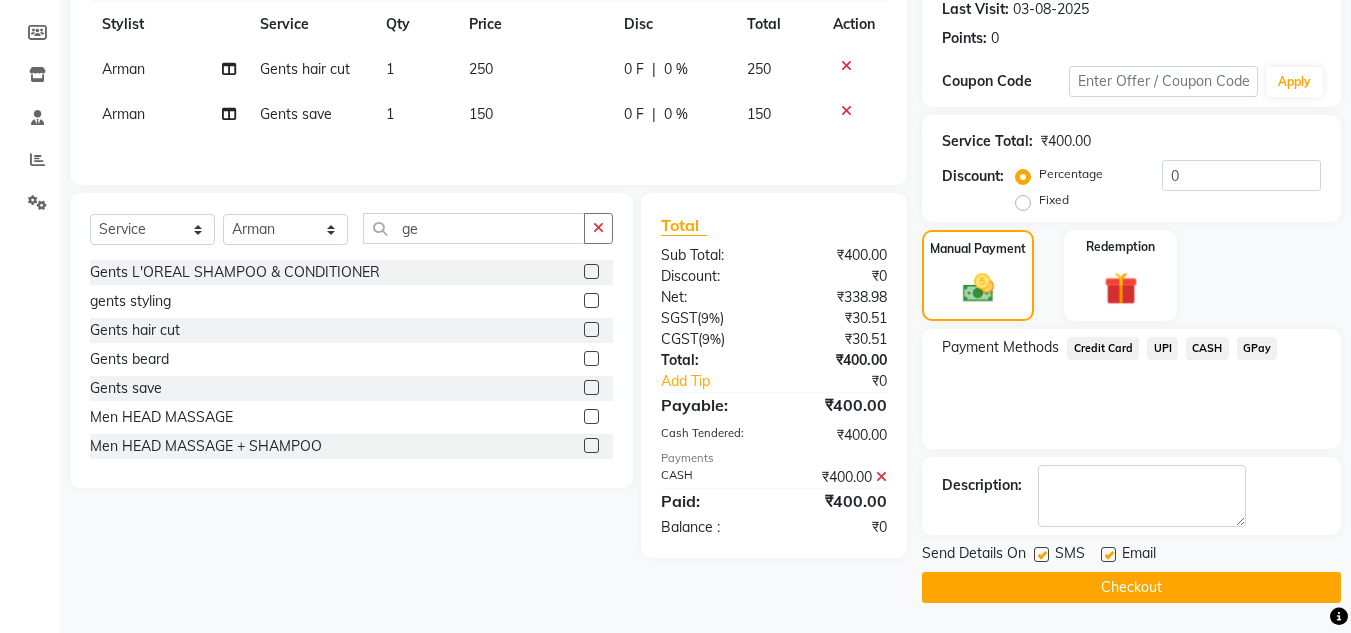 click on "Checkout" 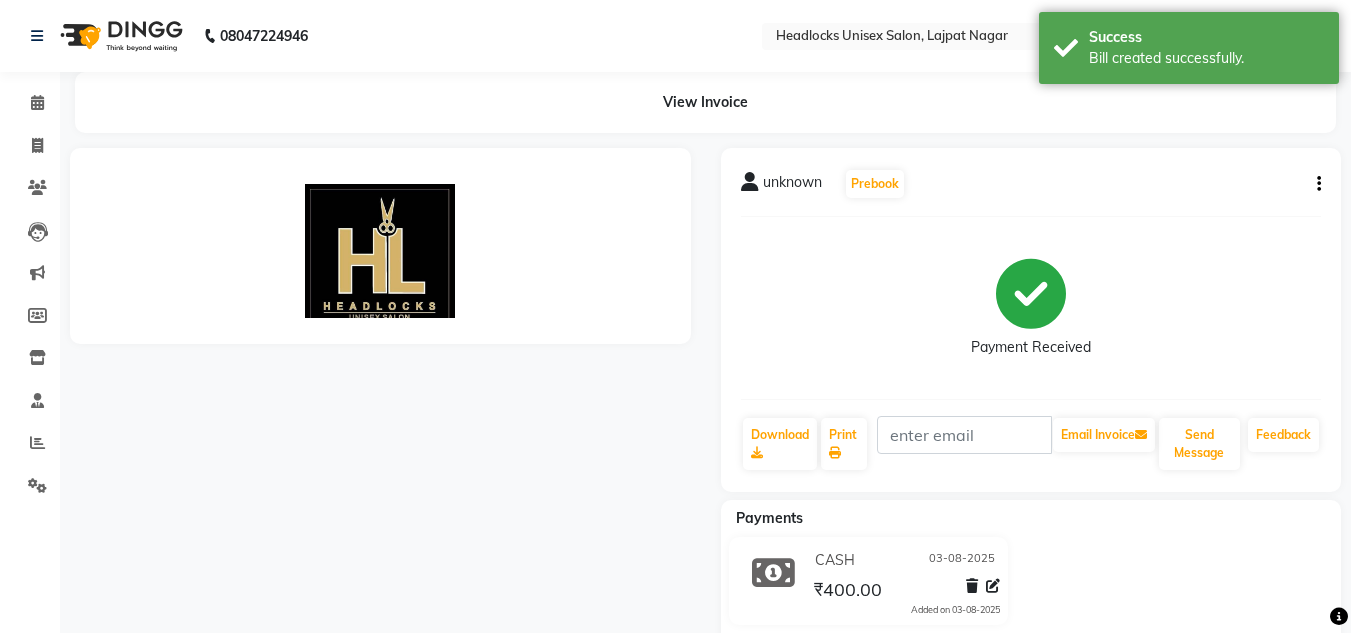 scroll, scrollTop: 0, scrollLeft: 0, axis: both 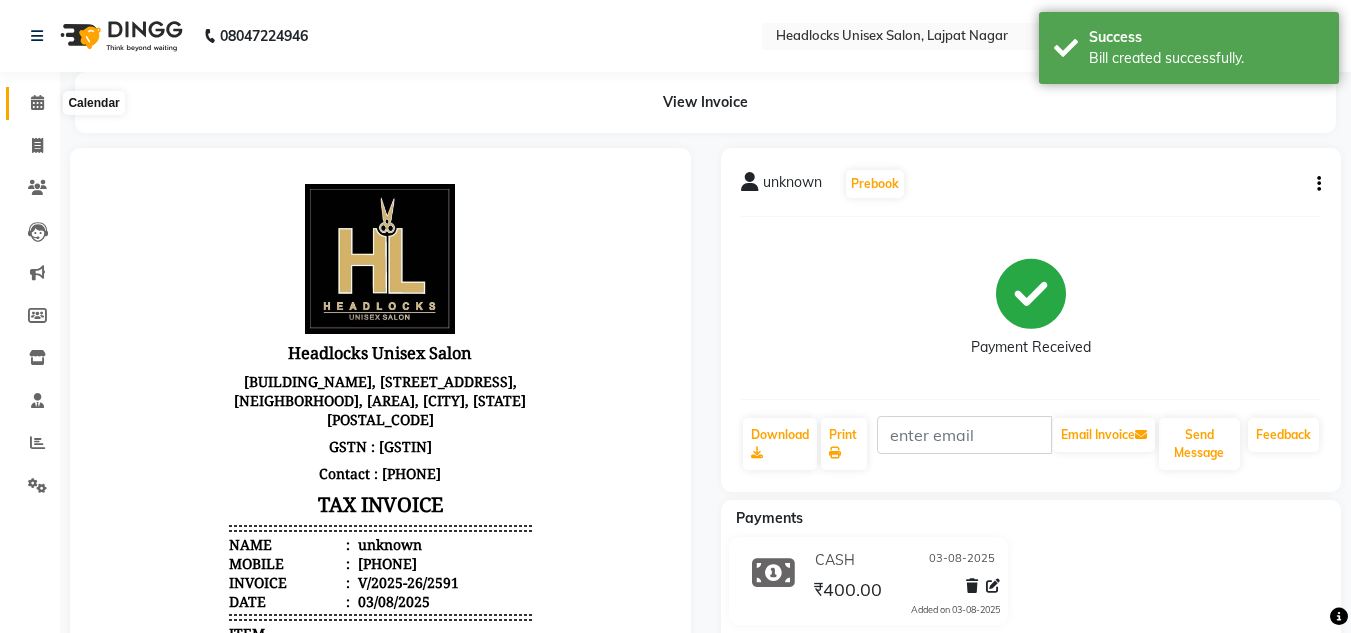 click 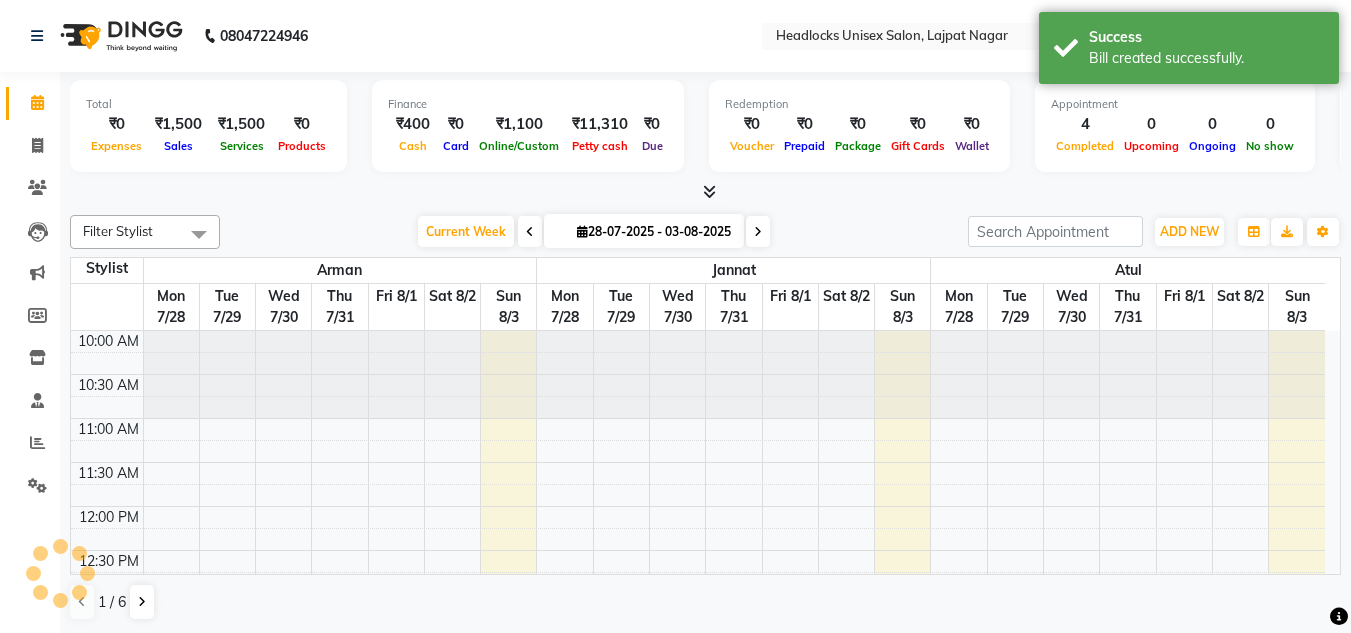 scroll, scrollTop: 265, scrollLeft: 0, axis: vertical 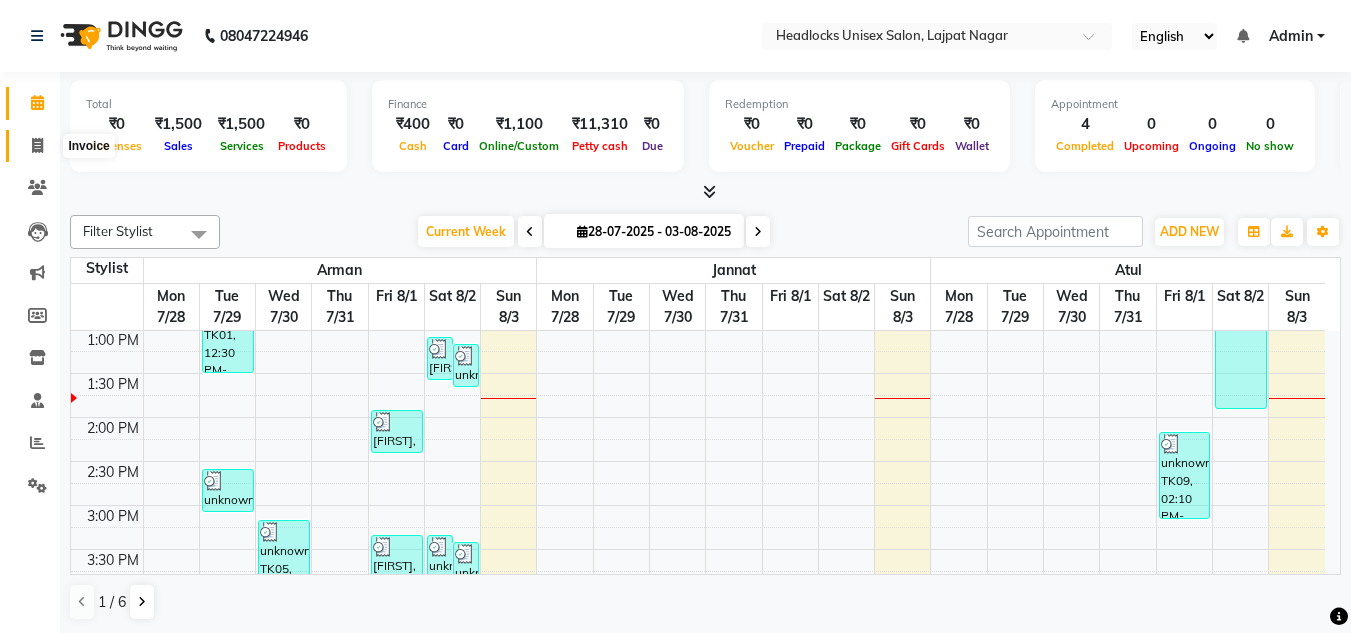 click 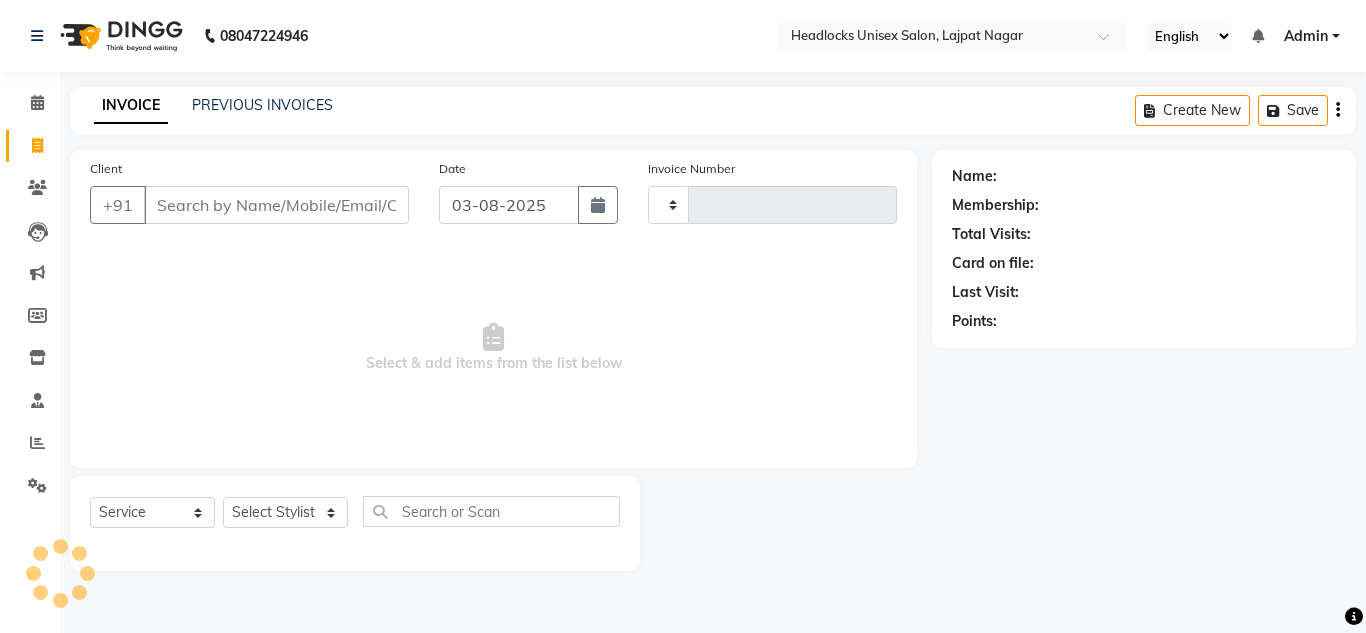 type on "2592" 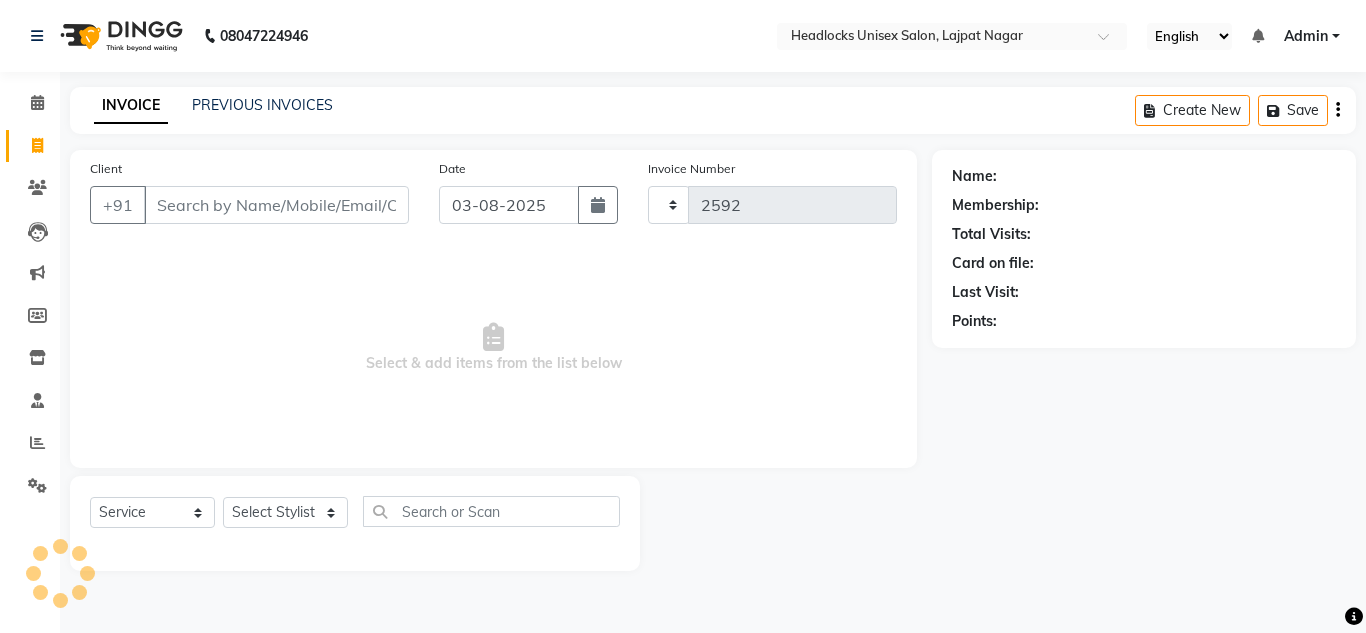 select on "6850" 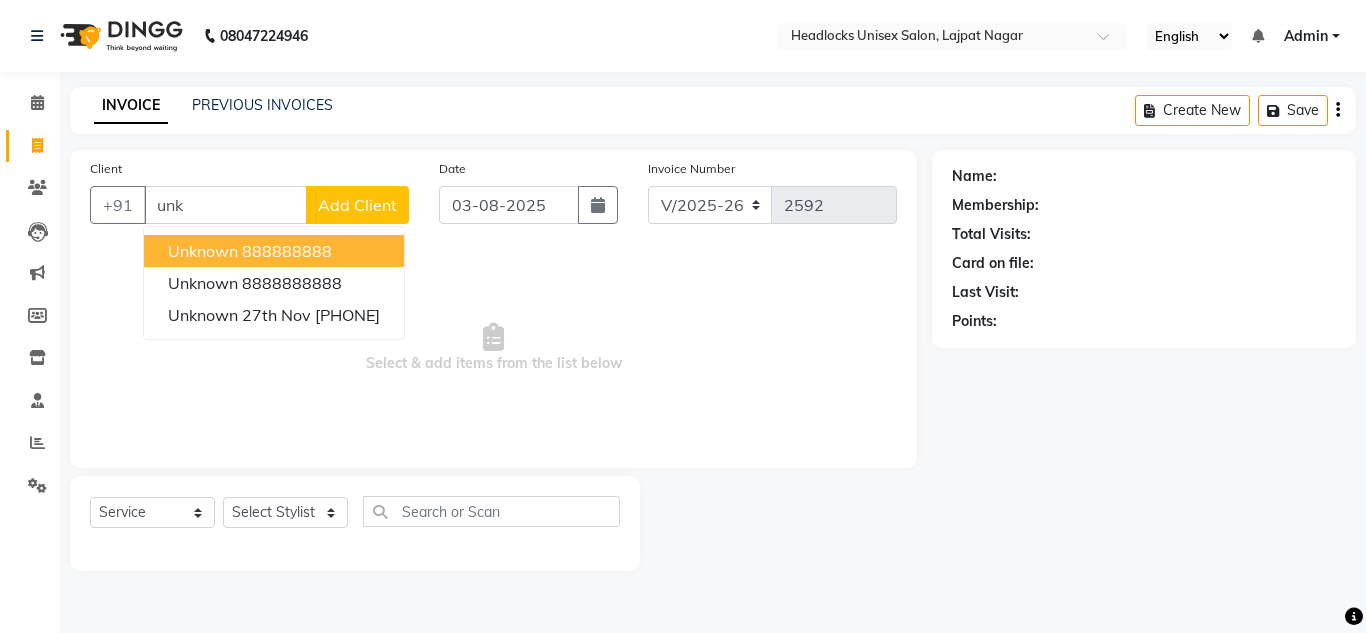 click on "unknown" at bounding box center (203, 251) 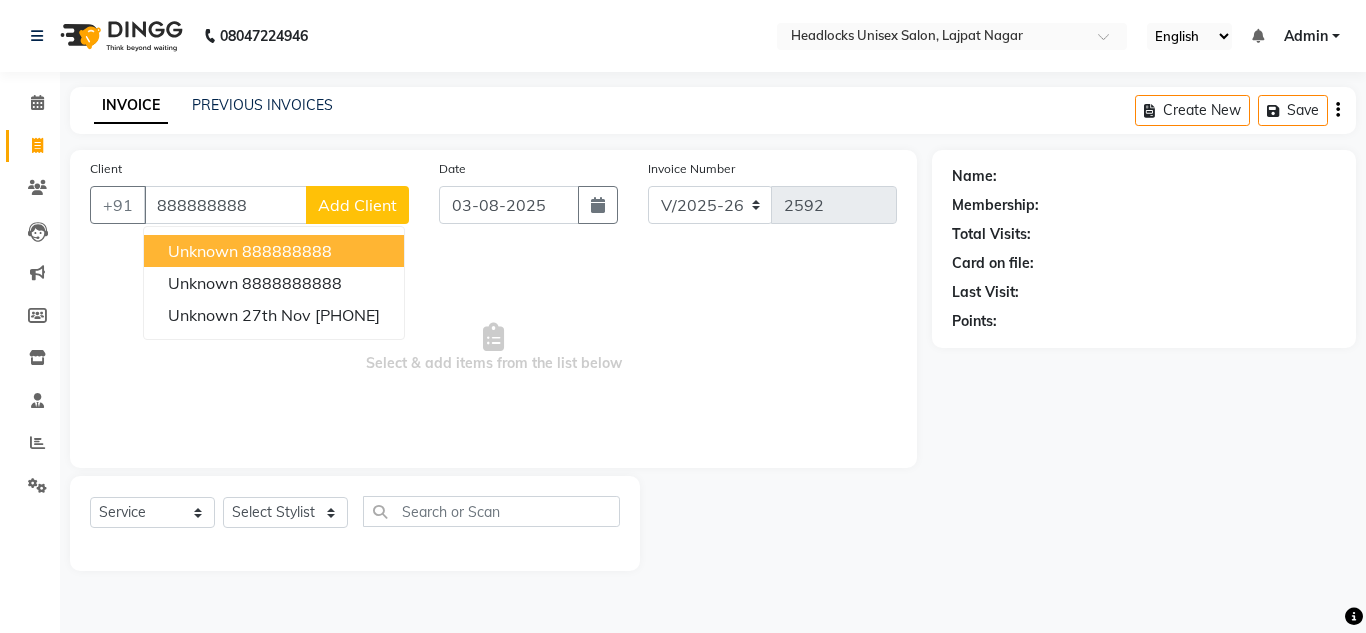 type on "888888888" 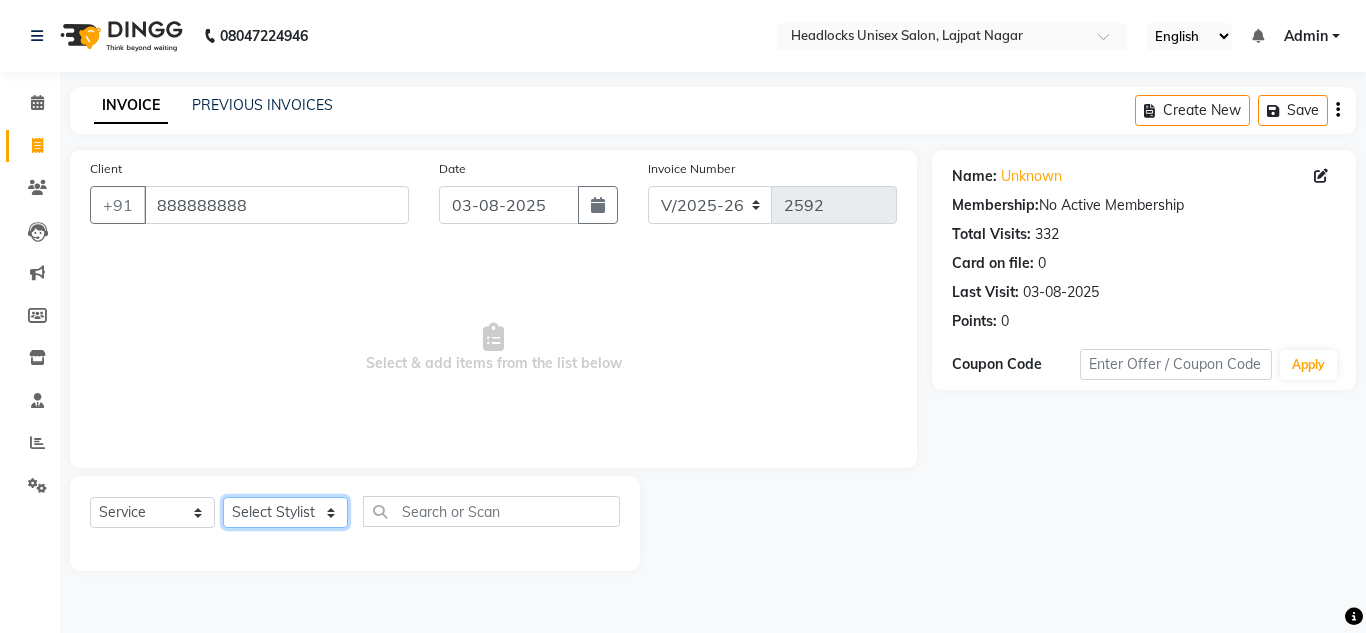 click on "Select Stylist Arman Atul Jannat Kaif Kartik Lucky Nazia Pinky Rashid Sabiya Sandeep Shankar Shavaz Malik Sudhir Suraj Vikas Vinay Roy Vinod" 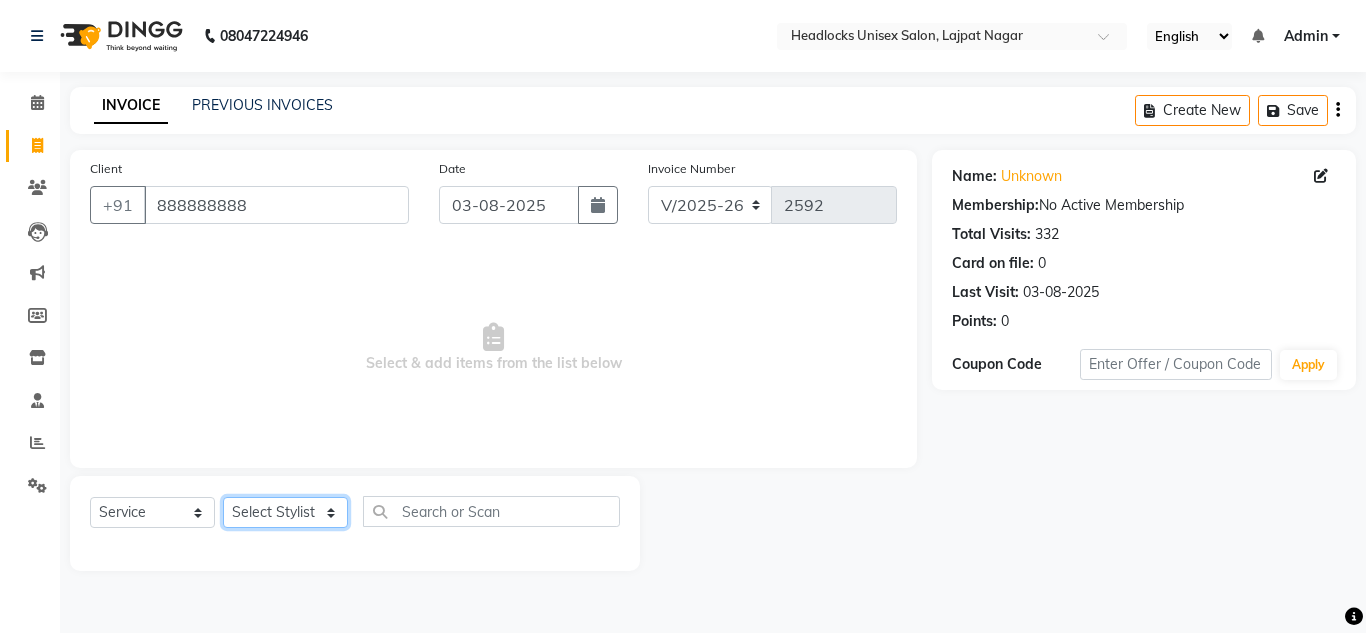 select on "53616" 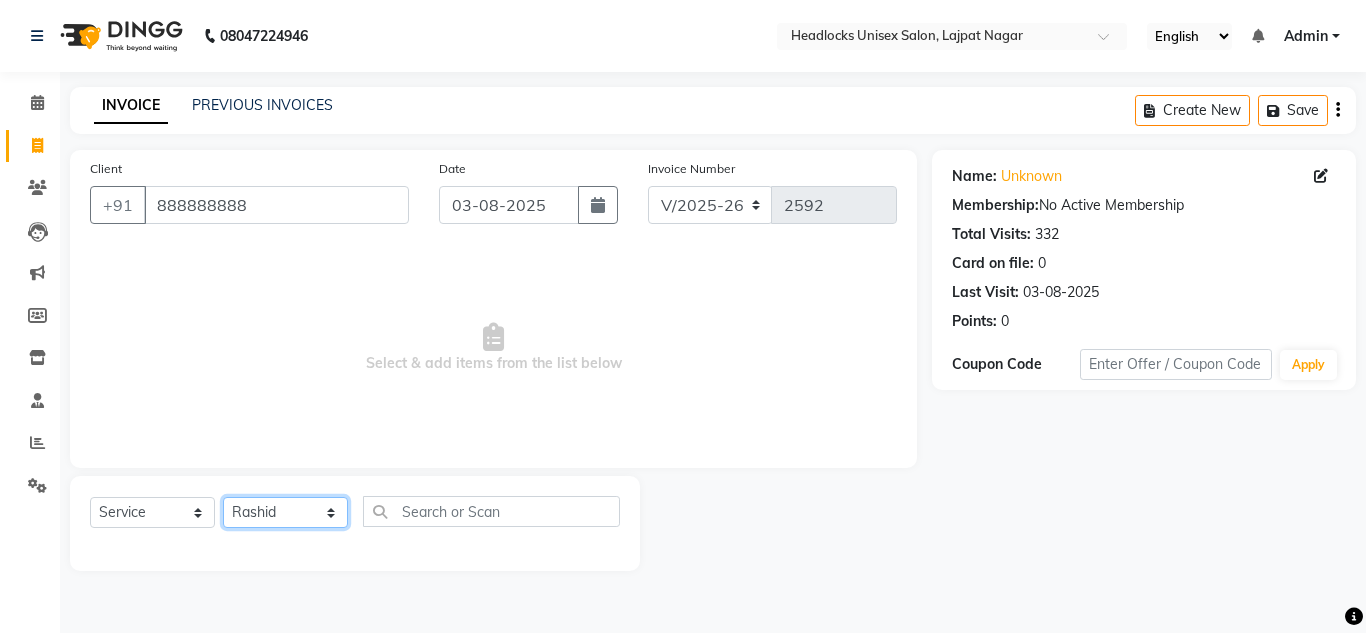 click on "Select Stylist Arman Atul Jannat Kaif Kartik Lucky Nazia Pinky Rashid Sabiya Sandeep Shankar Shavaz Malik Sudhir Suraj Vikas Vinay Roy Vinod" 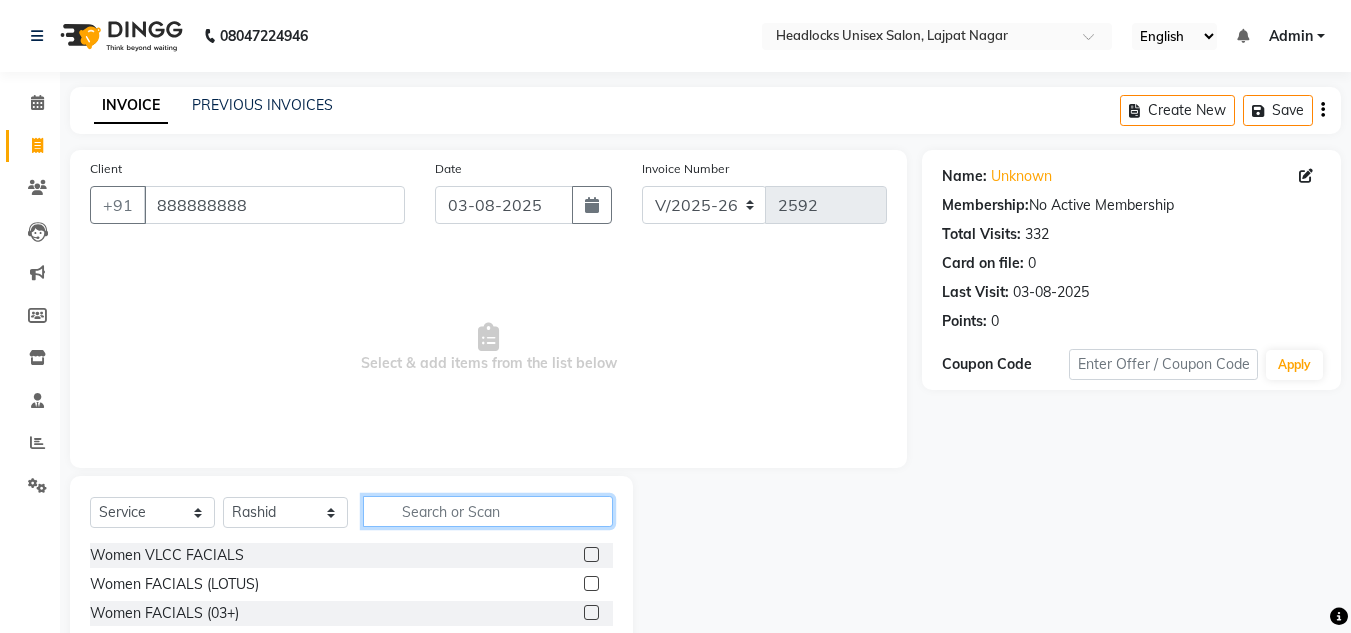 click 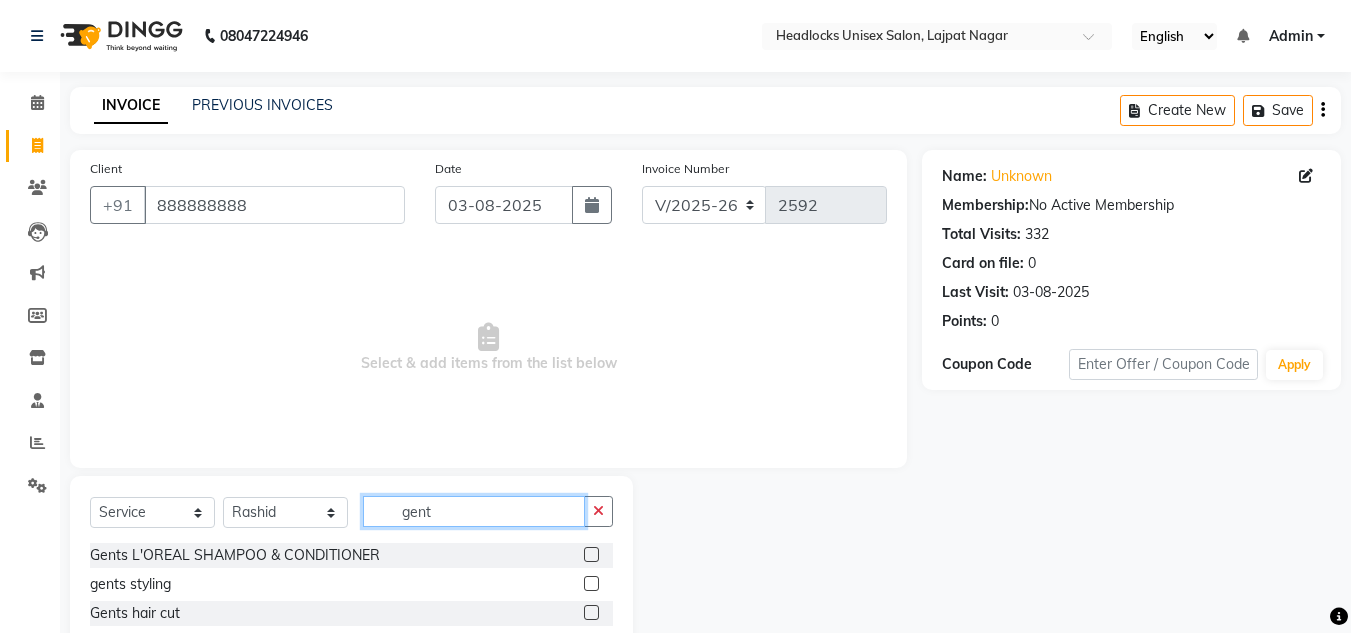 scroll, scrollTop: 142, scrollLeft: 0, axis: vertical 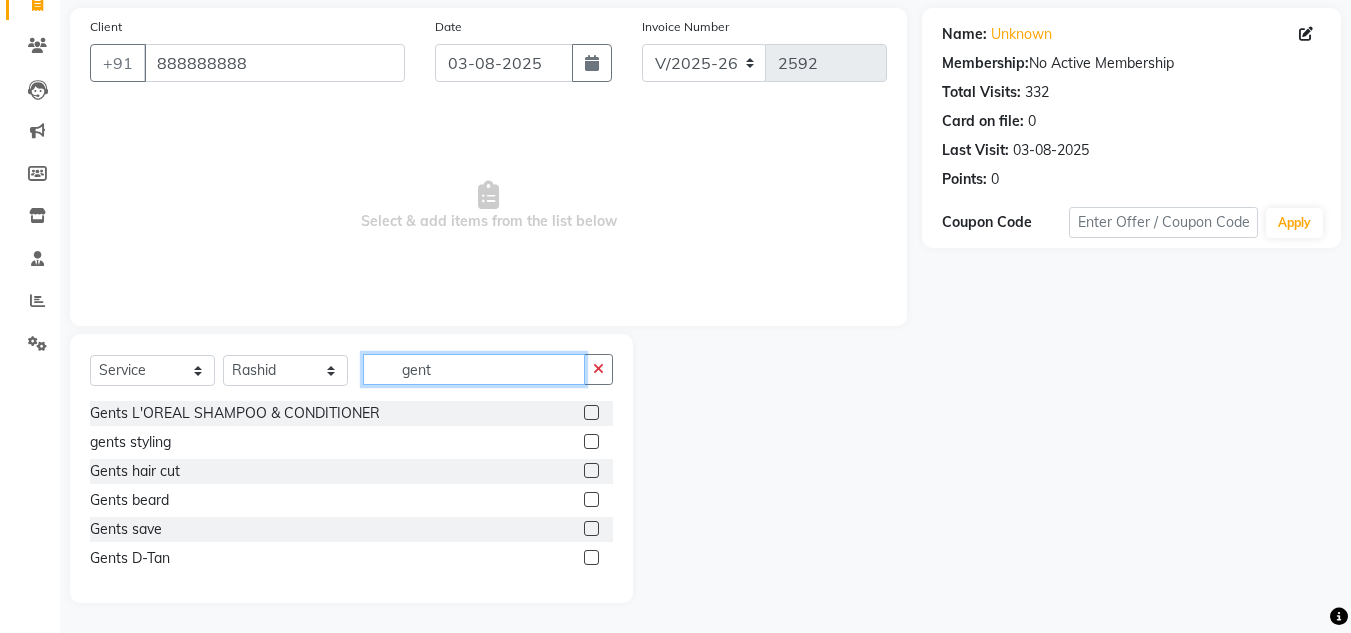 type on "gent" 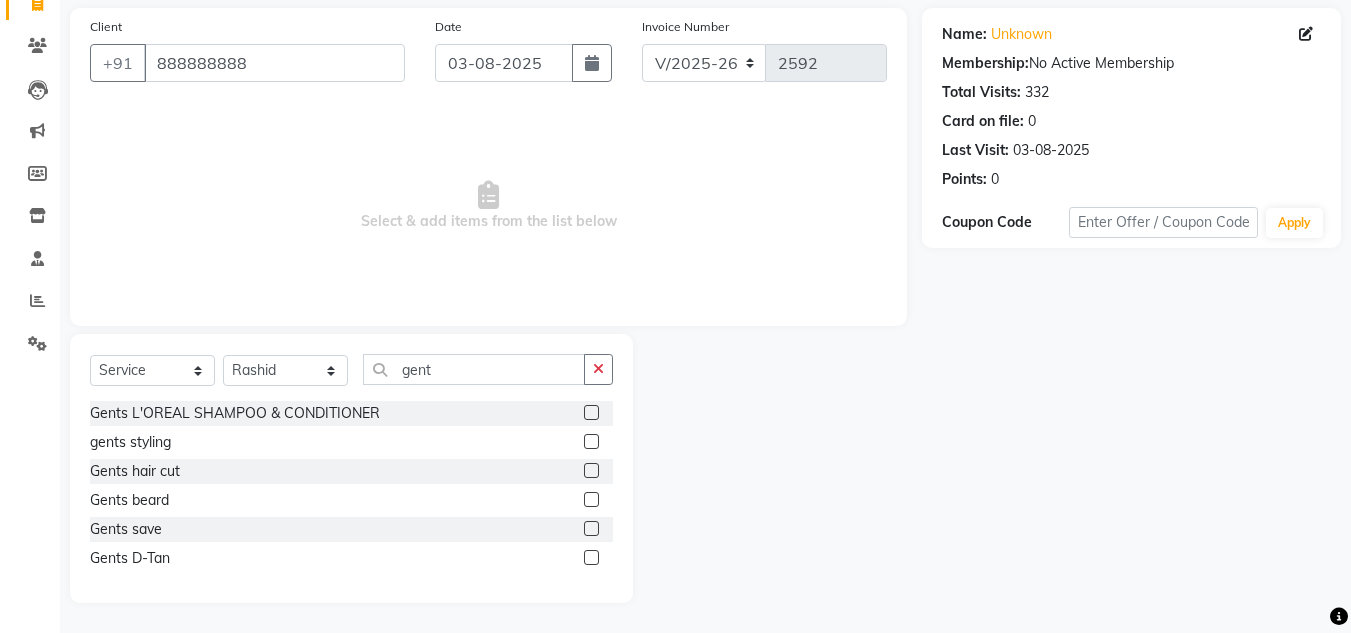 click 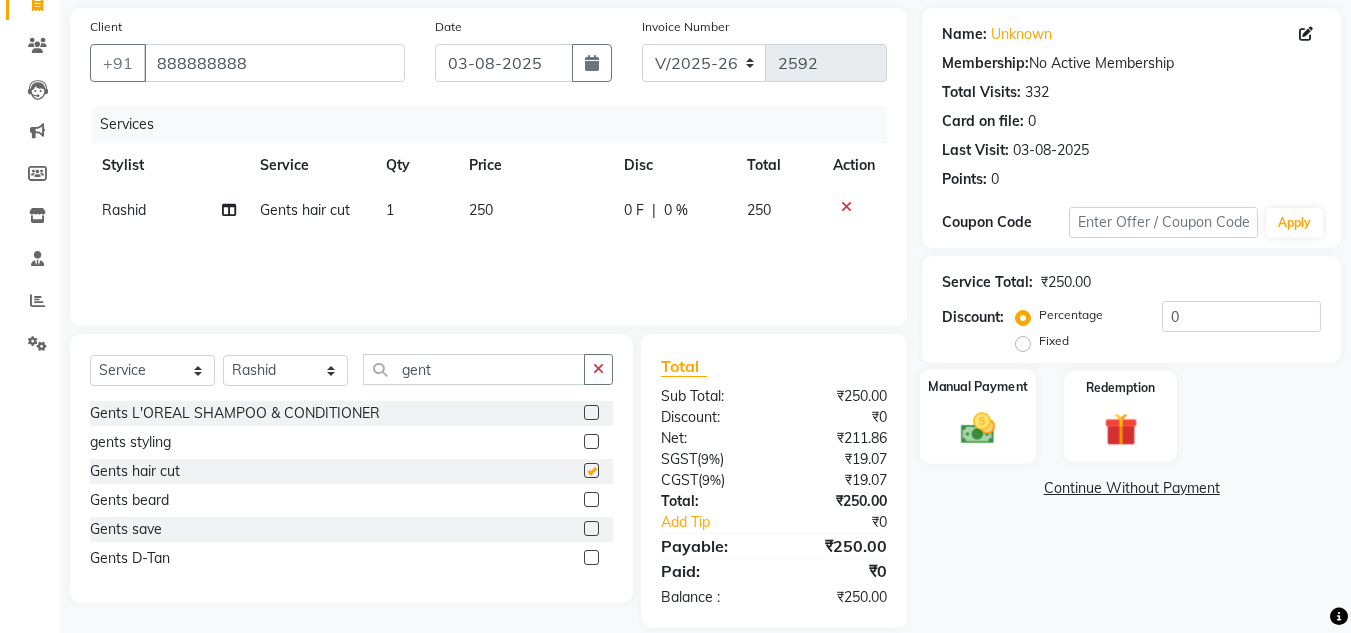 checkbox on "false" 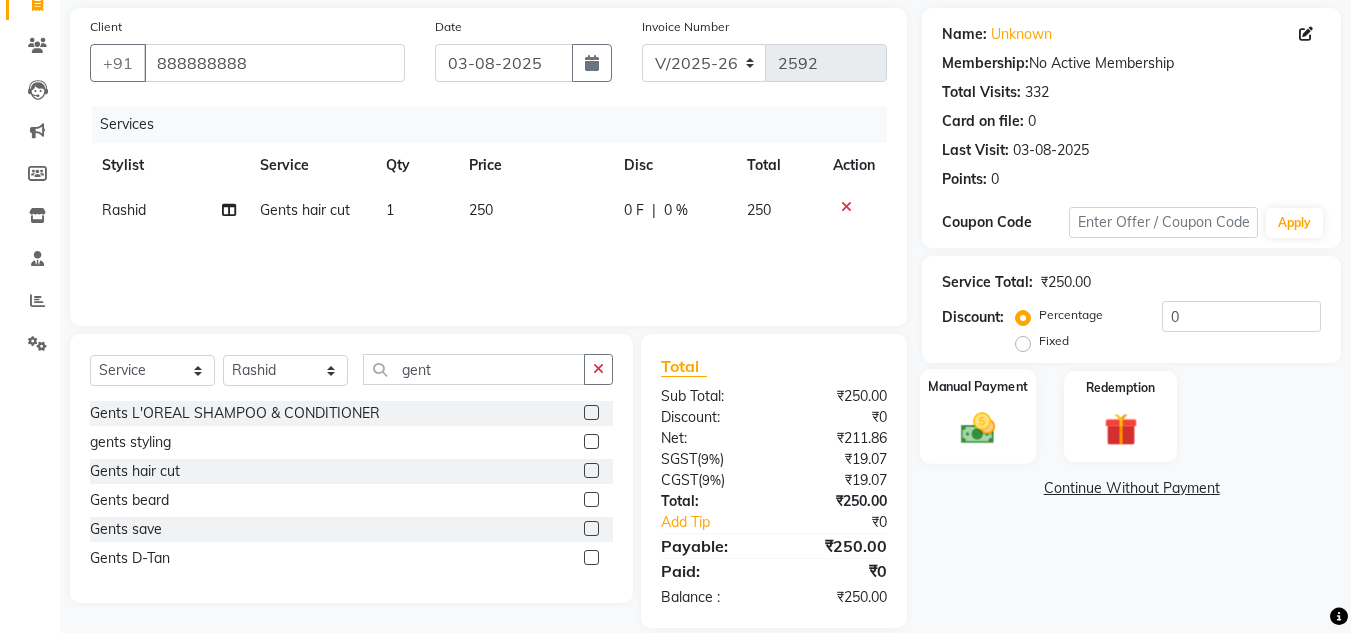 click 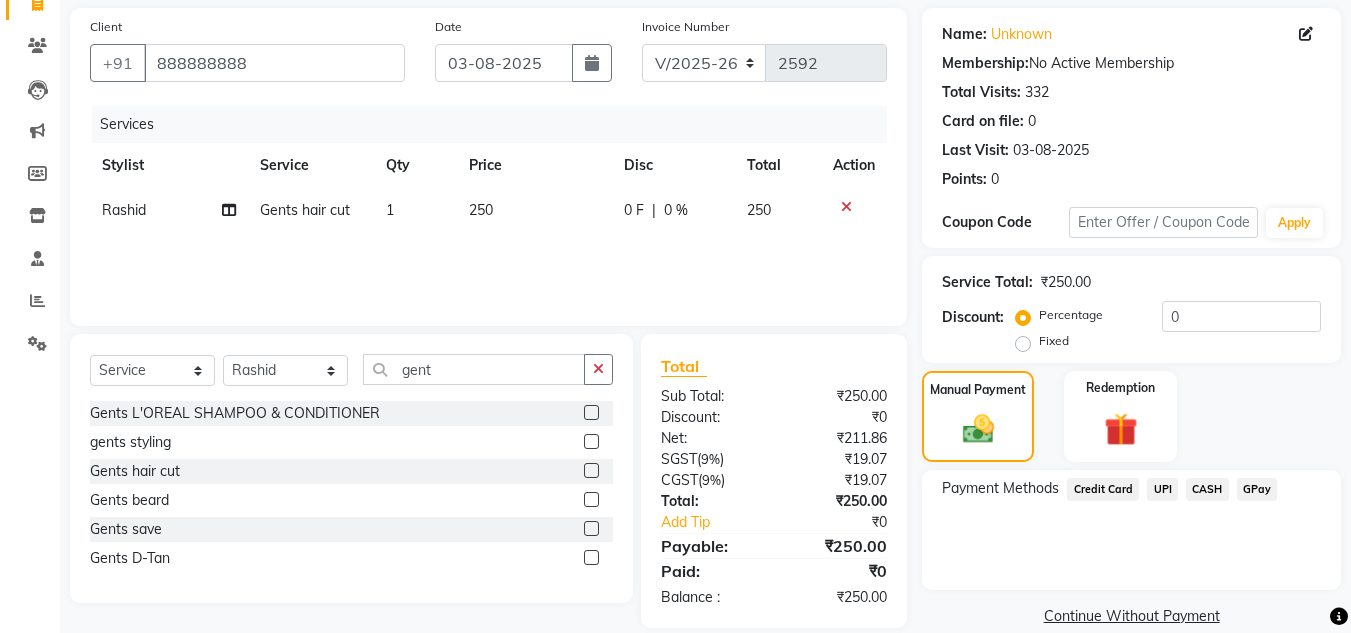 click 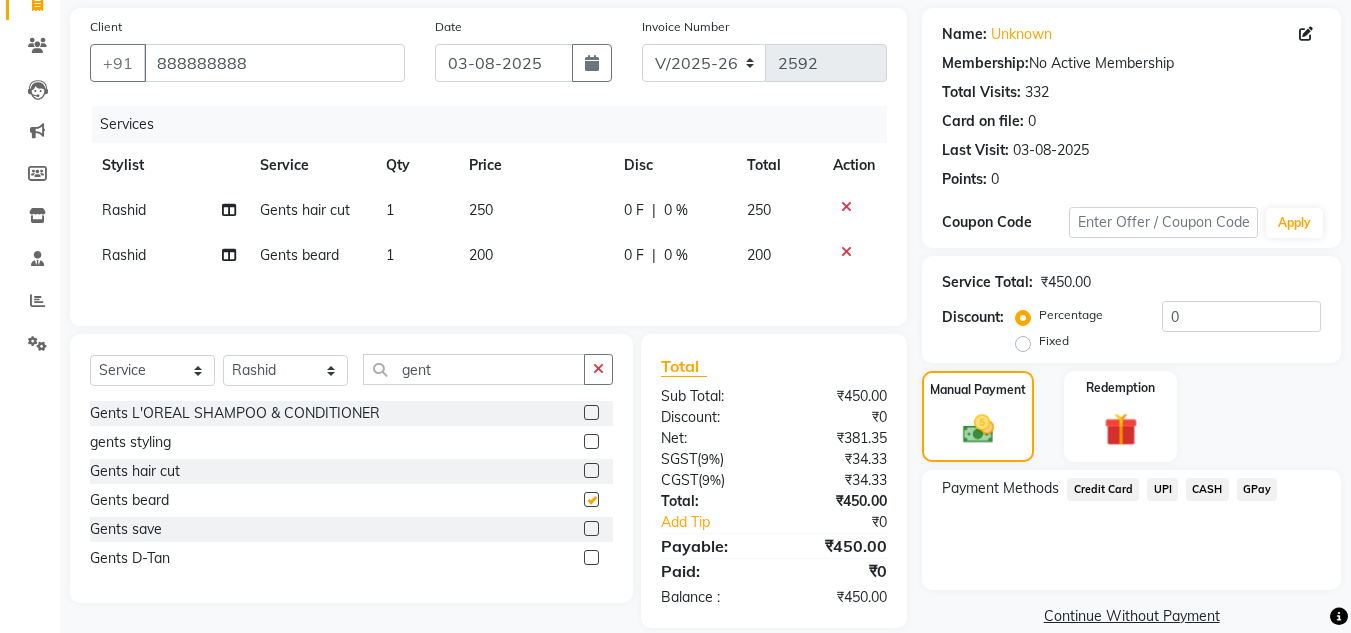 checkbox on "false" 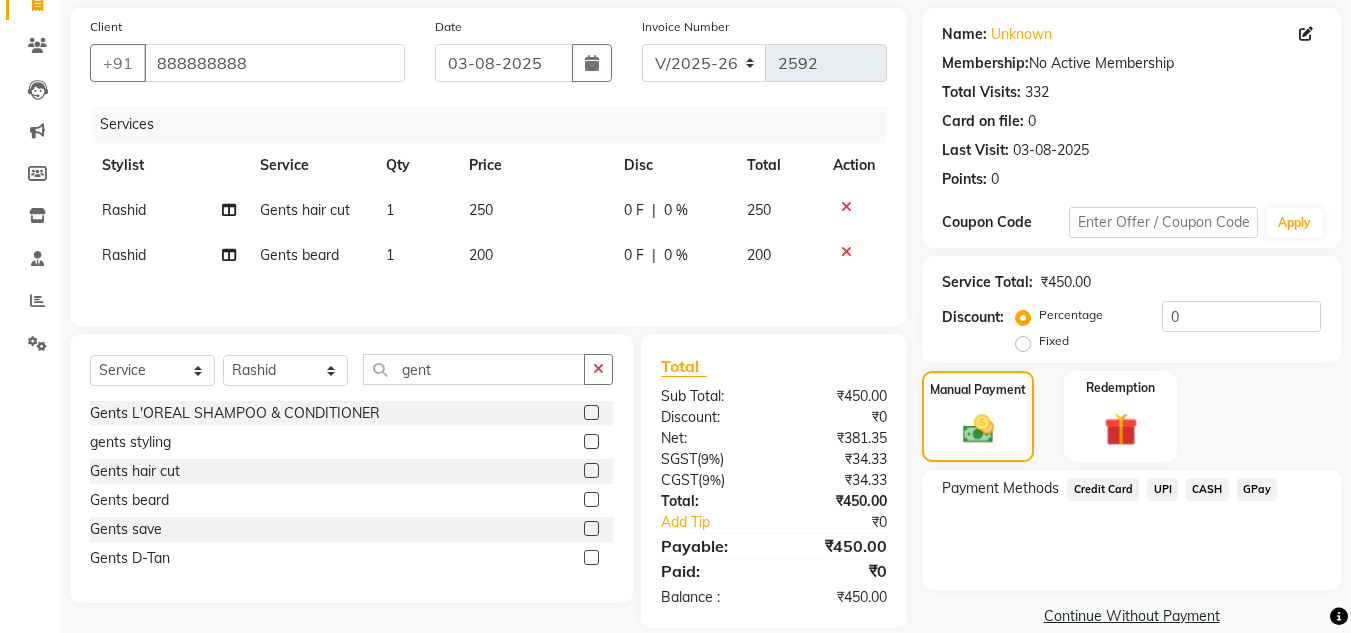 click 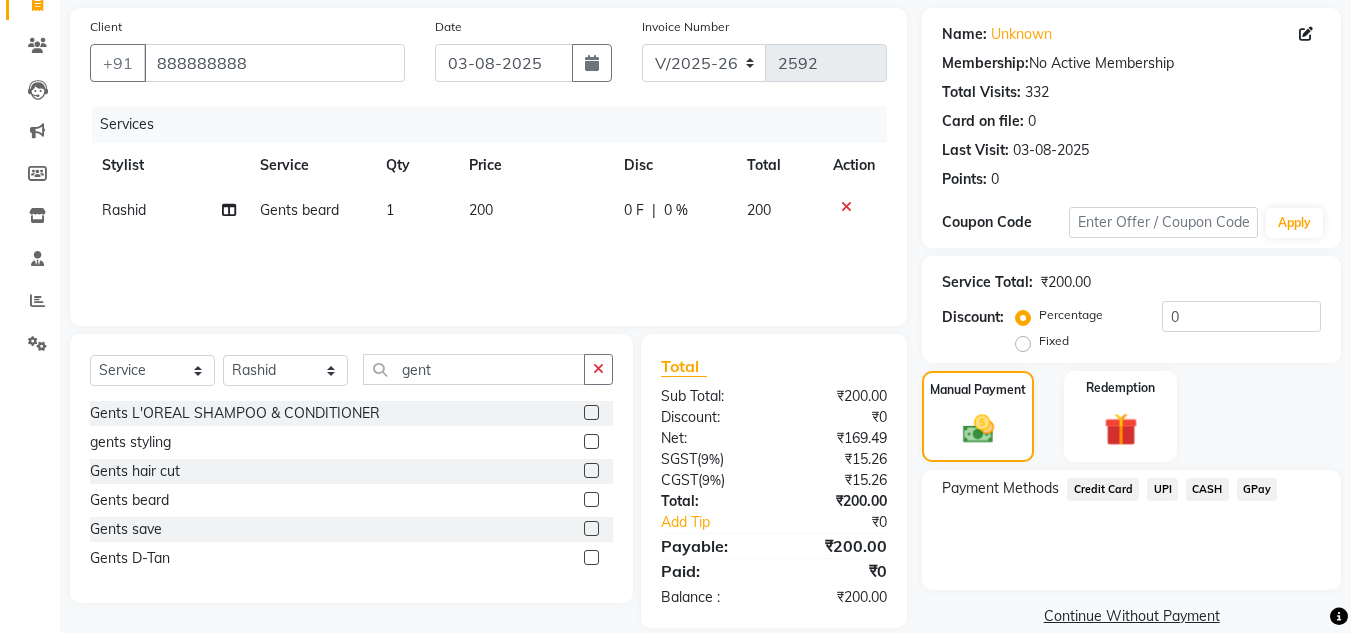 click on "UPI" 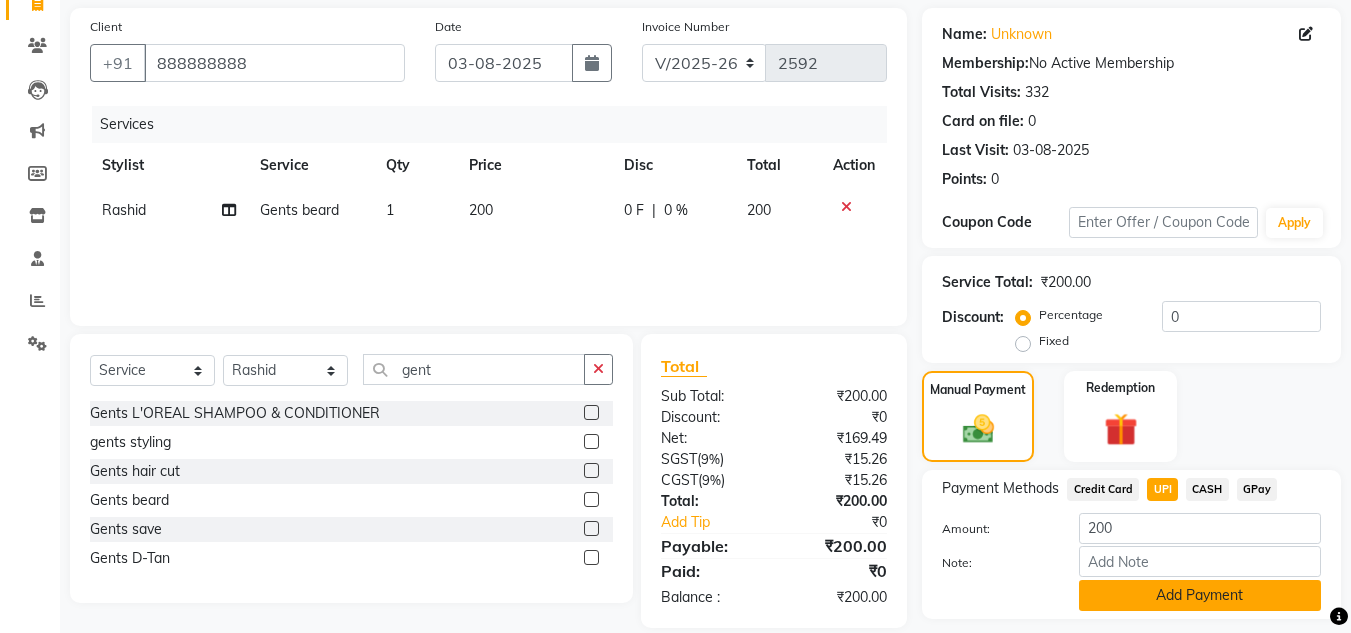 click on "Add Payment" 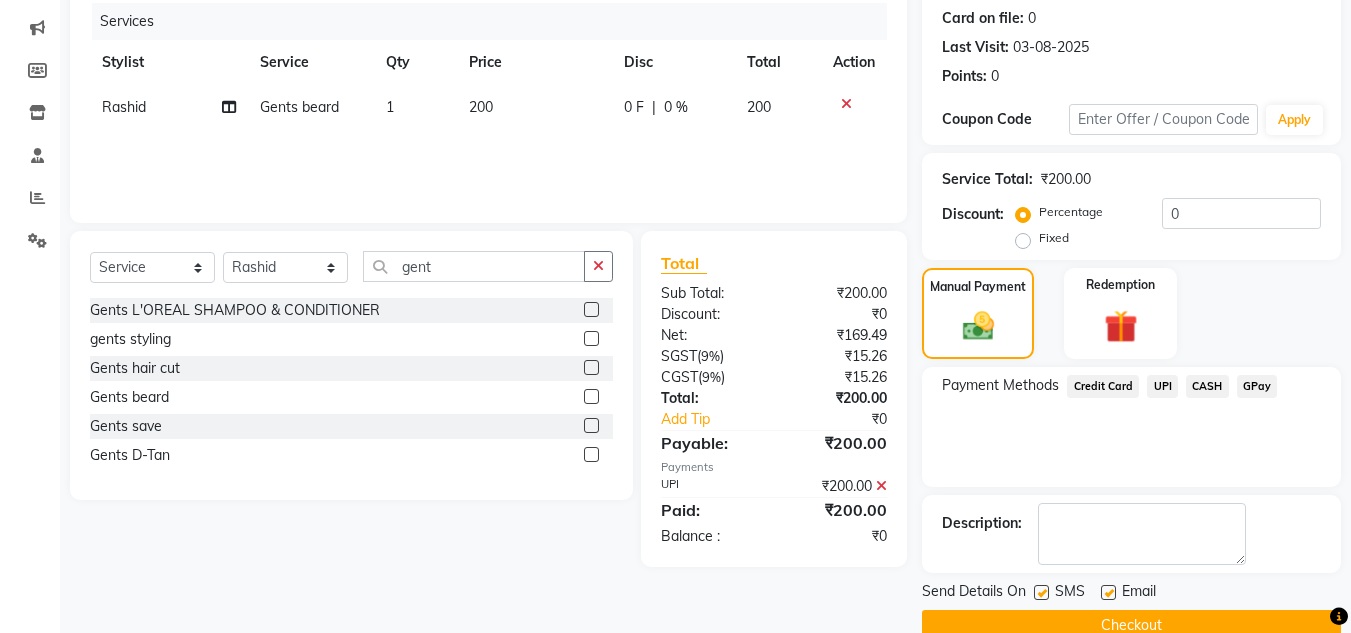 scroll, scrollTop: 283, scrollLeft: 0, axis: vertical 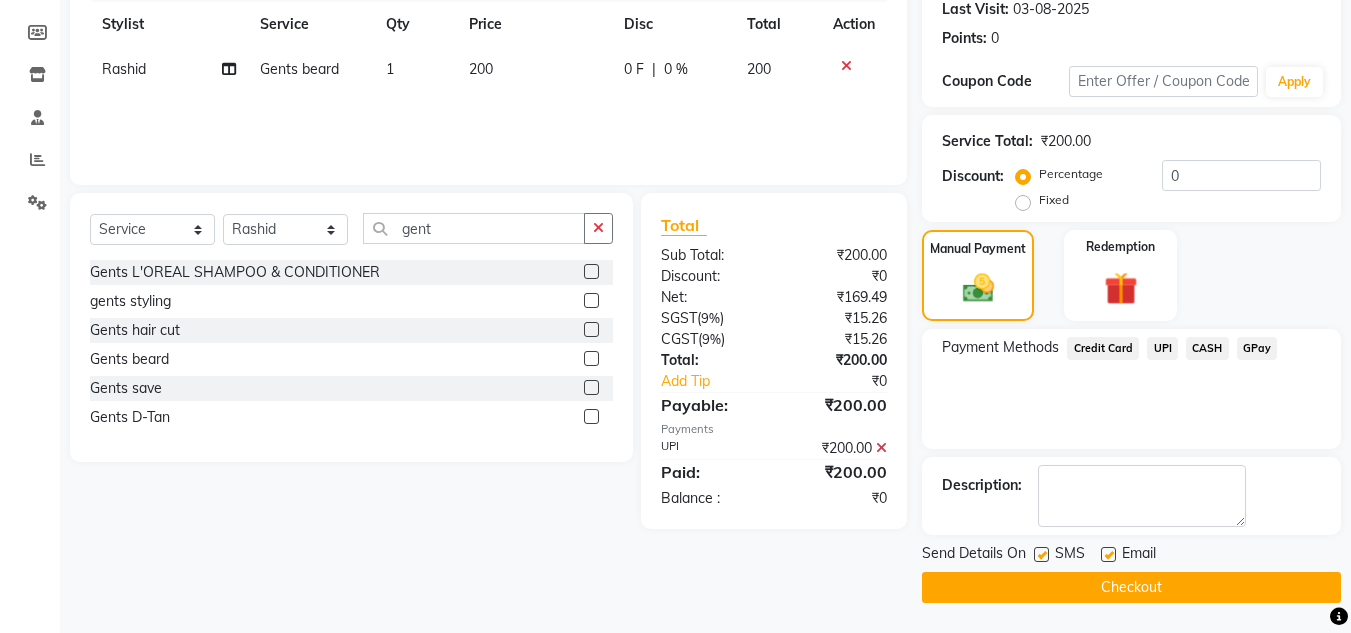 click on "Checkout" 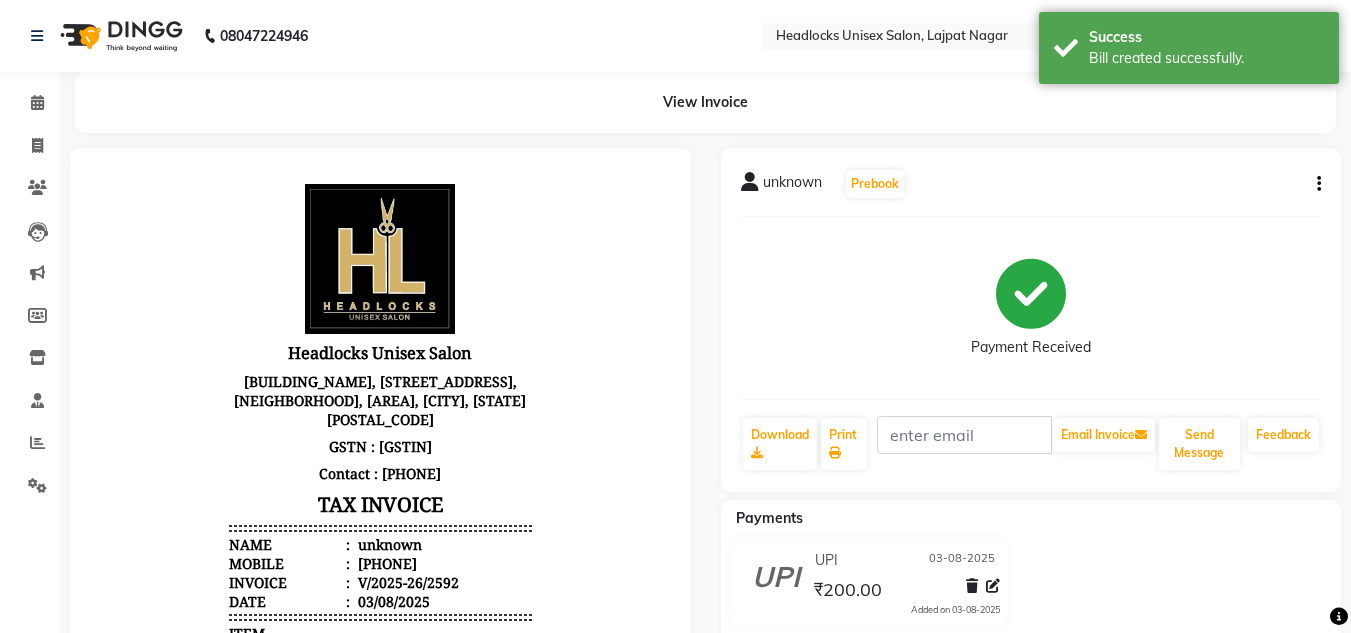 scroll, scrollTop: 0, scrollLeft: 0, axis: both 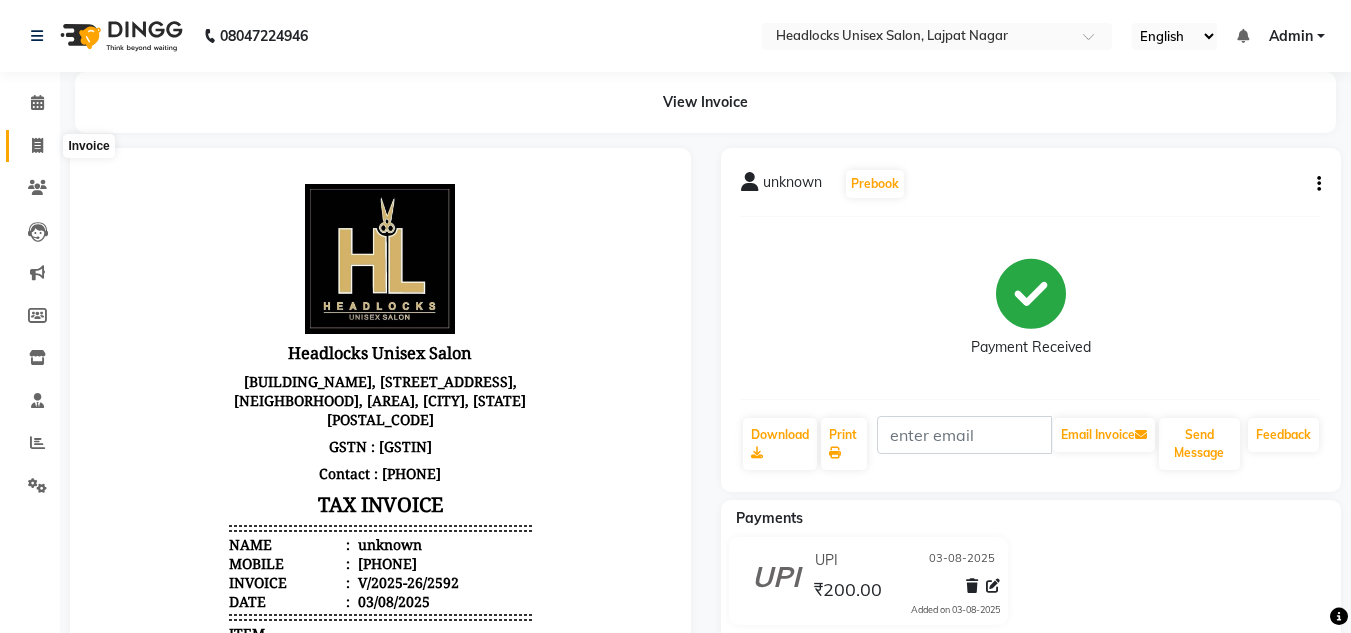 click 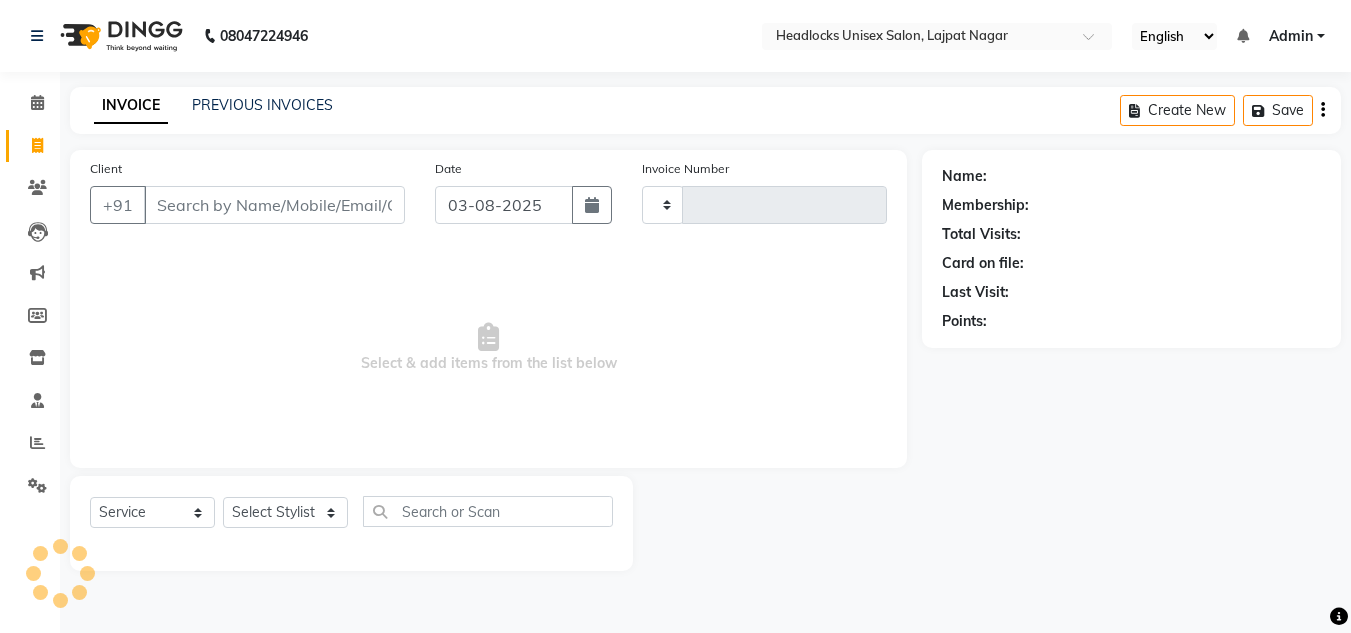 type on "2593" 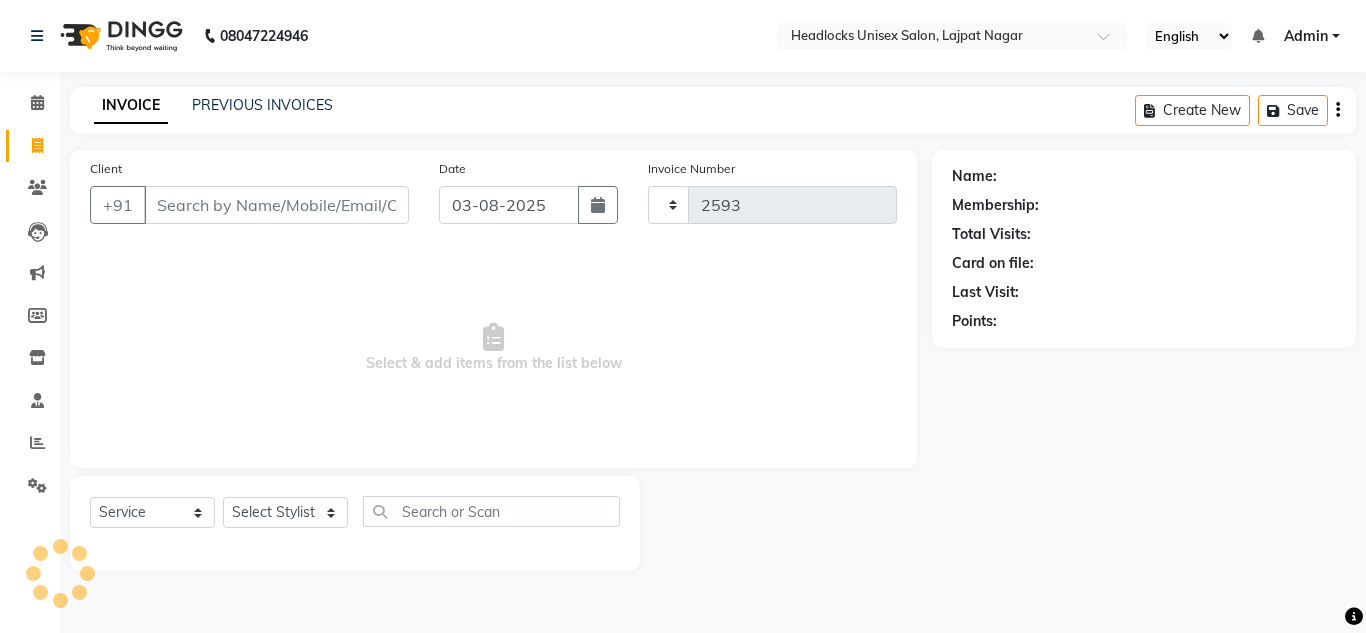 select on "6850" 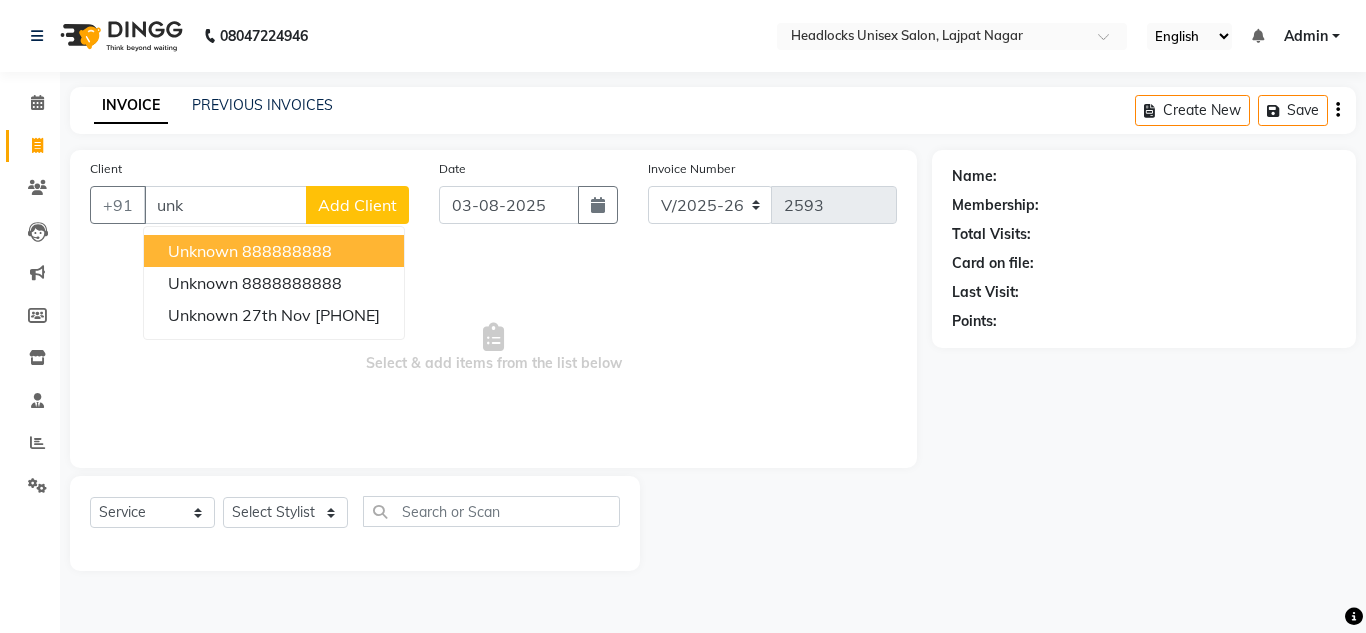 click on "unknown" at bounding box center [203, 251] 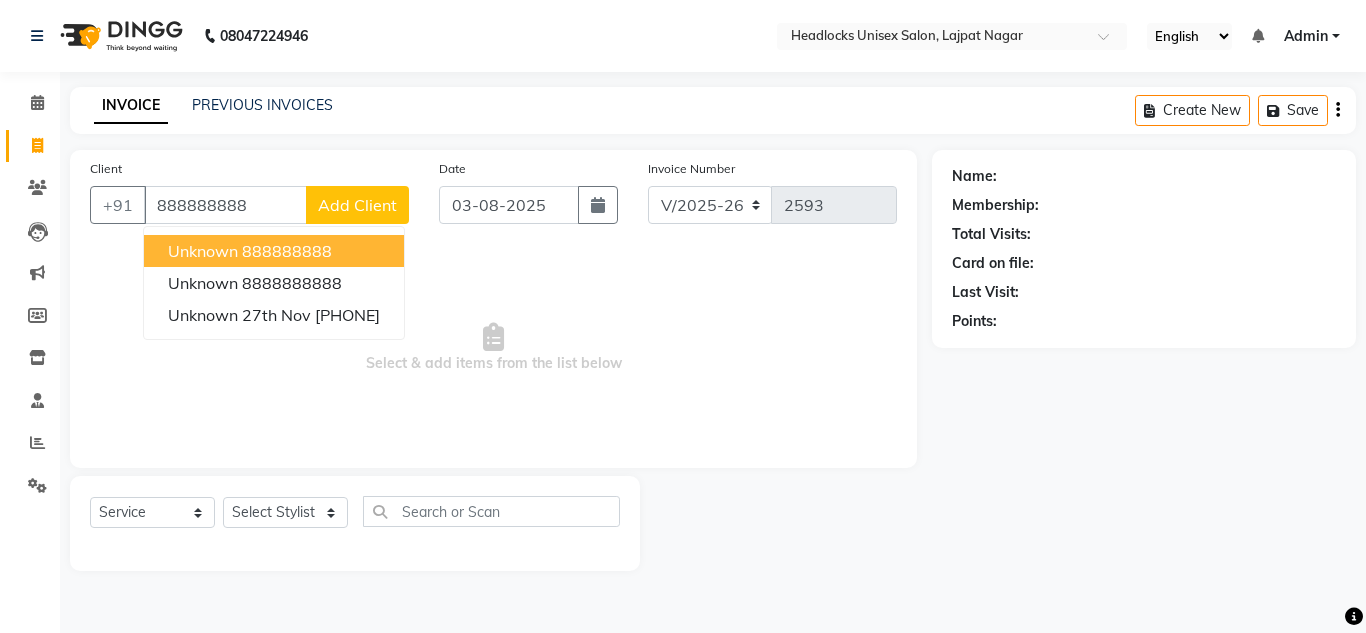 type on "888888888" 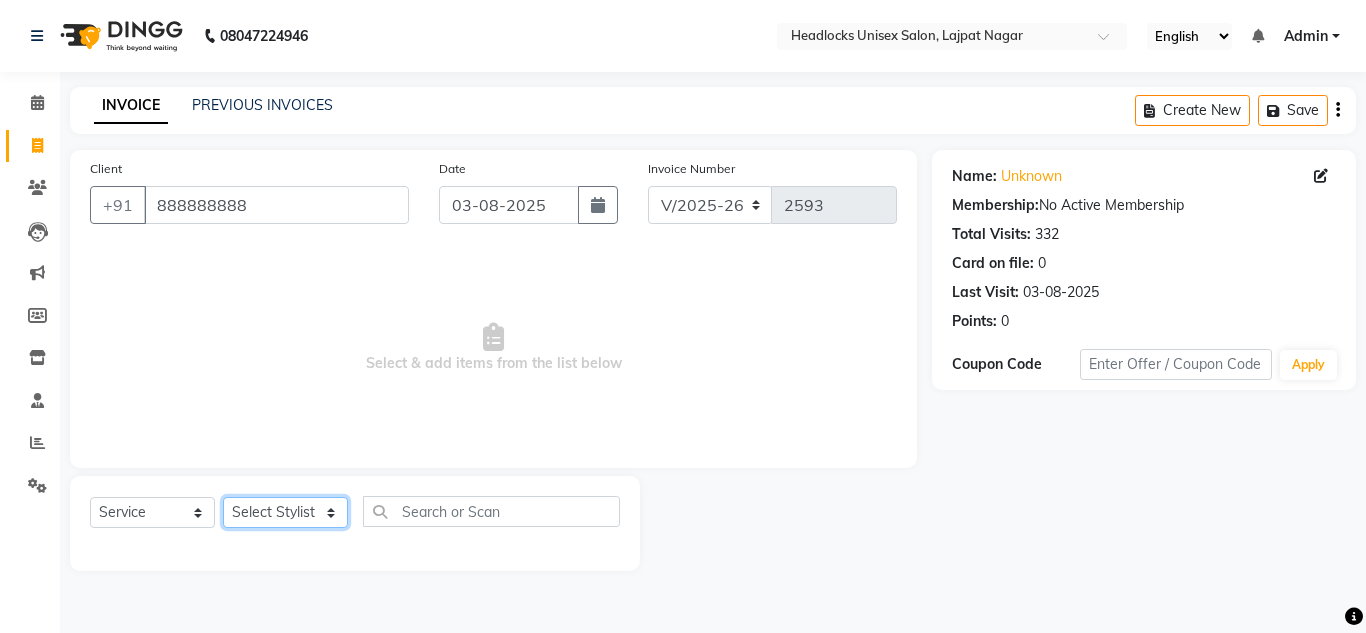 click on "Select Stylist Arman Atul Jannat Kaif Kartik Lucky Nazia Pinky Rashid Sabiya Sandeep Shankar Shavaz Malik Sudhir Suraj Vikas Vinay Roy Vinod" 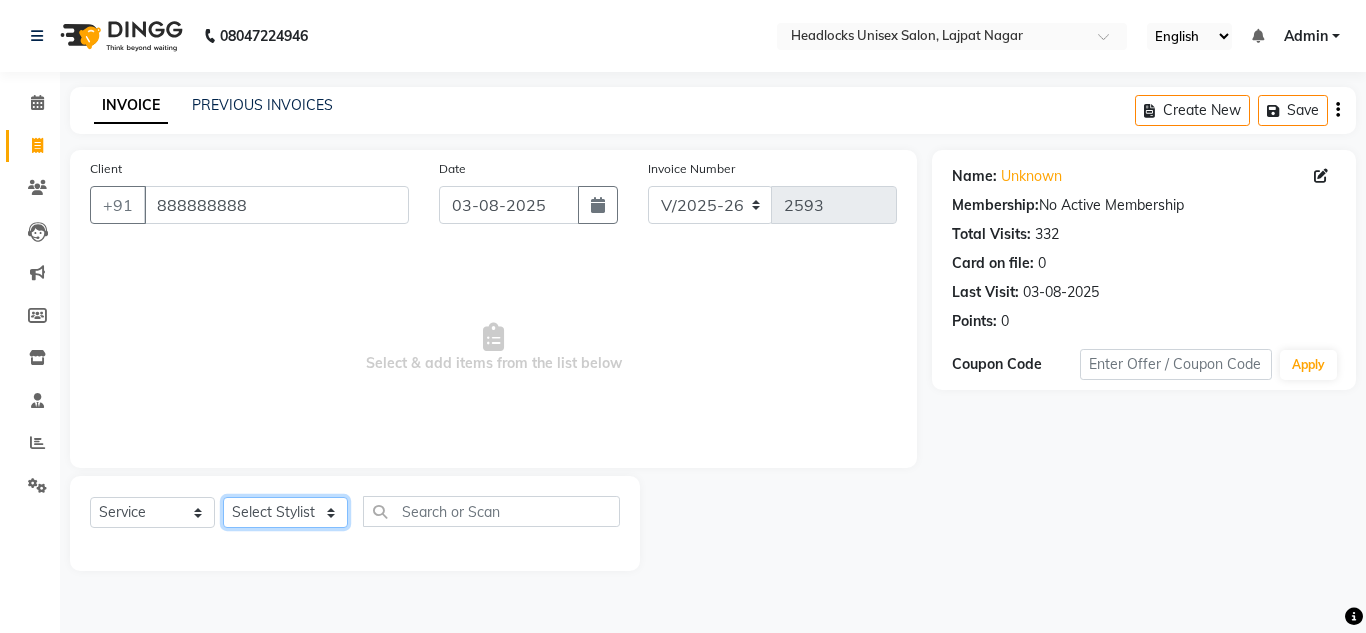 select on "53617" 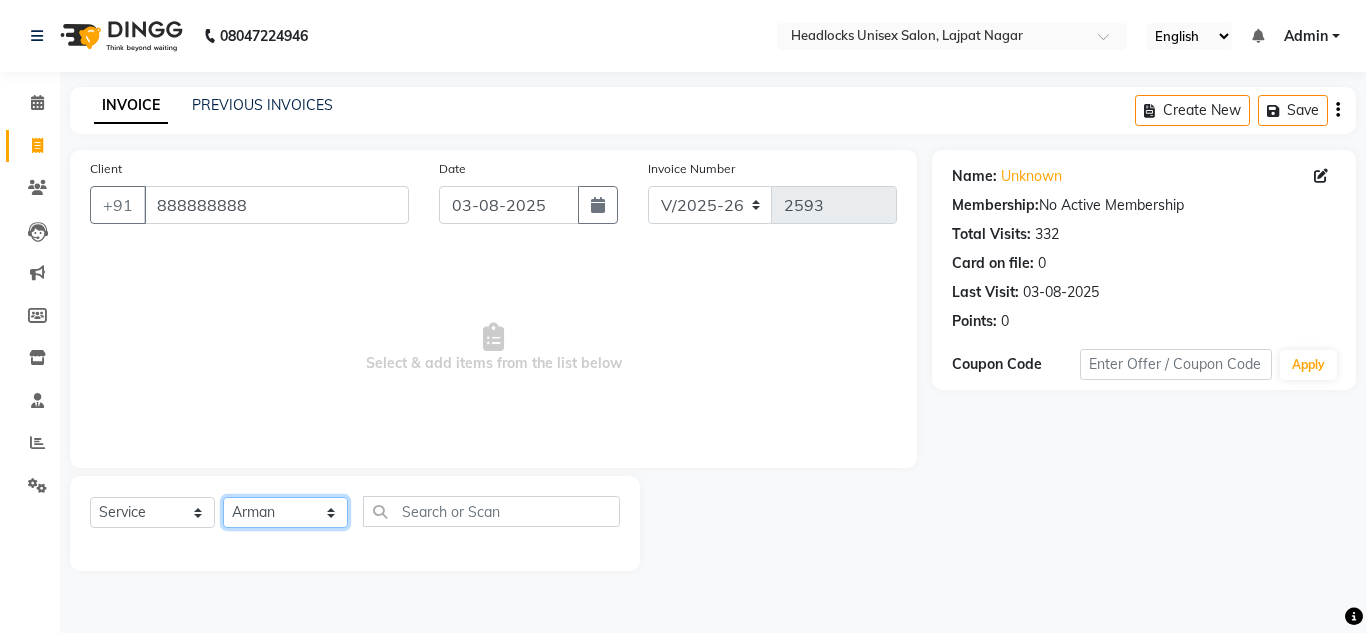click on "Select Stylist Arman Atul Jannat Kaif Kartik Lucky Nazia Pinky Rashid Sabiya Sandeep Shankar Shavaz Malik Sudhir Suraj Vikas Vinay Roy Vinod" 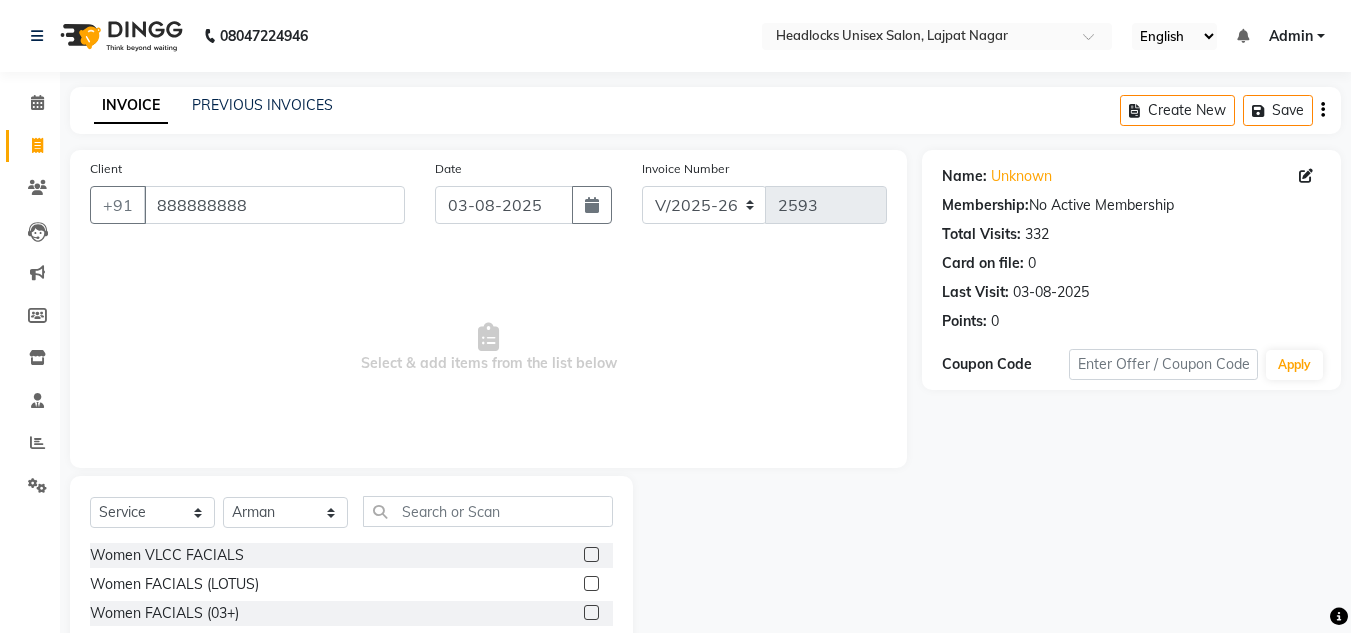 click on "Select & add items from the list below" at bounding box center (488, 348) 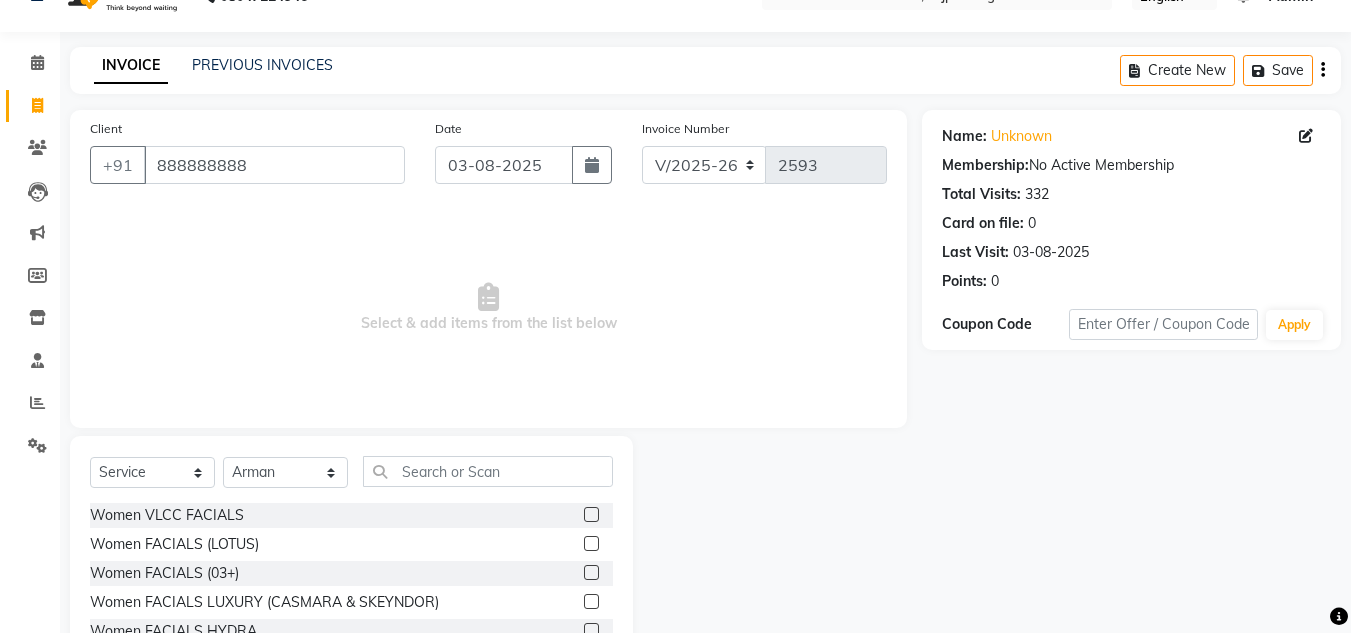 scroll, scrollTop: 168, scrollLeft: 0, axis: vertical 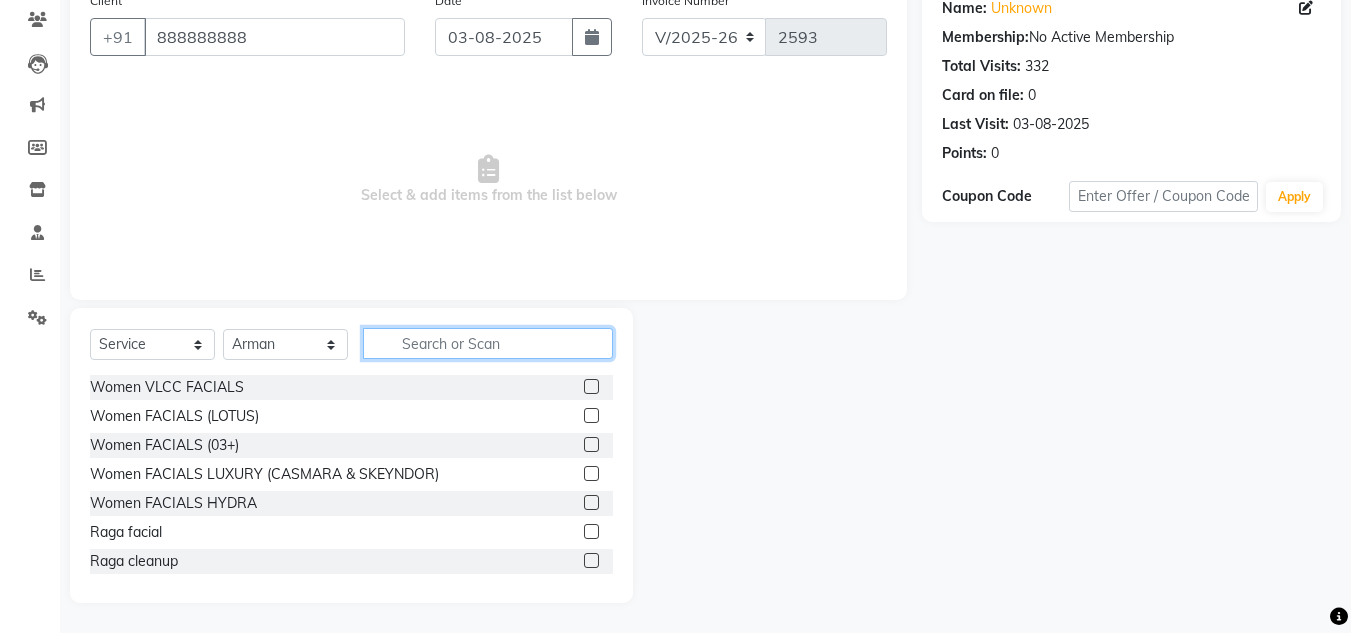 click 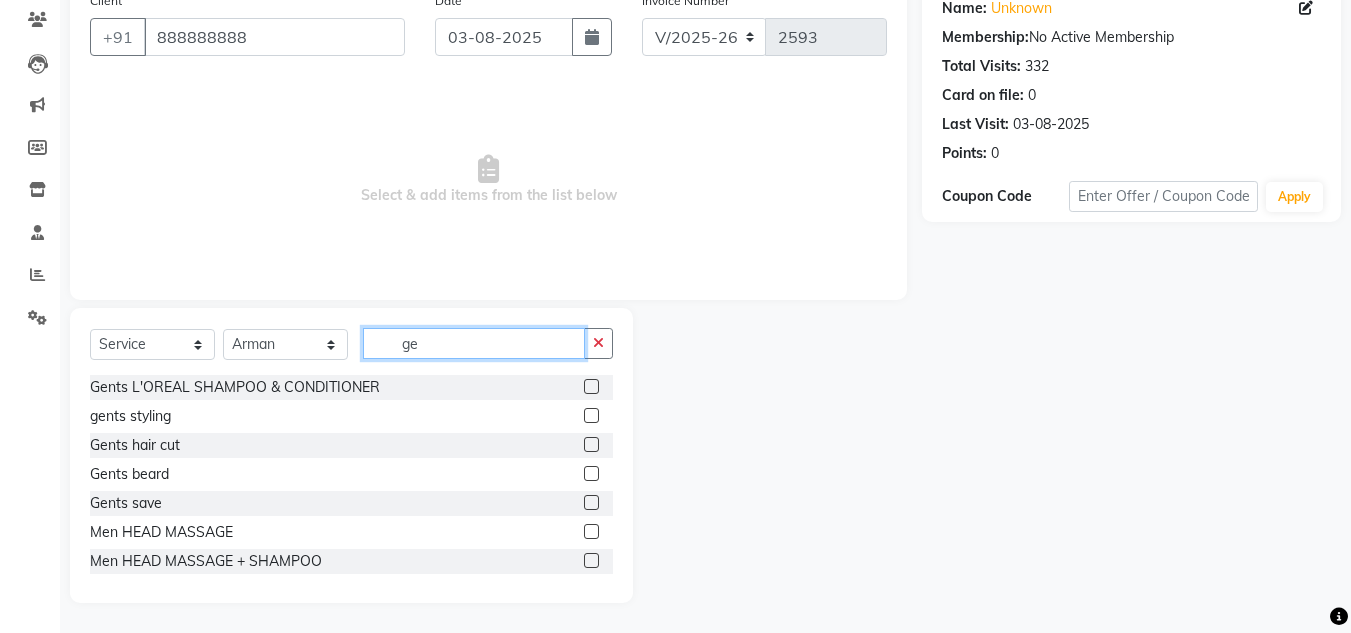 type on "ge" 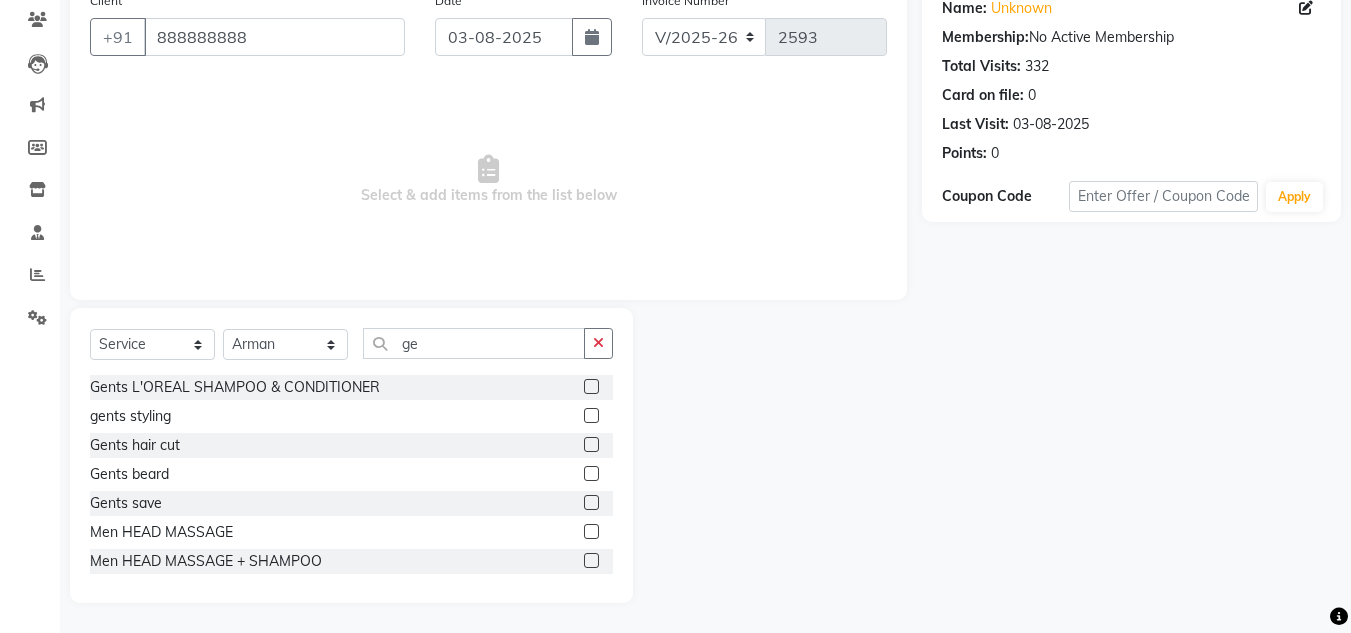 click 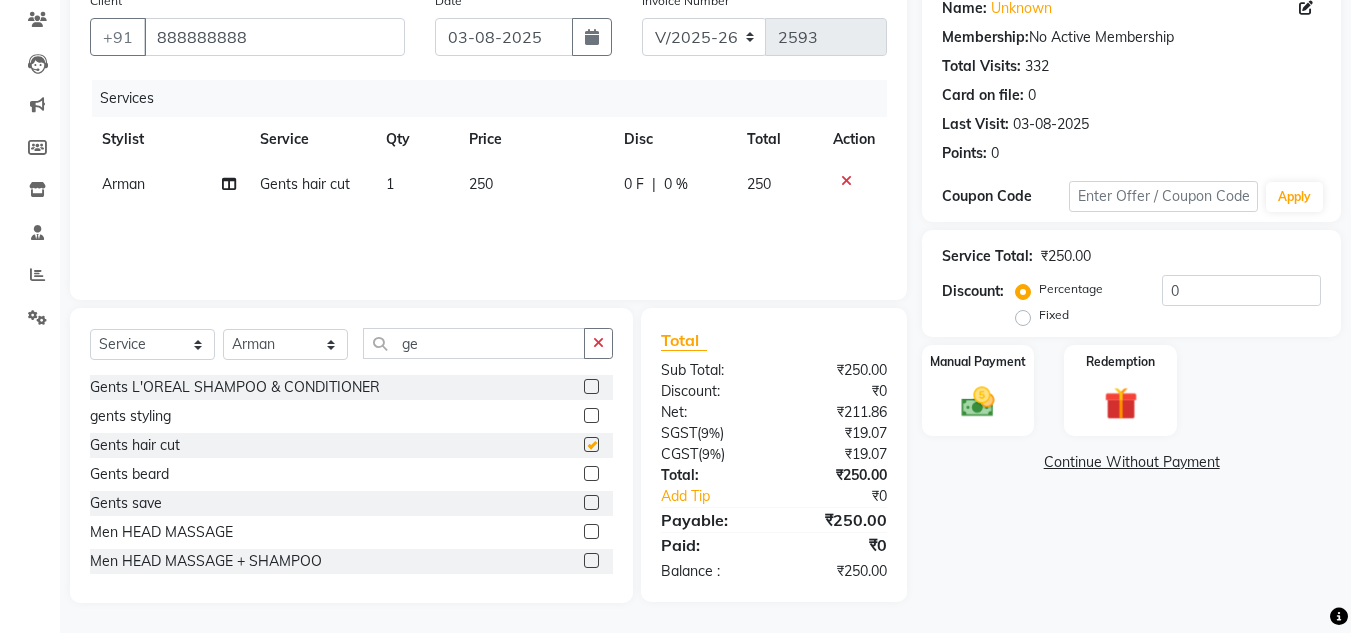 checkbox on "false" 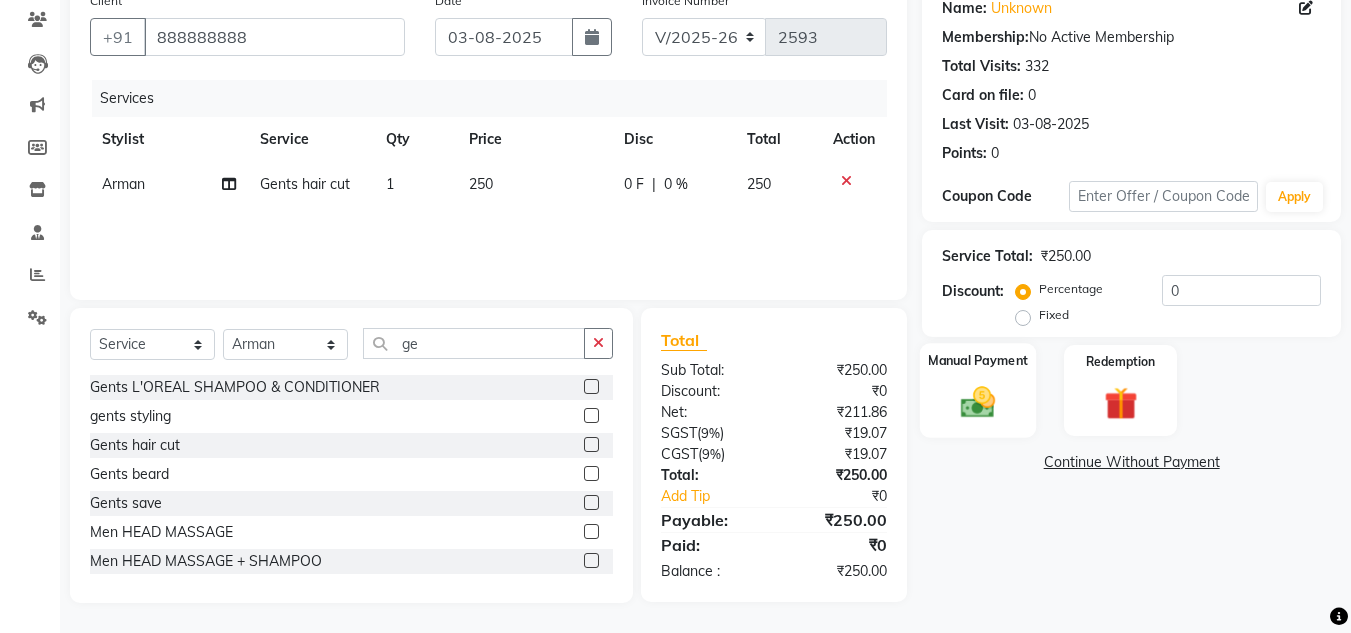 click 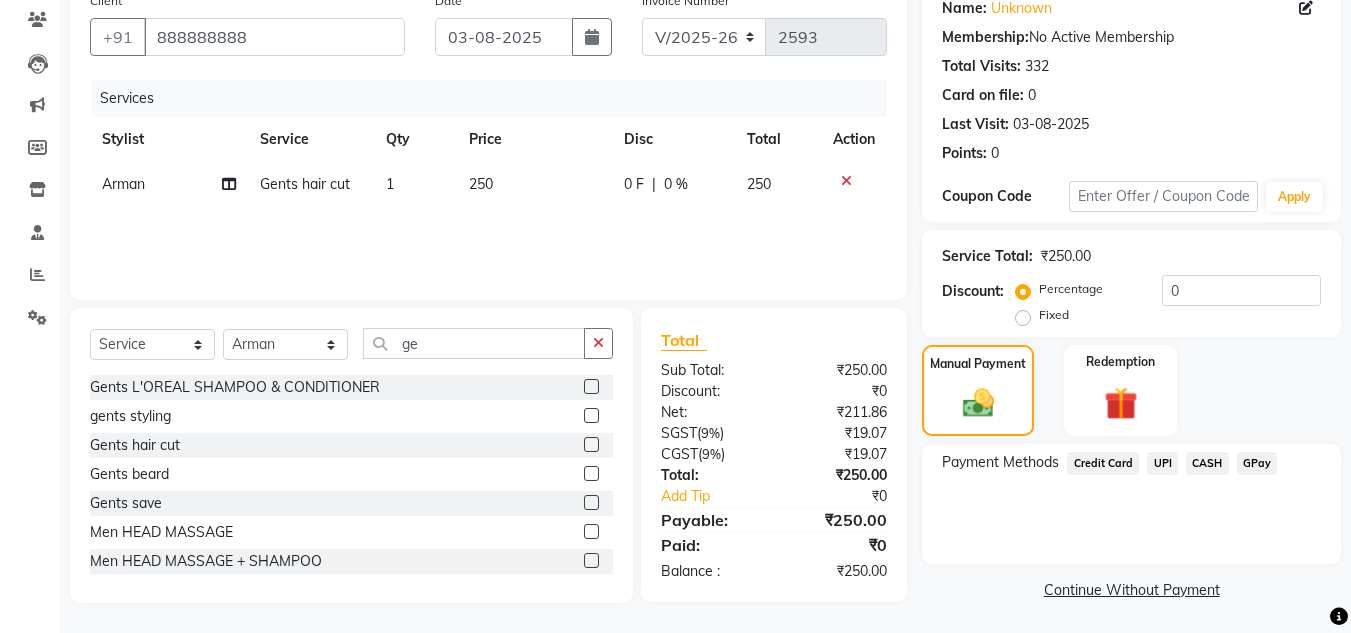 click on "Manual Payment Redemption" 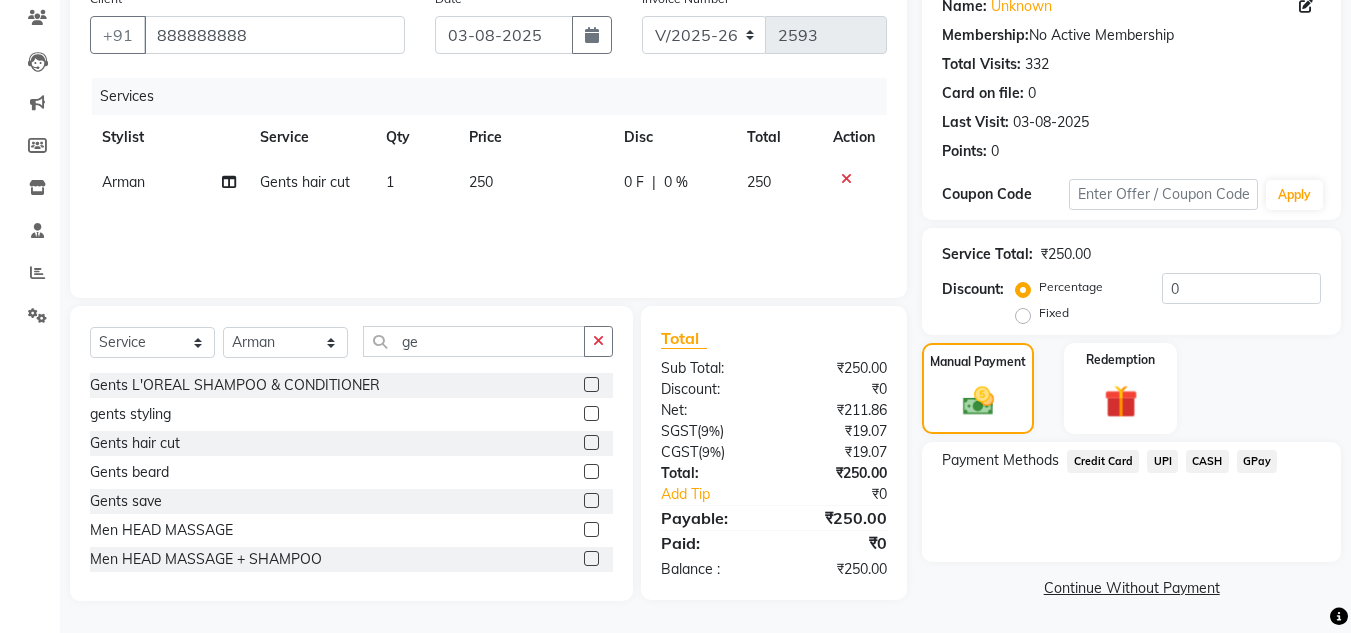 click on "UPI" 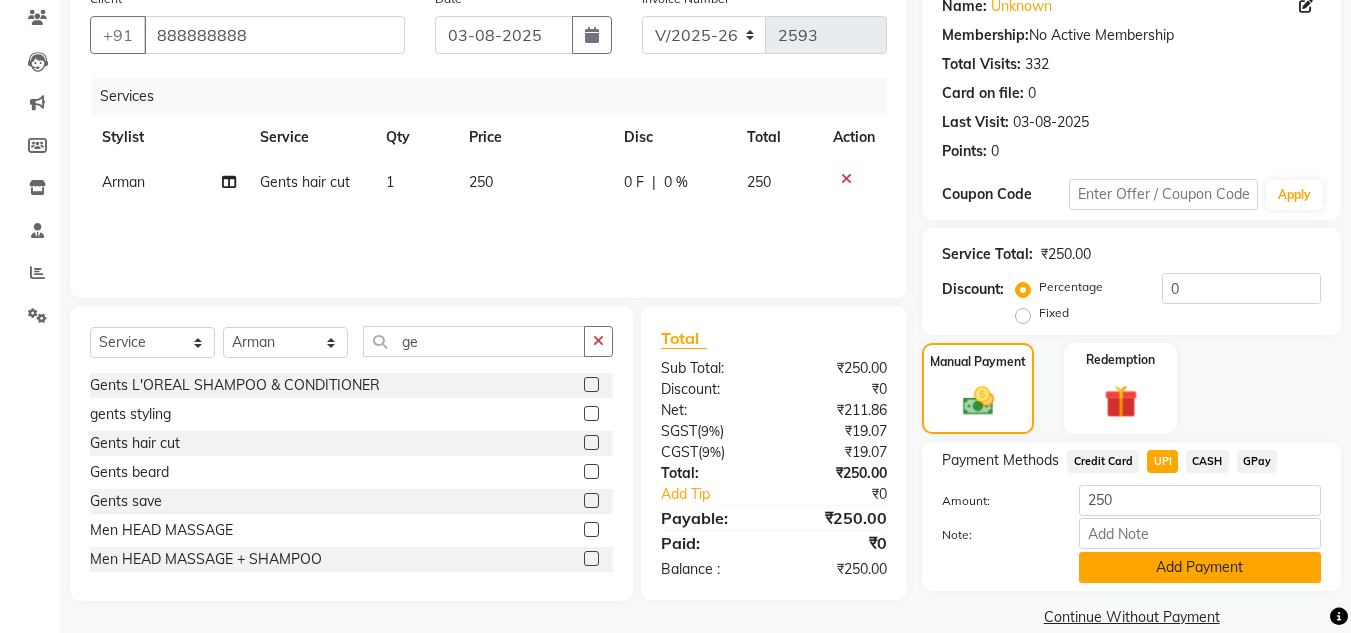 click on "Add Payment" 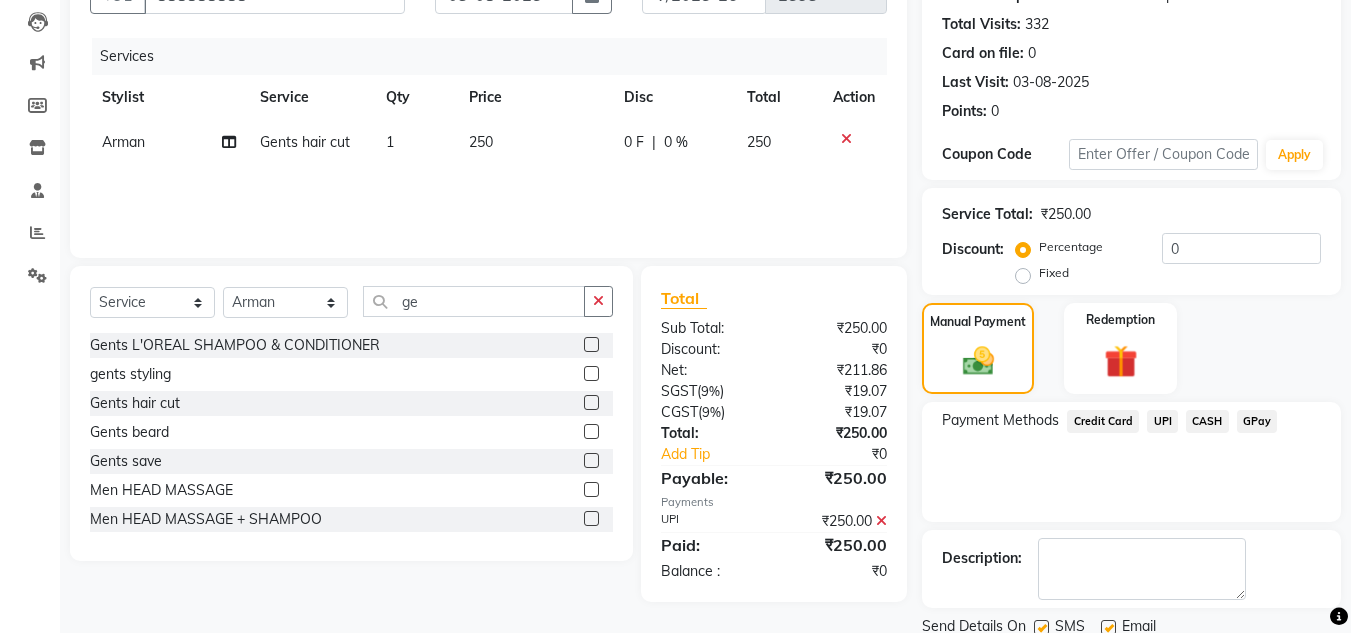 scroll, scrollTop: 283, scrollLeft: 0, axis: vertical 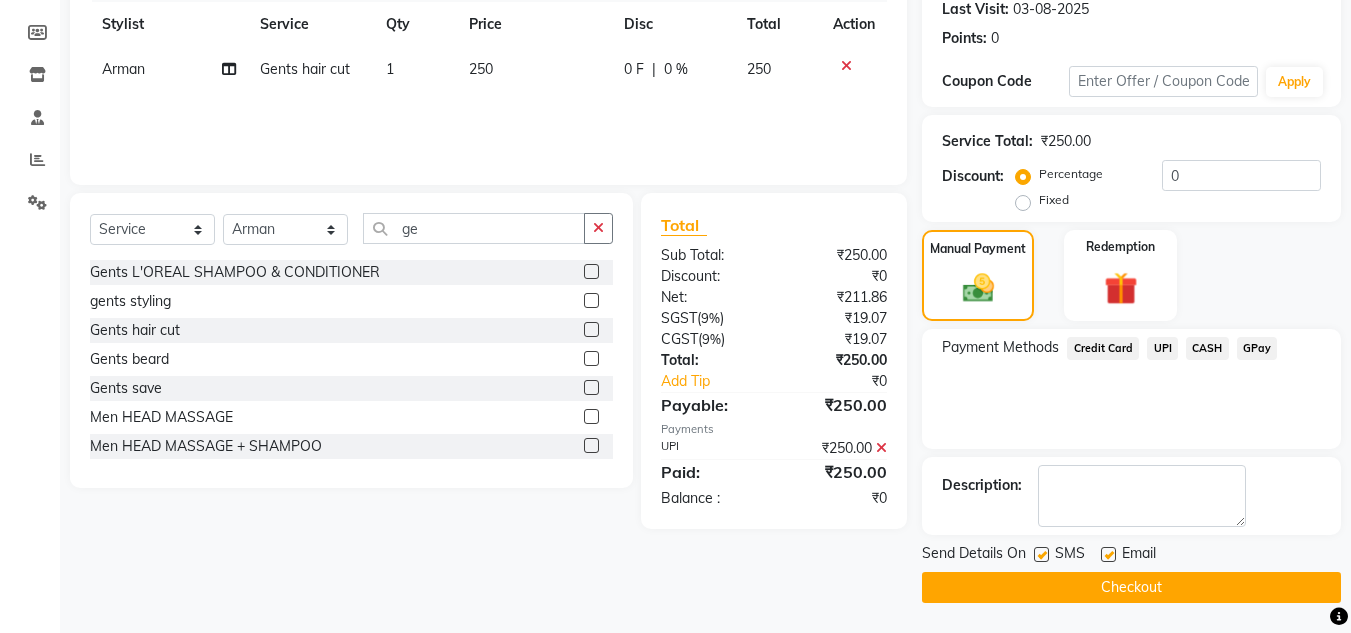 click on "Checkout" 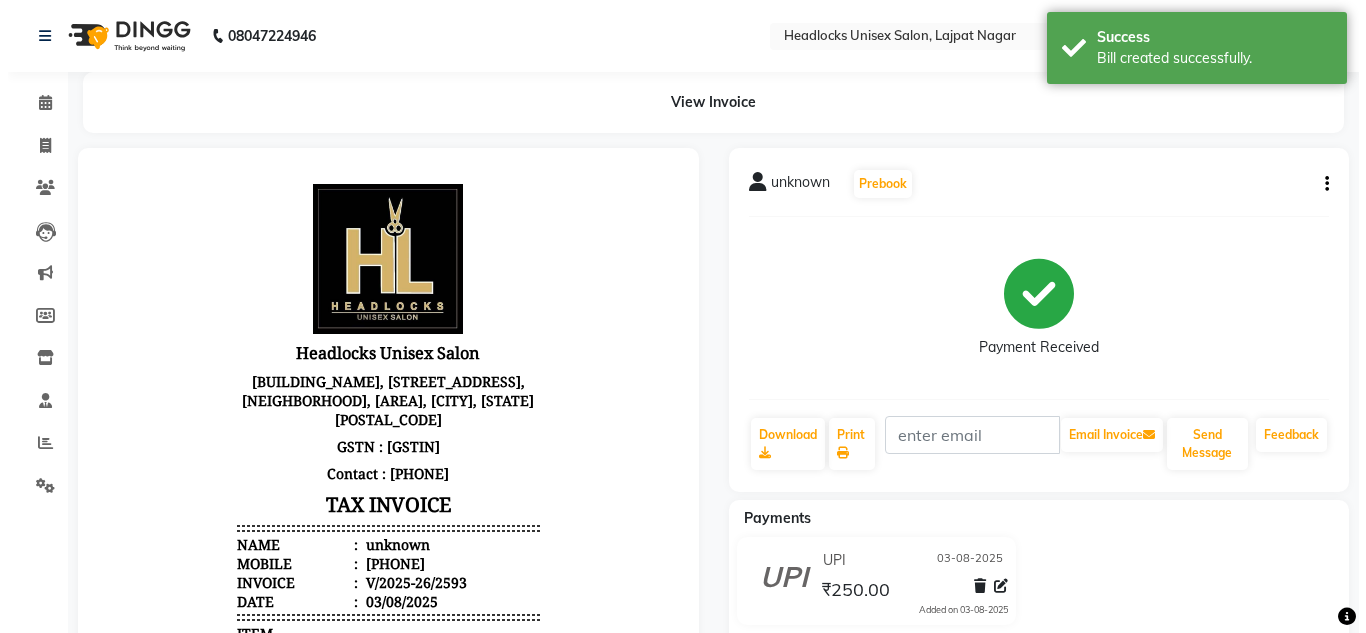 scroll, scrollTop: 0, scrollLeft: 0, axis: both 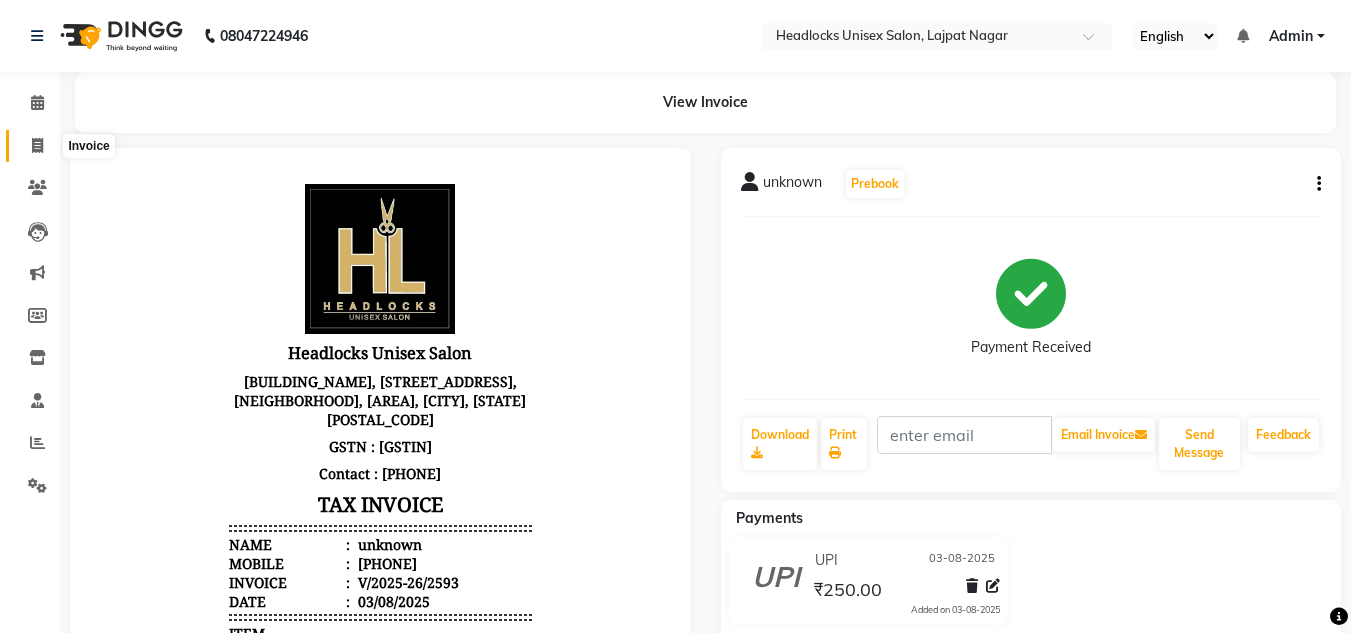 click 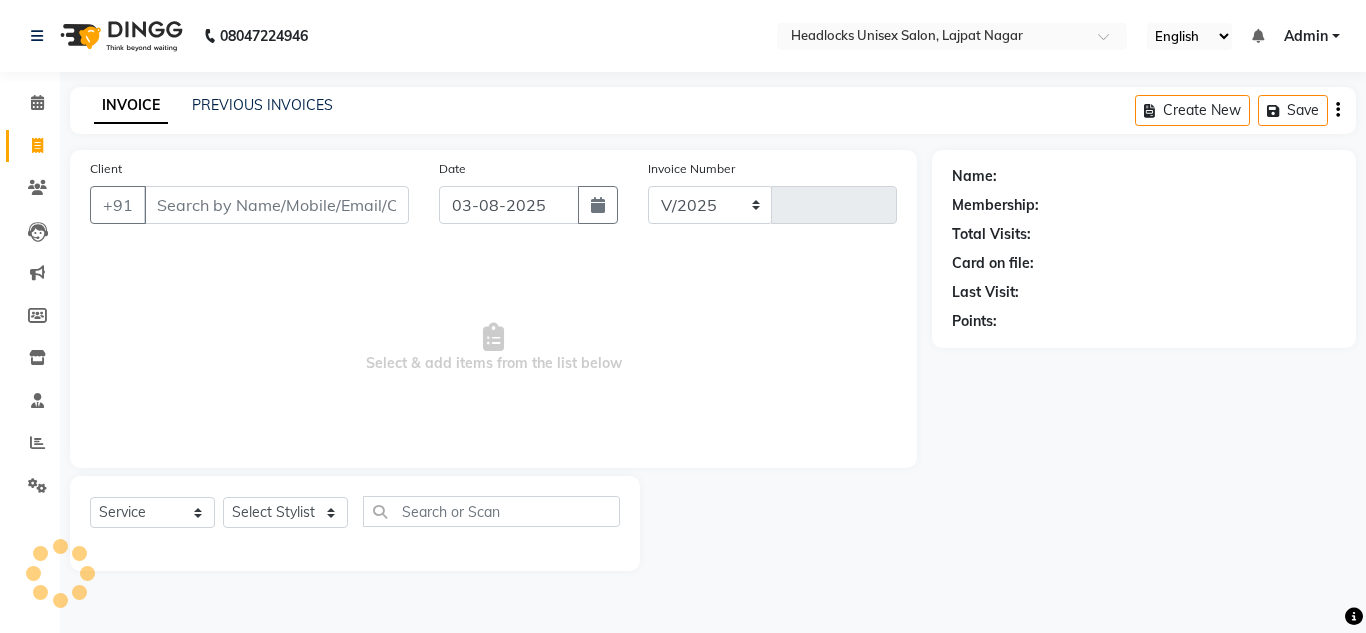 select on "6850" 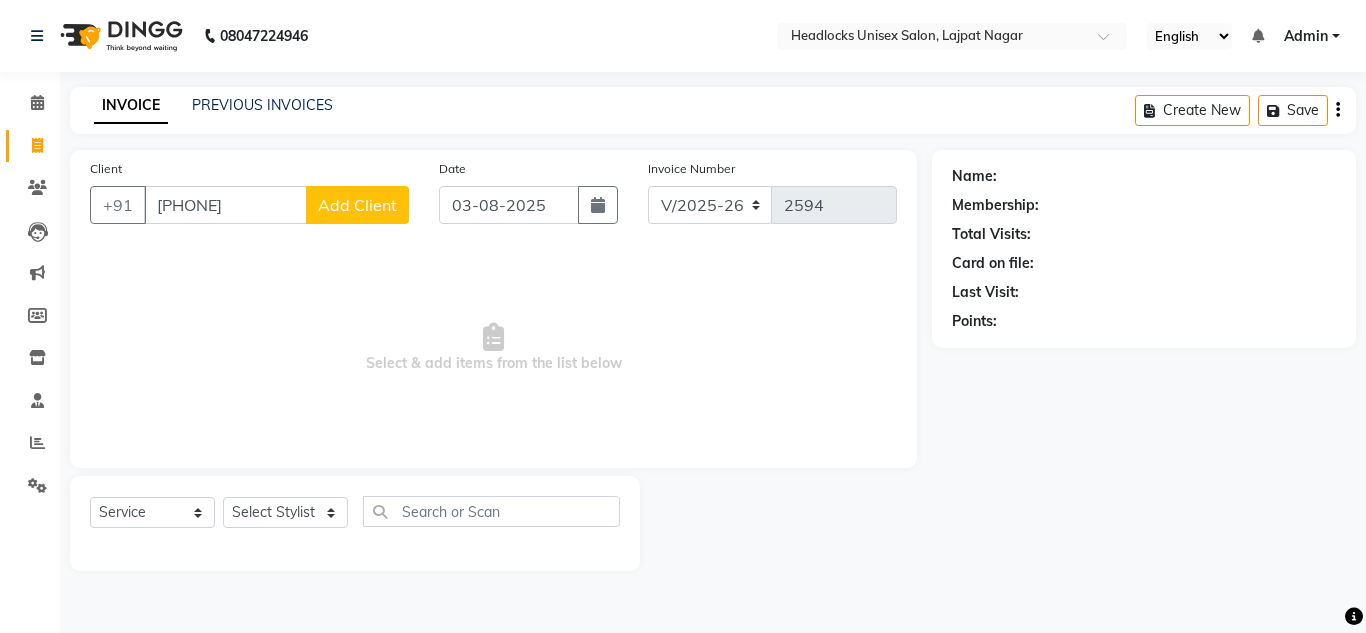 type on "[PHONE]" 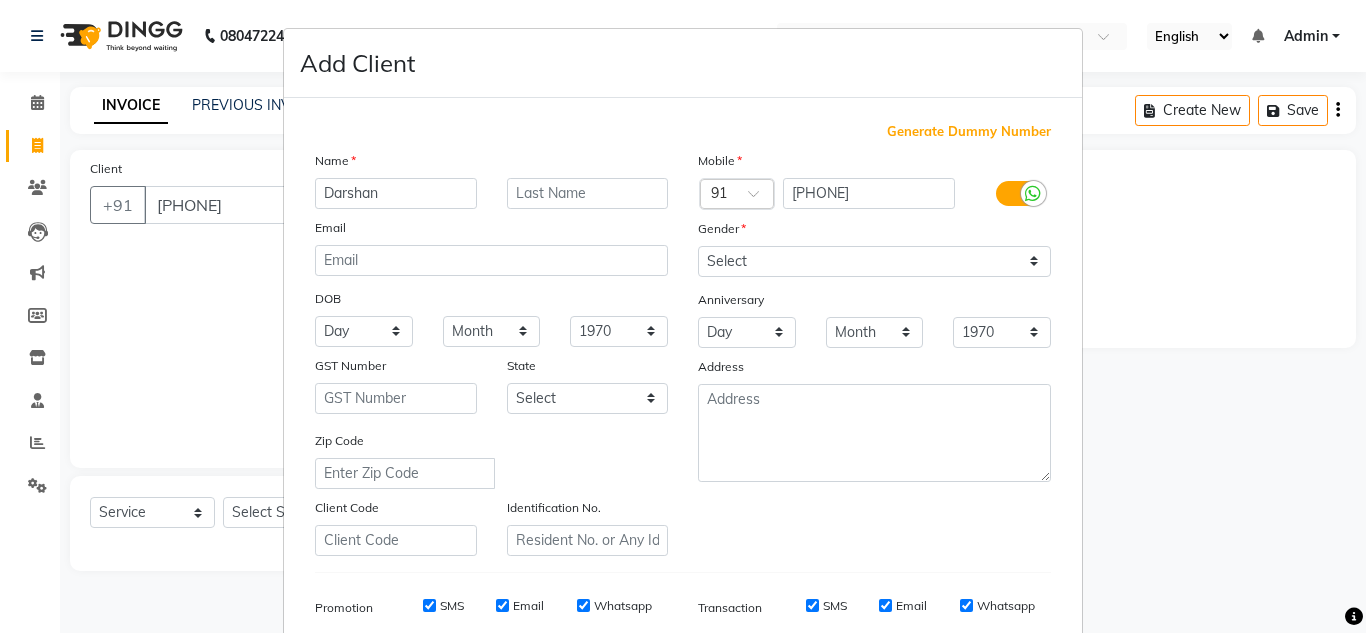 type on "Darshan" 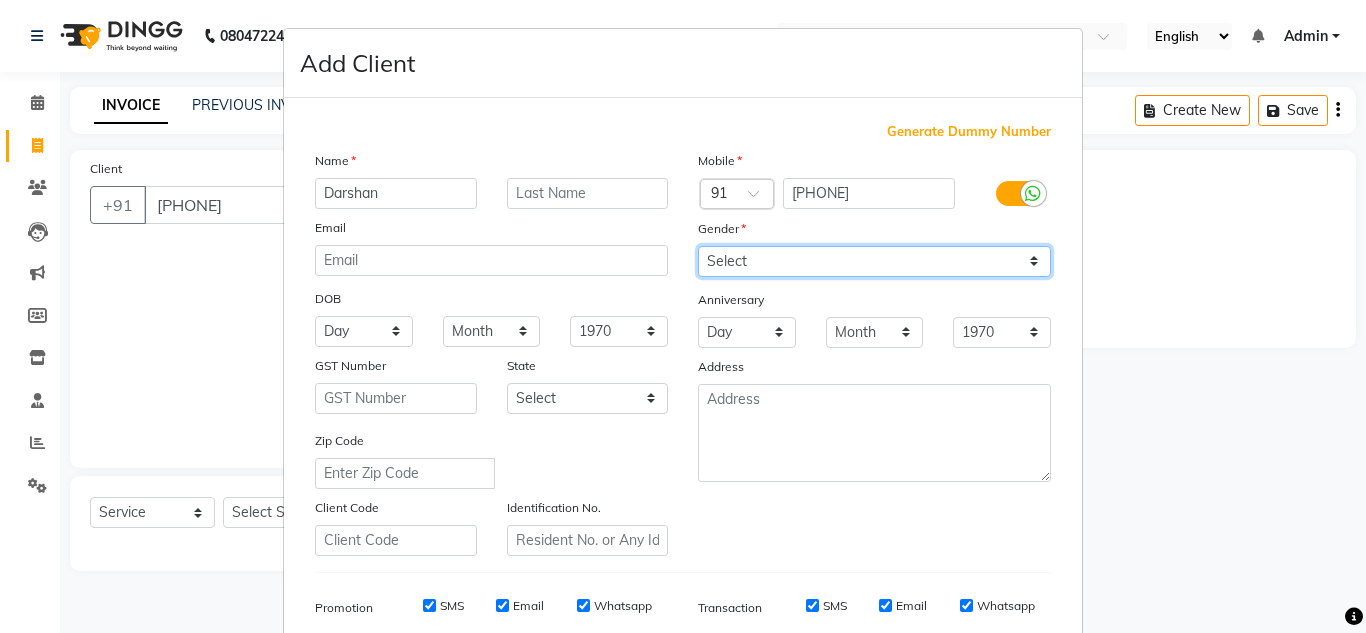 click on "Select Male Female Other Prefer Not To Say" at bounding box center (874, 261) 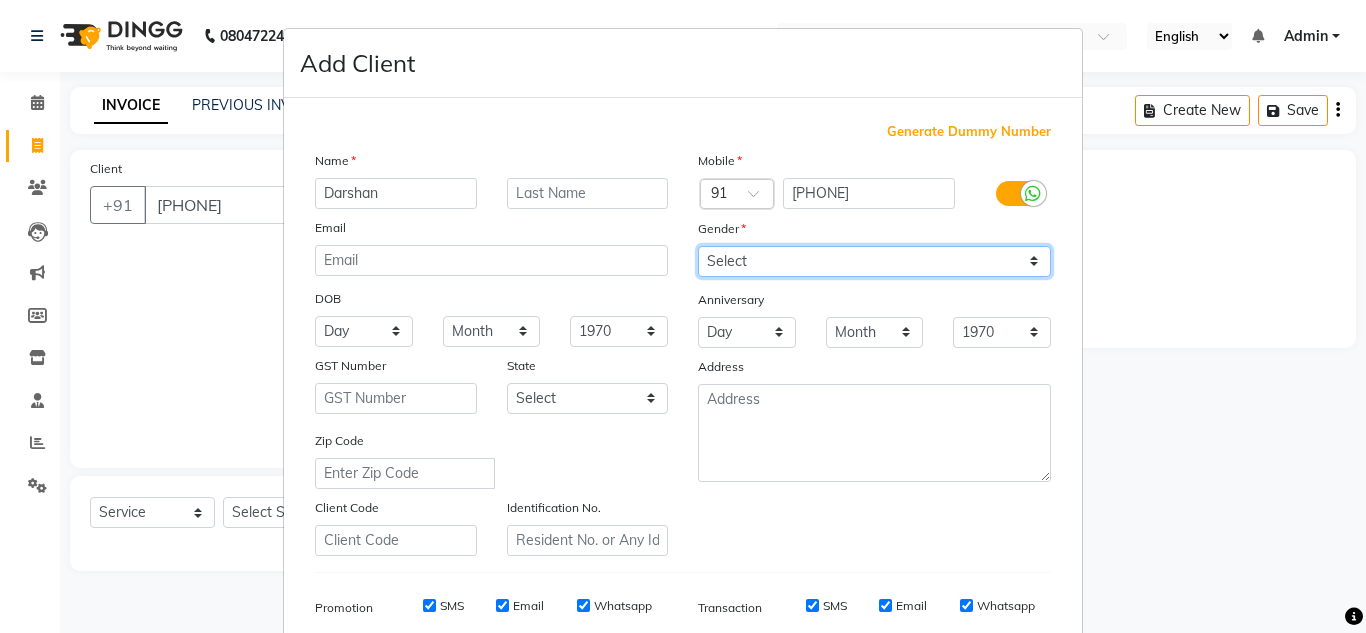 select on "male" 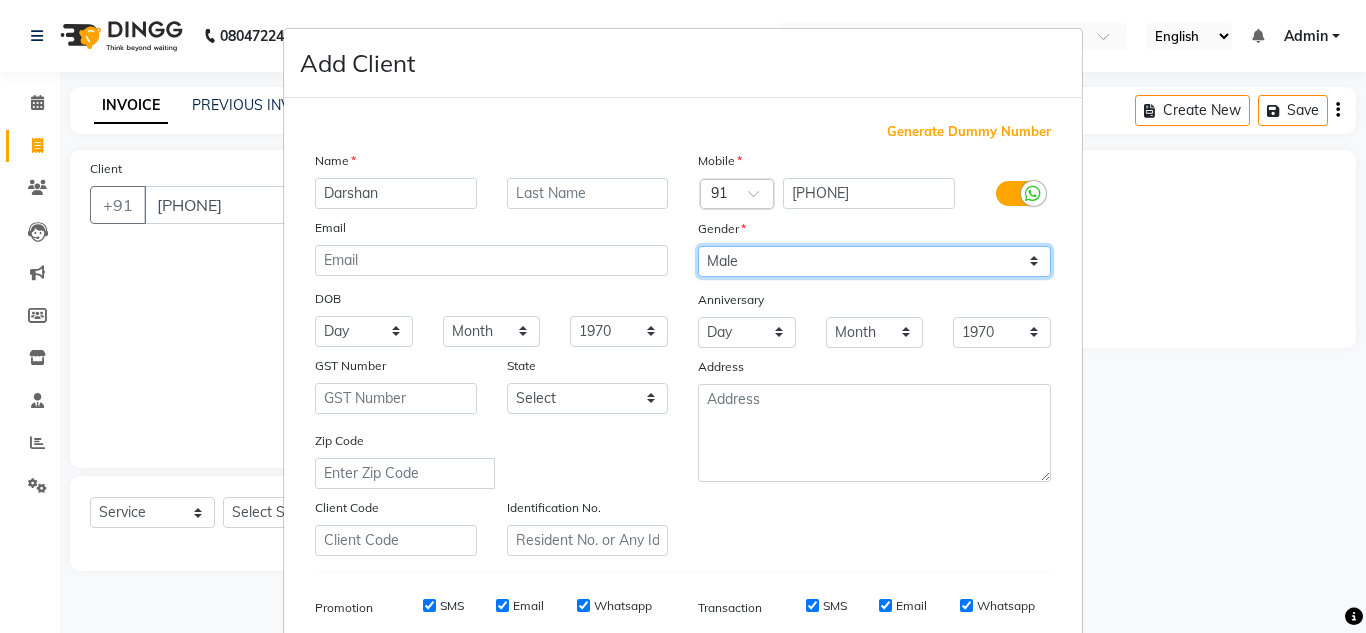 click on "Select Male Female Other Prefer Not To Say" at bounding box center [874, 261] 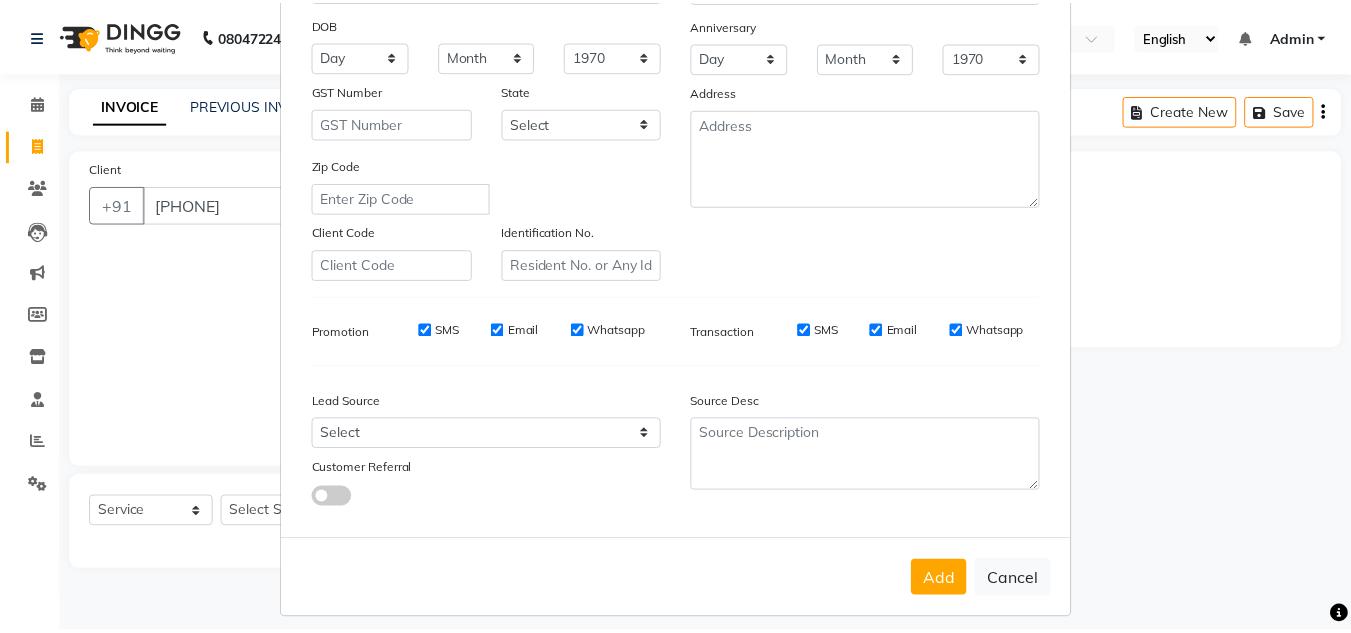 scroll, scrollTop: 290, scrollLeft: 0, axis: vertical 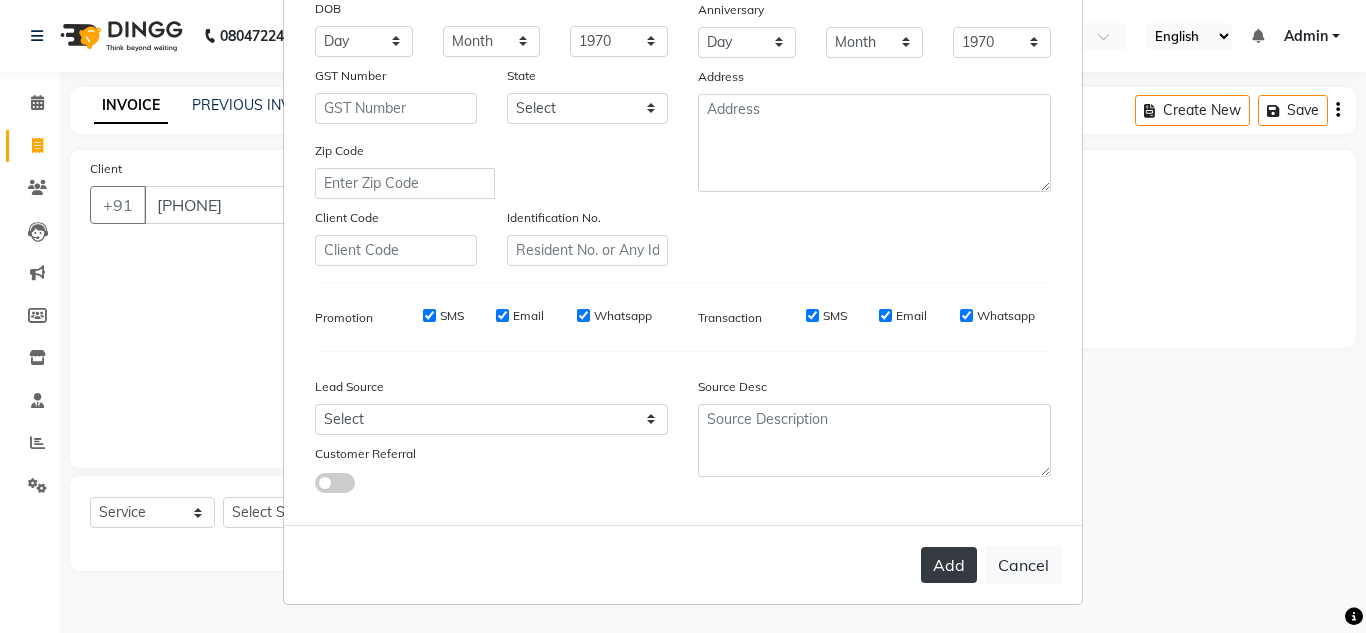 click on "Add" at bounding box center (949, 565) 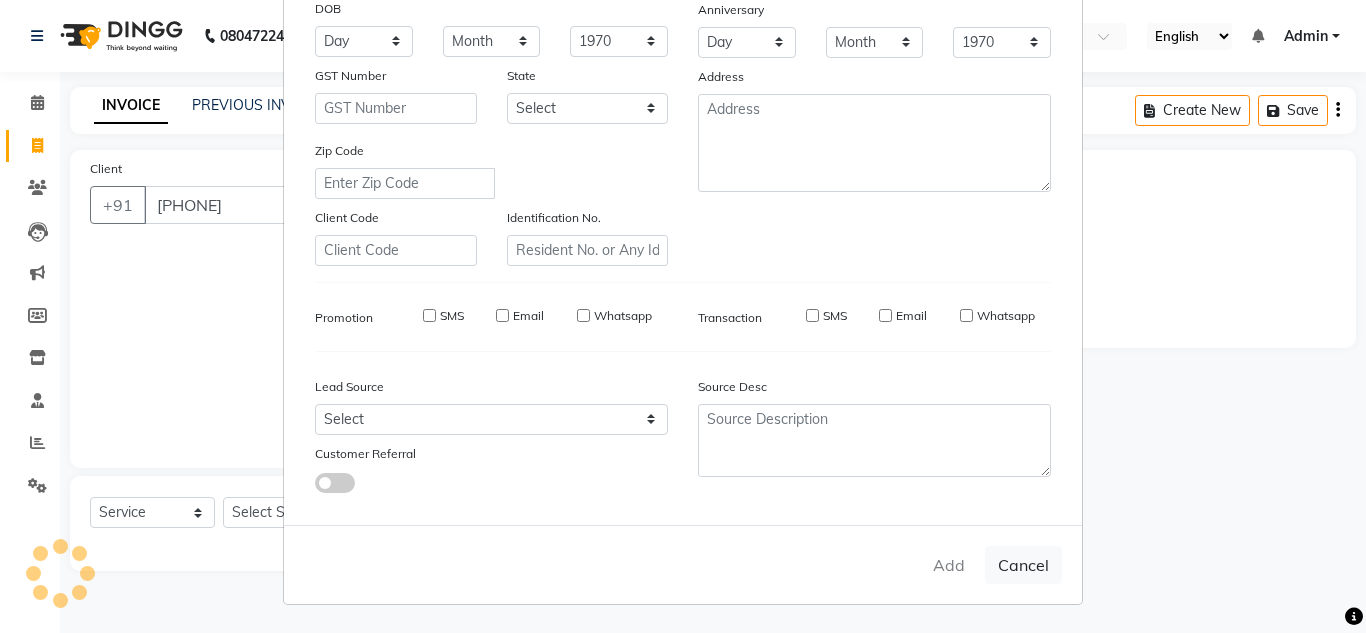 type 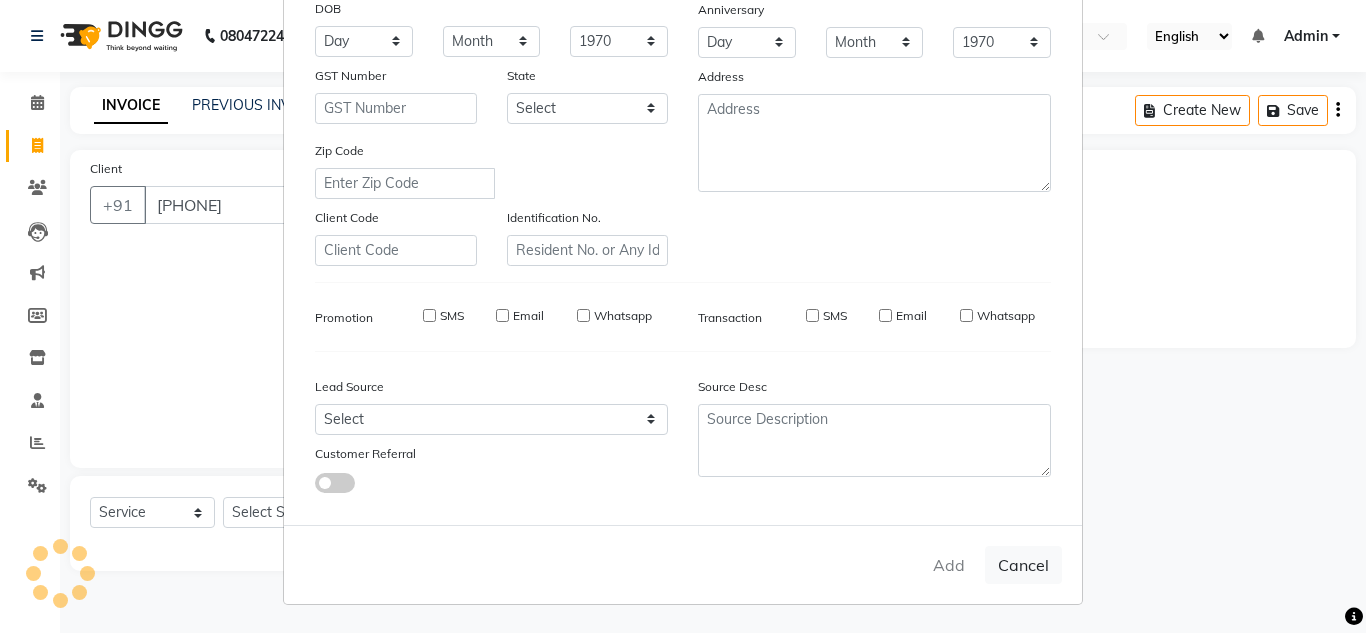 select 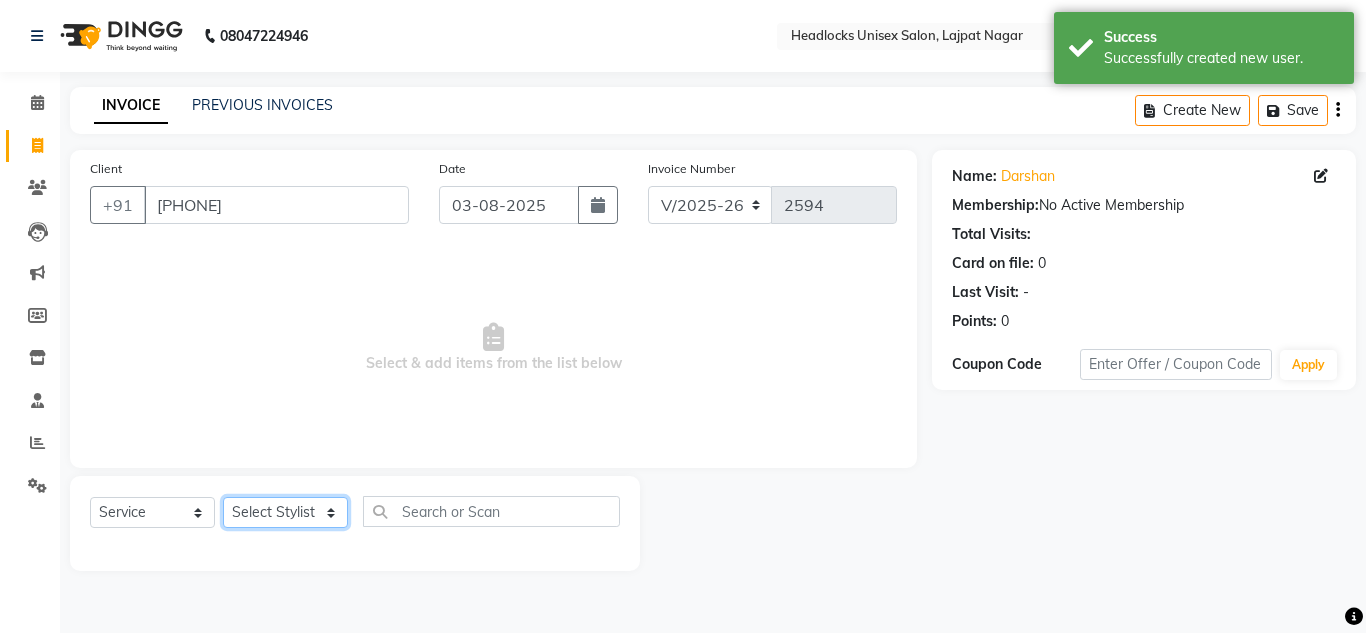click on "Select Stylist Arman Atul Jannat Kaif Kartik Lucky Nazia Pinky Rashid Sabiya Sandeep Shankar Shavaz Malik Sudhir Suraj Vikas Vinay Roy Vinod" 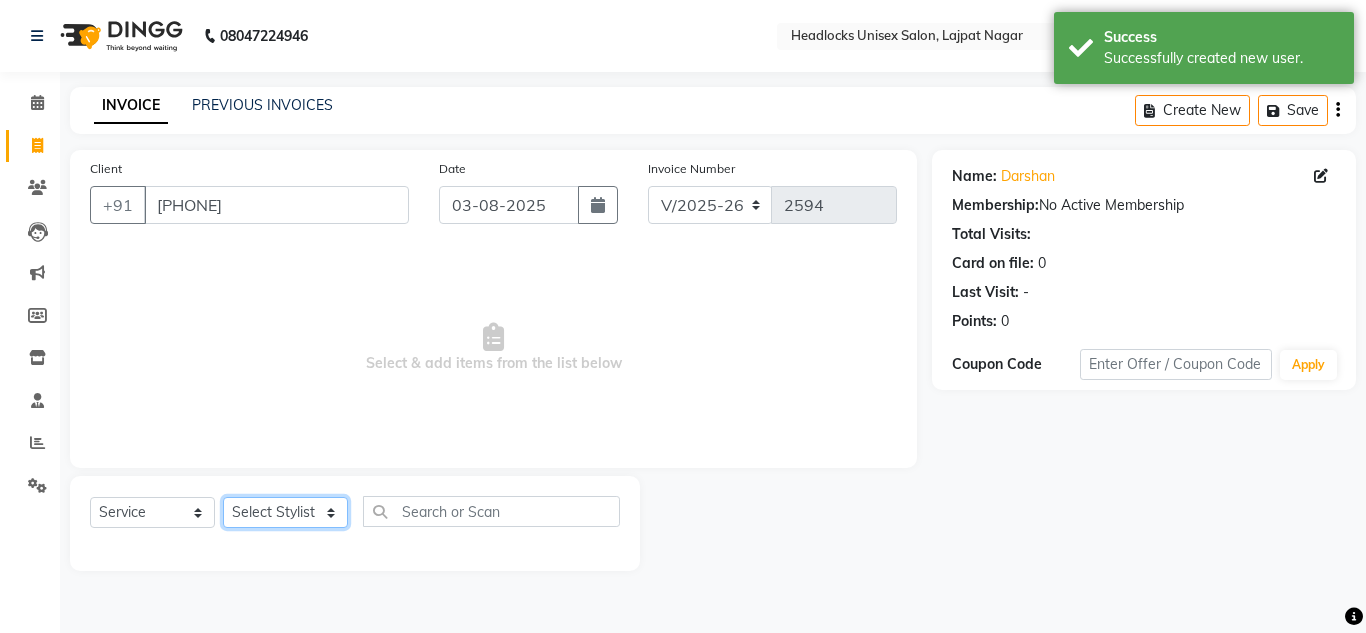 select on "66496" 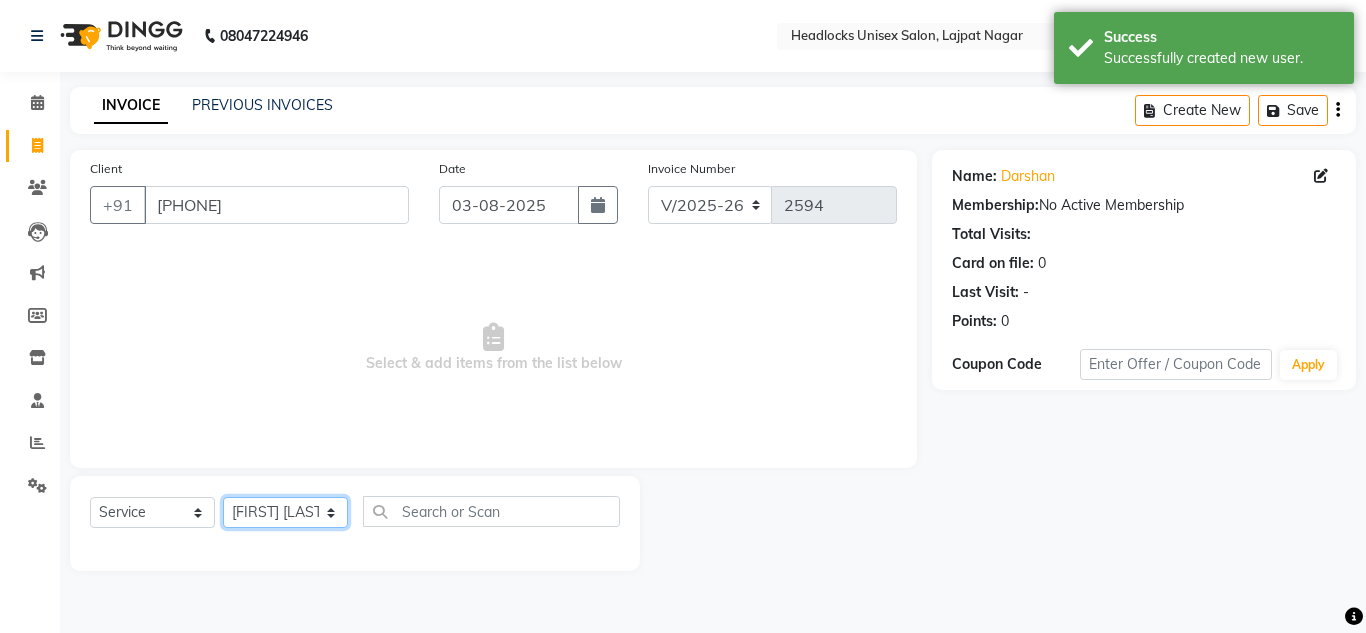 click on "Select Stylist Arman Atul Jannat Kaif Kartik Lucky Nazia Pinky Rashid Sabiya Sandeep Shankar Shavaz Malik Sudhir Suraj Vikas Vinay Roy Vinod" 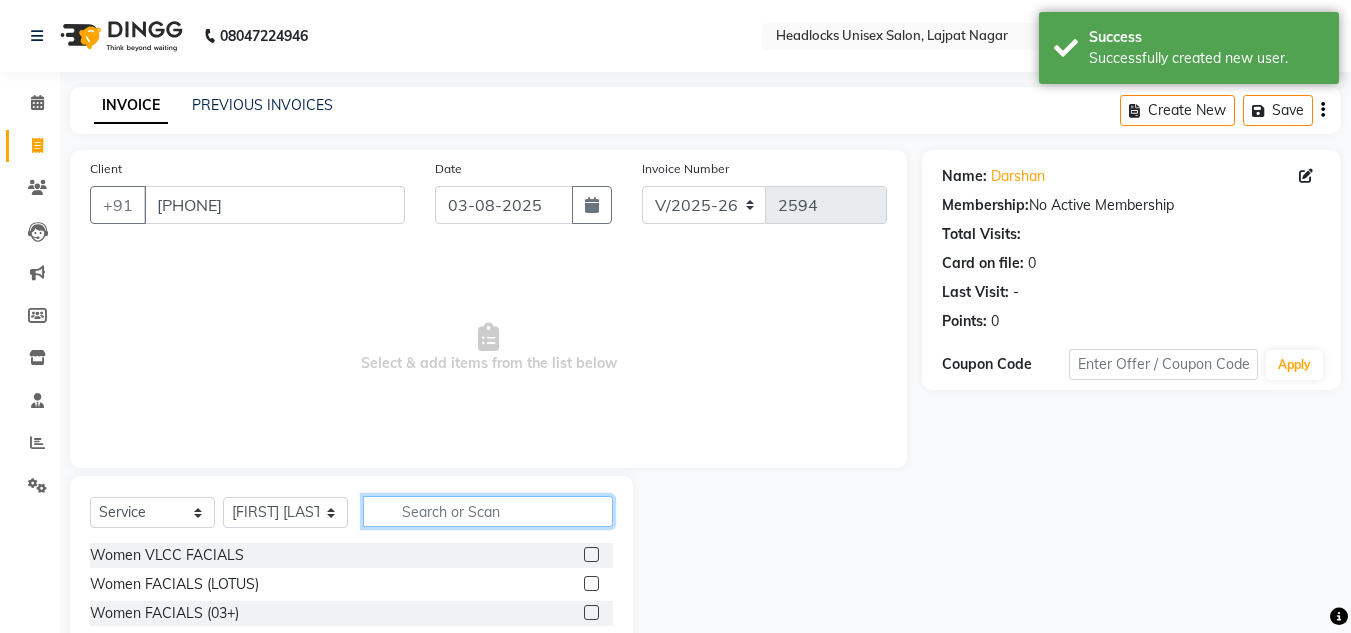 click 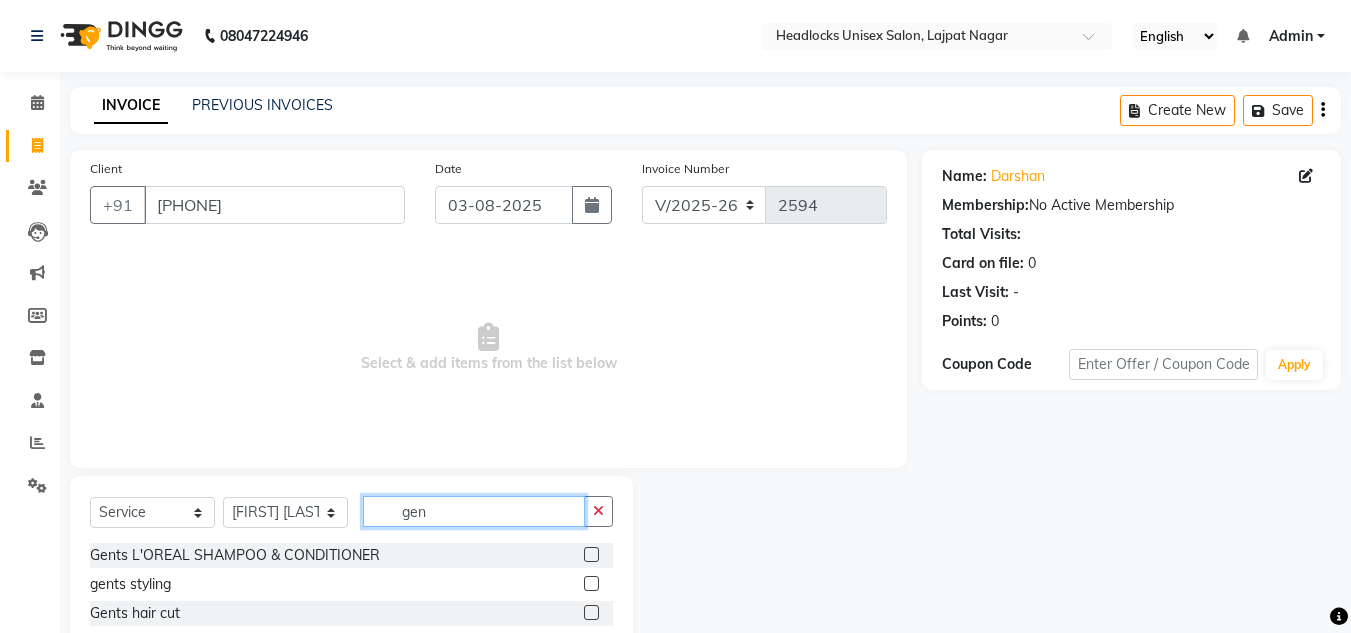 scroll, scrollTop: 138, scrollLeft: 0, axis: vertical 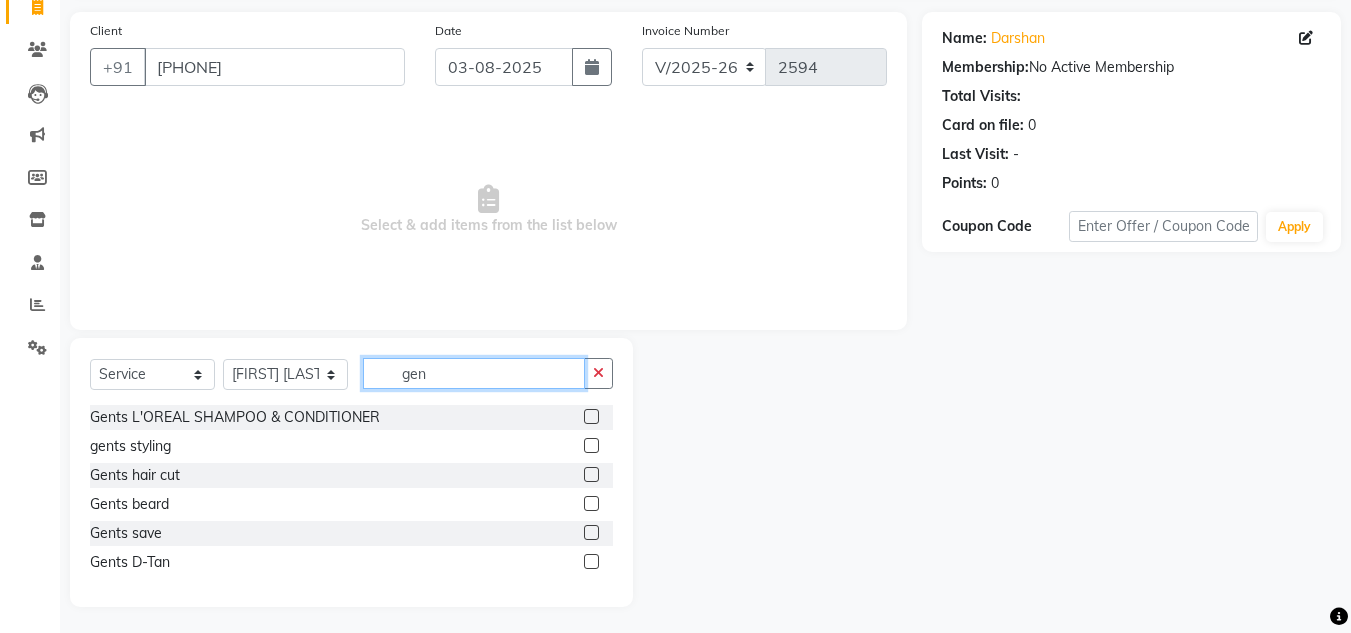 type on "gen" 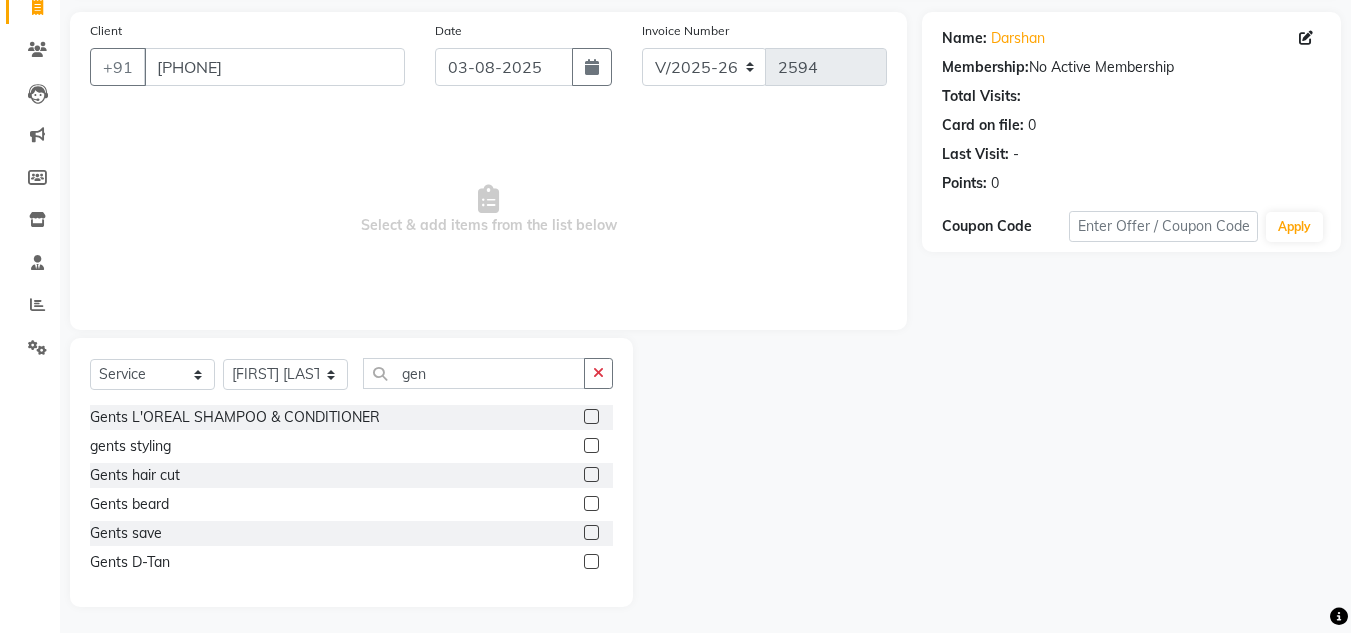 click 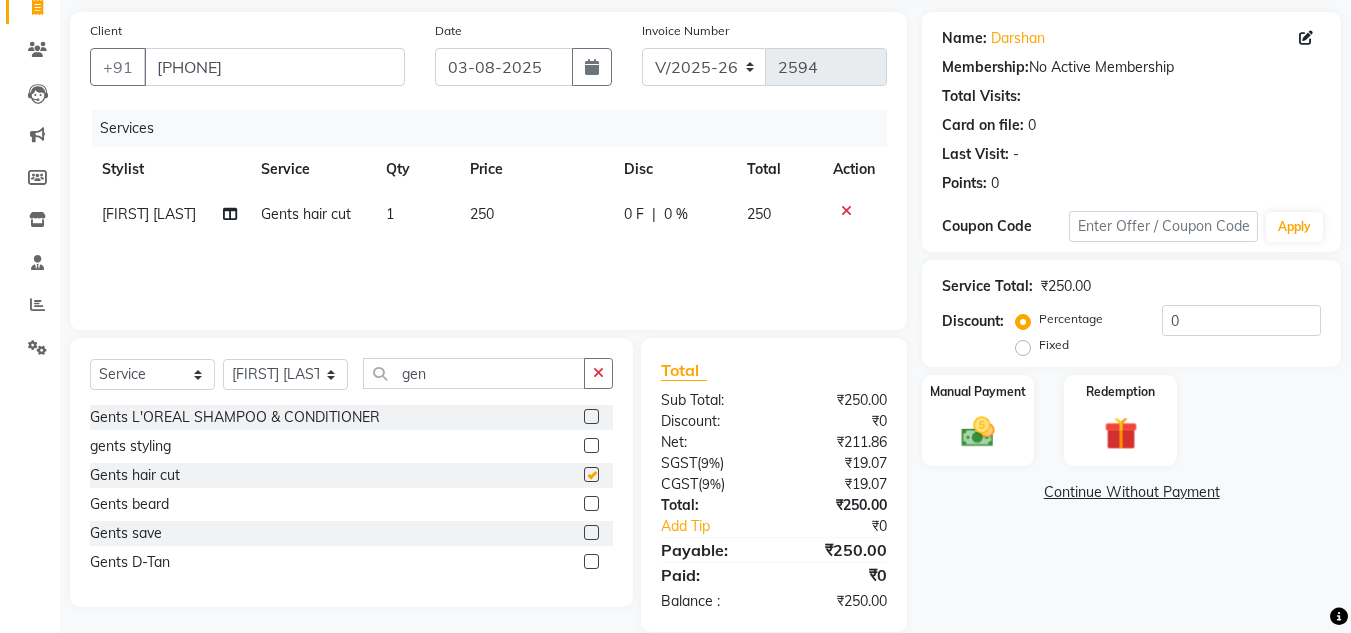 checkbox on "false" 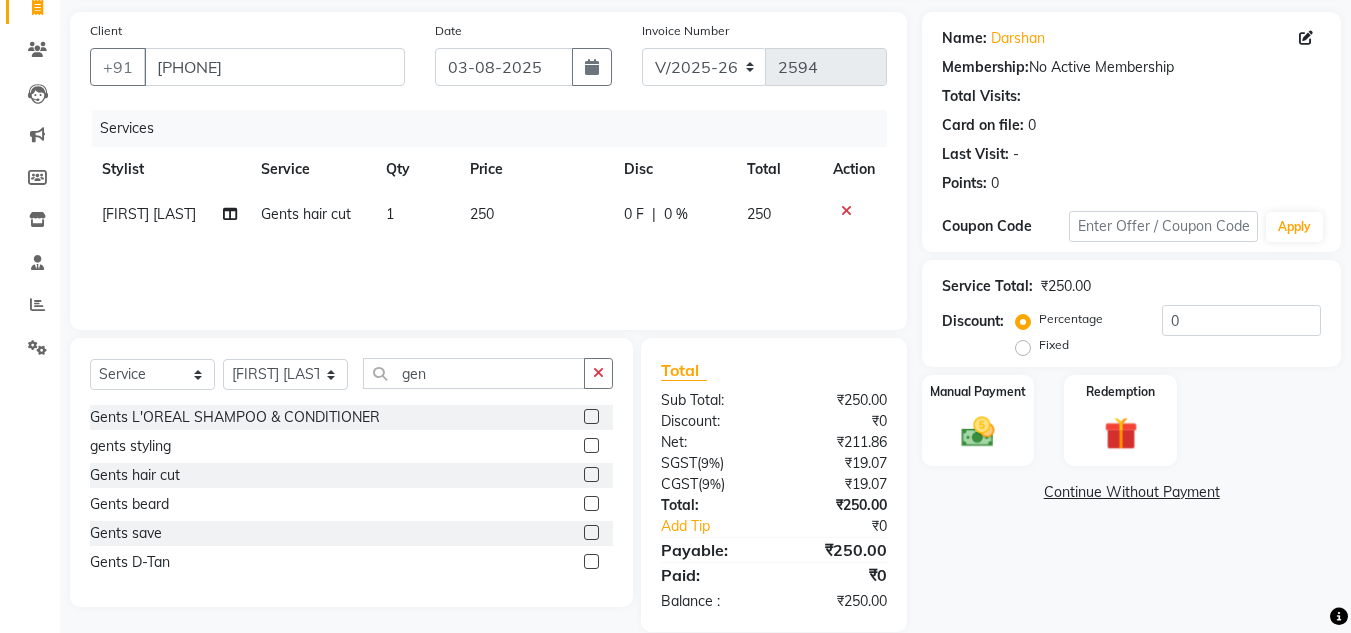 click 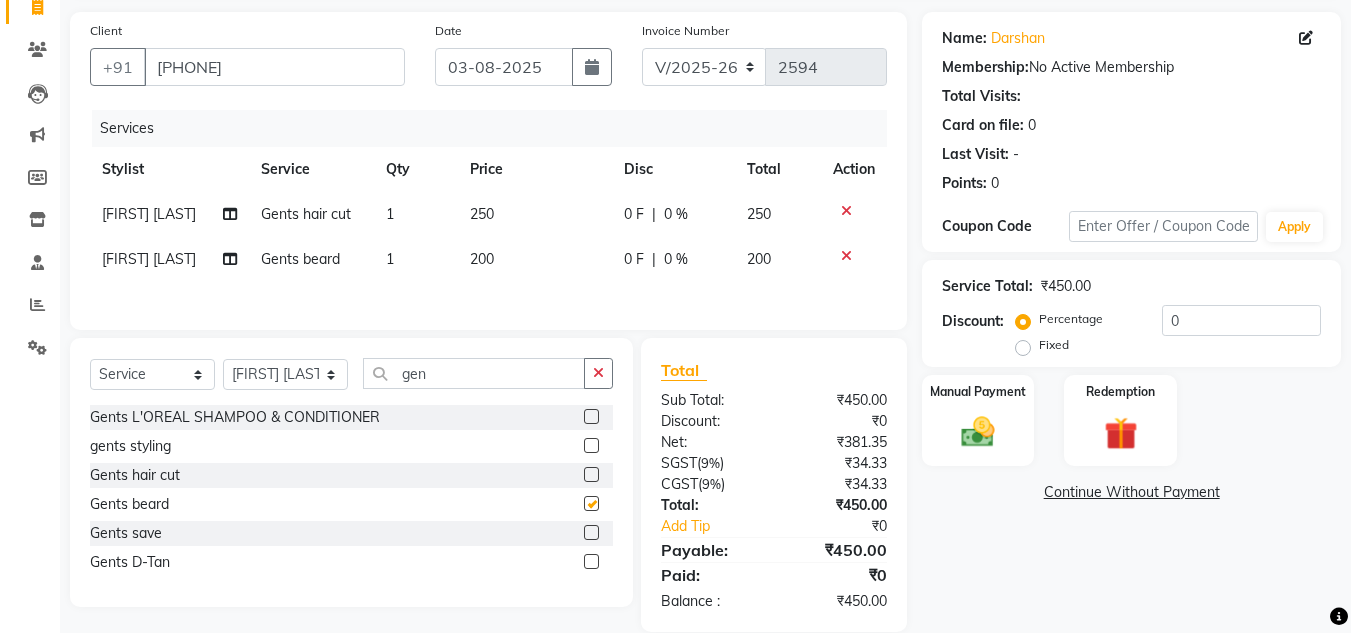 checkbox on "false" 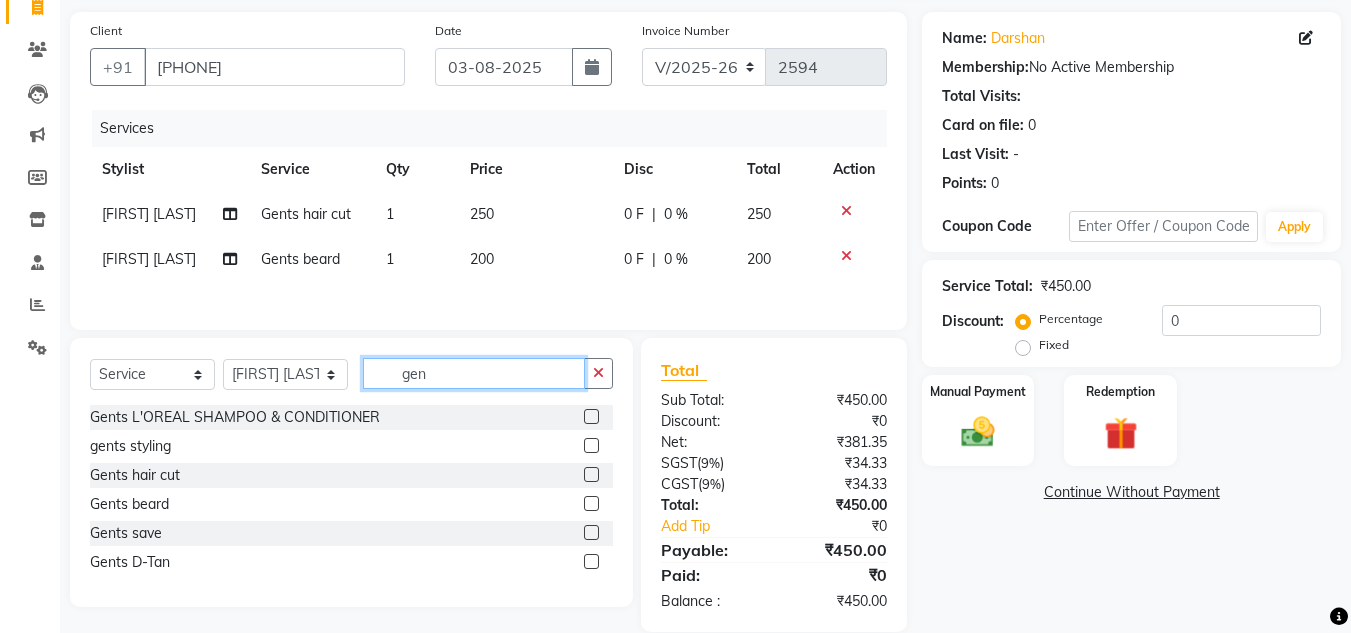 click on "gen" 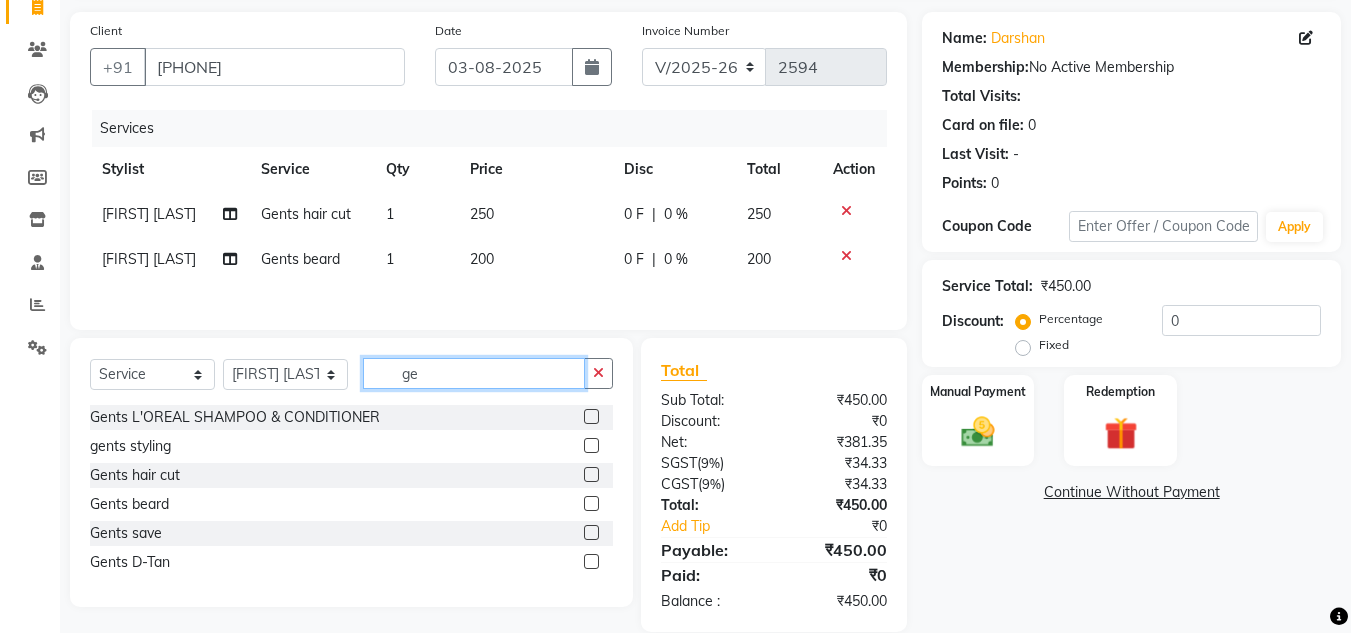 type on "g" 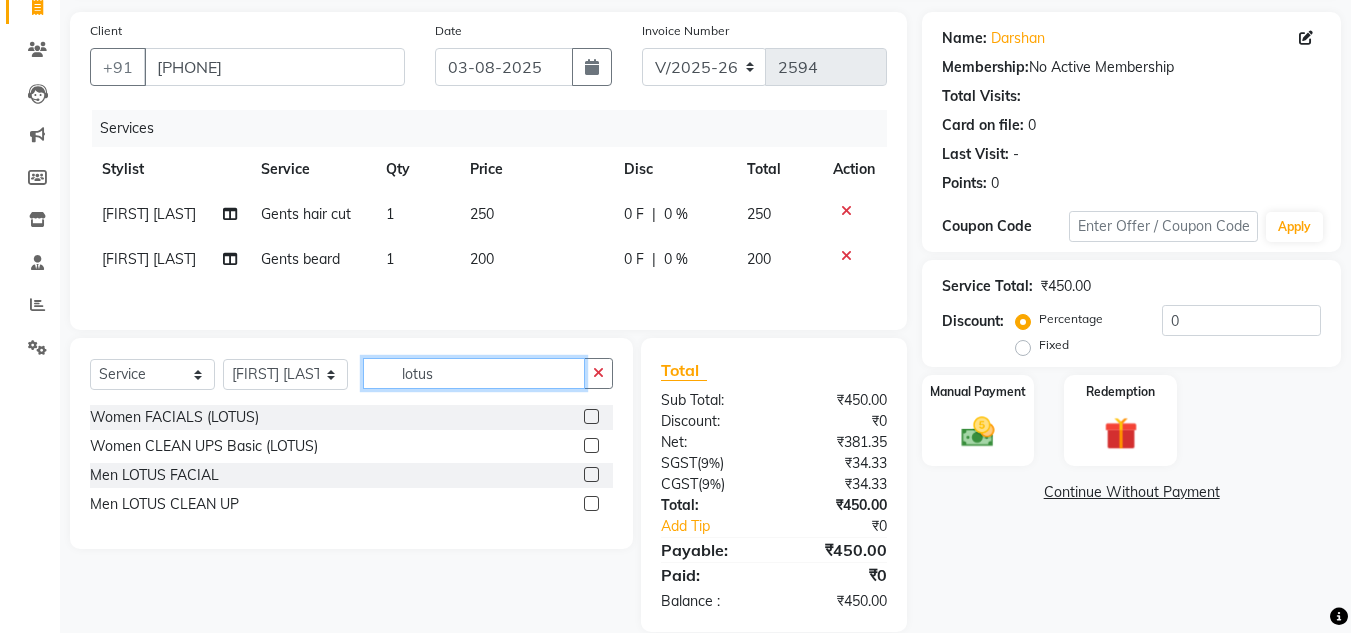 type on "lotus" 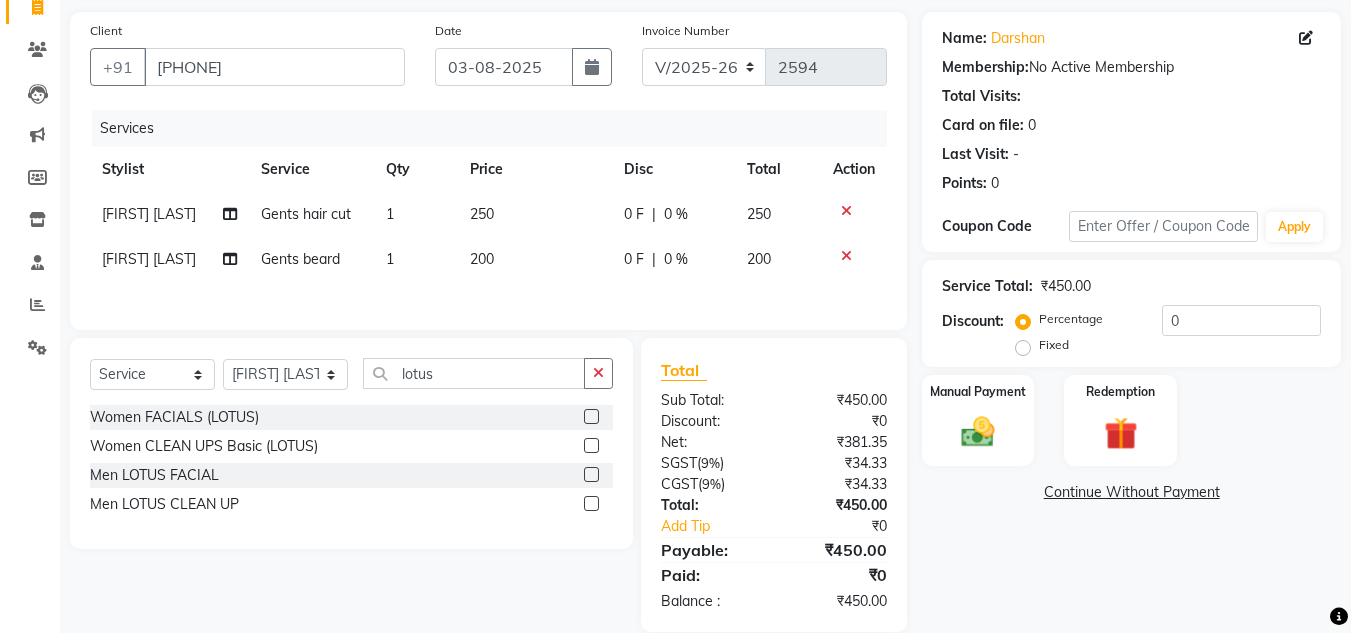click 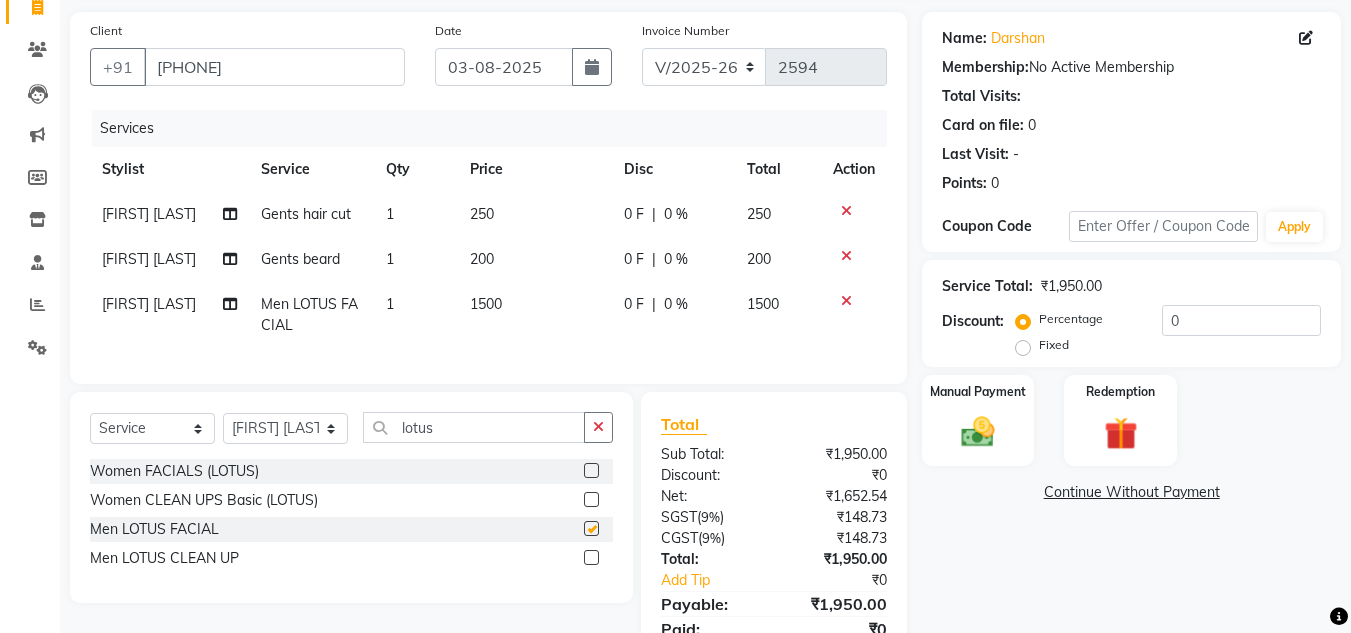 checkbox on "false" 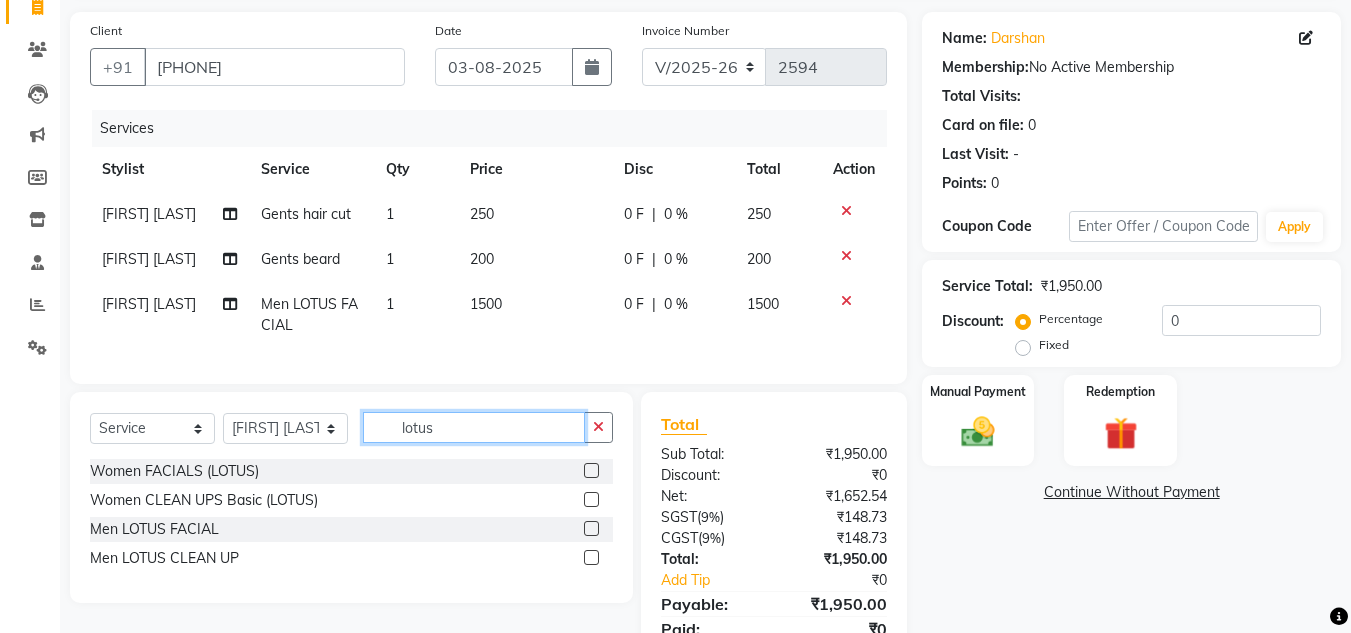 click on "lotus" 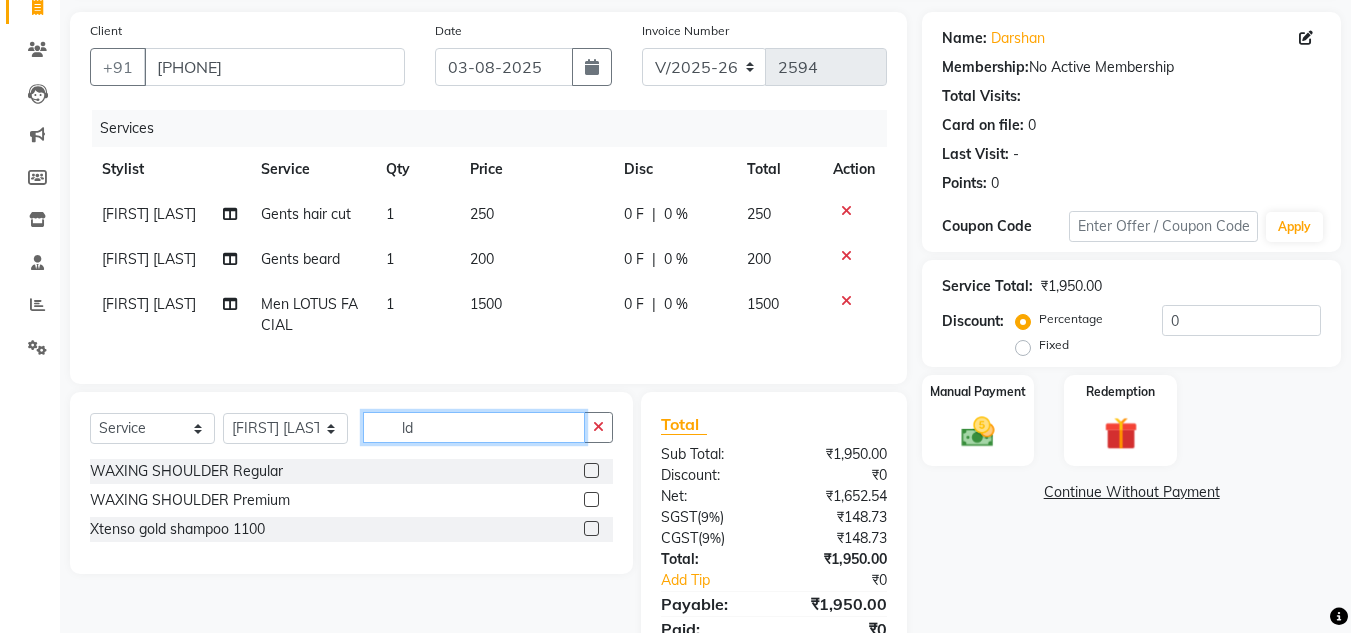 type on "l" 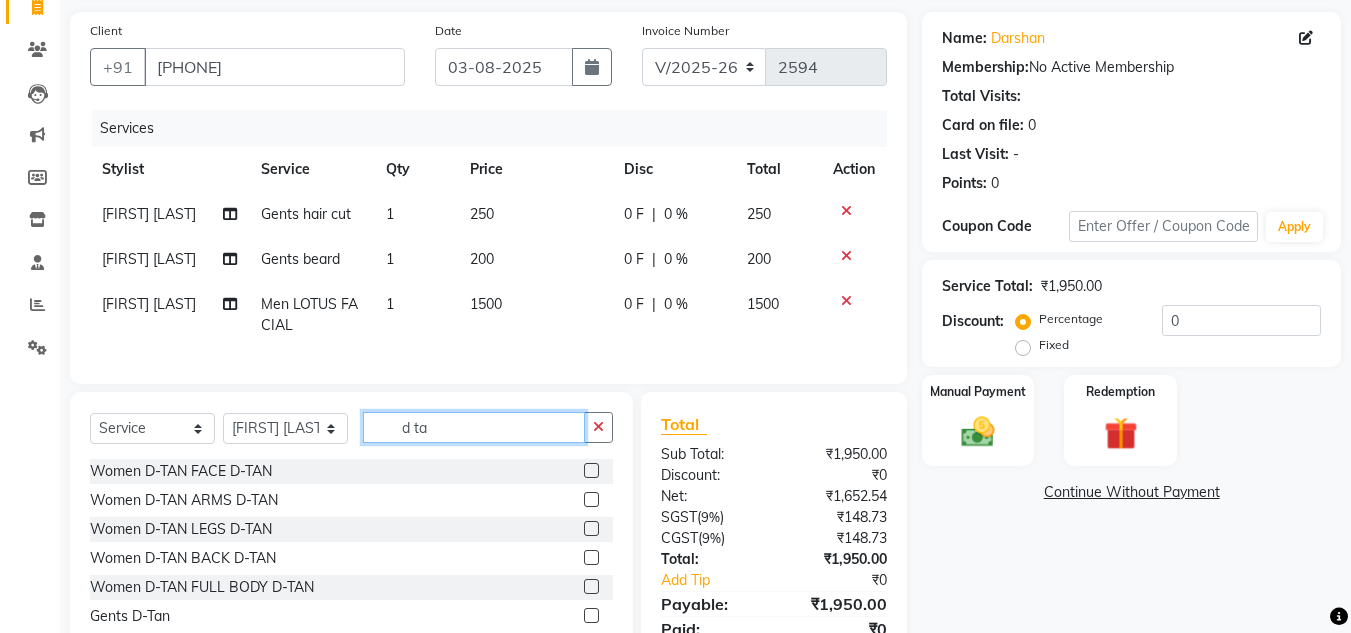 type on "d ta" 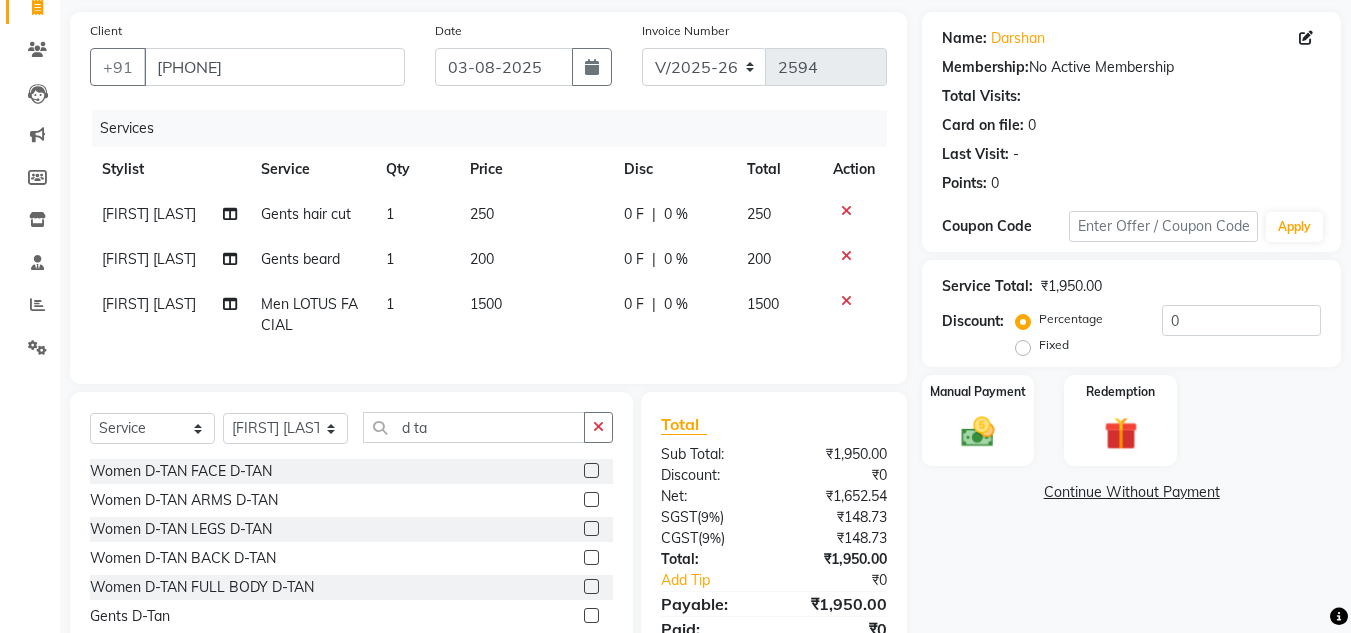click 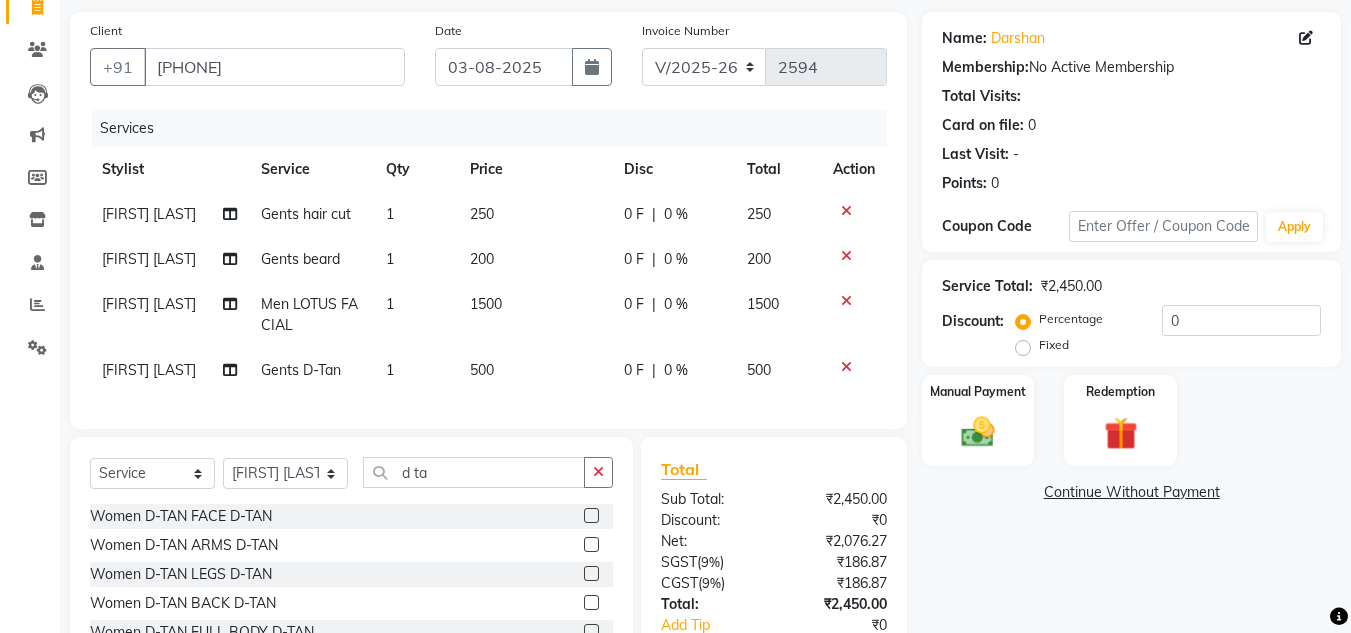 checkbox on "false" 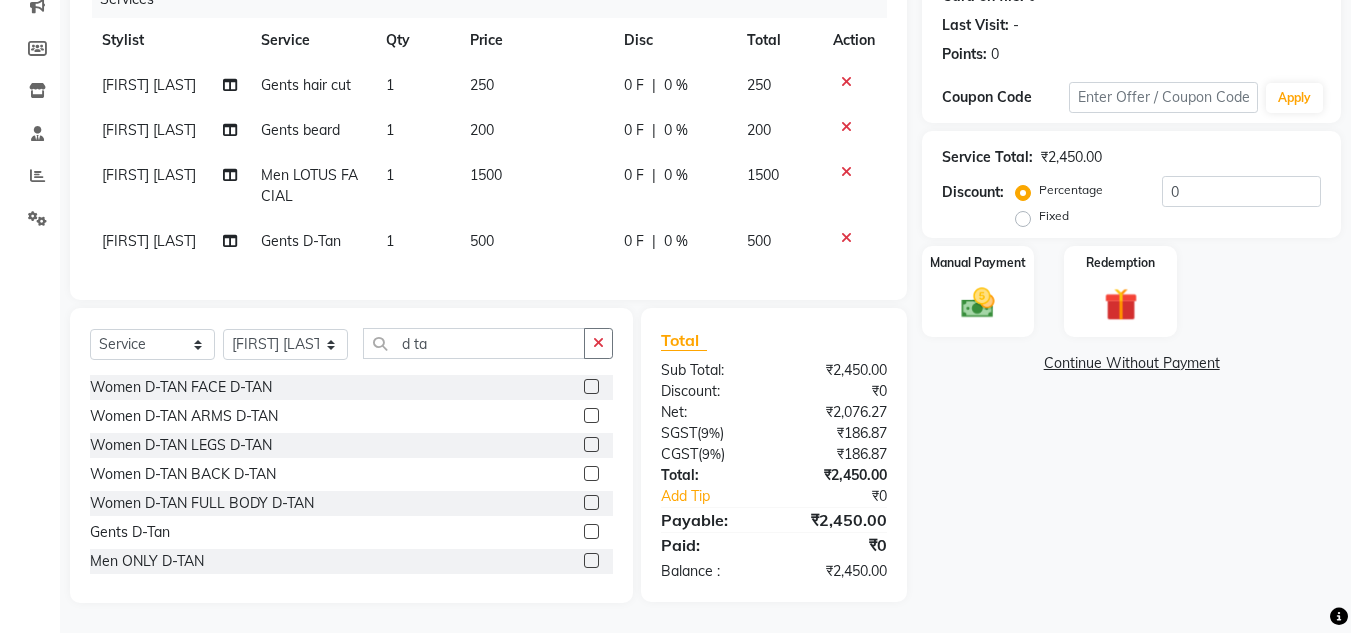 click on "500" 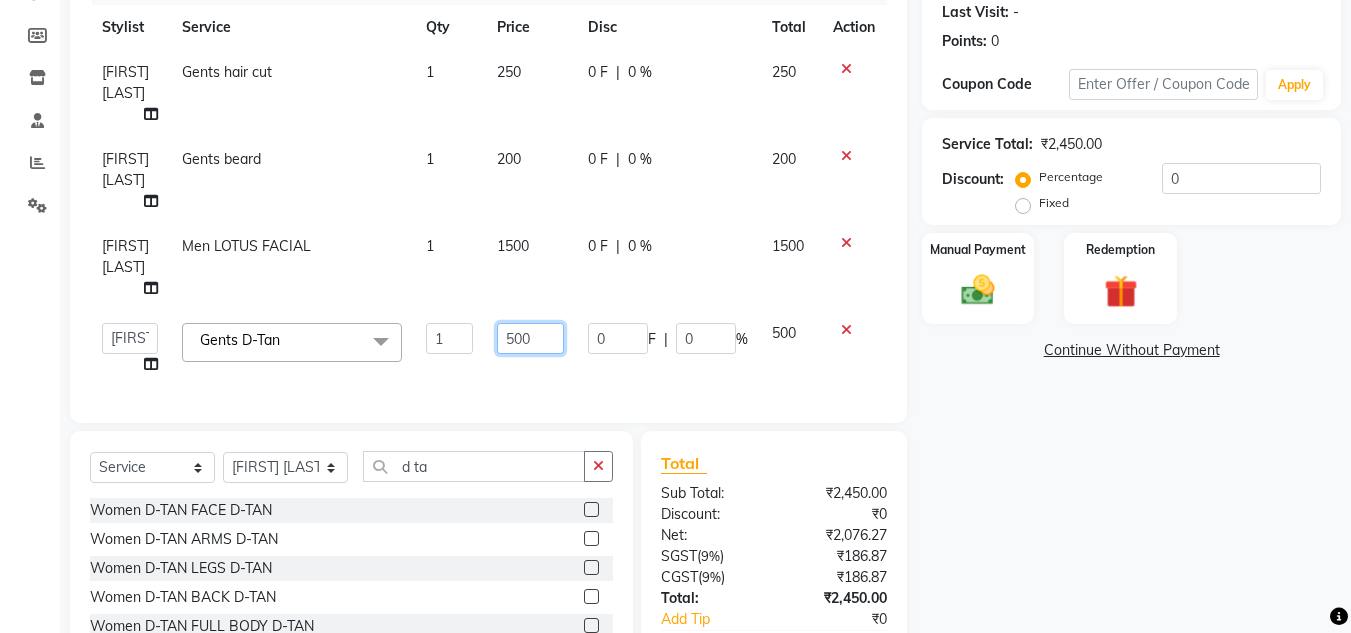 click on "500" 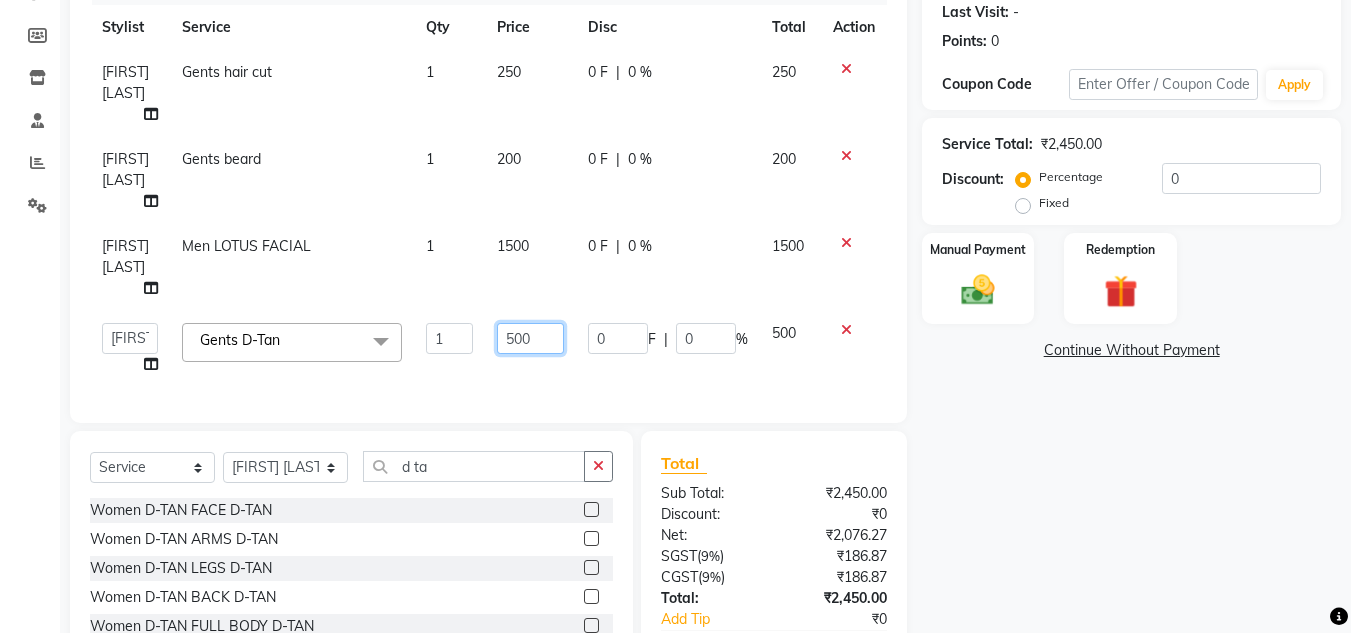 click on "500" 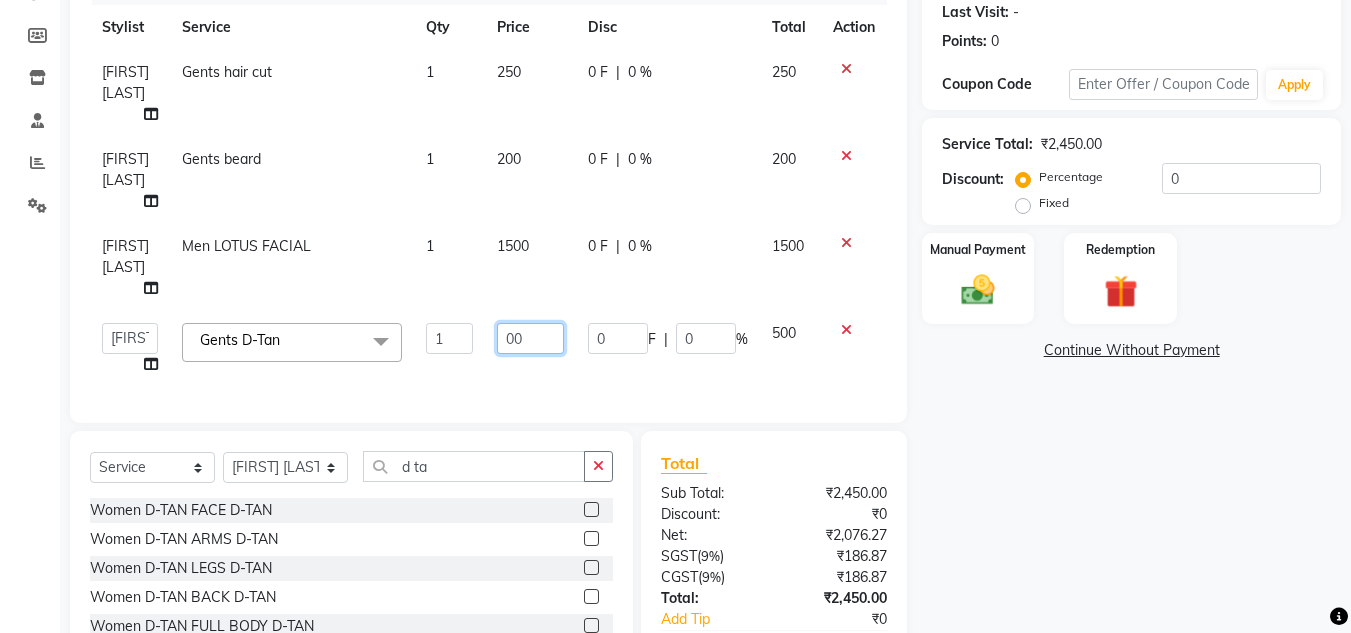 type on "400" 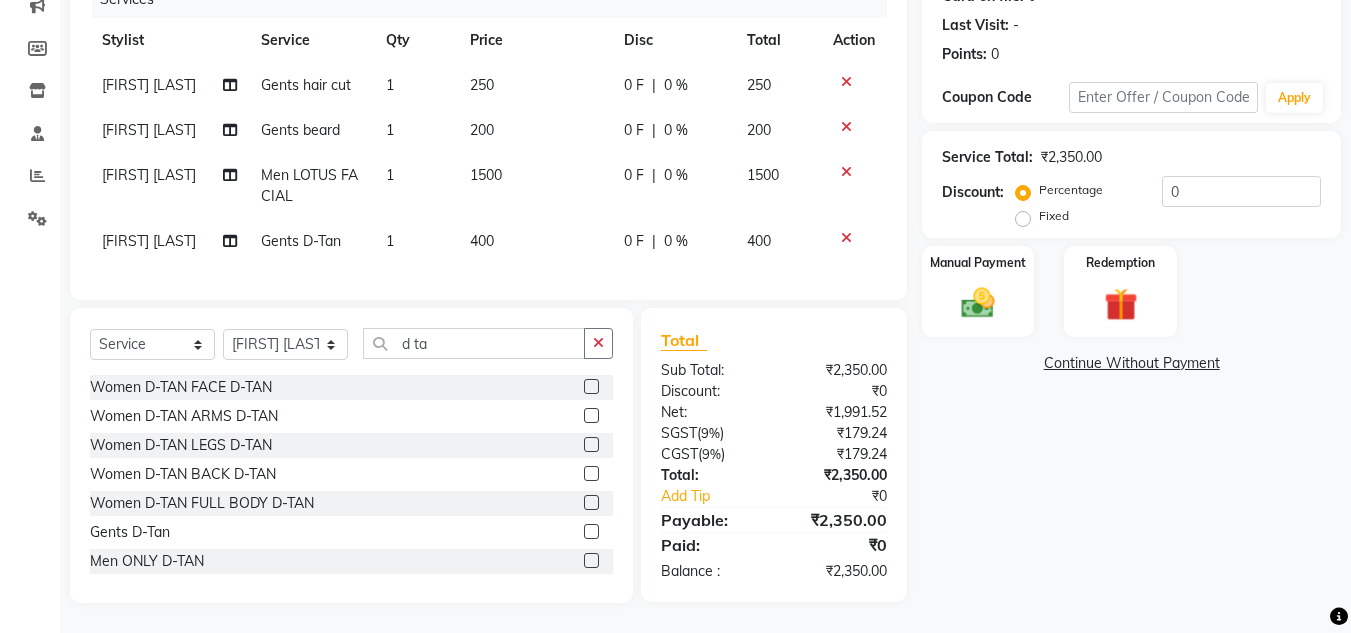 click on "Name: [FIRST] Membership: No Active Membership Total Visits: Card on file: 0 Last Visit: - Points: 0 Coupon Code Apply Service Total: ₹2,350.00 Discount: Percentage Fixed 0 Manual Payment Redemption Continue Without Payment" 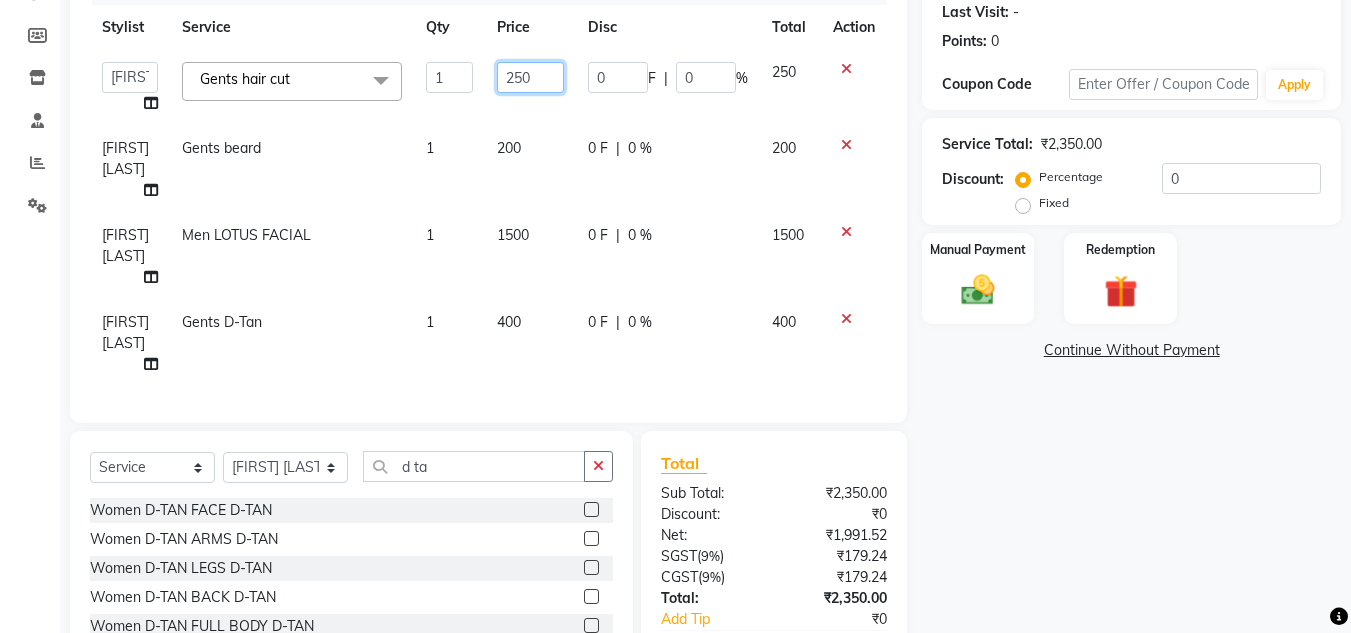 click on "250" 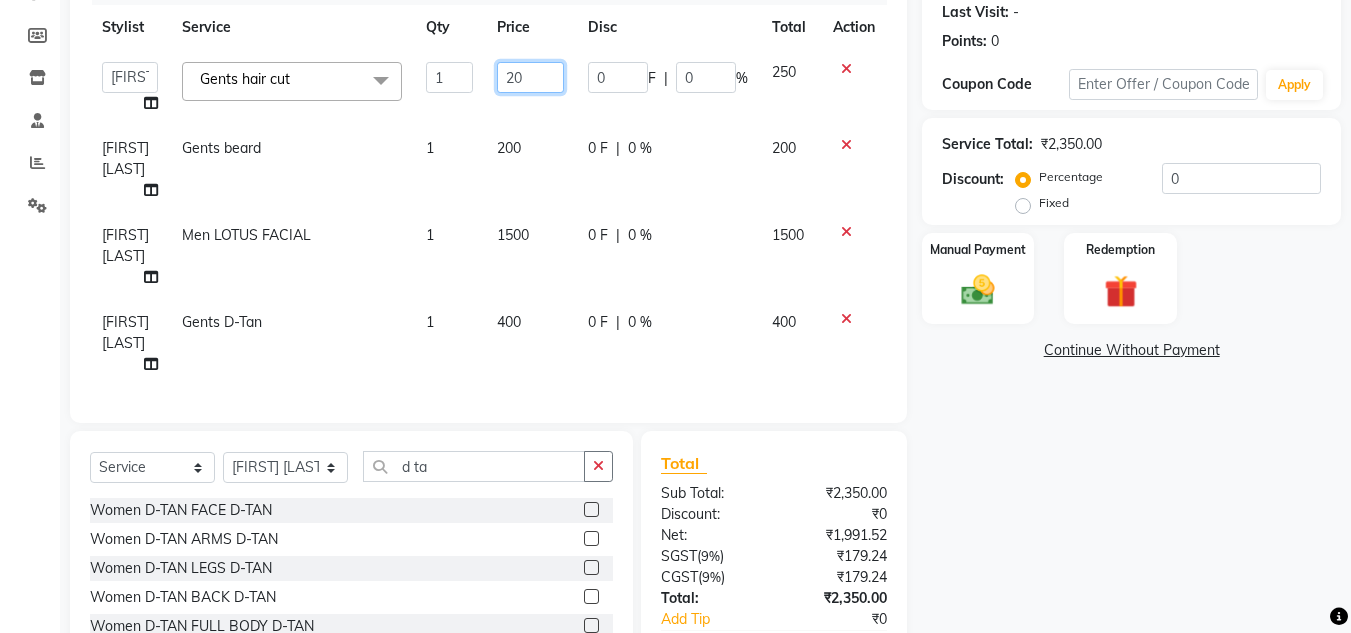 type on "200" 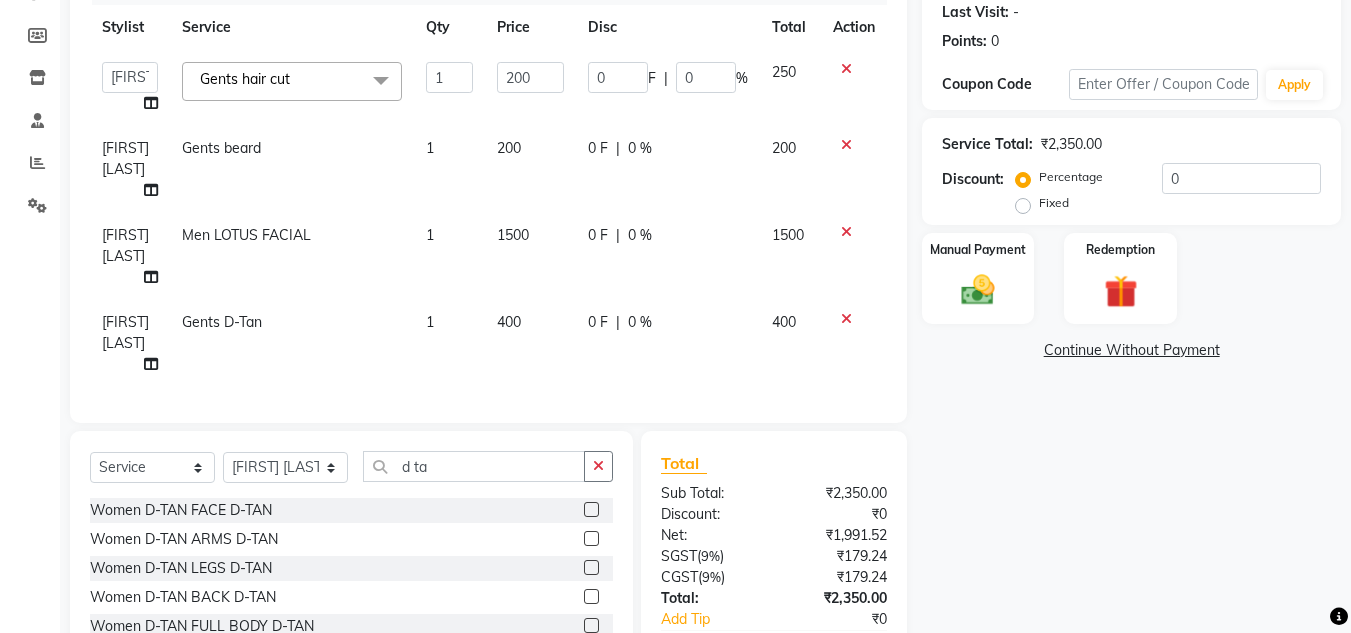 click on "Name: [FIRST] Membership: No Active Membership Total Visits: Card on file: 0 Last Visit: - Points: 0 Coupon Code Apply Service Total: ₹2,350.00 Discount: Percentage Fixed 0 Manual Payment Redemption Continue Without Payment" 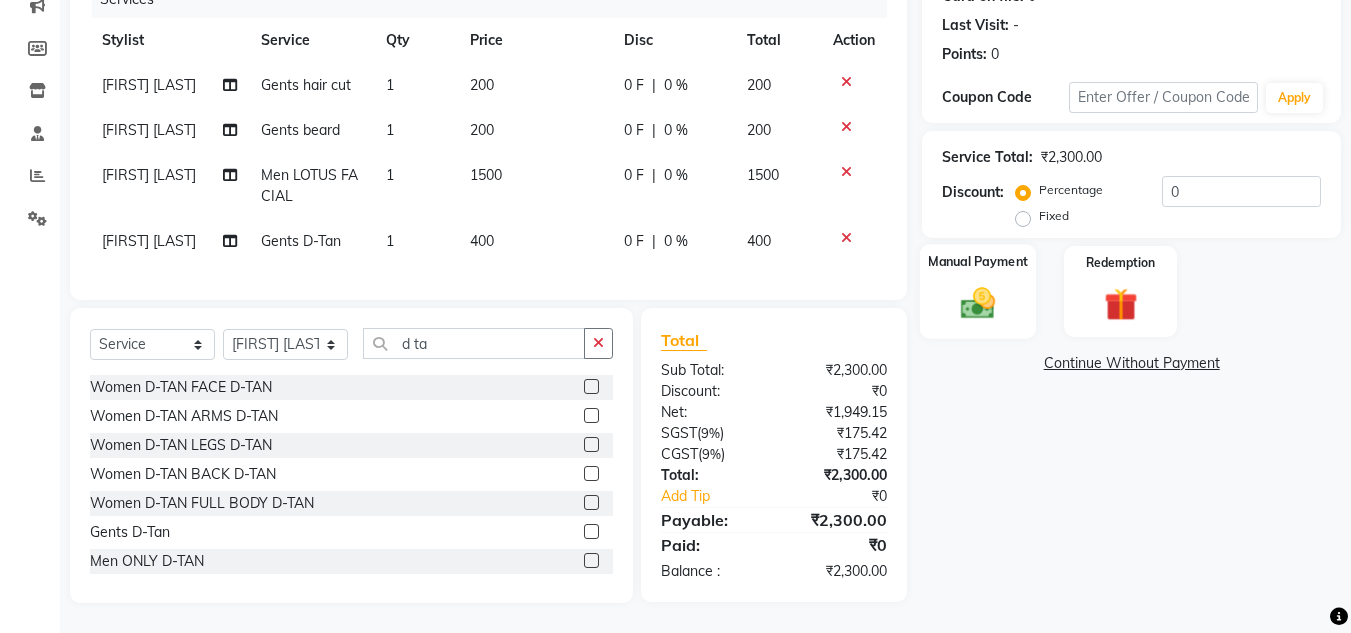 click 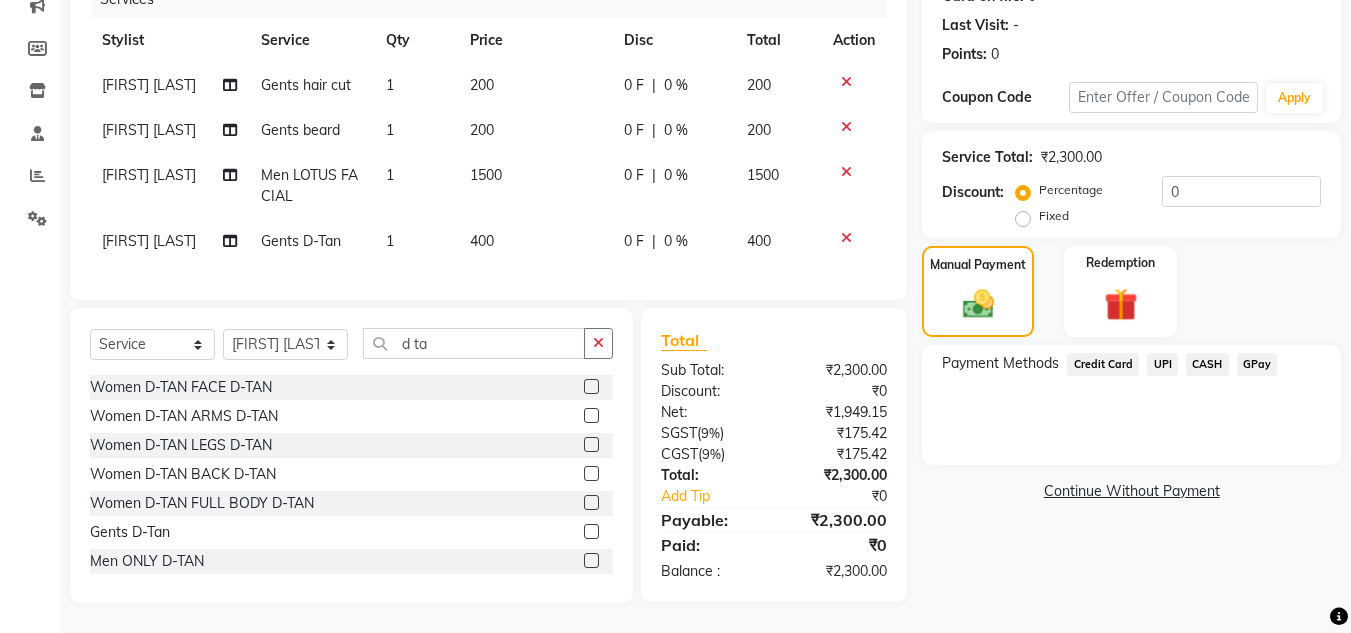 click on "Credit Card" 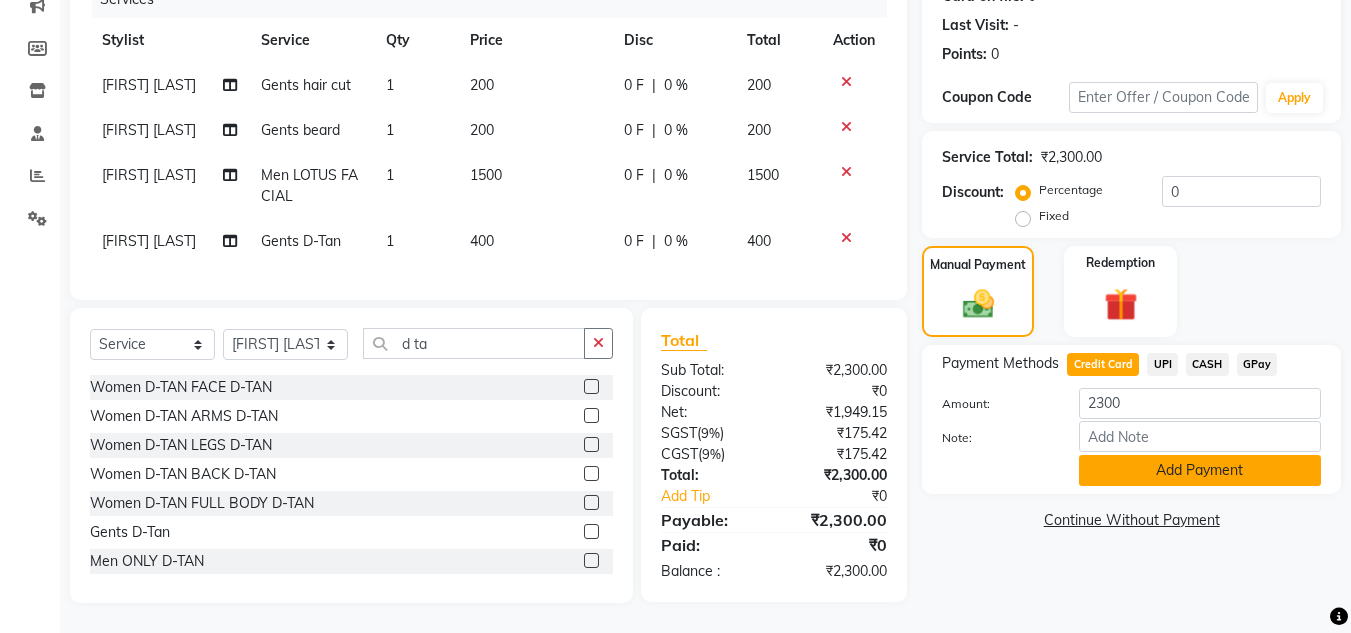 click on "Add Payment" 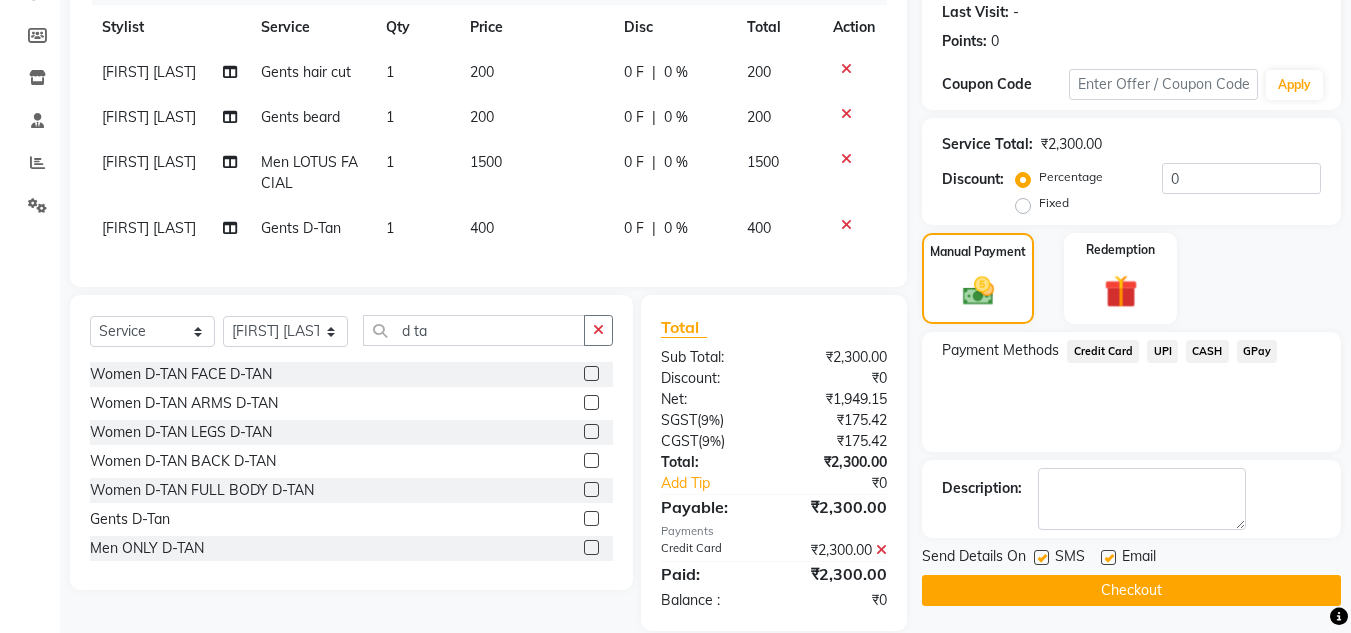 click on "Checkout" 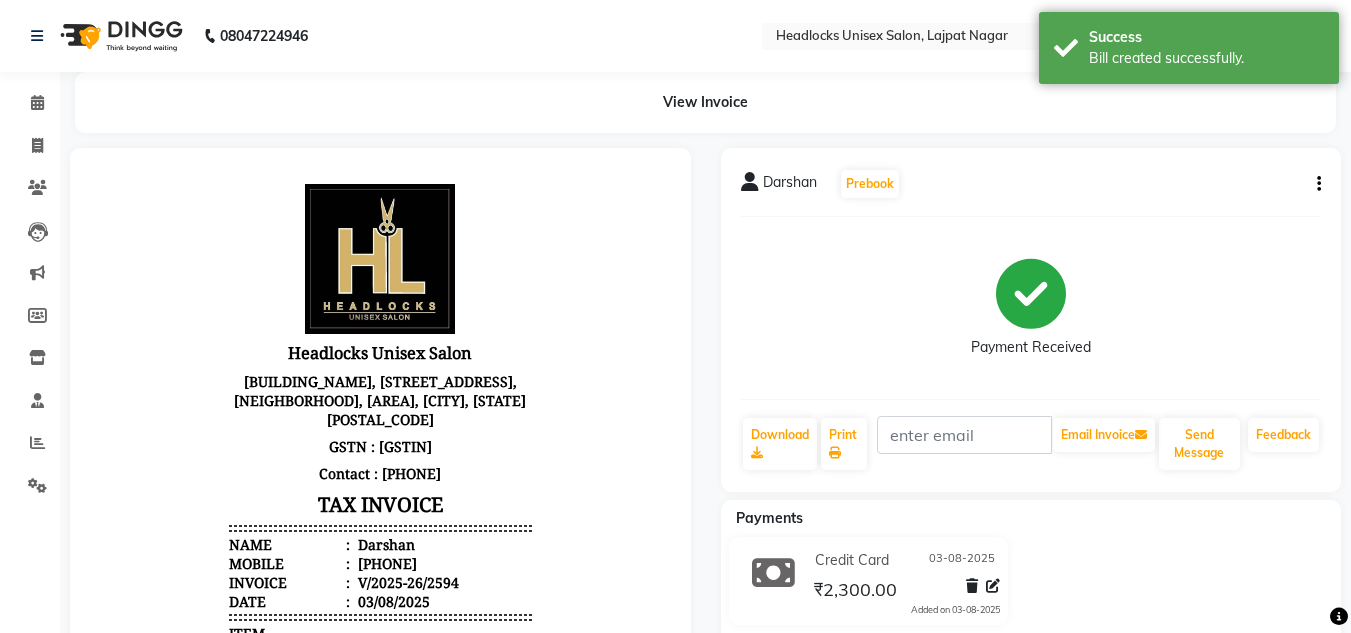 scroll, scrollTop: 0, scrollLeft: 0, axis: both 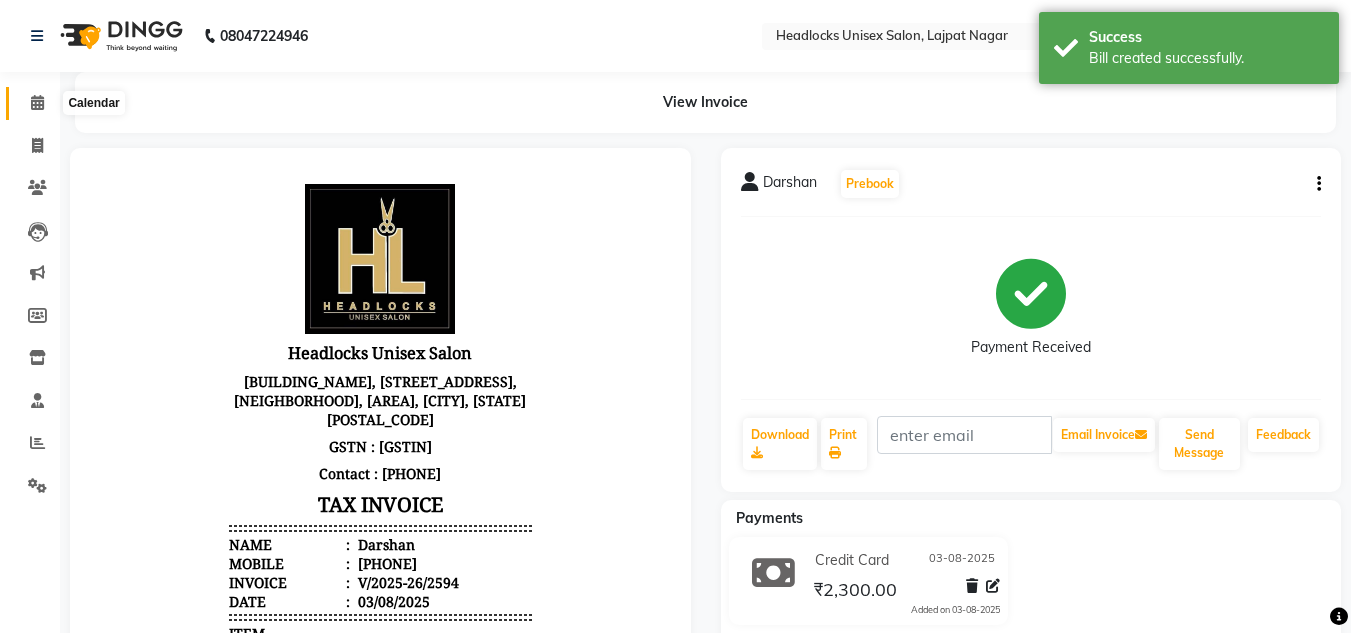click 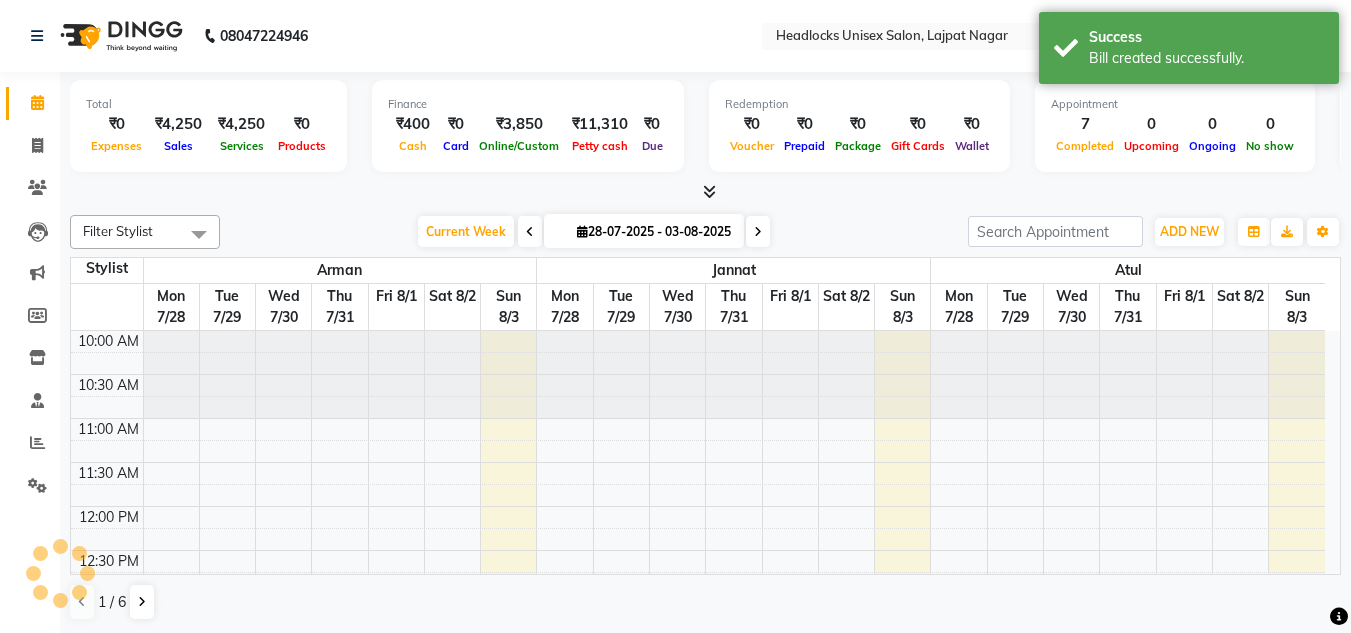 scroll, scrollTop: 0, scrollLeft: 0, axis: both 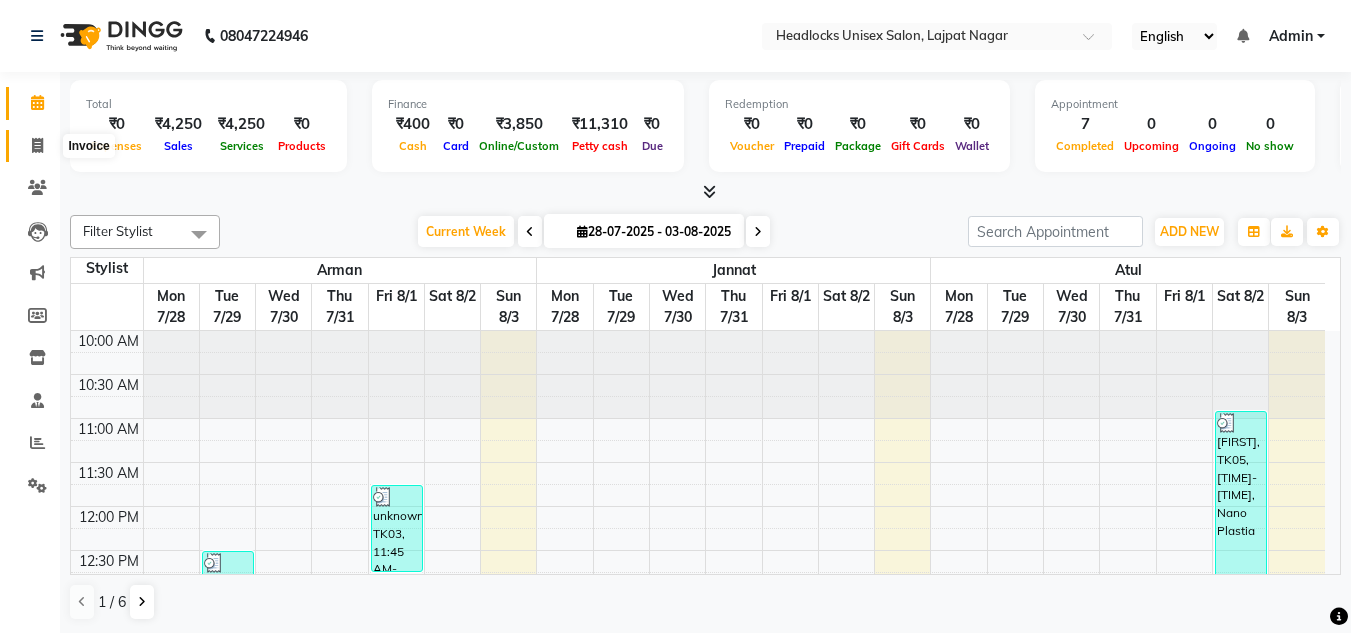 click 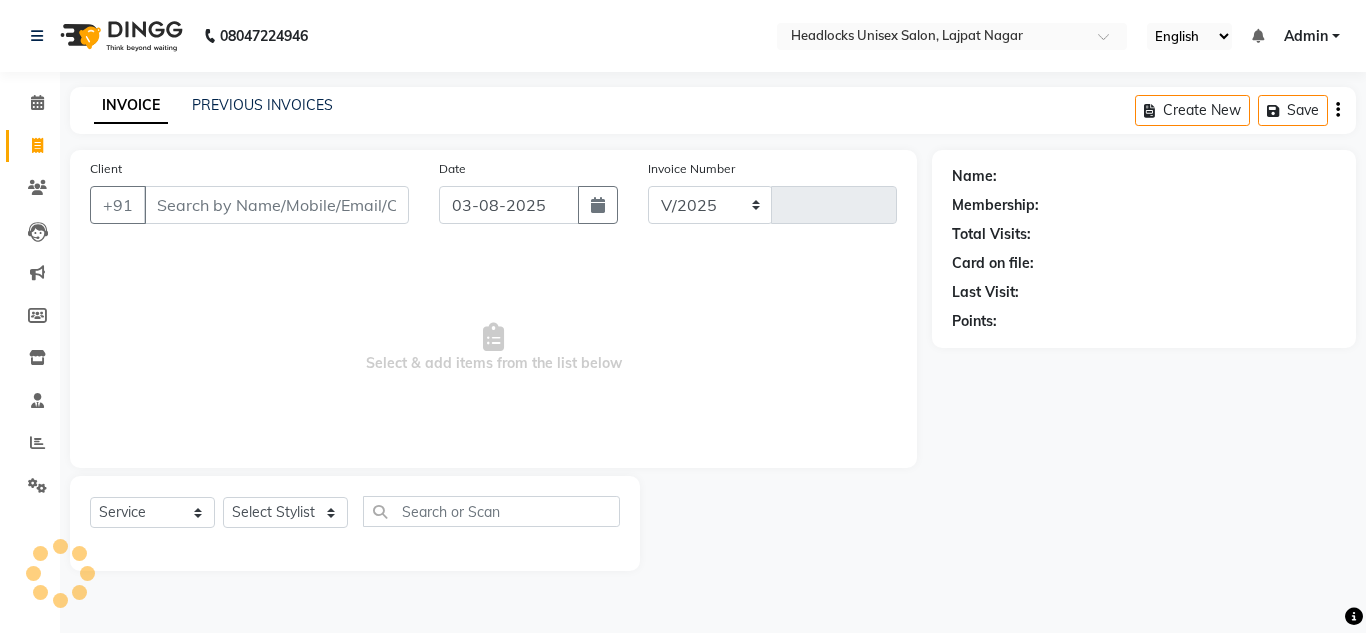 select on "6850" 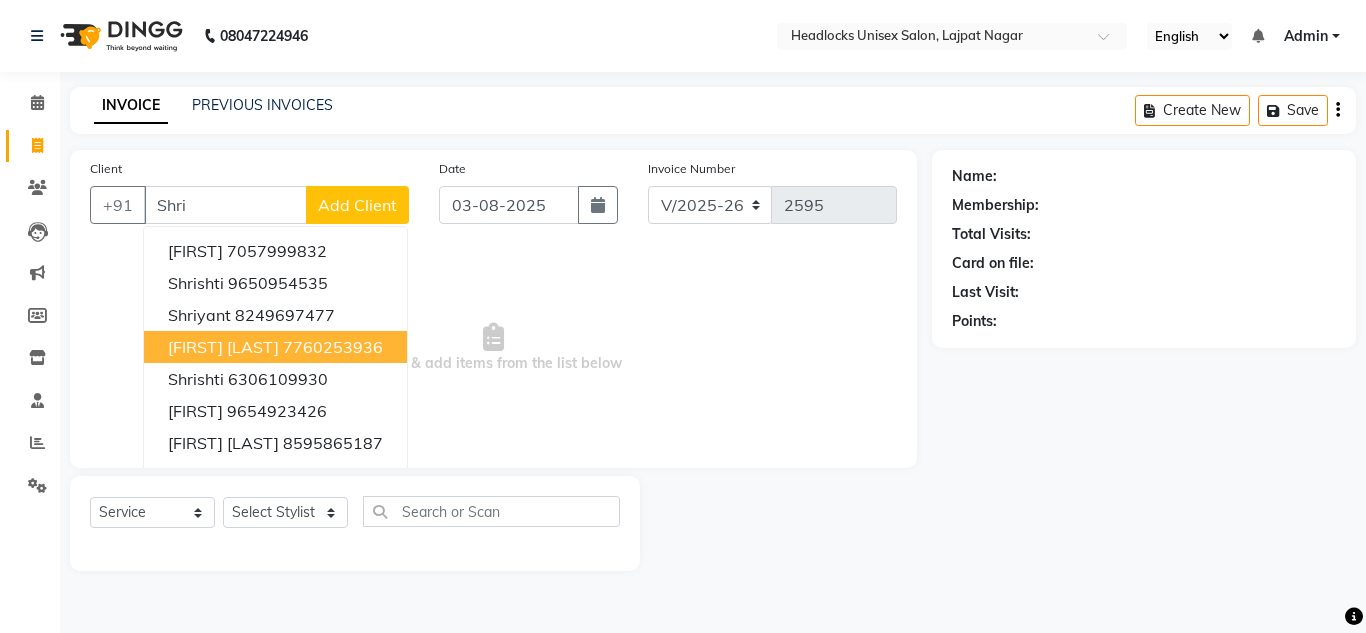 click on "[FIRST] [LAST]" at bounding box center [223, 347] 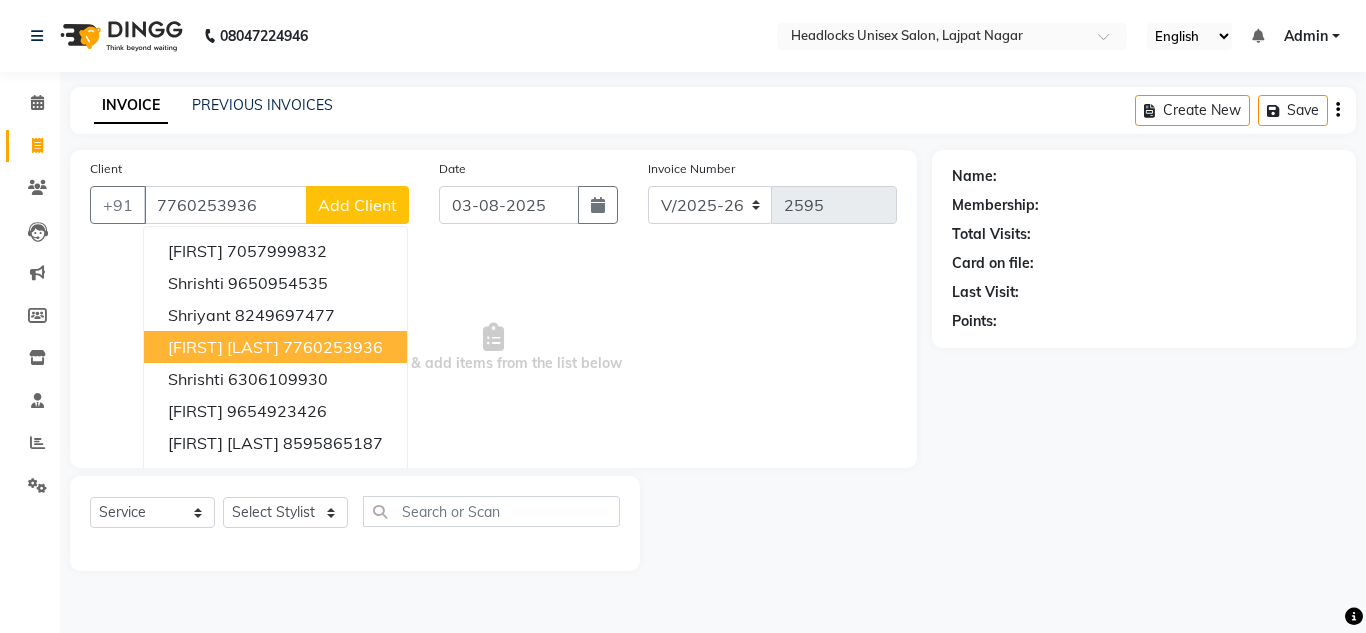 type on "7760253936" 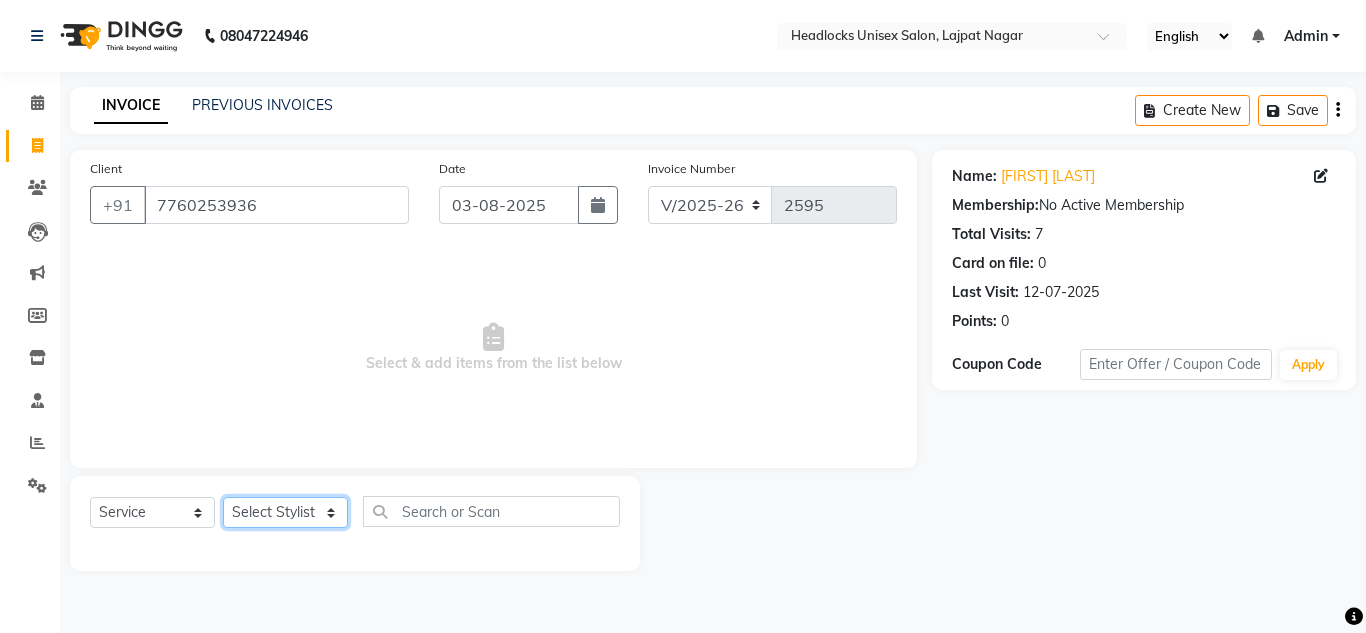 click on "Select Stylist Arman Atul Jannat Kaif Kartik Lucky Nazia Pinky Rashid Sabiya Sandeep Shankar Shavaz Malik Sudhir Suraj Vikas Vinay Roy Vinod" 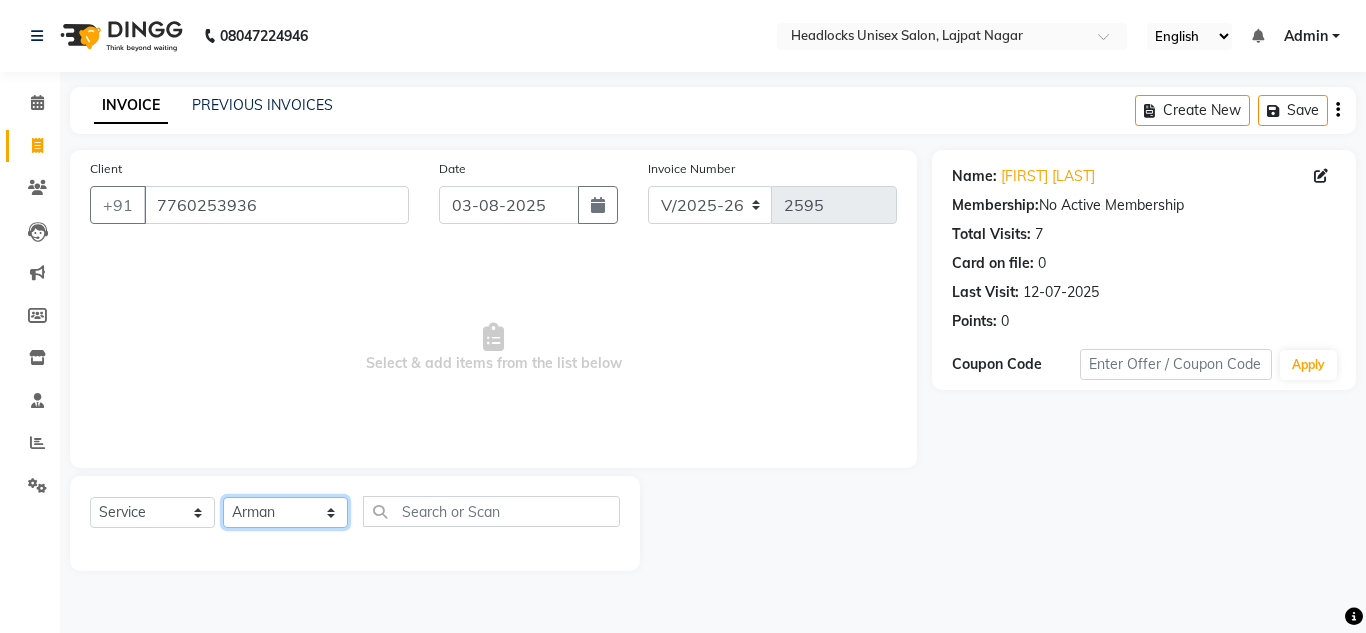 click on "Select Stylist Arman Atul Jannat Kaif Kartik Lucky Nazia Pinky Rashid Sabiya Sandeep Shankar Shavaz Malik Sudhir Suraj Vikas Vinay Roy Vinod" 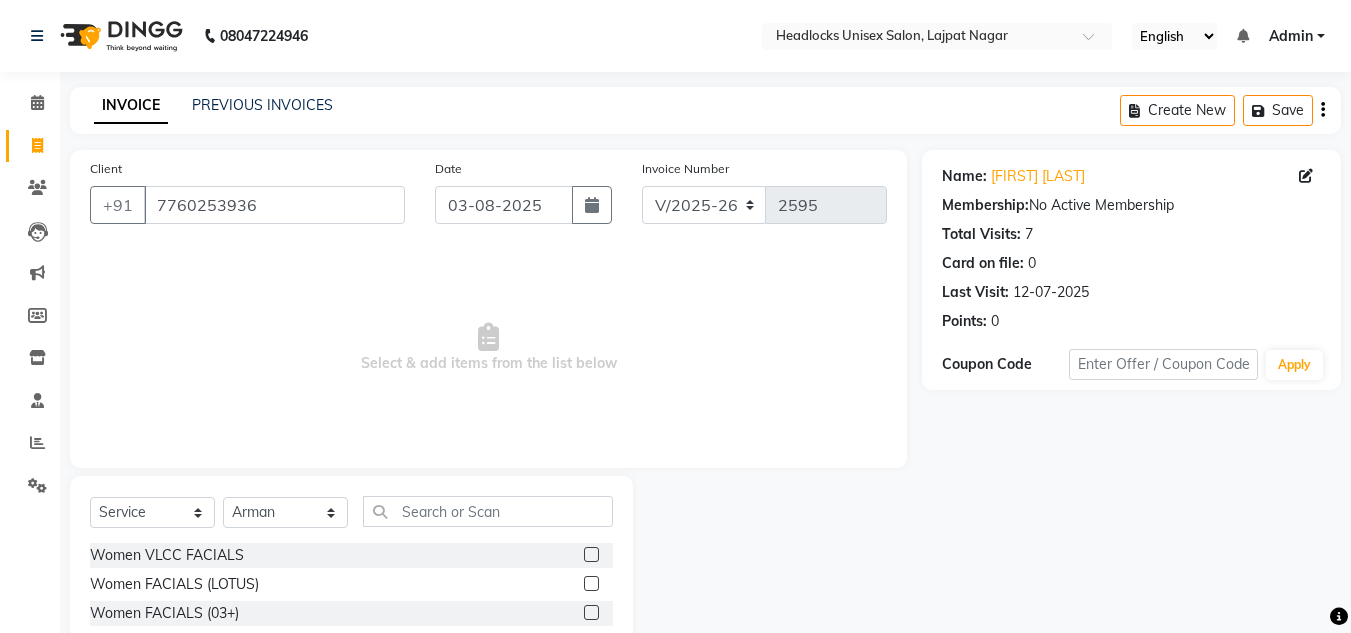 click on "Select & add items from the list below" at bounding box center (488, 348) 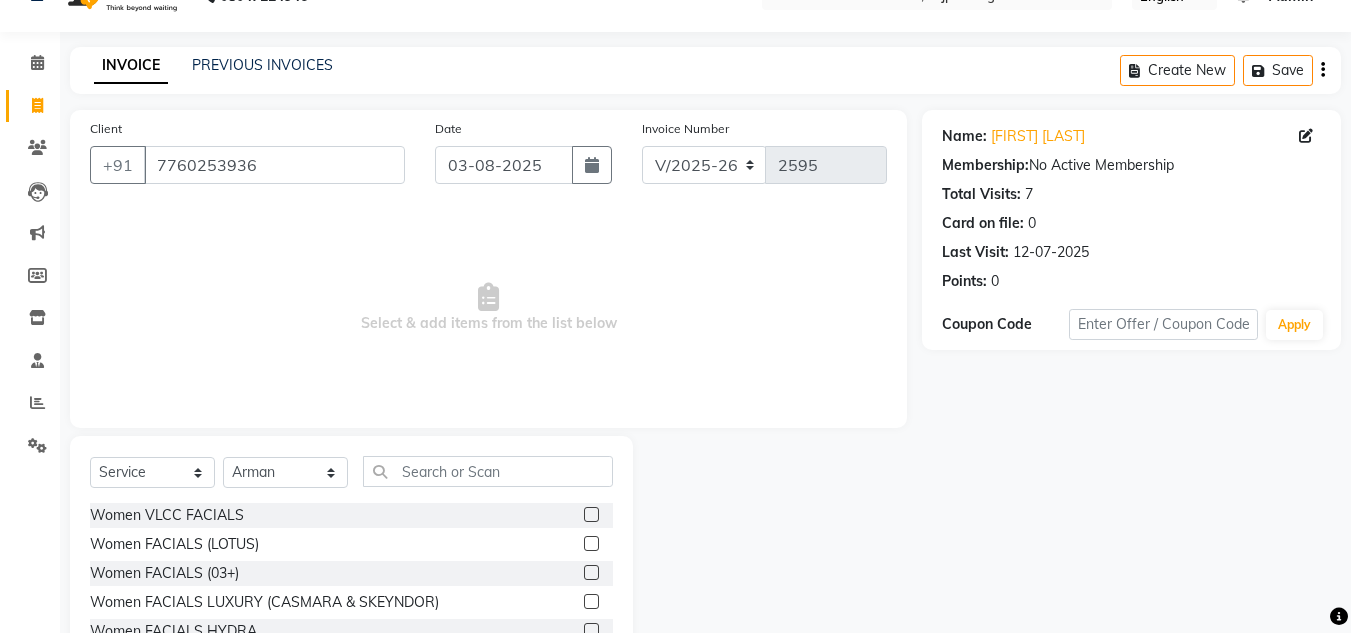 scroll, scrollTop: 168, scrollLeft: 0, axis: vertical 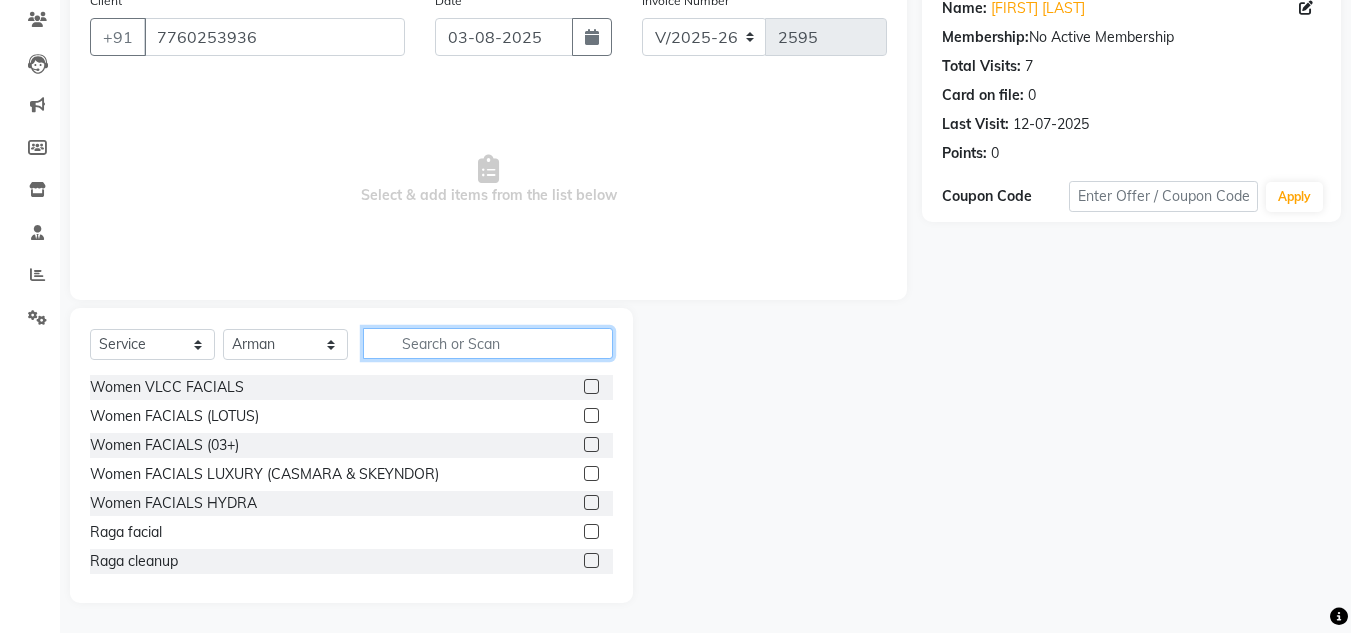 click 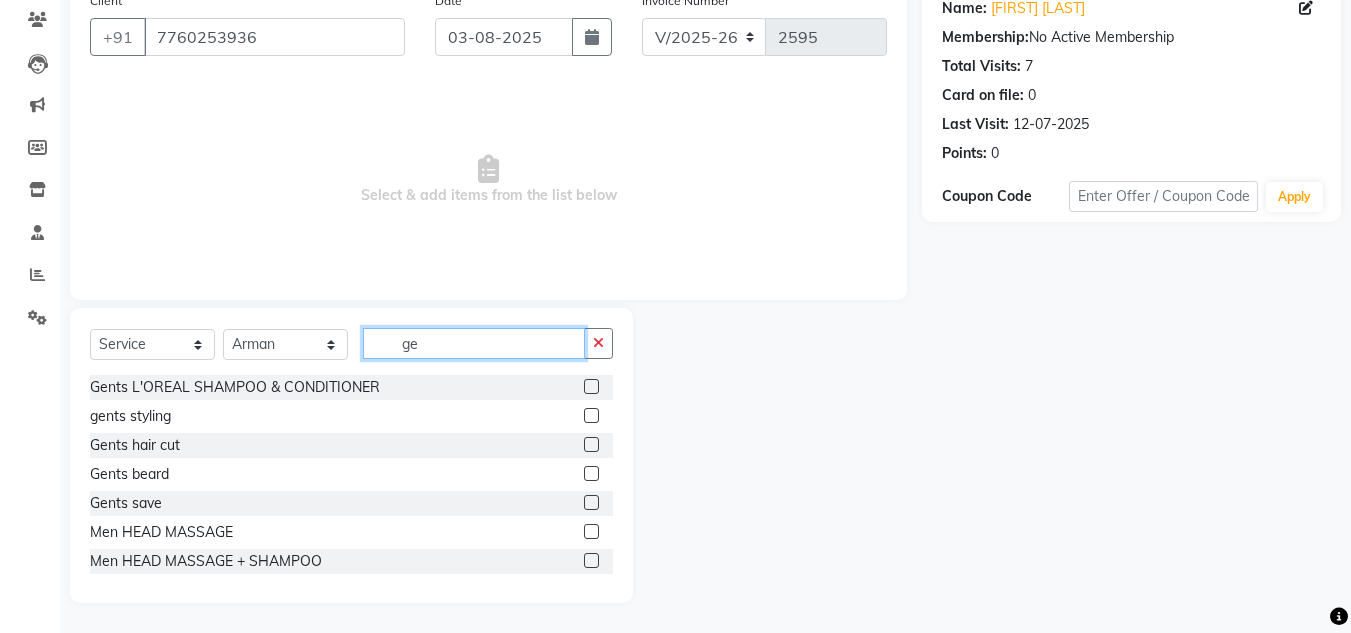 type on "ge" 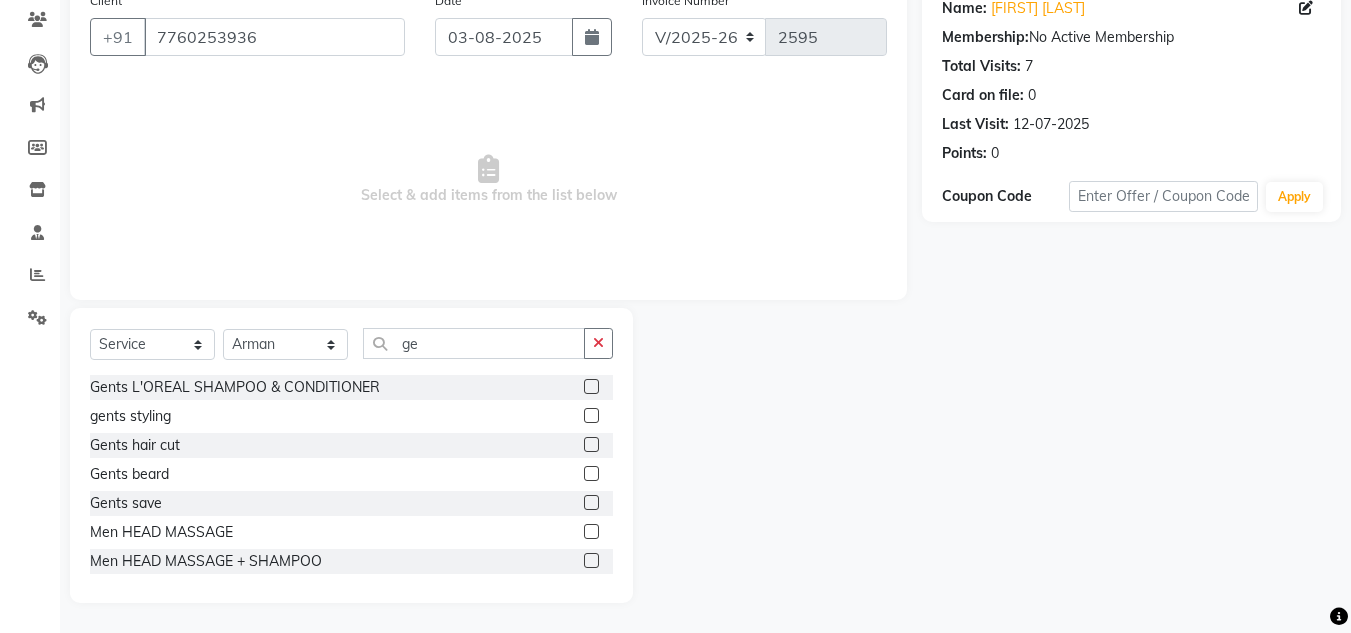 click 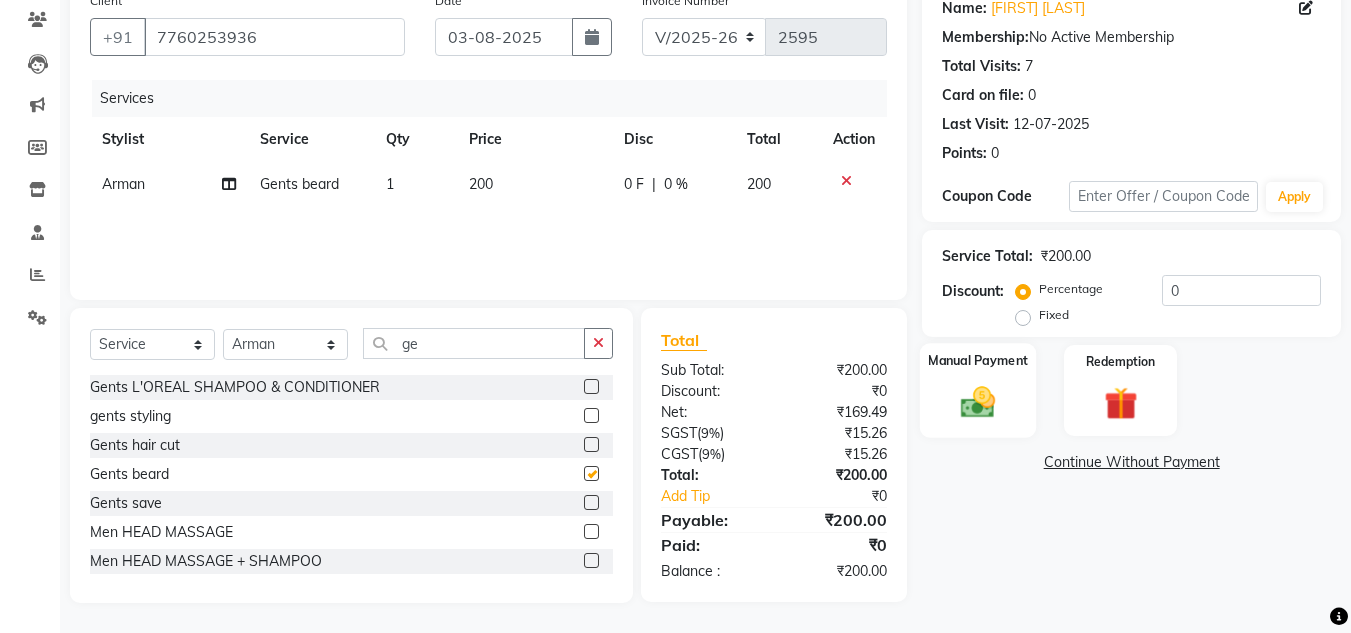 checkbox on "false" 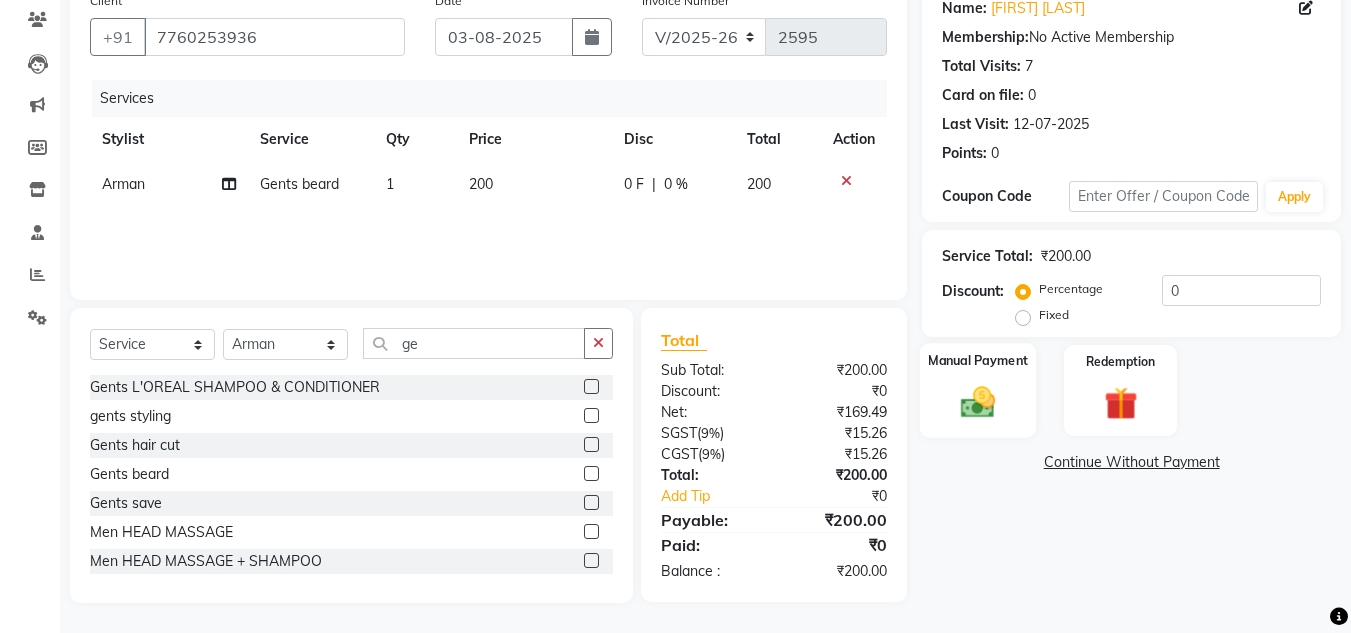 click 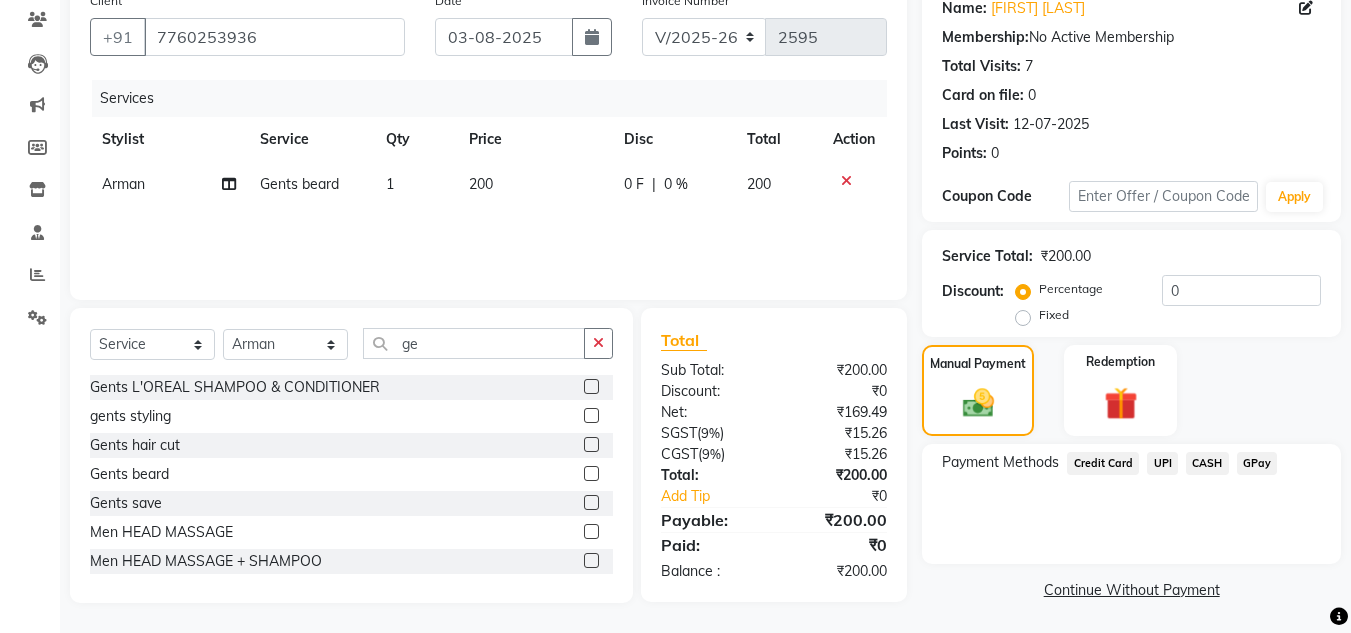 click on "CASH" 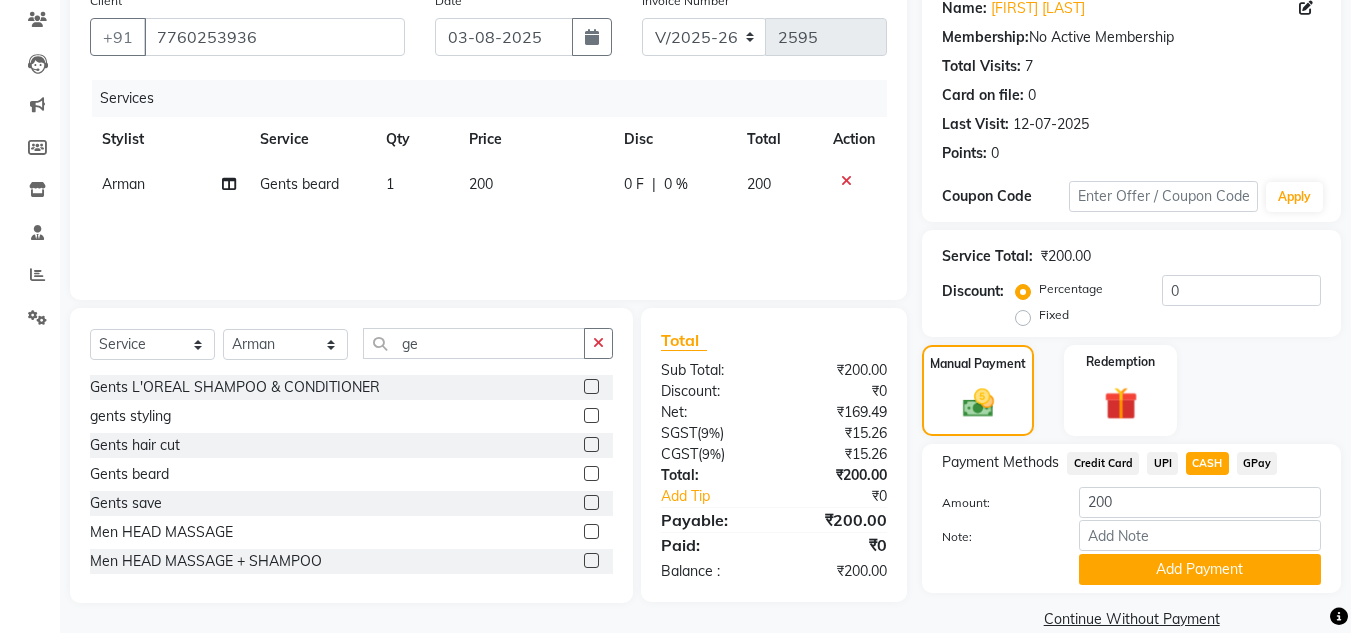 click on "UPI" 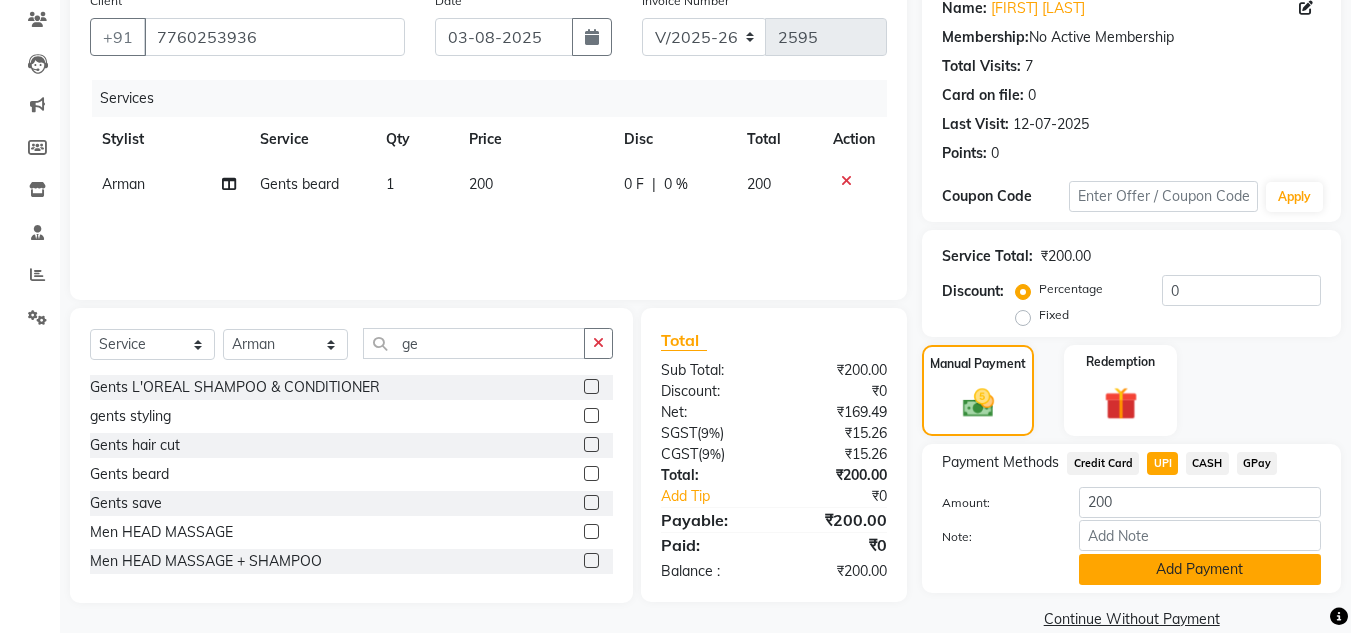 click on "Add Payment" 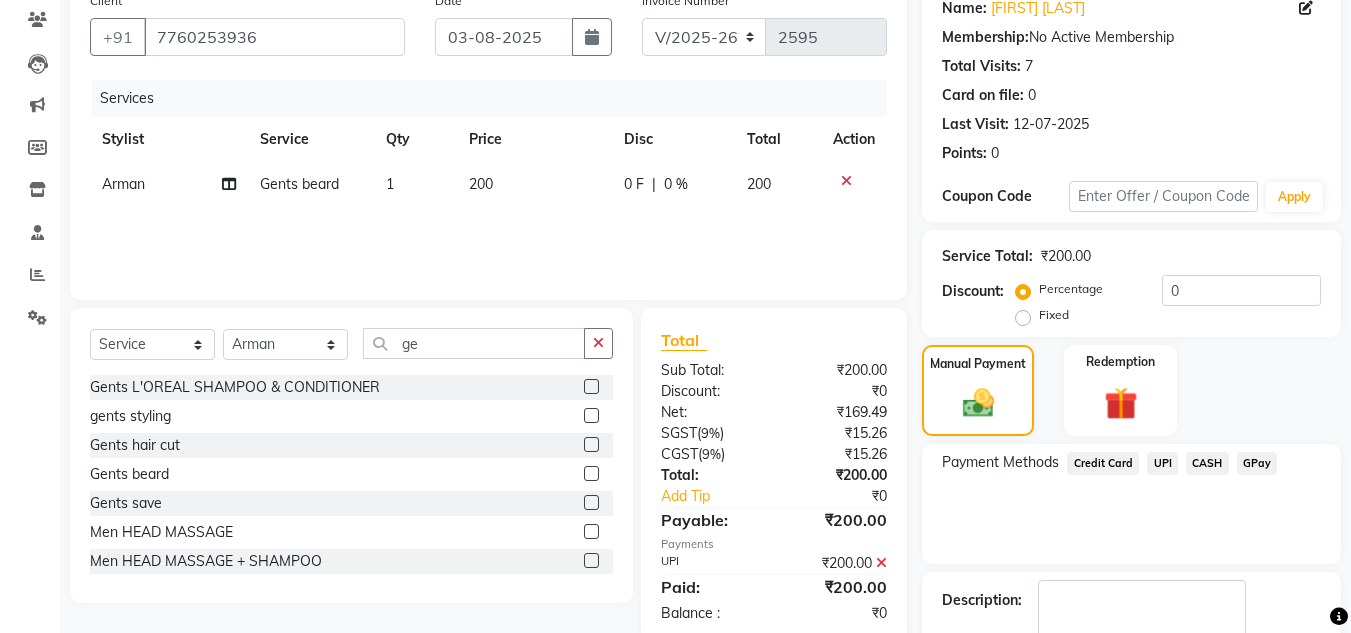 click on "Payment Methods  Credit Card   UPI   CASH   GPay" 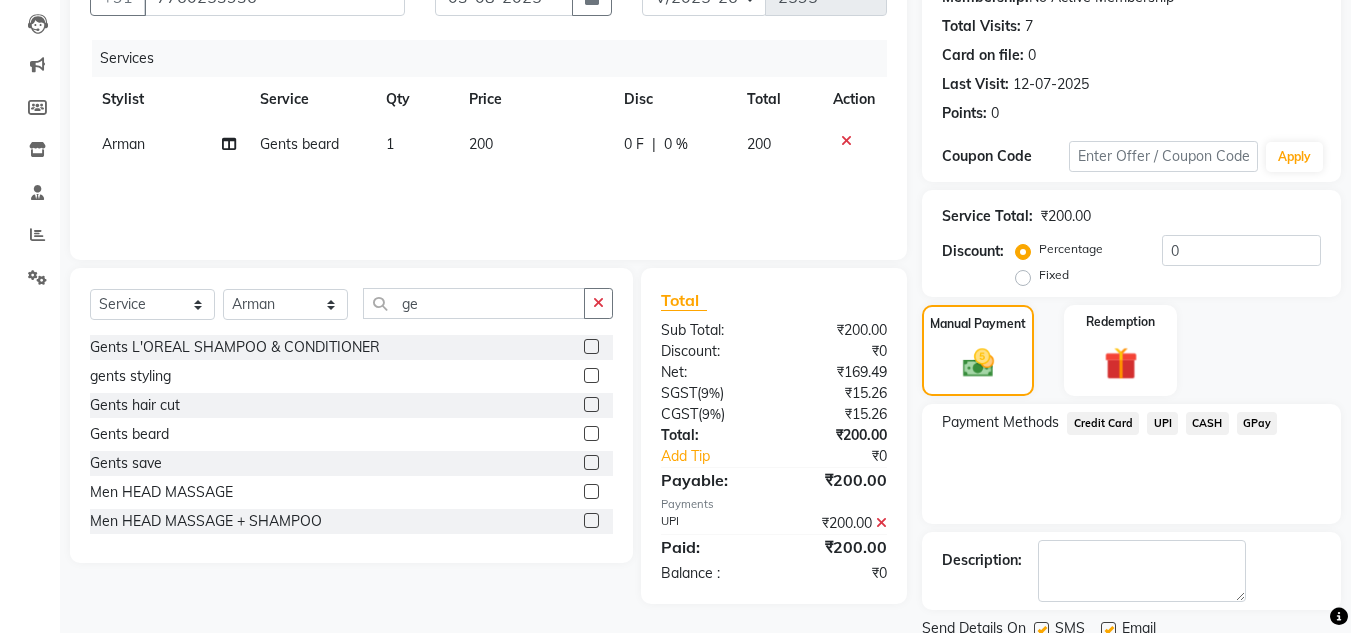 scroll, scrollTop: 283, scrollLeft: 0, axis: vertical 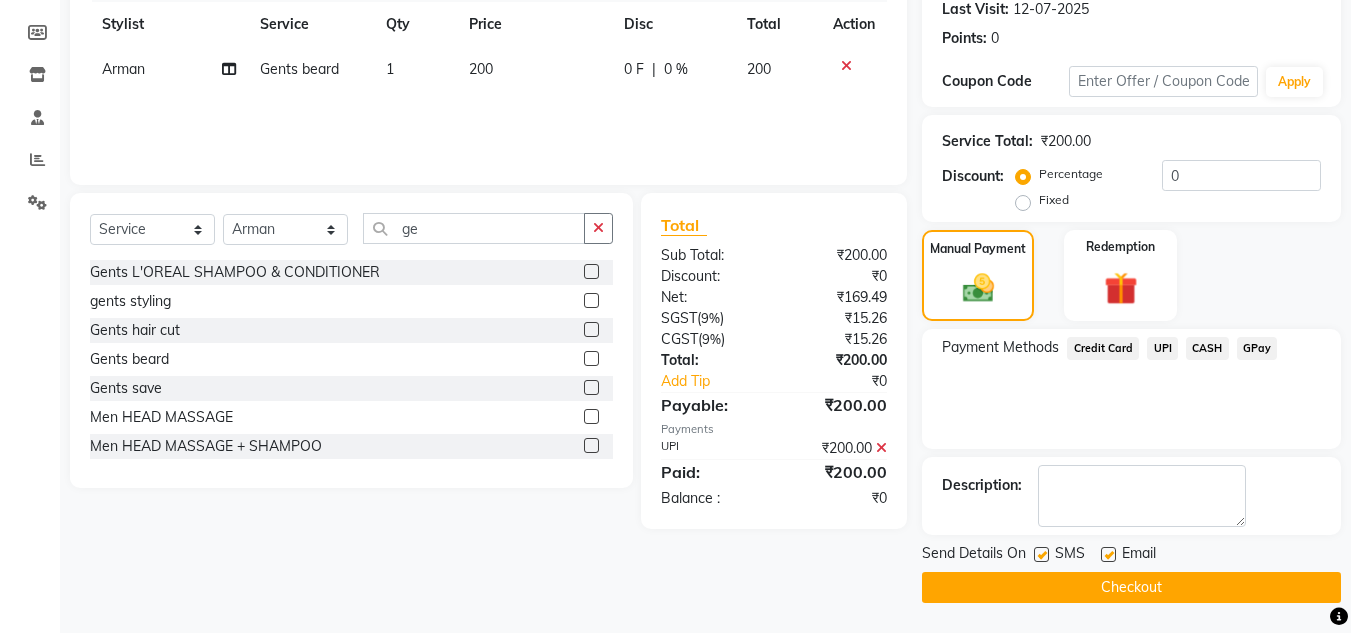 click on "Checkout" 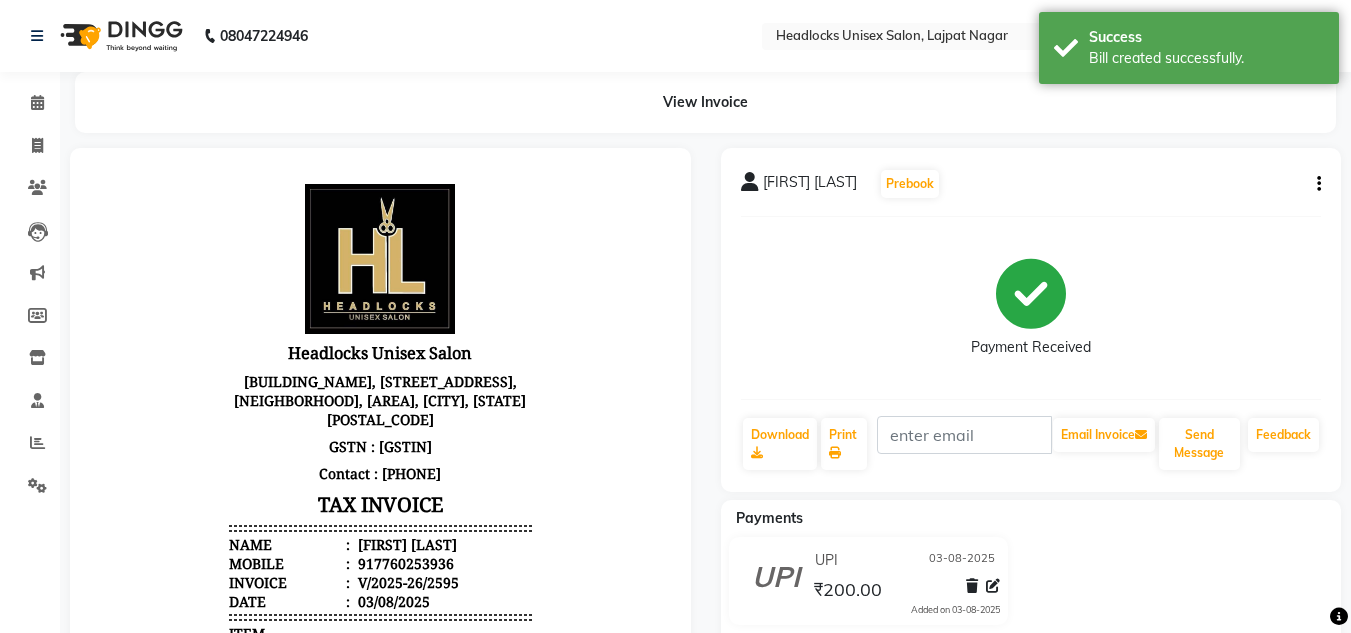 scroll, scrollTop: 0, scrollLeft: 0, axis: both 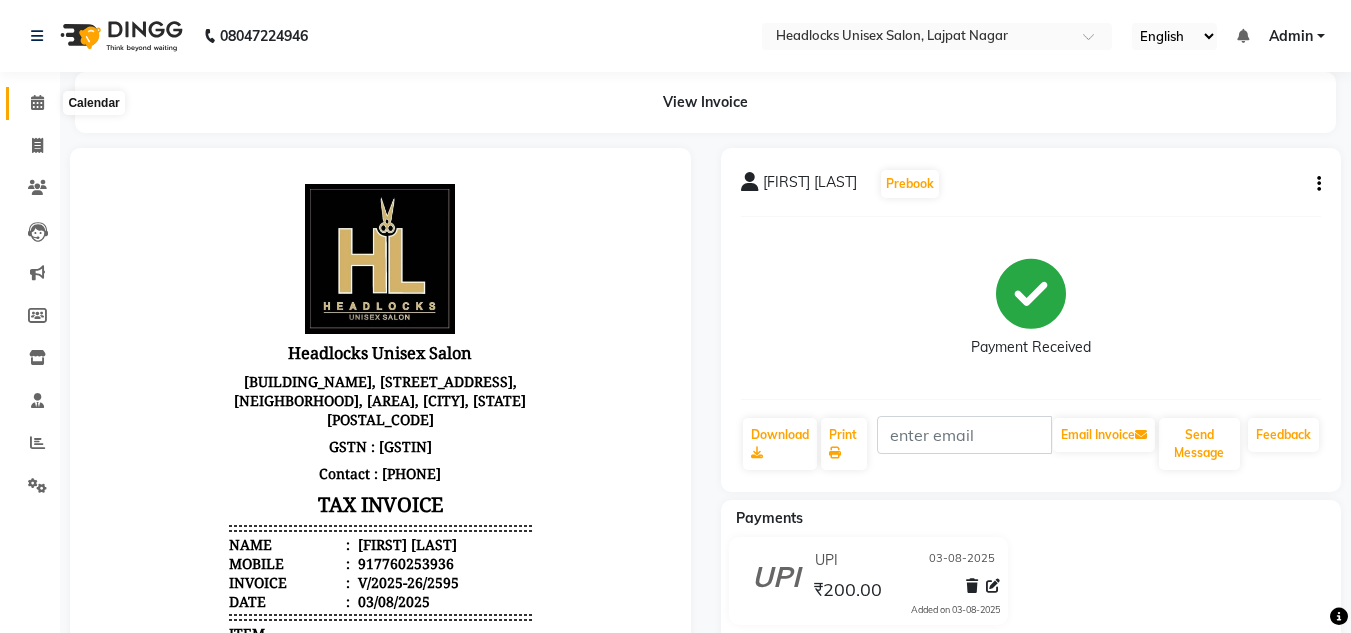 click 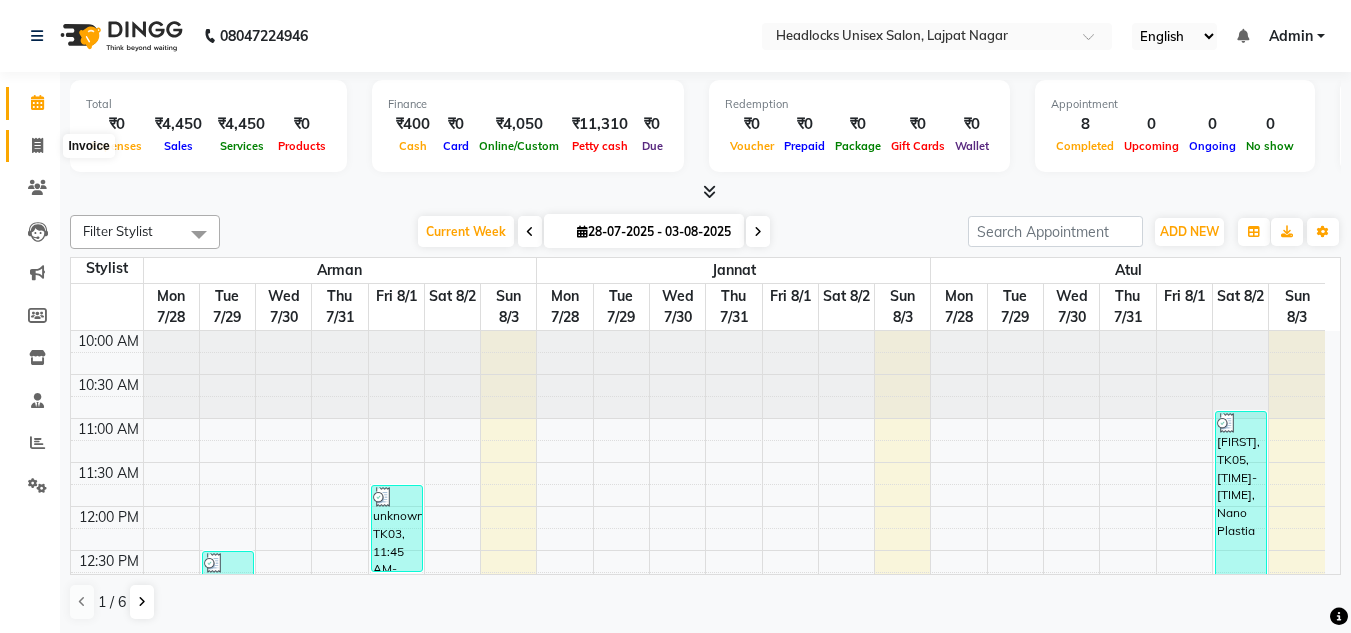 click 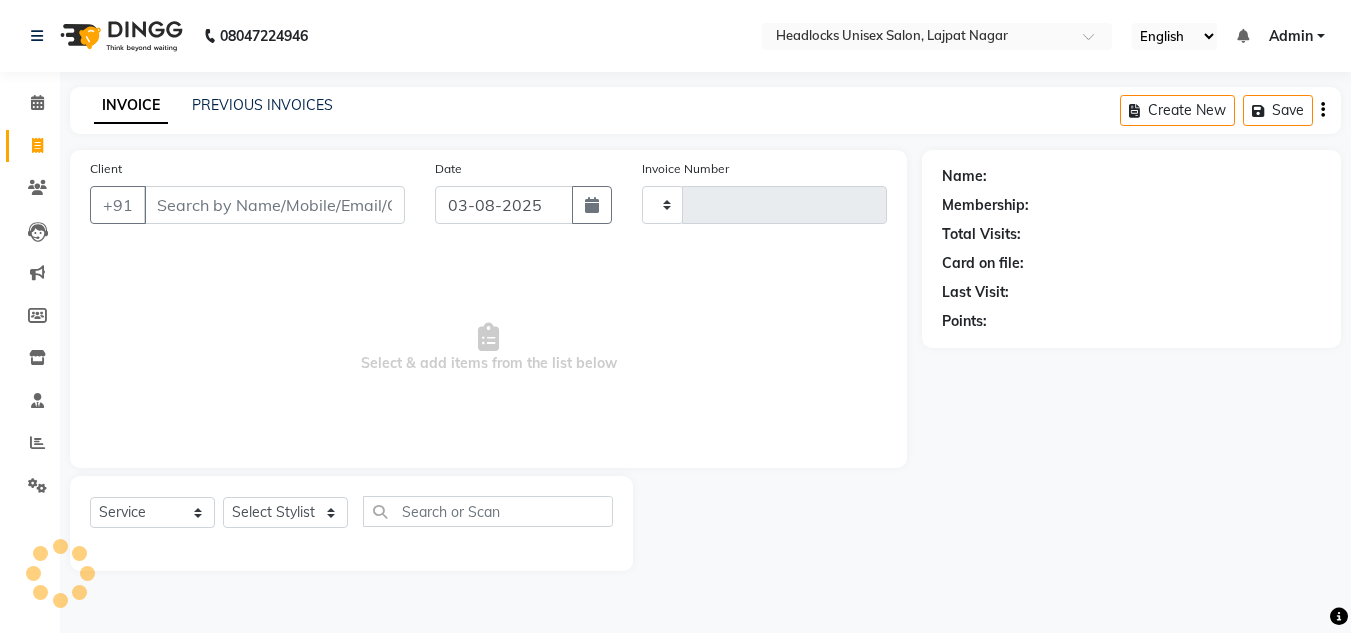 type on "2596" 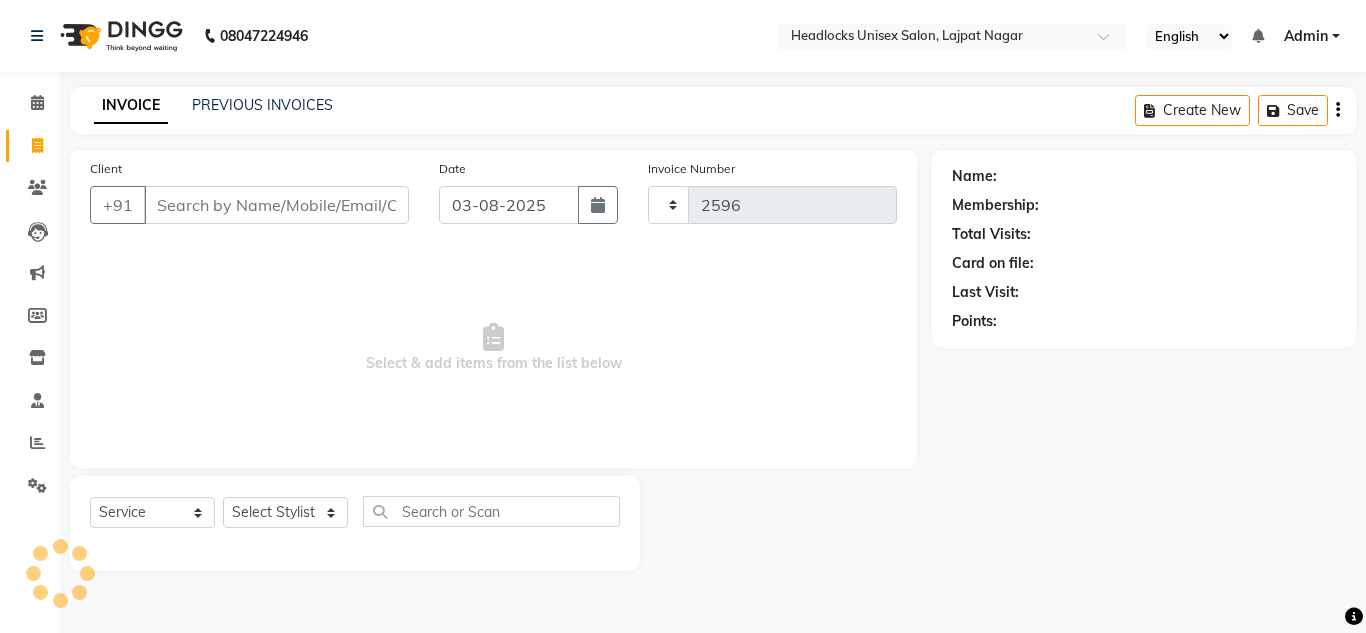 select on "6850" 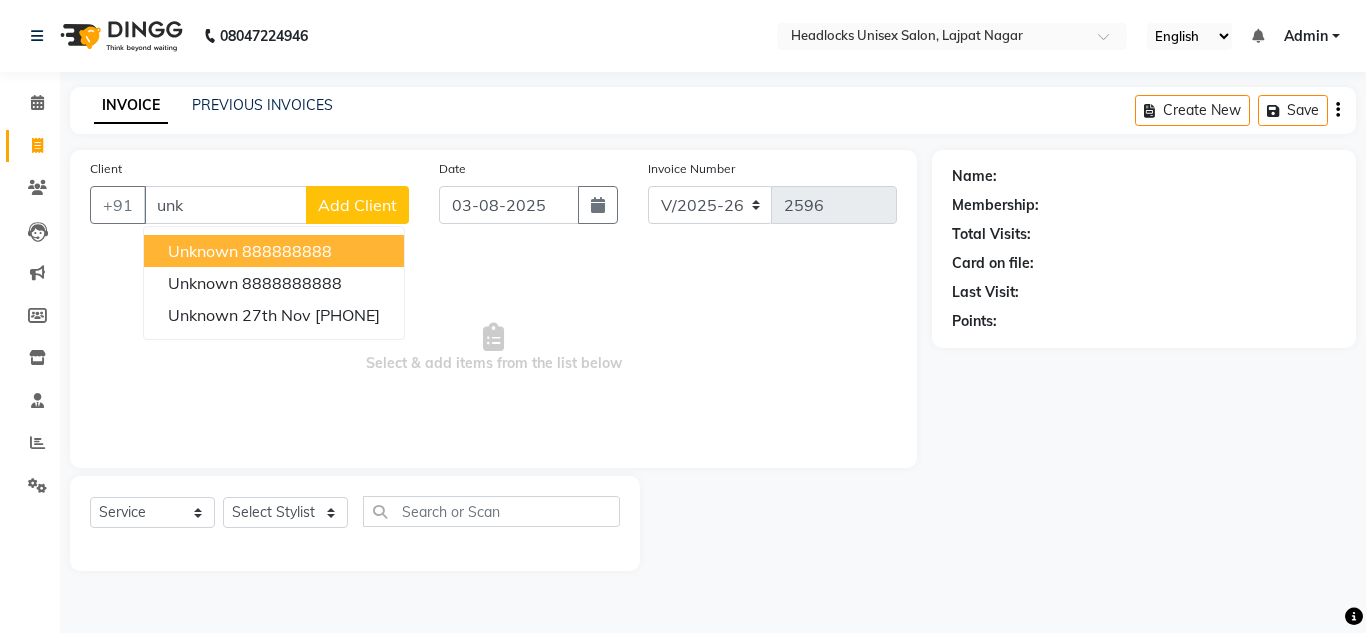 click on "unknown" at bounding box center (203, 251) 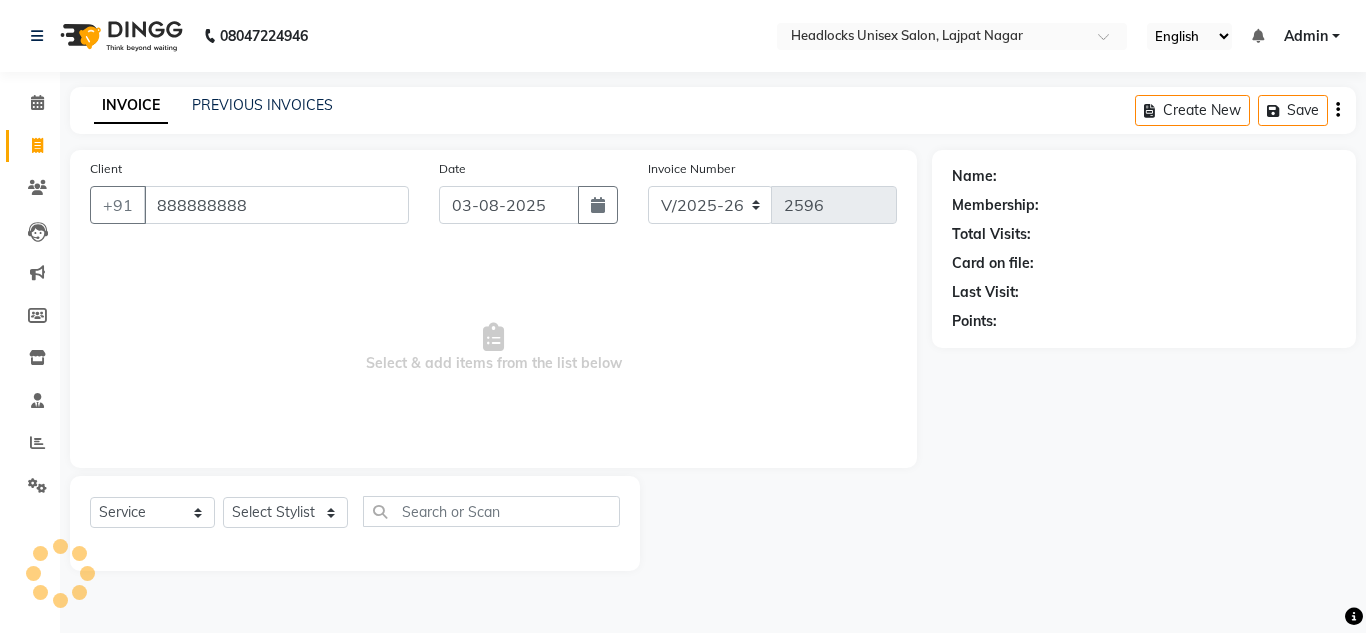 type on "888888888" 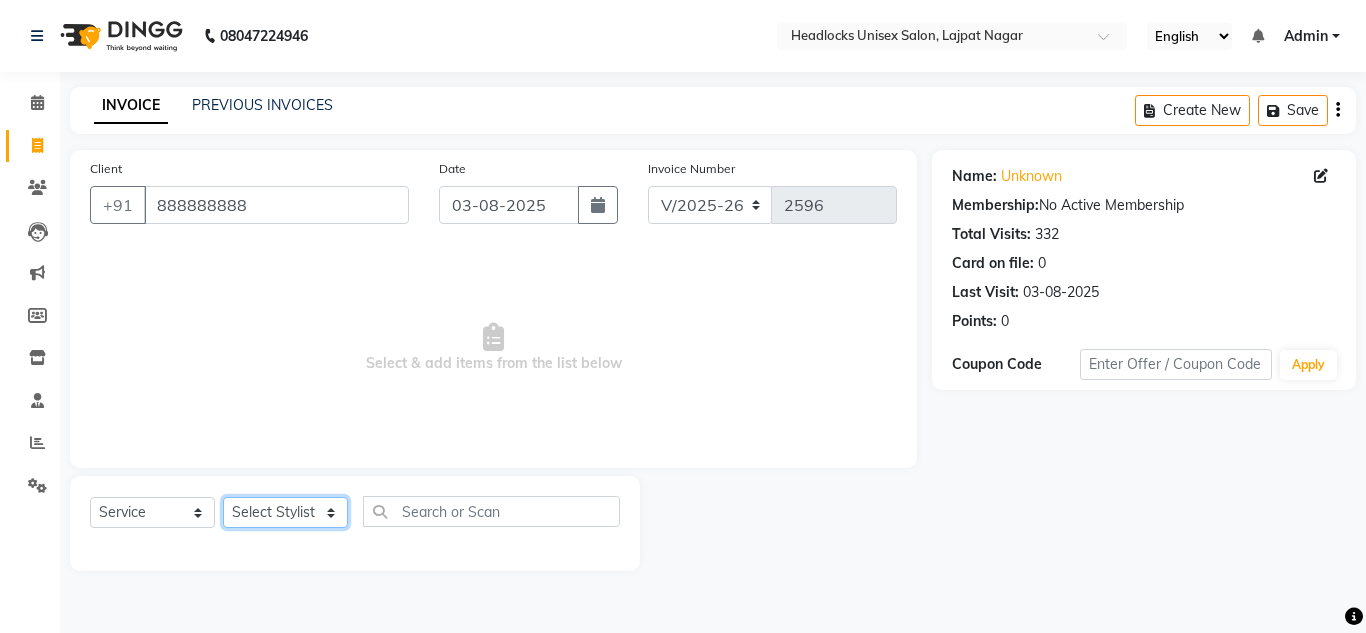 click on "Select Stylist Arman Atul Jannat Kaif Kartik Lucky Nazia Pinky Rashid Sabiya Sandeep Shankar Shavaz Malik Sudhir Suraj Vikas Vinay Roy Vinod" 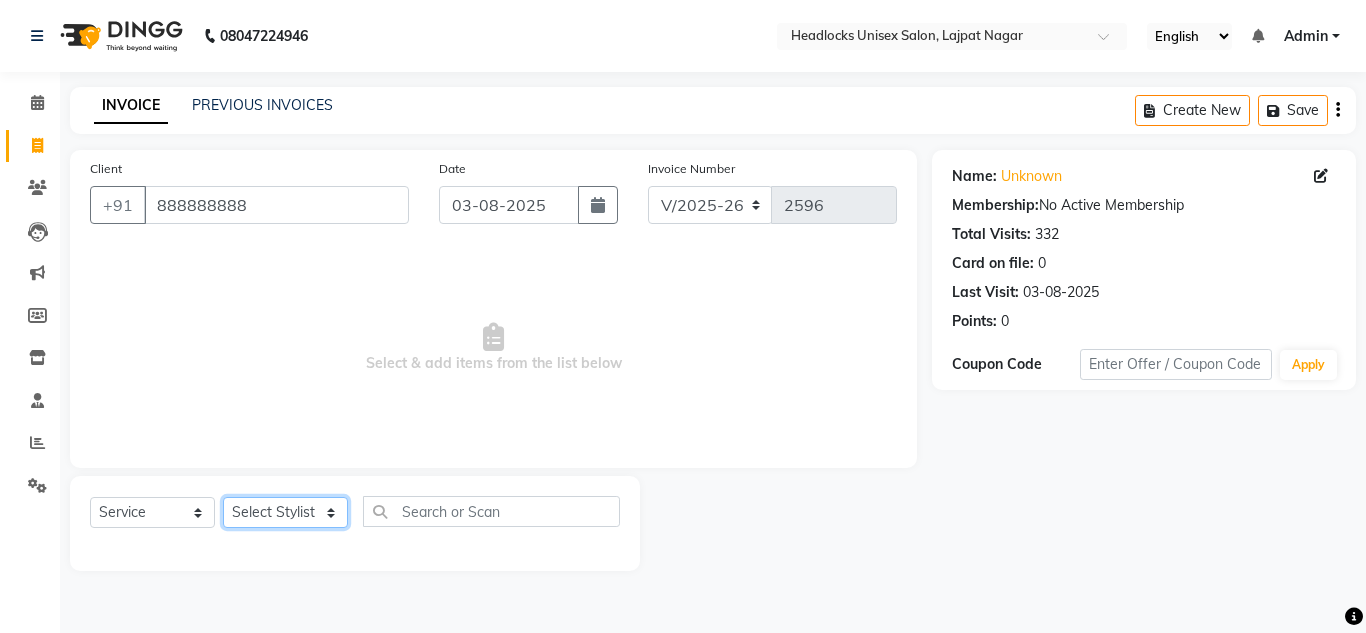 select on "61138" 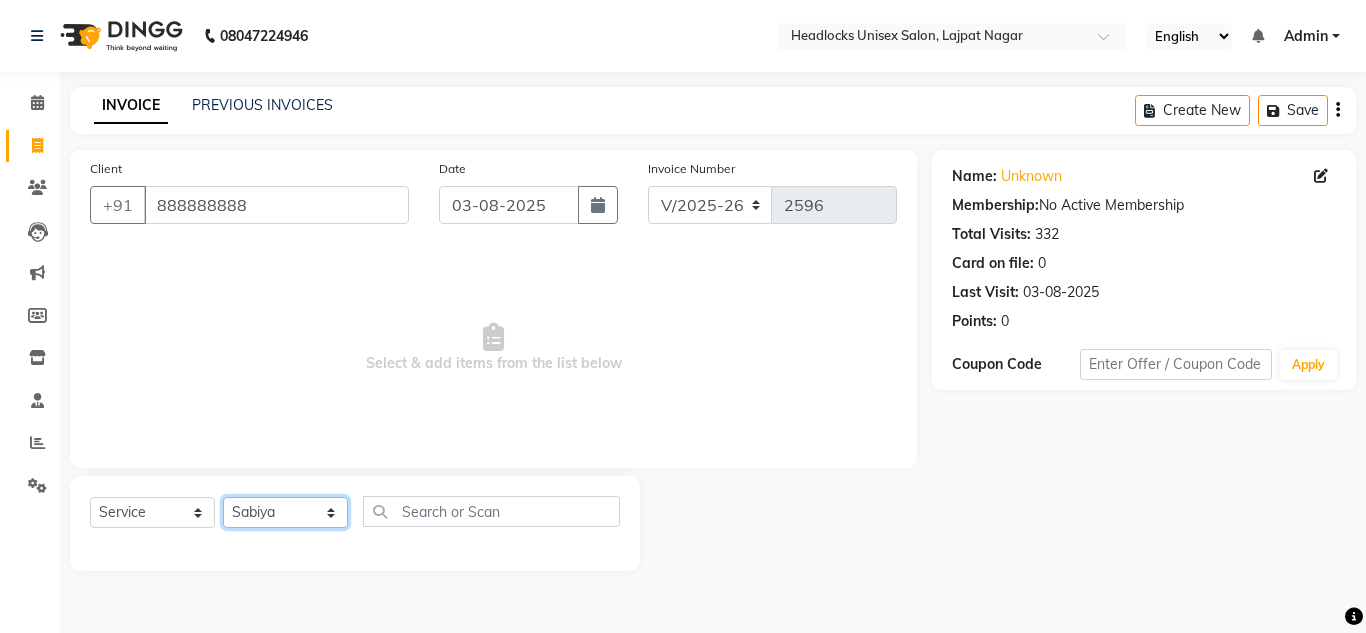 click on "Select Stylist Arman Atul Jannat Kaif Kartik Lucky Nazia Pinky Rashid Sabiya Sandeep Shankar Shavaz Malik Sudhir Suraj Vikas Vinay Roy Vinod" 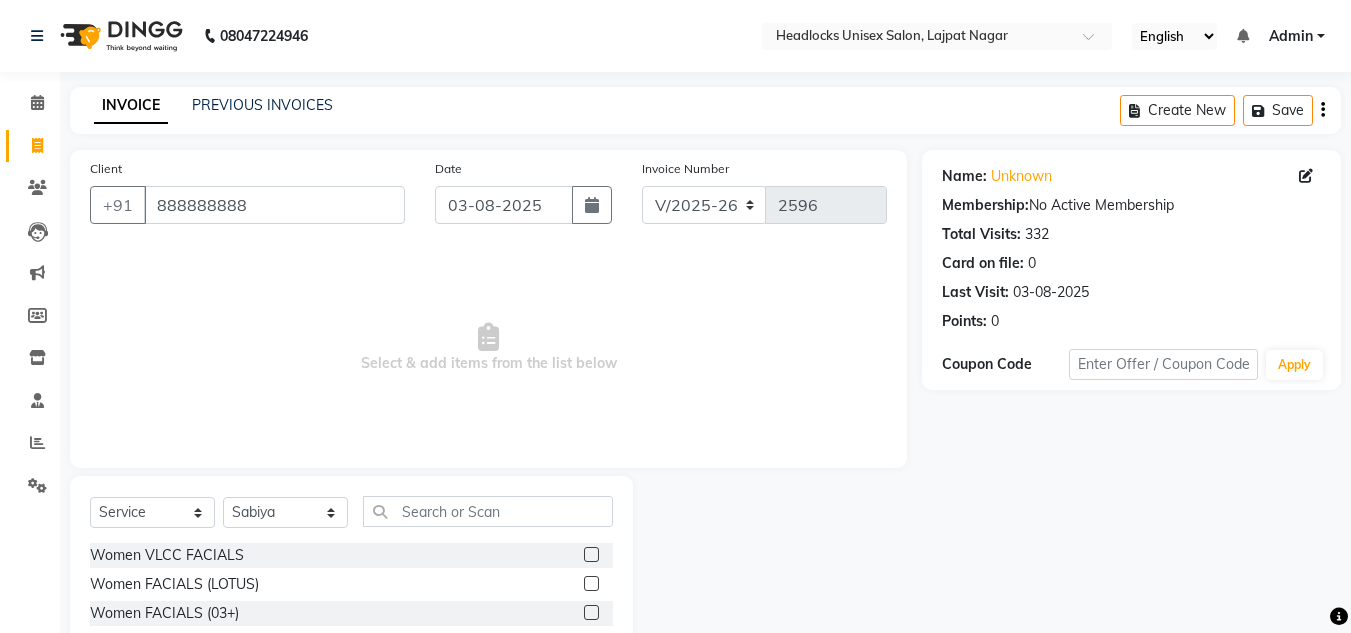 click 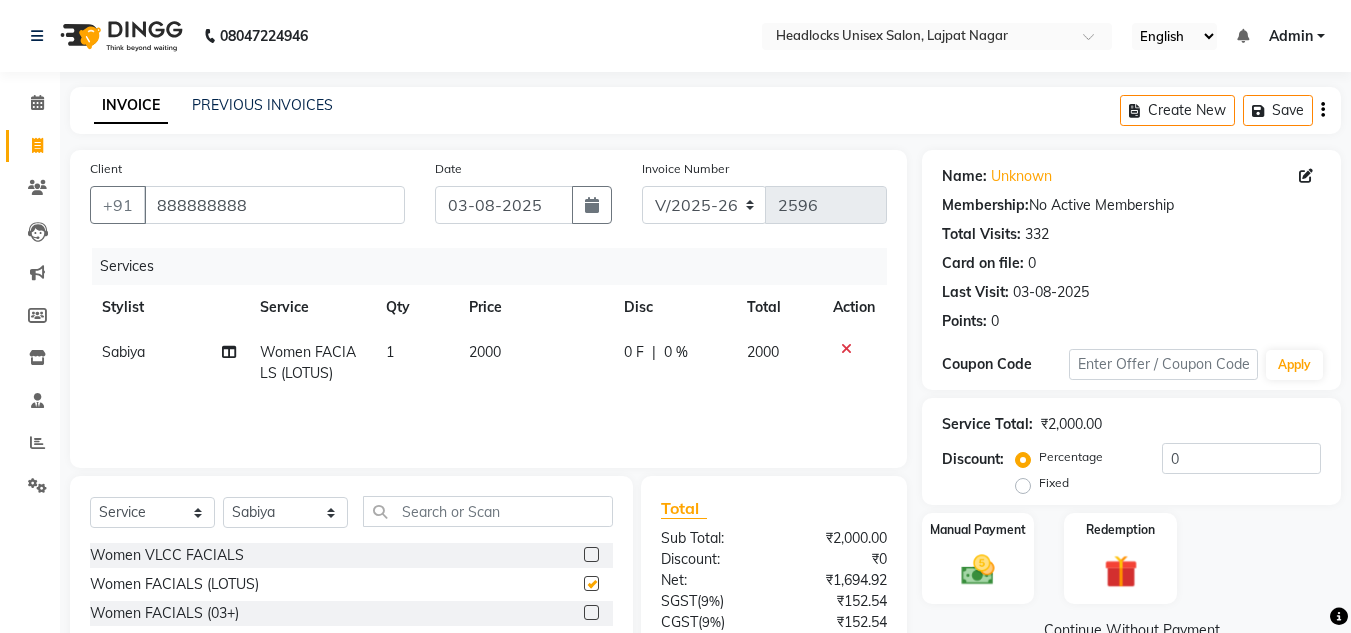 checkbox on "false" 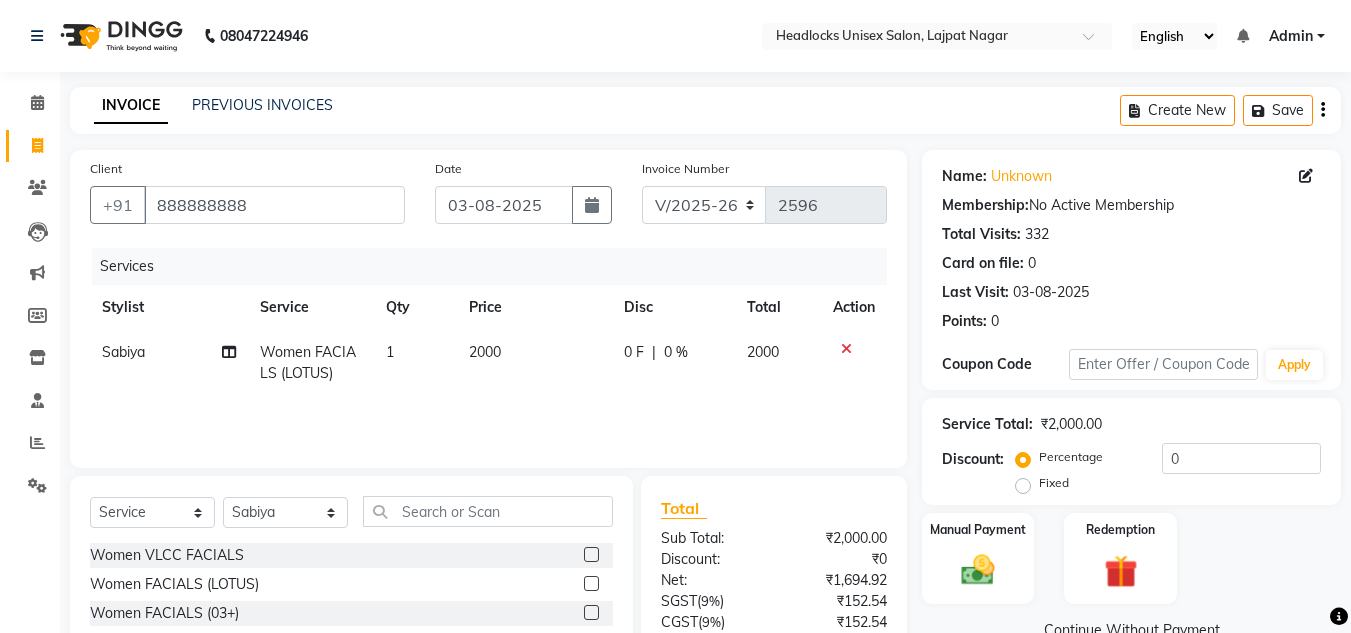 click on "2000" 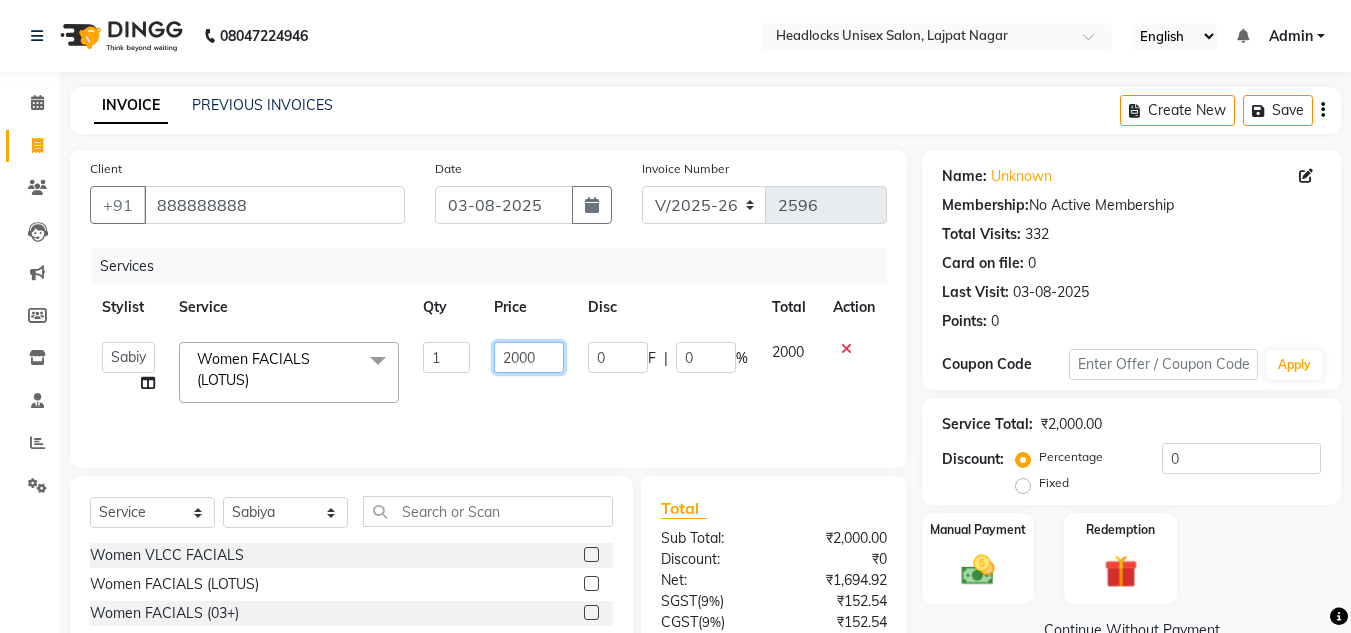 click on "2000" 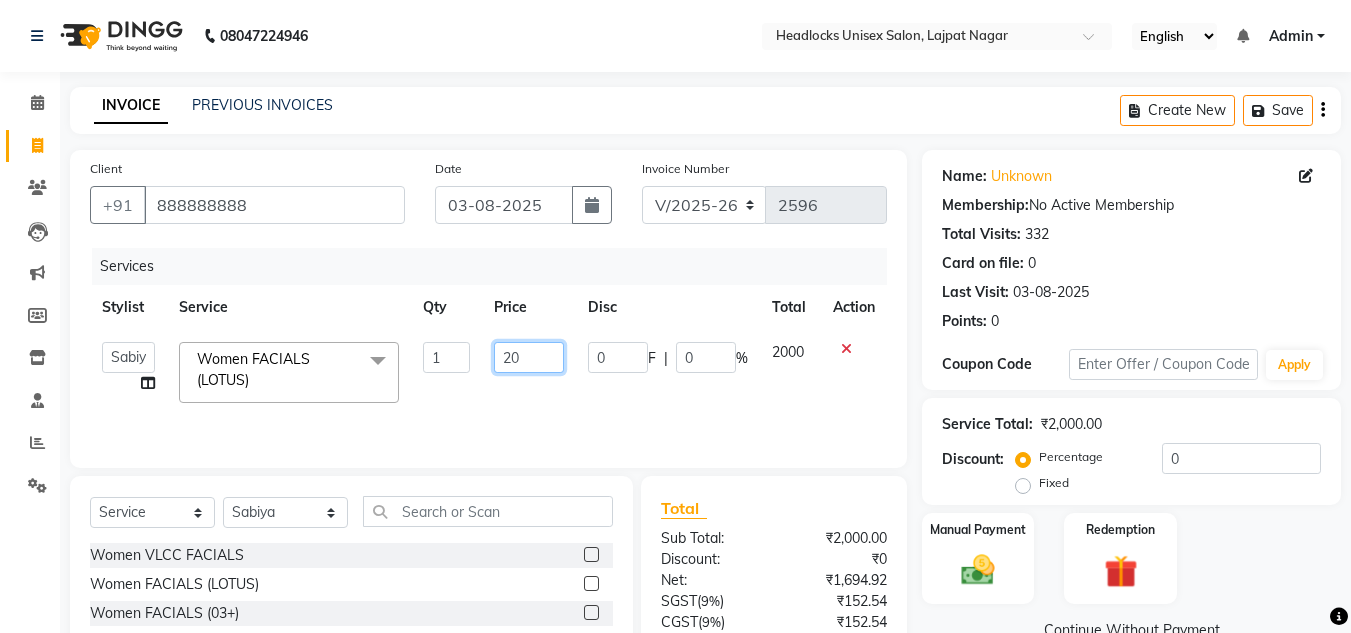 type on "2" 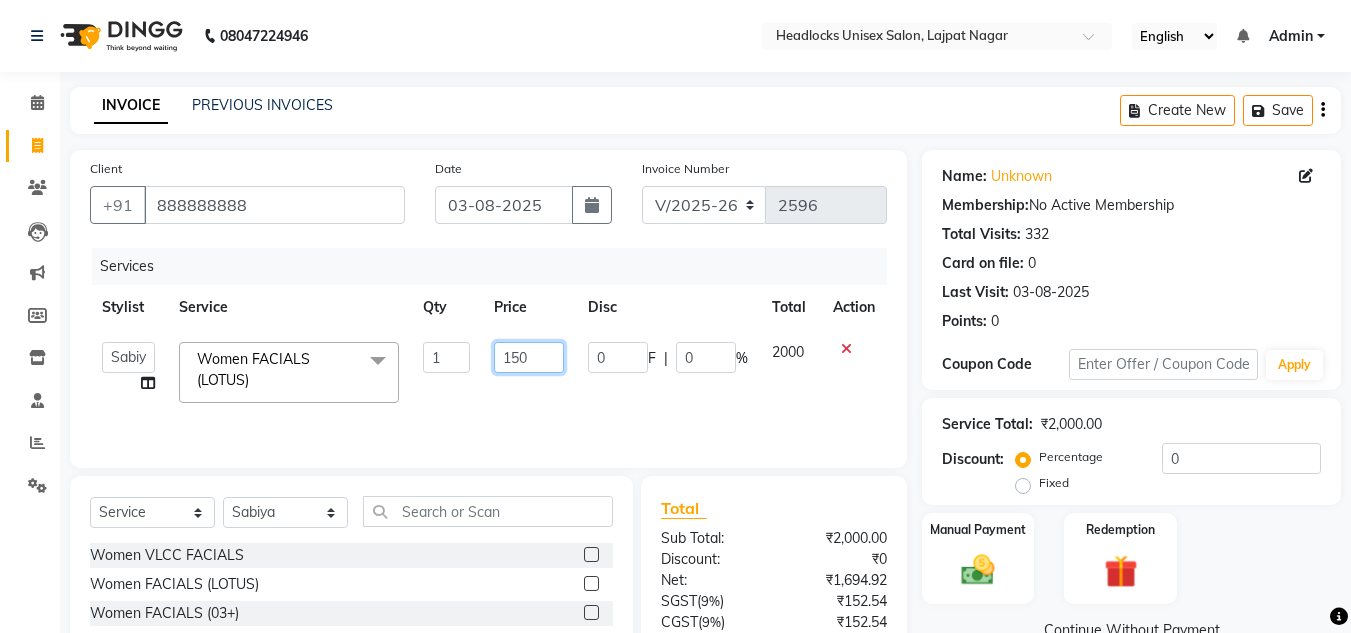 type on "1500" 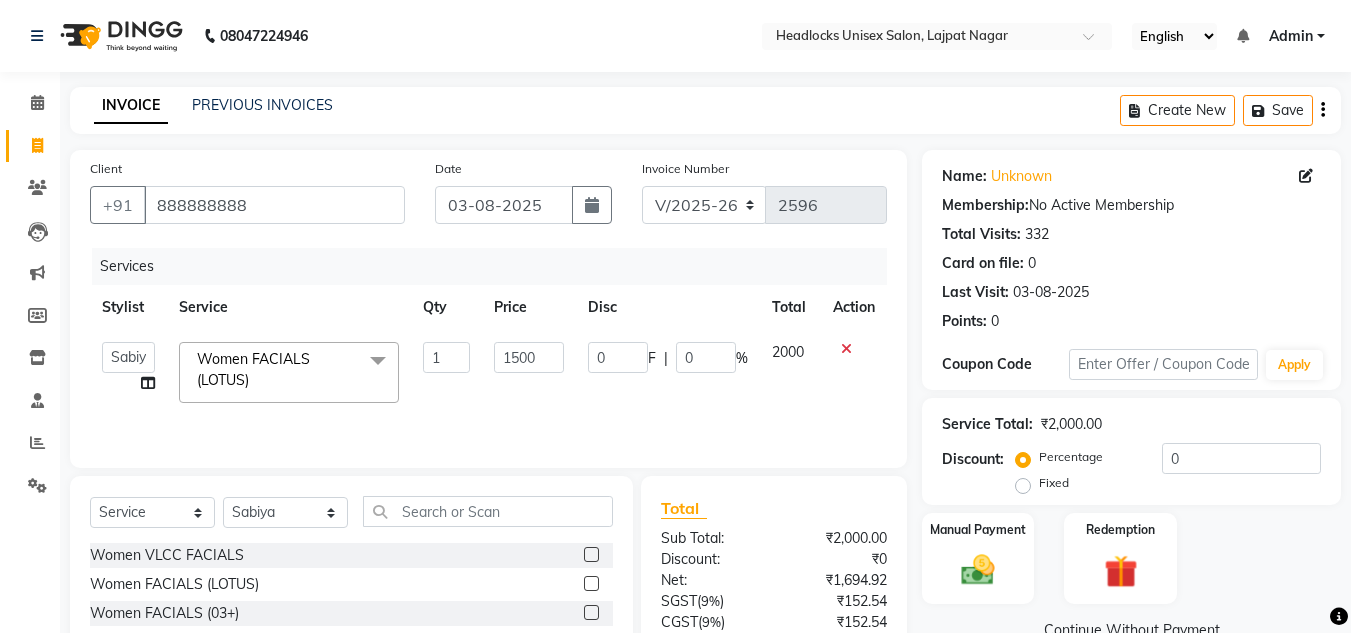 click on "1500" 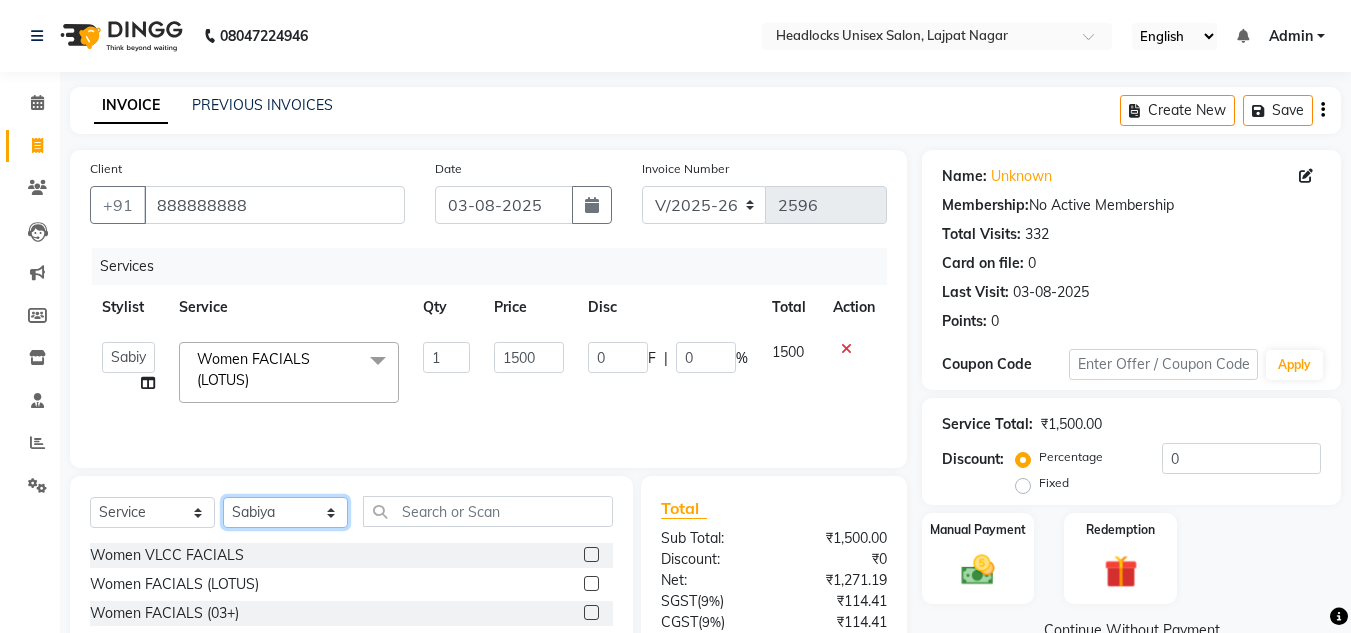 click on "Select Stylist Arman Atul Jannat Kaif Kartik Lucky Nazia Pinky Rashid Sabiya Sandeep Shankar Shavaz Malik Sudhir Suraj Vikas Vinay Roy Vinod" 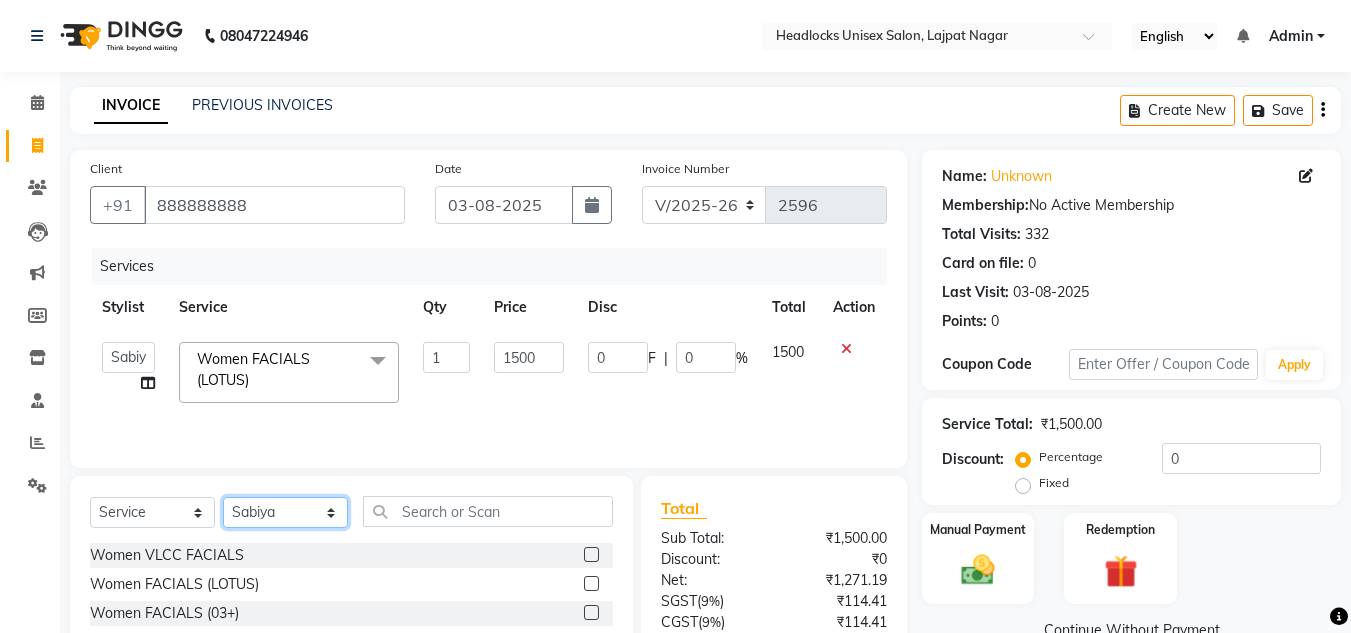 select on "53625" 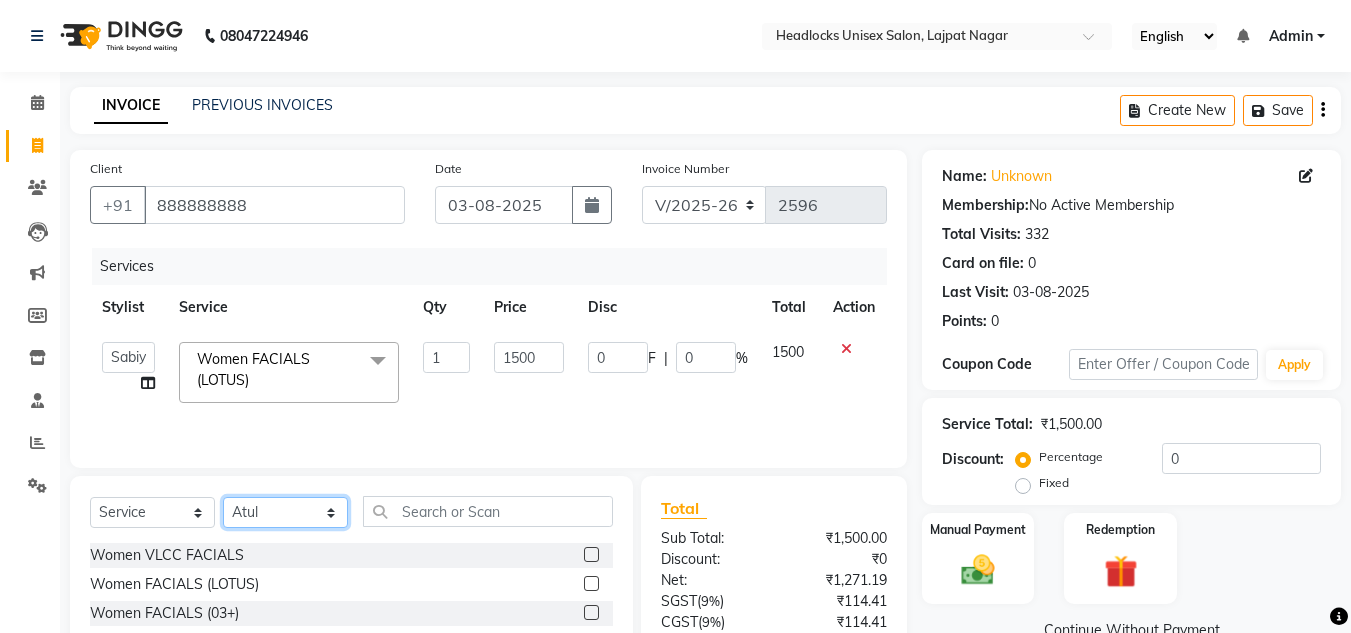 click on "Select Stylist Arman Atul Jannat Kaif Kartik Lucky Nazia Pinky Rashid Sabiya Sandeep Shankar Shavaz Malik Sudhir Suraj Vikas Vinay Roy Vinod" 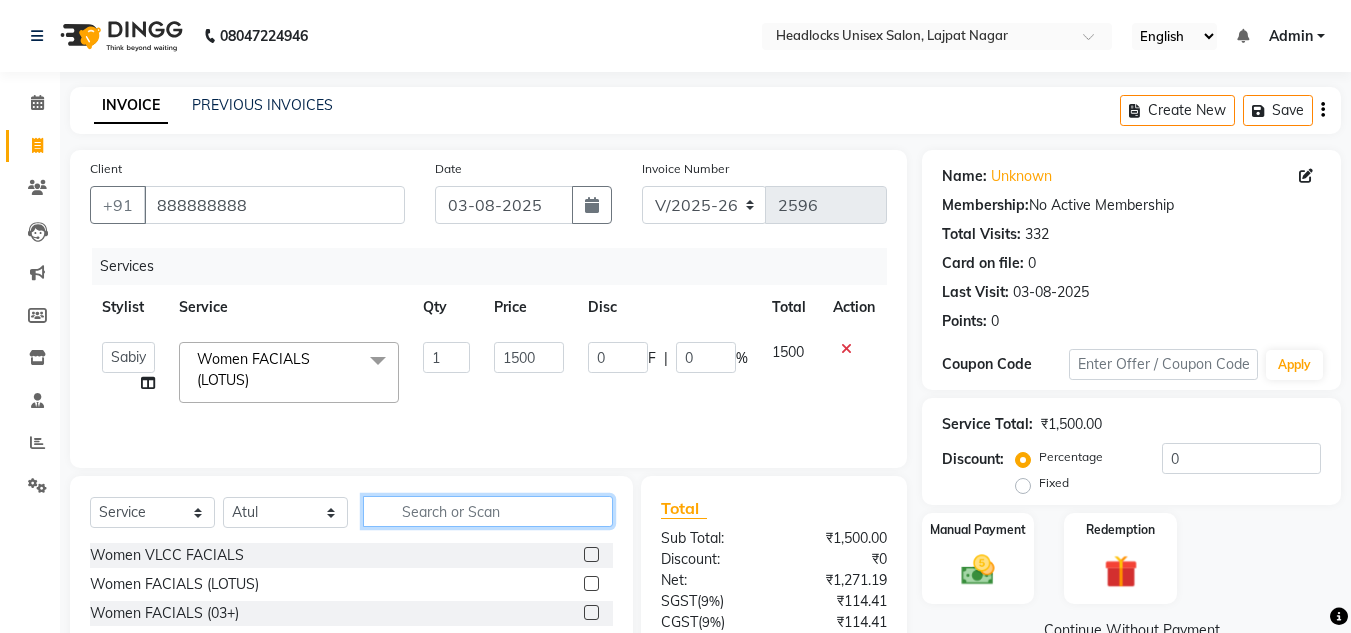 click 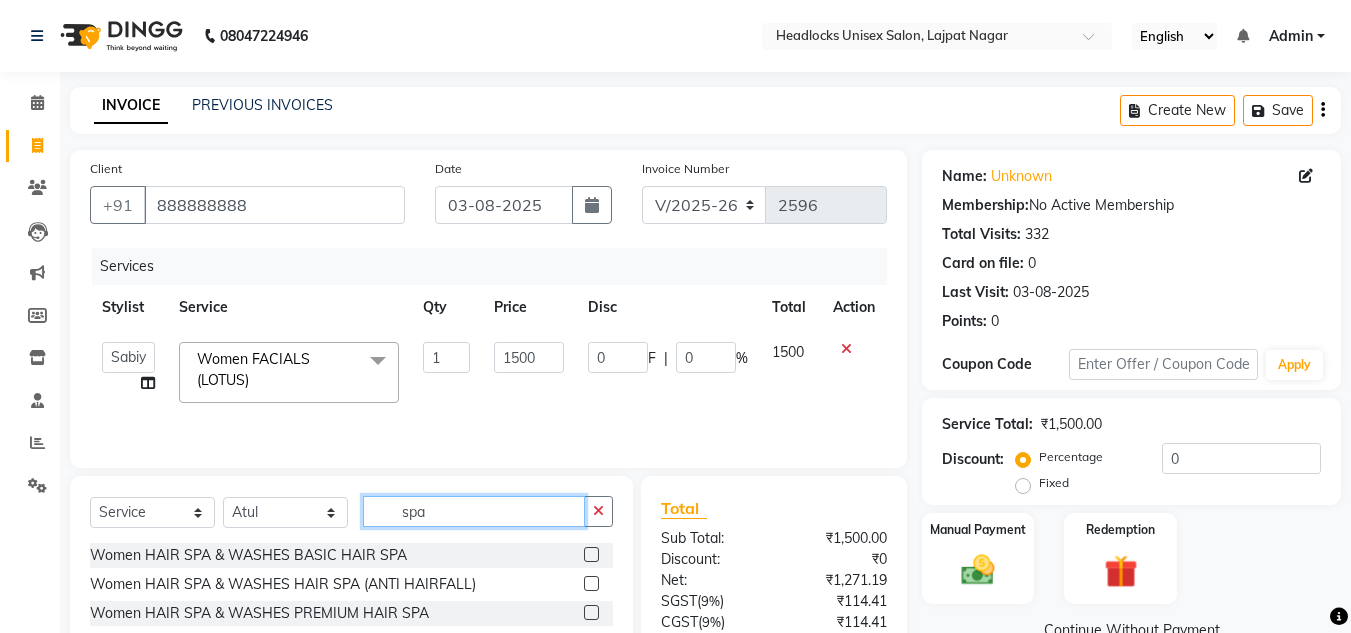type on "spa" 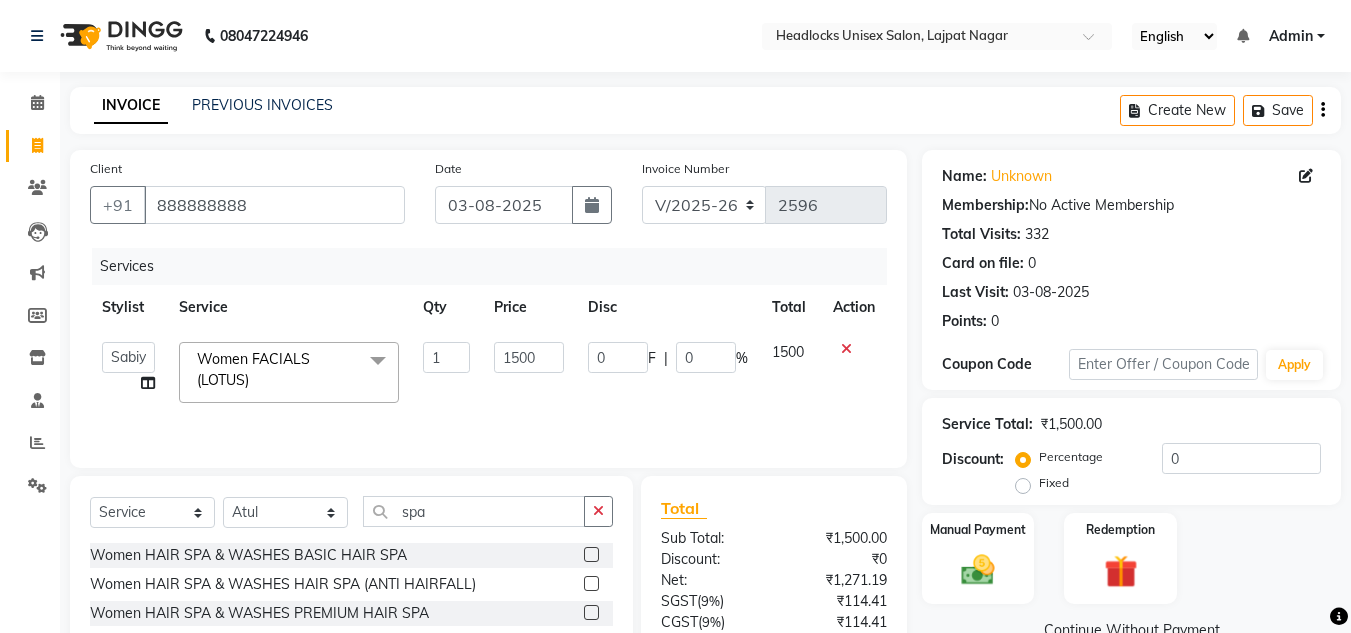 click on "Total" 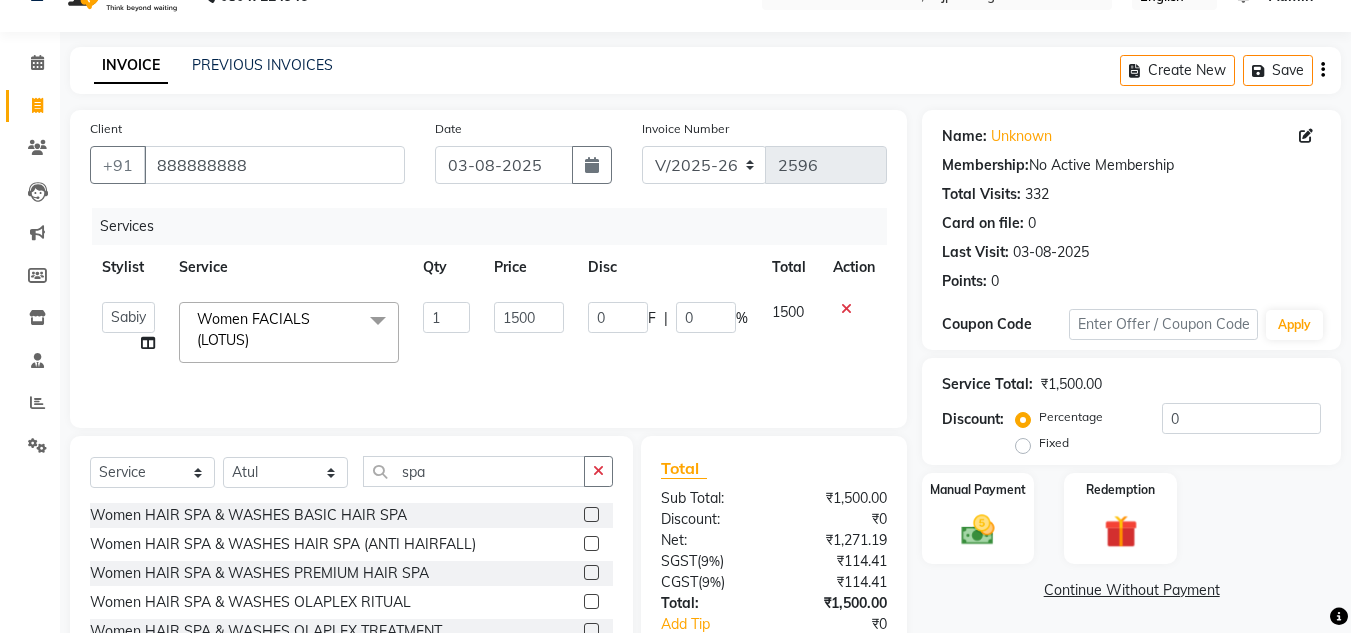 scroll, scrollTop: 168, scrollLeft: 0, axis: vertical 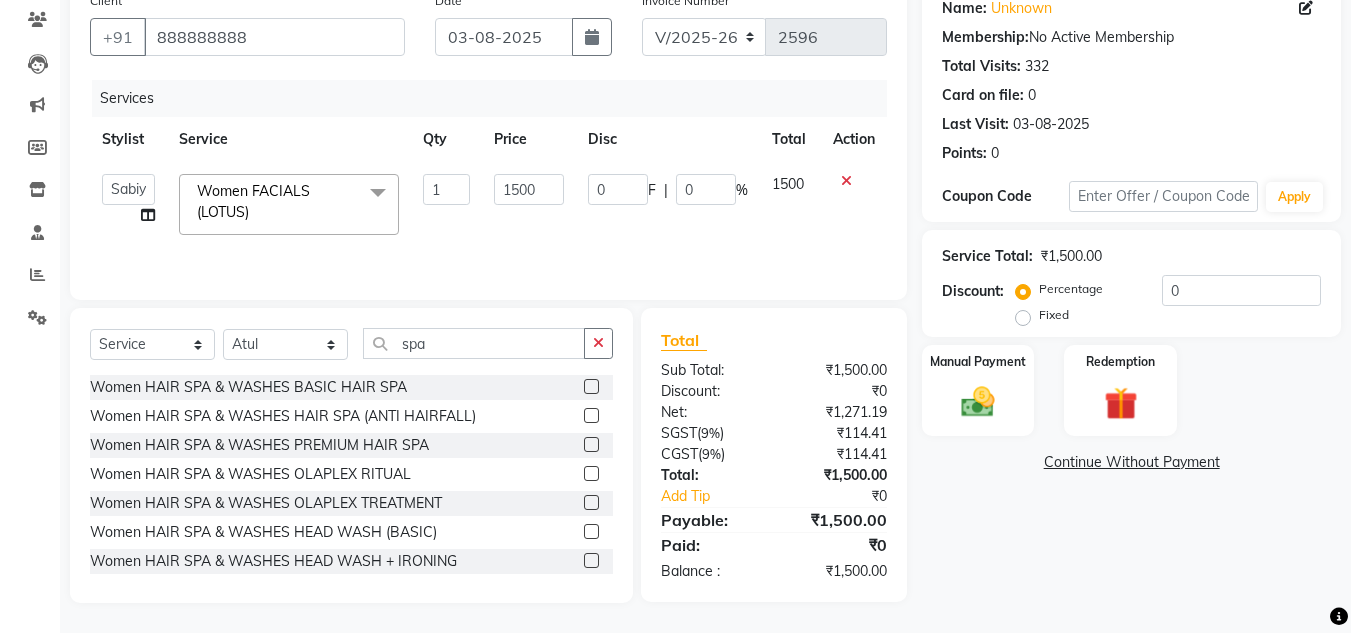 click 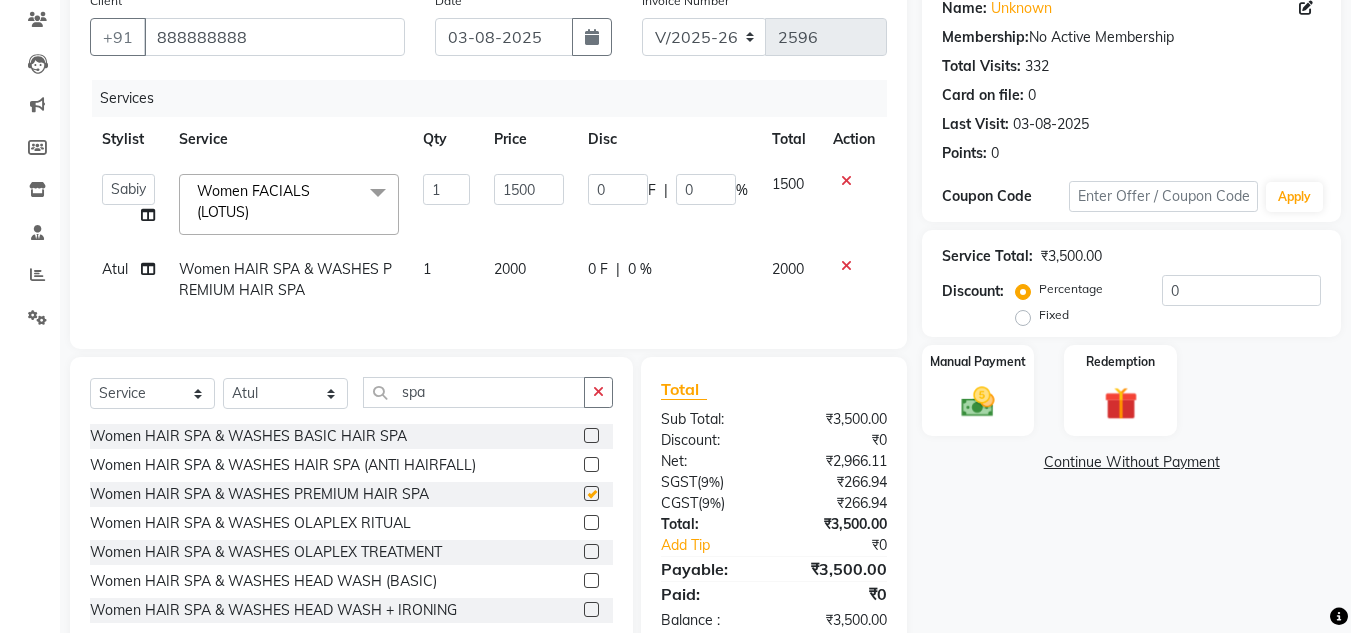 checkbox on "false" 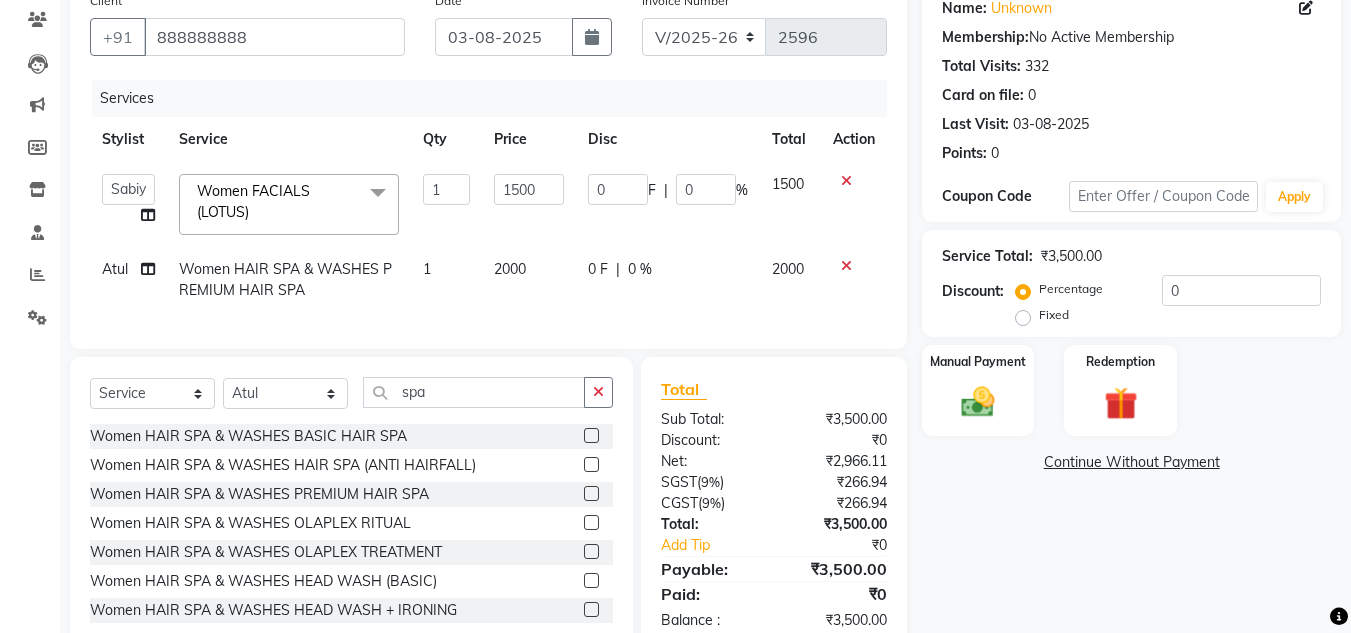 click on "2000" 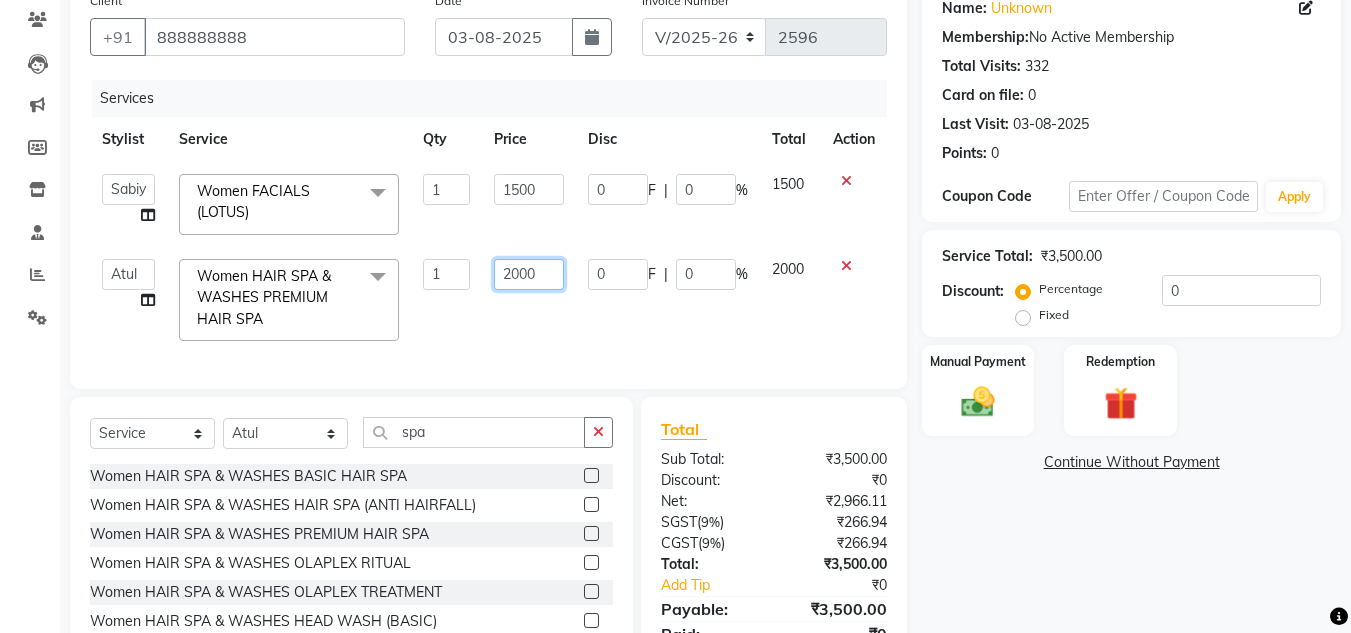 click on "2000" 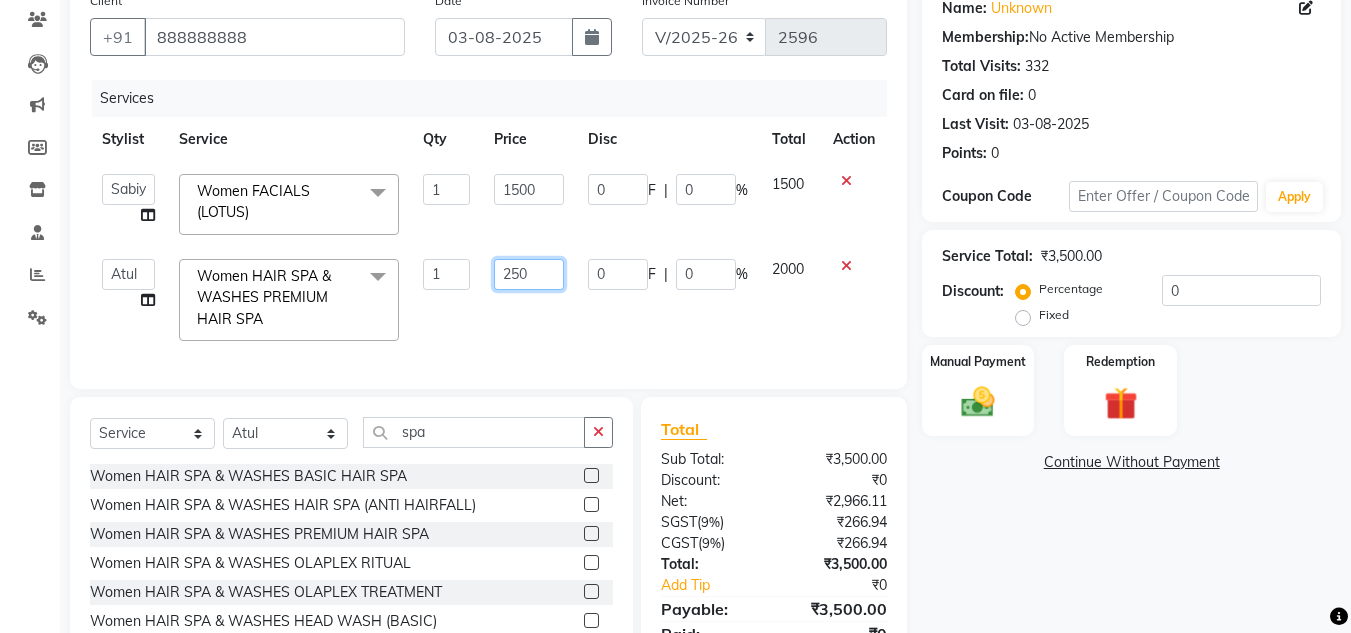 type on "2500" 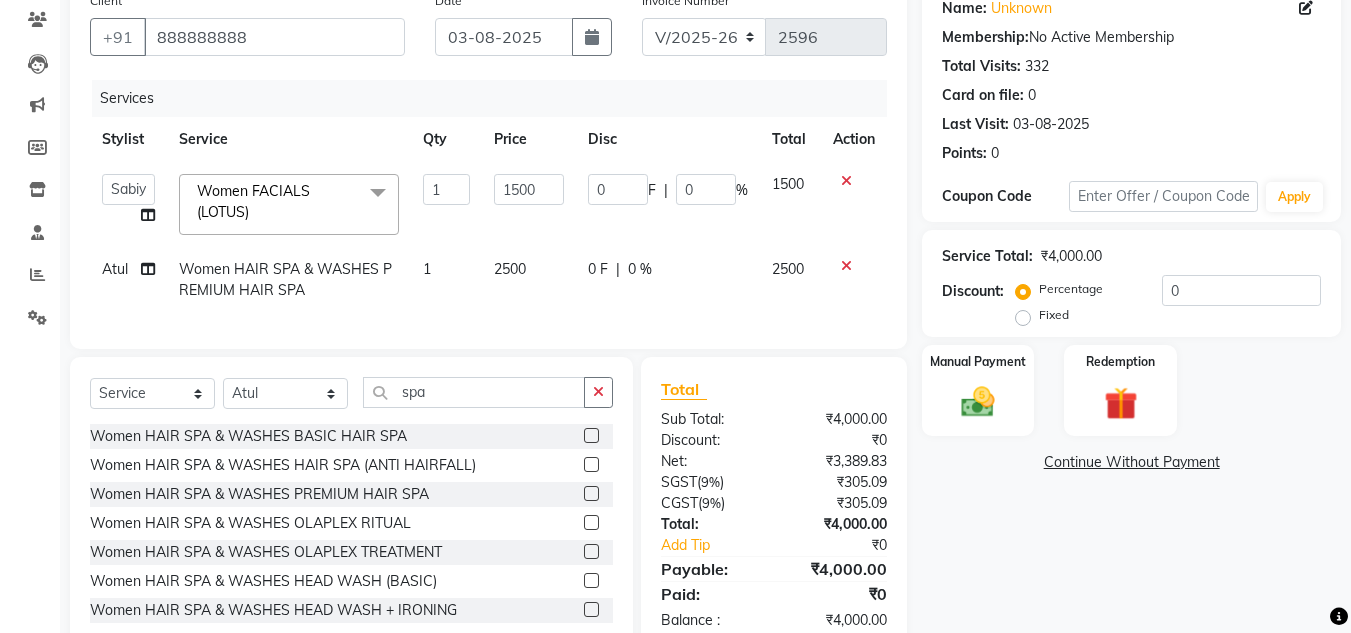 click on "2500" 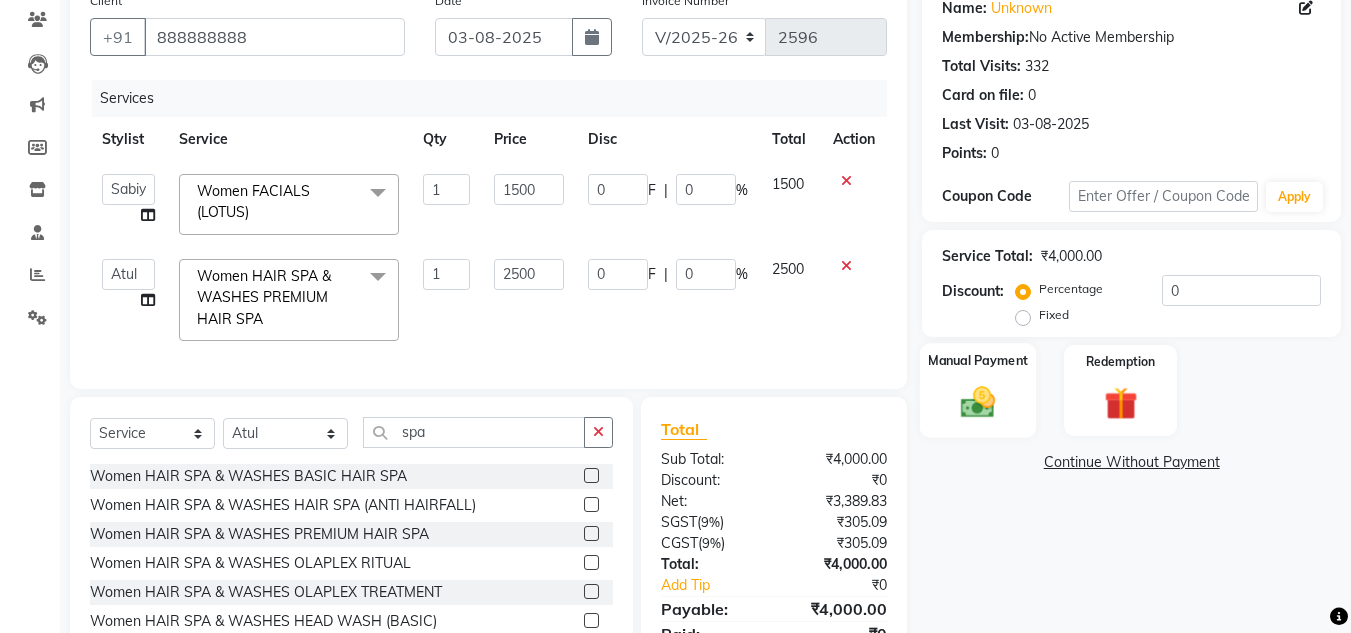 click 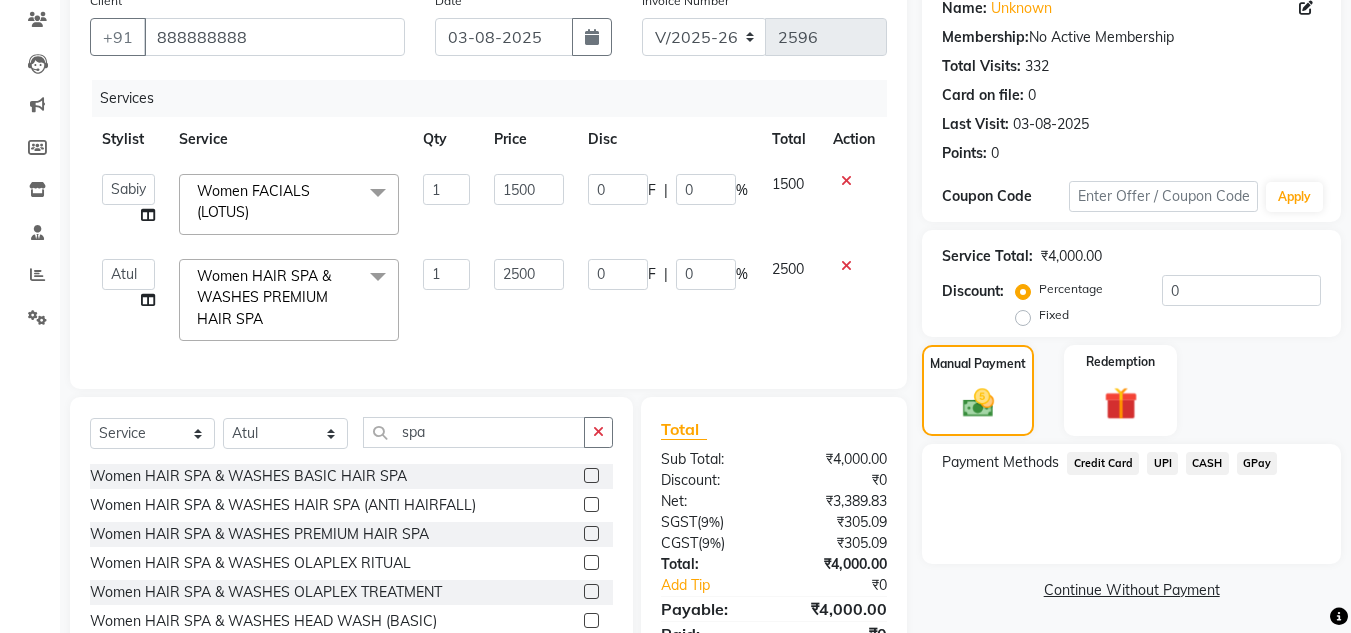 click on "CASH" 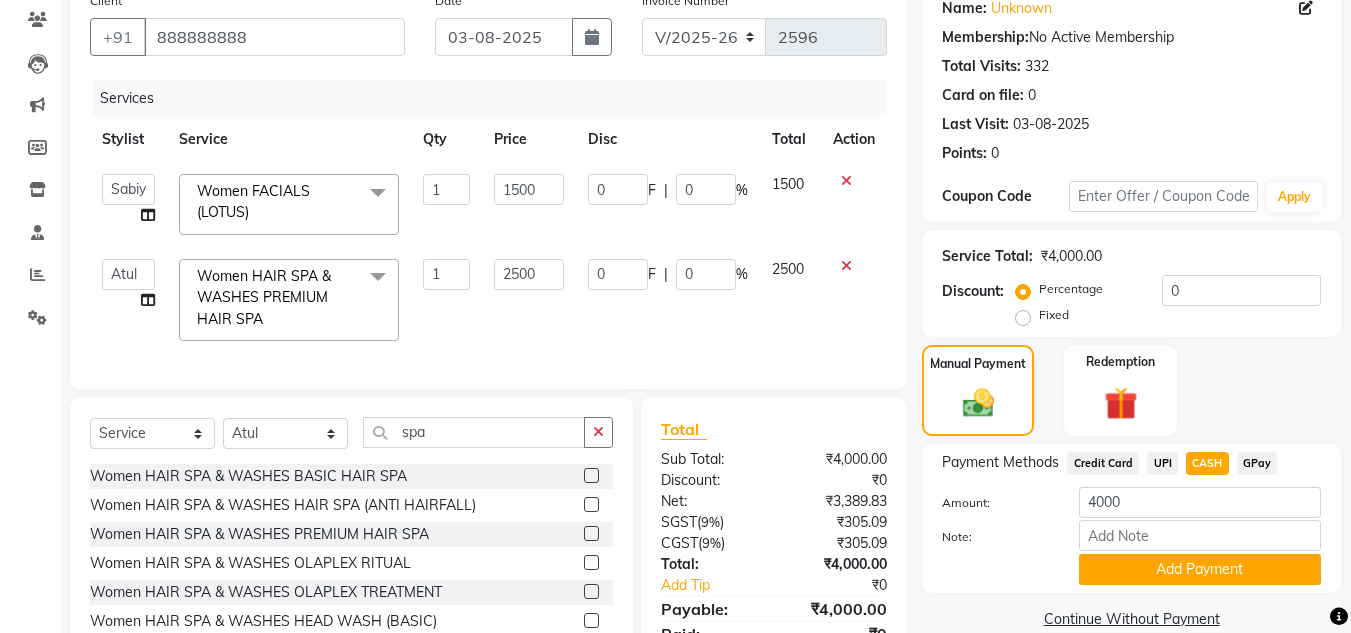 click on "Manual Payment Redemption" 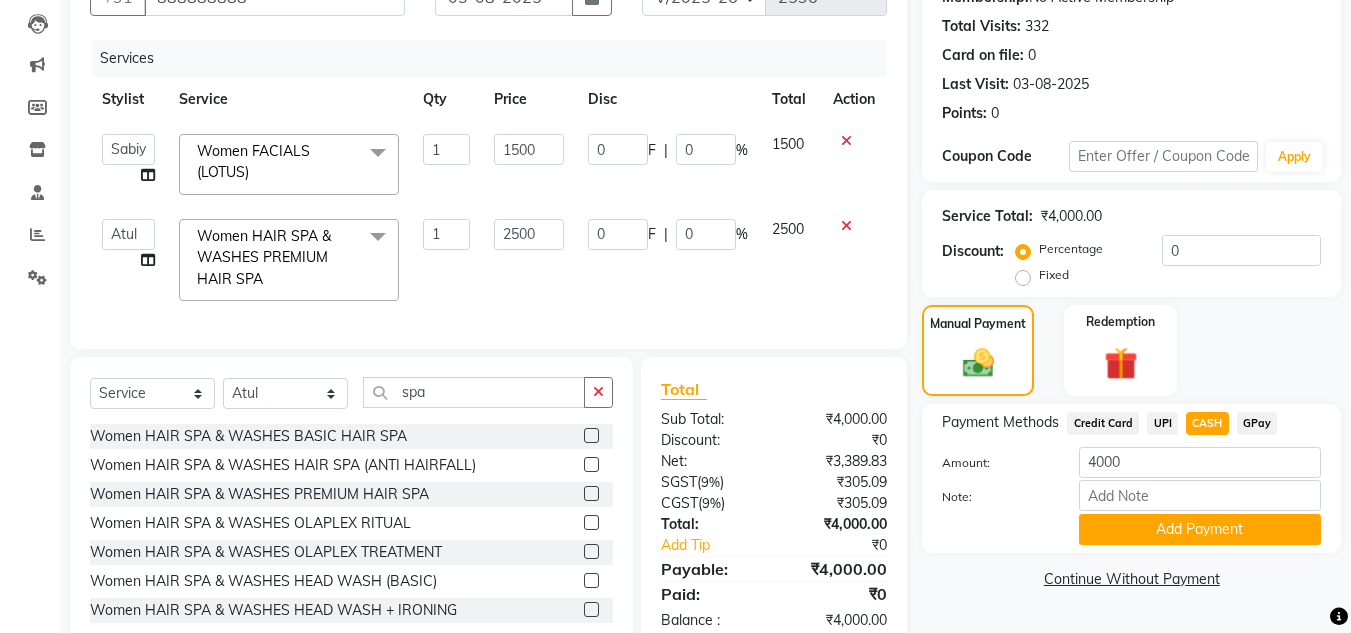 scroll, scrollTop: 272, scrollLeft: 0, axis: vertical 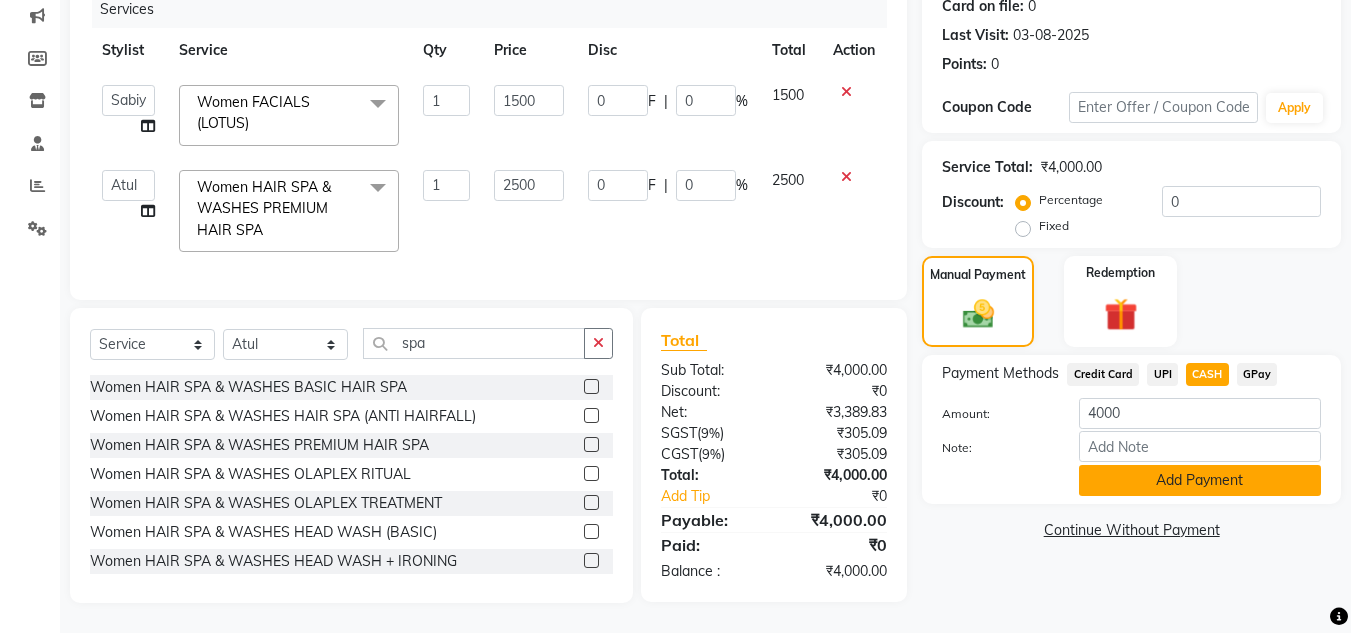 click on "Add Payment" 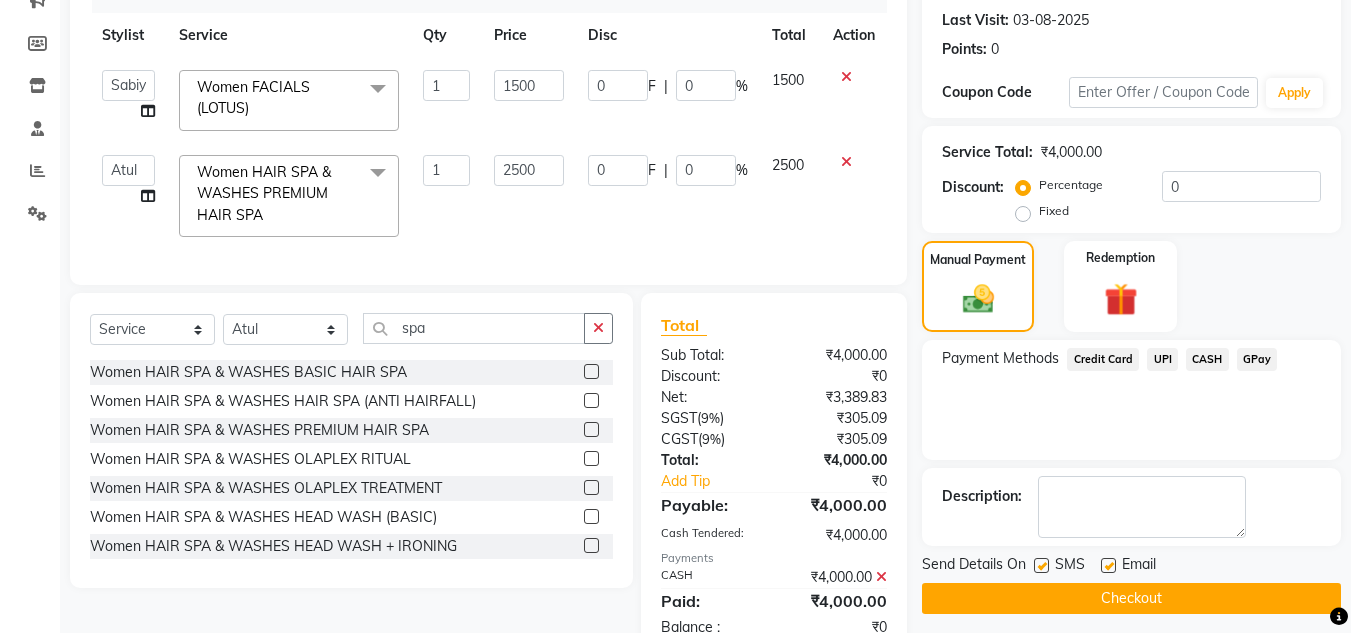 click on "Description:" 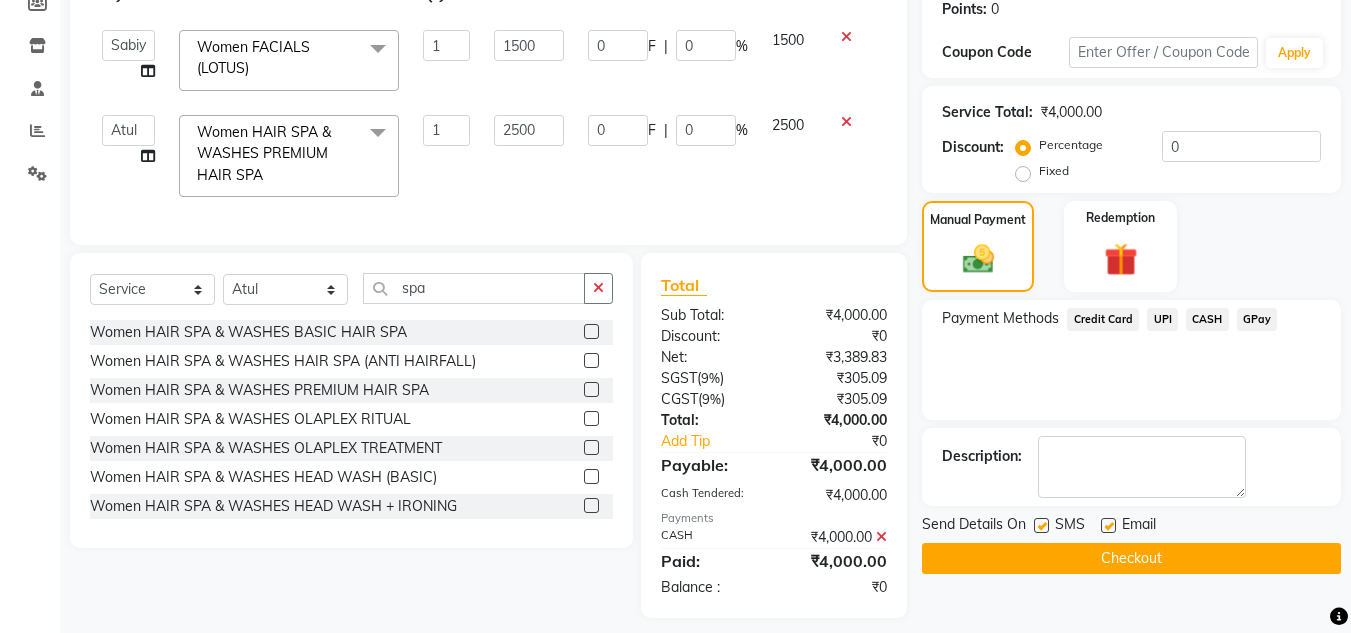 scroll, scrollTop: 342, scrollLeft: 0, axis: vertical 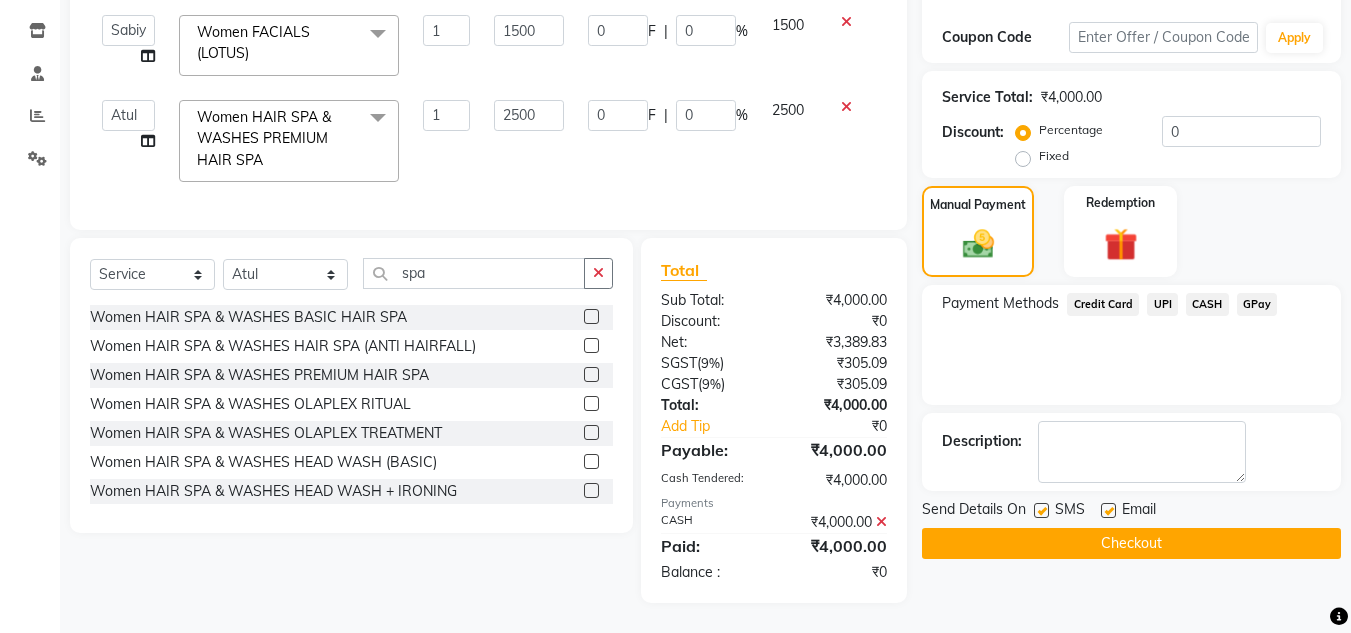 click on "Checkout" 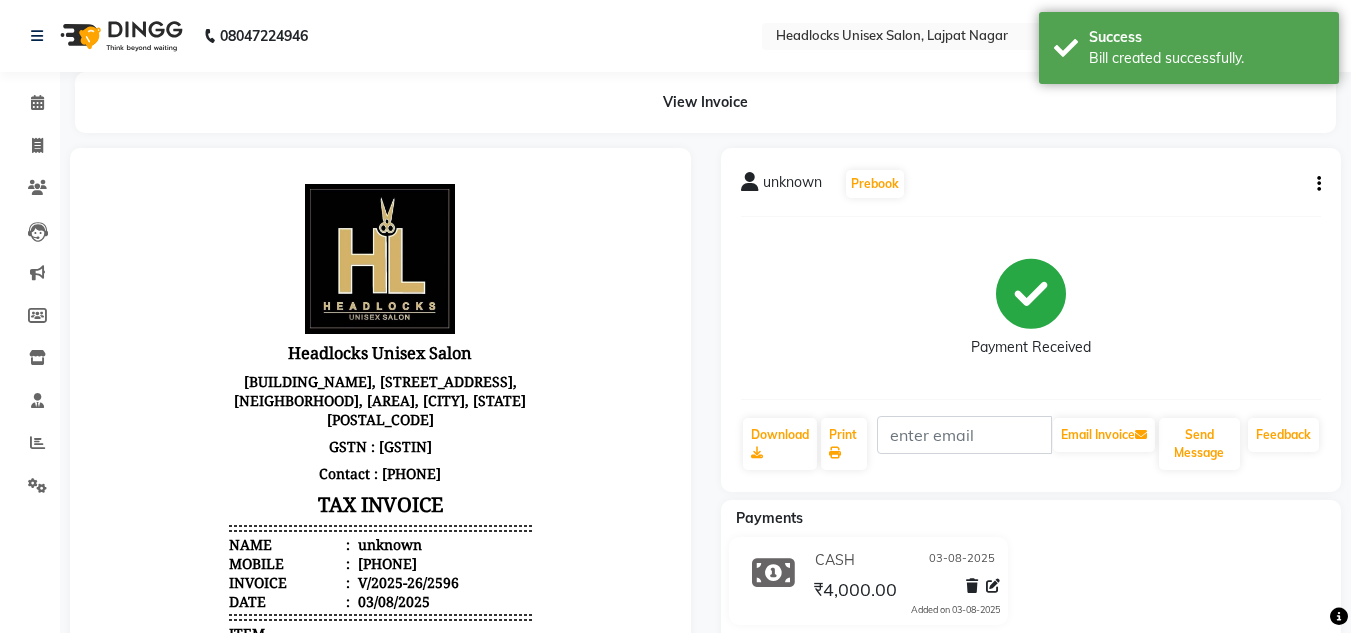 scroll, scrollTop: 0, scrollLeft: 0, axis: both 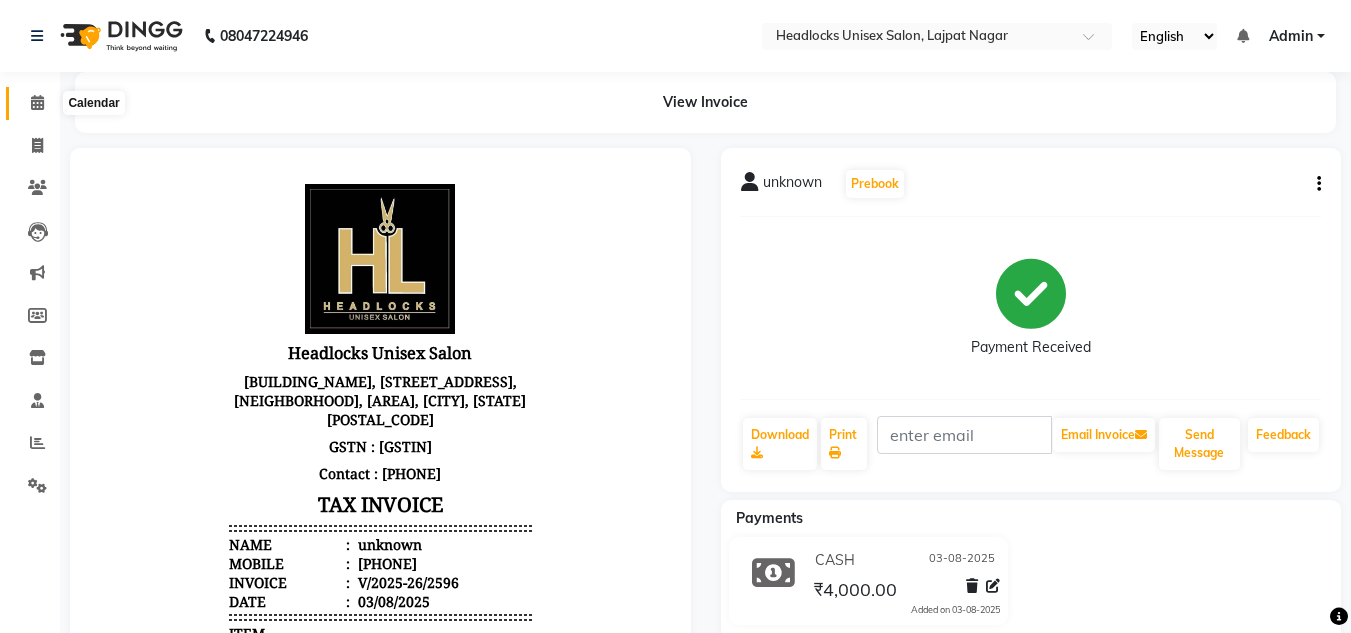 click 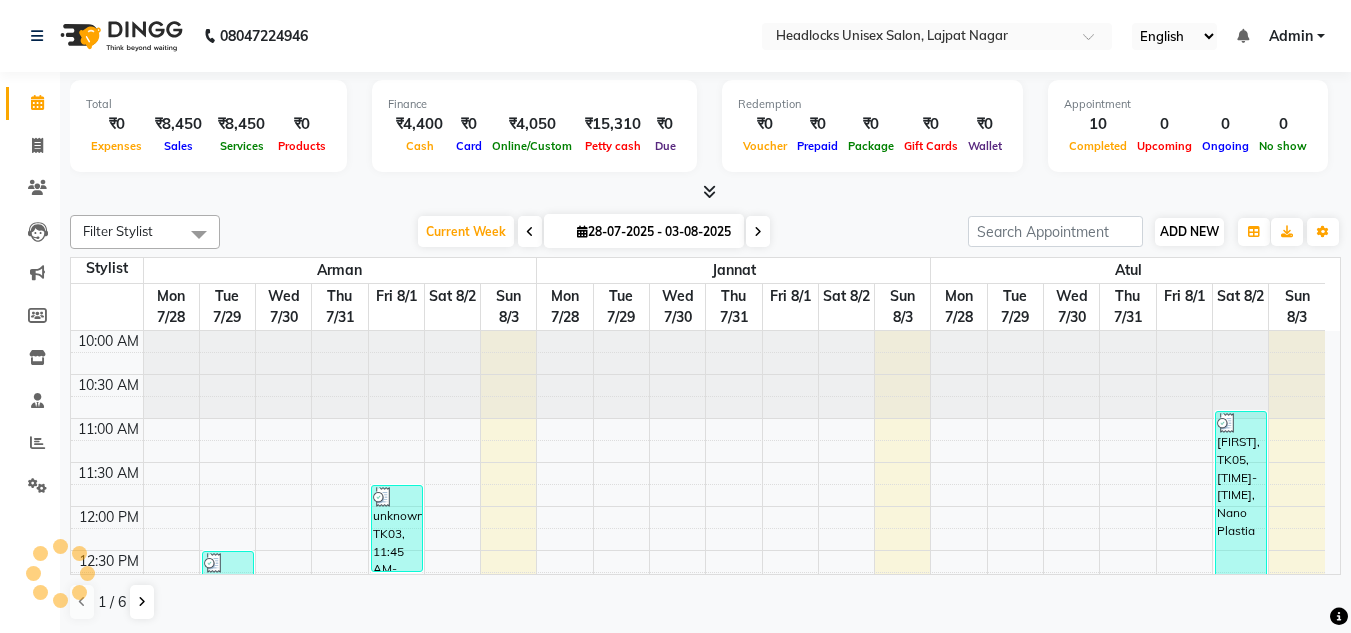 scroll, scrollTop: 0, scrollLeft: 0, axis: both 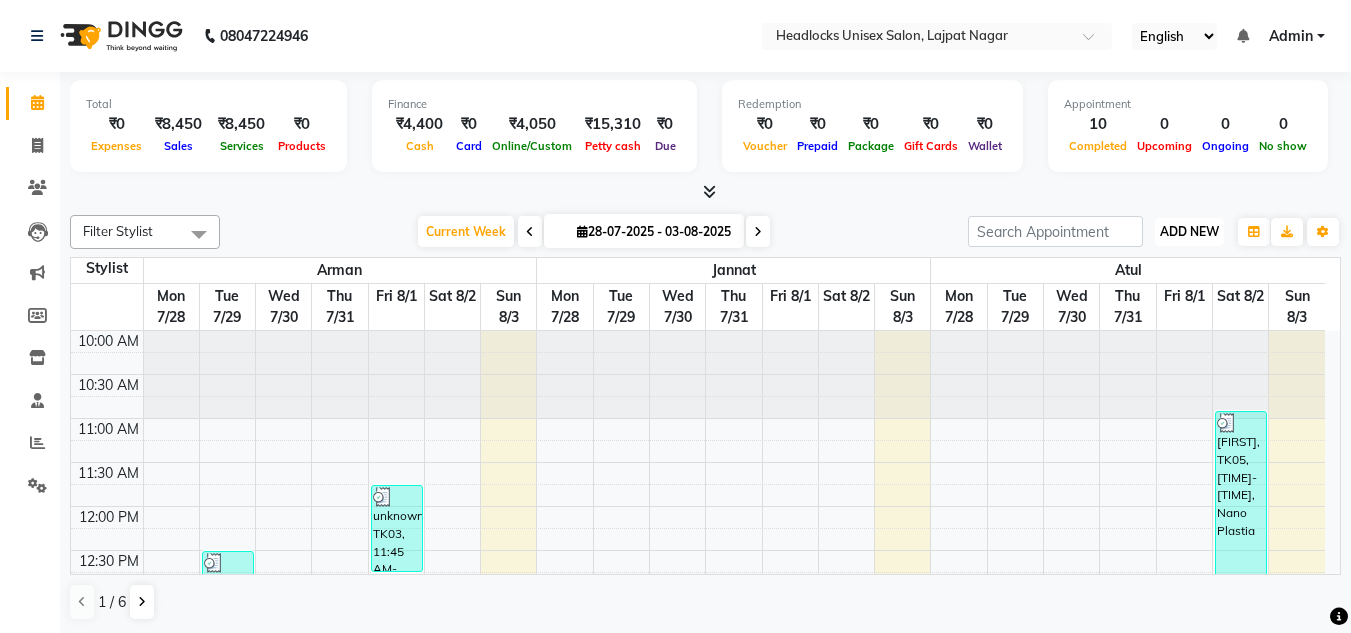 click on "ADD NEW" at bounding box center [1189, 231] 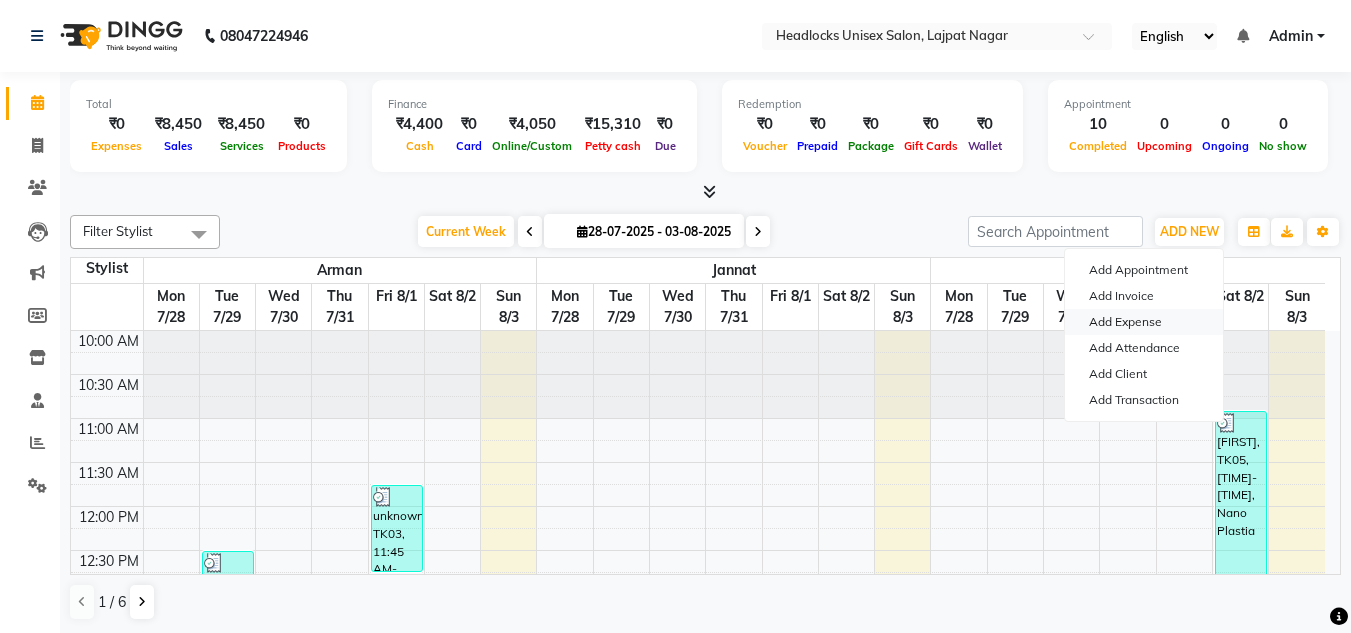 click on "Add Expense" at bounding box center (1144, 322) 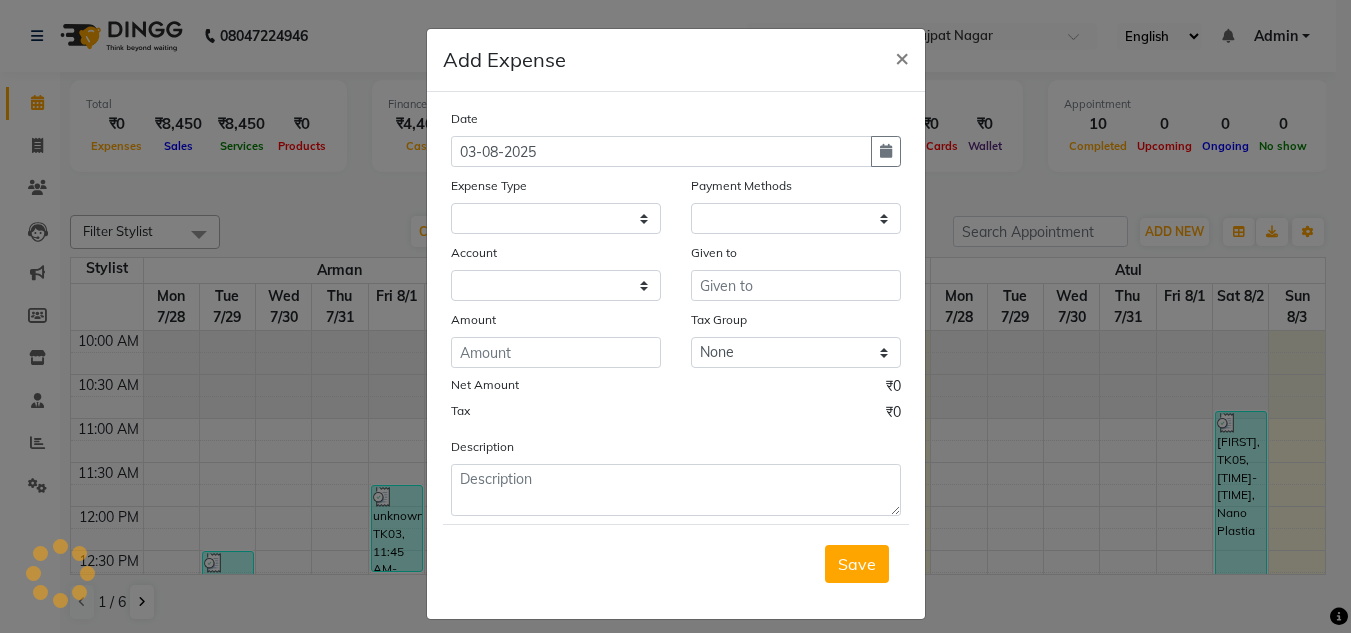 select 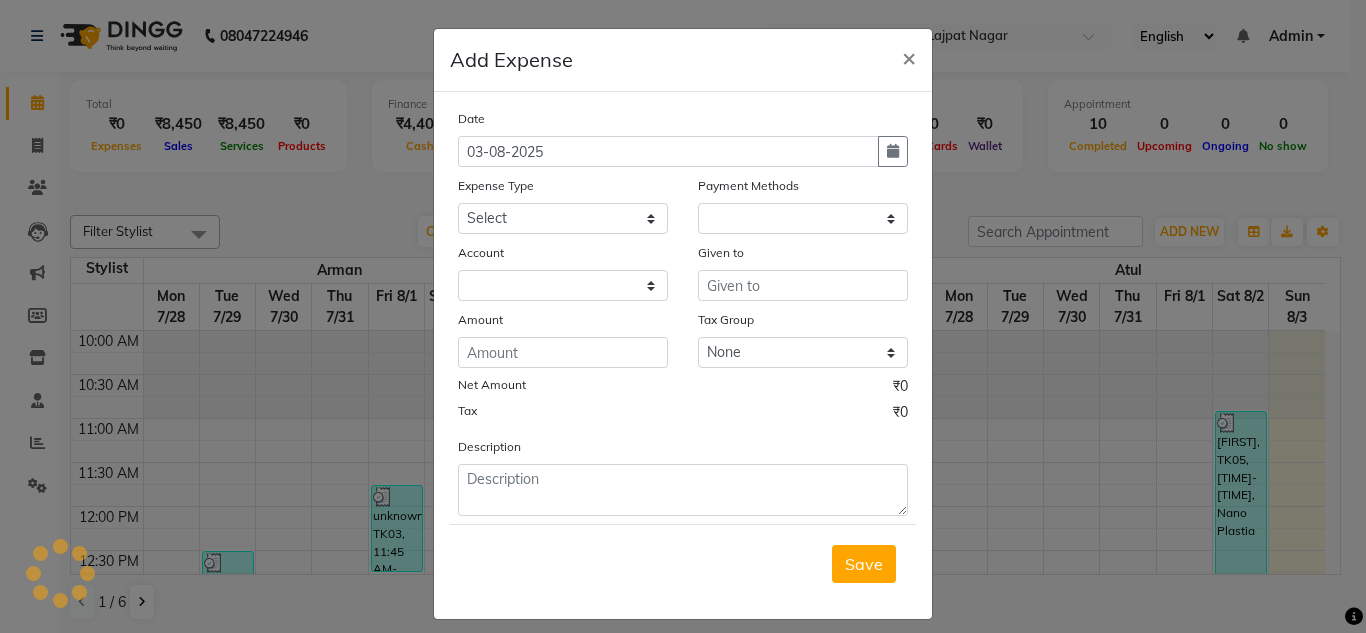 select on "1" 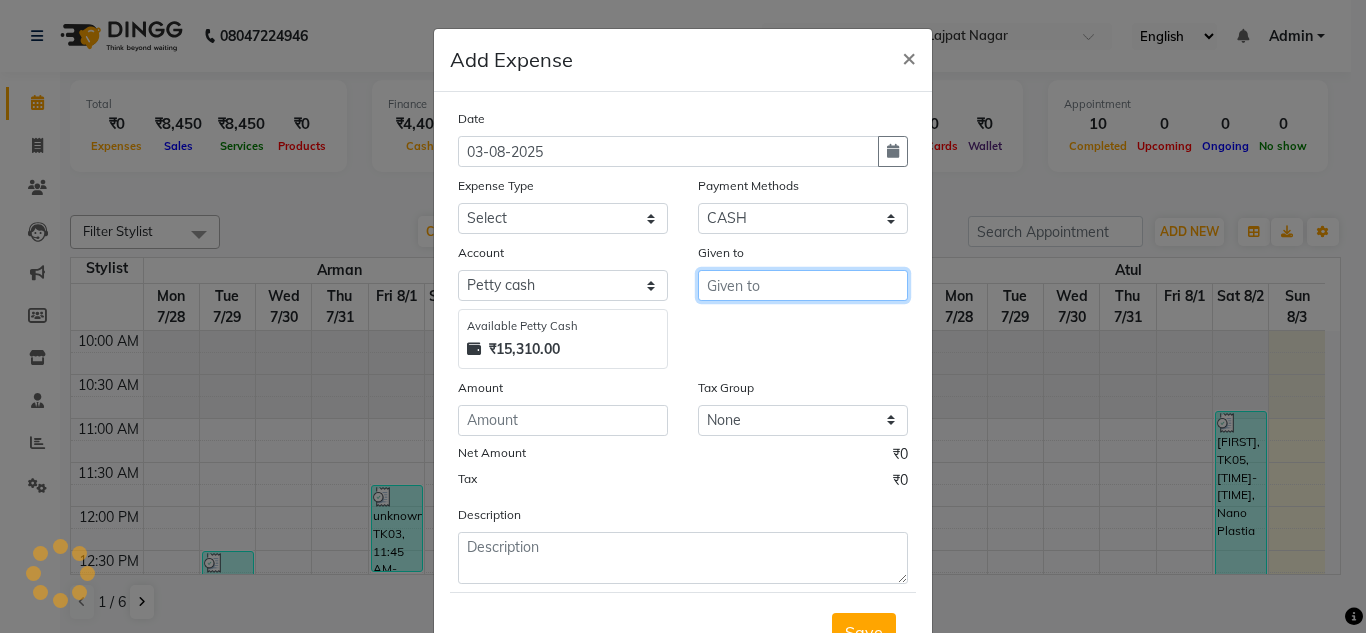 click at bounding box center (803, 285) 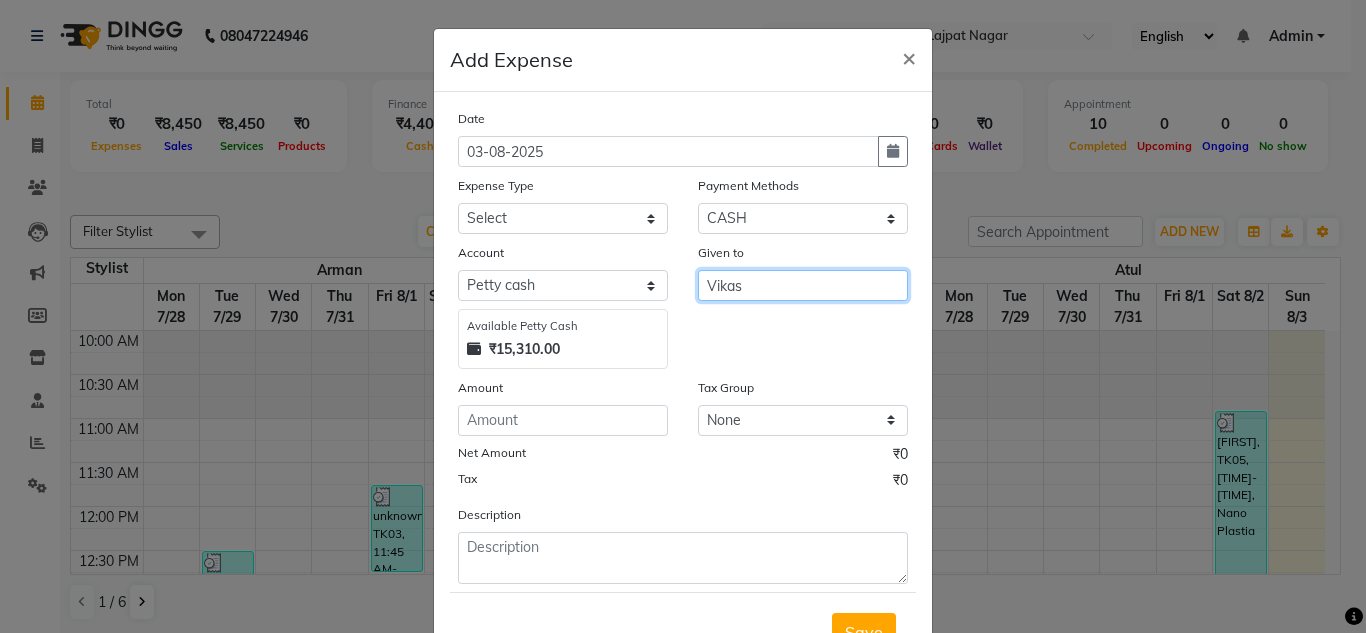 type on "Vikas" 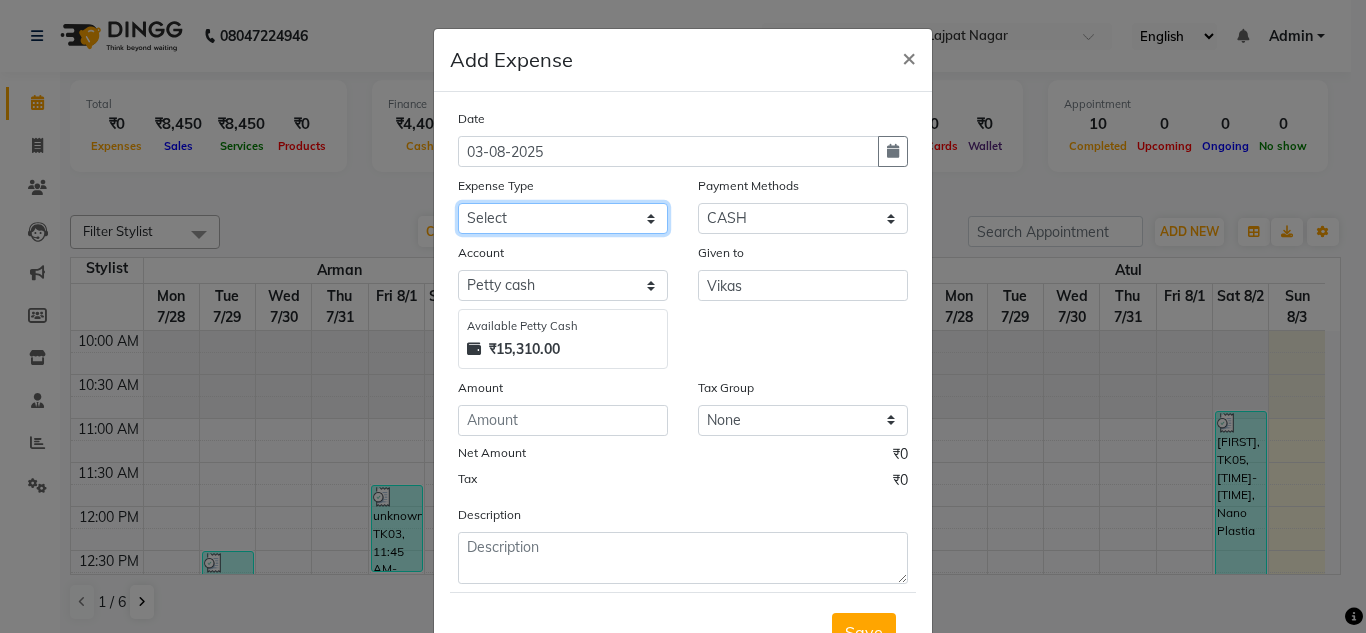 click on "Select Advance Salary Bank charges Car maintenance  Cash transfer to bank Cash transfer to hub charity client food Client Snacks Clinical charges coffee Equipment Fuel Govt fee Incentive Insurance International purchase Loan Repayment Maintenance maintenance Marketing milk Miscellaneous MRA night convence oil Other Pantry pentary item Product product incentive Rent Salary Staff Snacks sugar Tax tea Tea & Refreshment tip urgent stock Utilities water bottles" 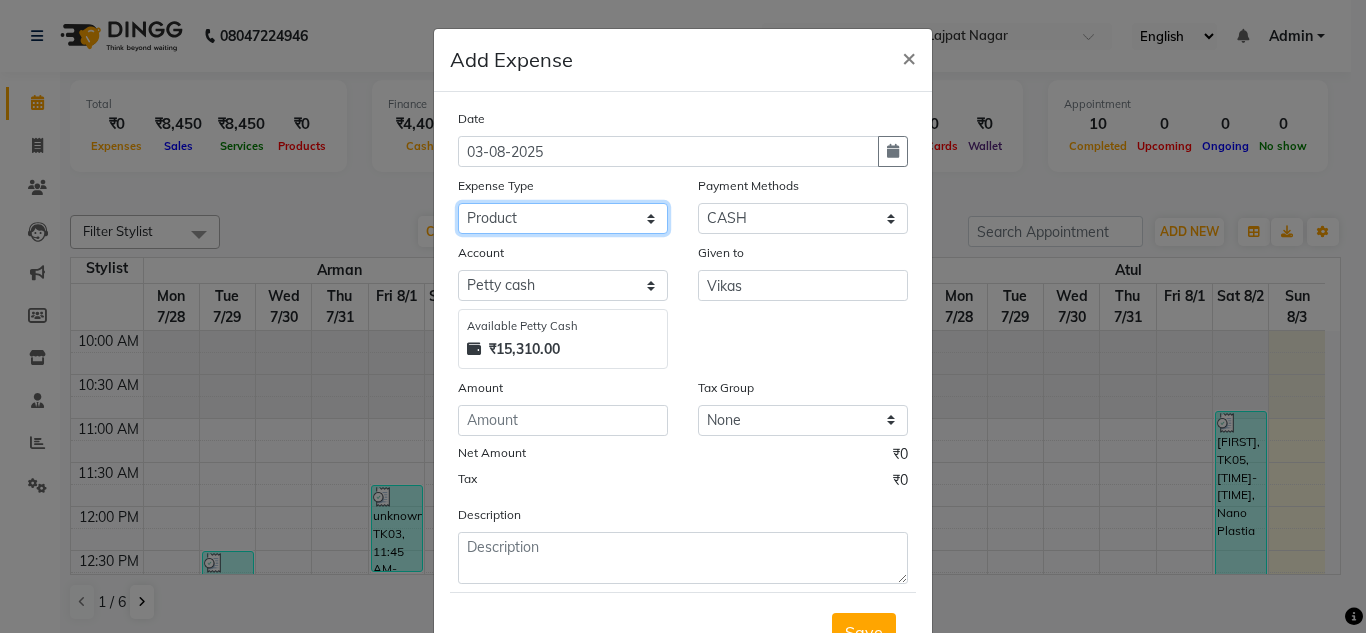 click on "Select Advance Salary Bank charges Car maintenance  Cash transfer to bank Cash transfer to hub charity client food Client Snacks Clinical charges coffee Equipment Fuel Govt fee Incentive Insurance International purchase Loan Repayment Maintenance maintenance Marketing milk Miscellaneous MRA night convence oil Other Pantry pentary item Product product incentive Rent Salary Staff Snacks sugar Tax tea Tea & Refreshment tip urgent stock Utilities water bottles" 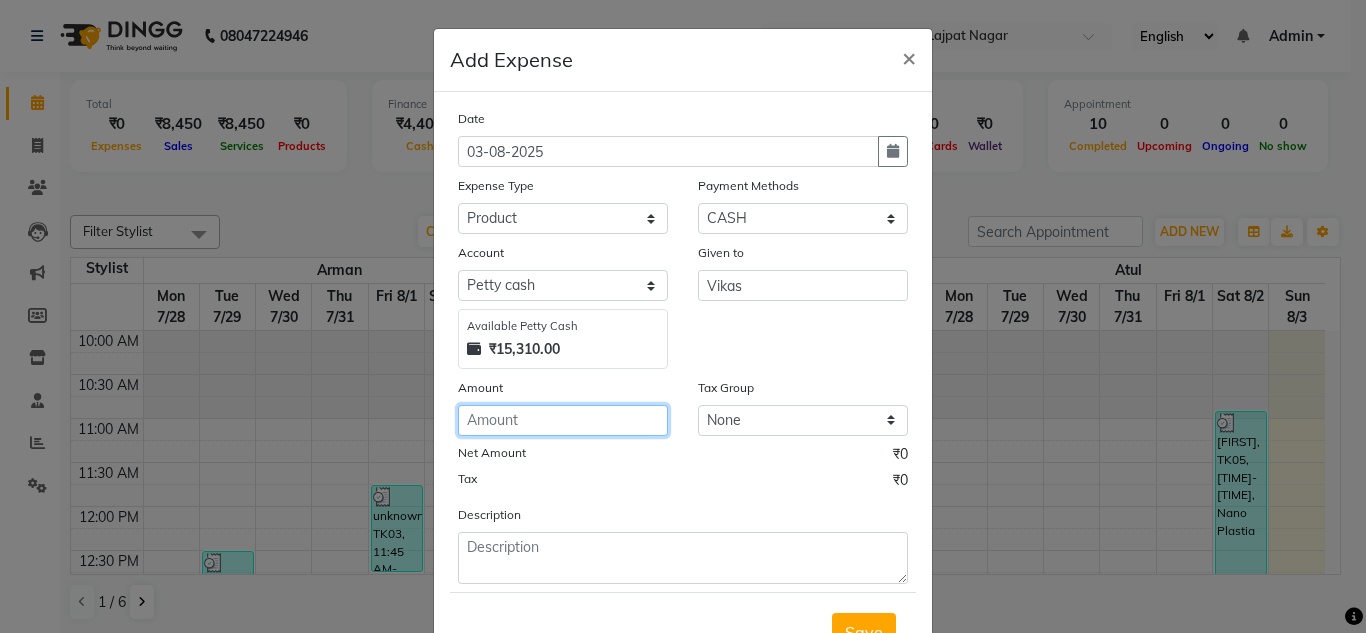 click 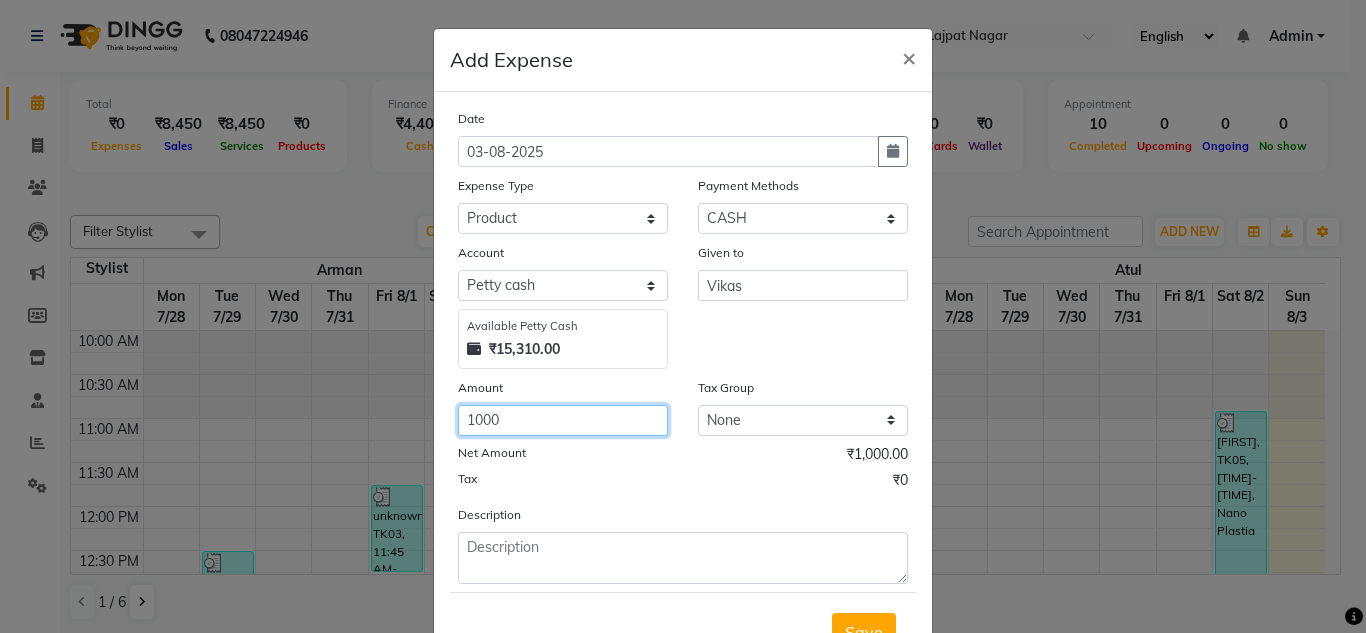 type on "1000" 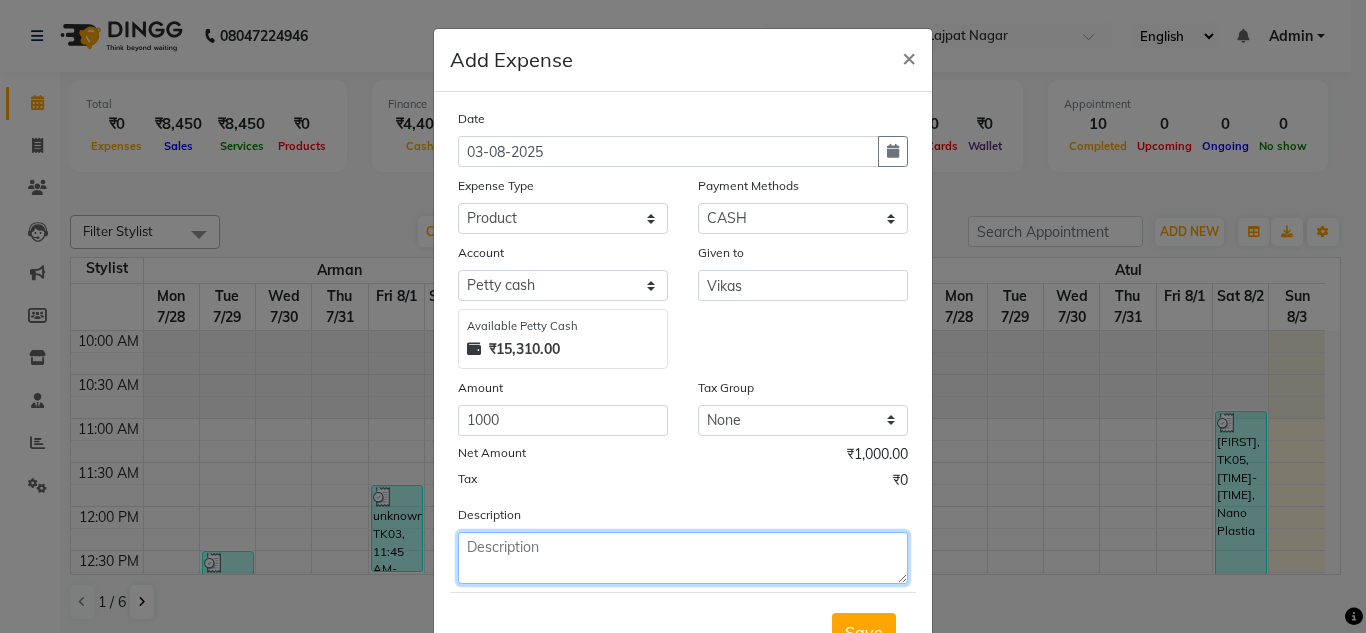 click 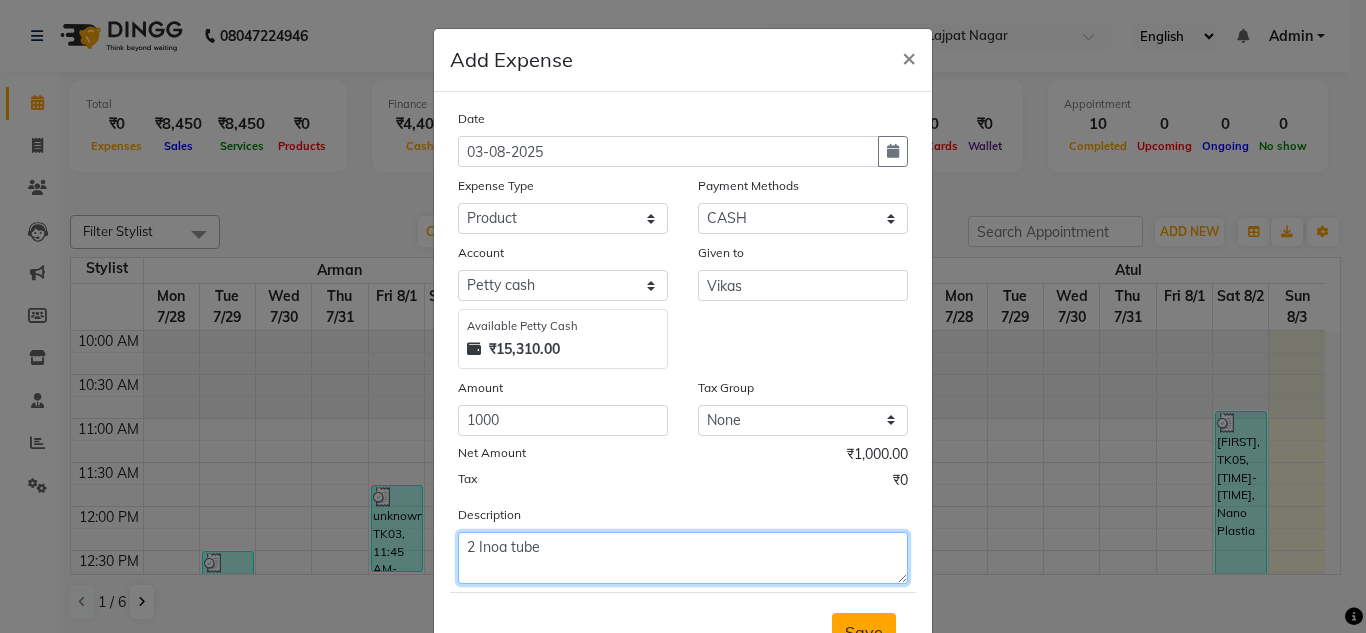 type on "2 Inoa tube" 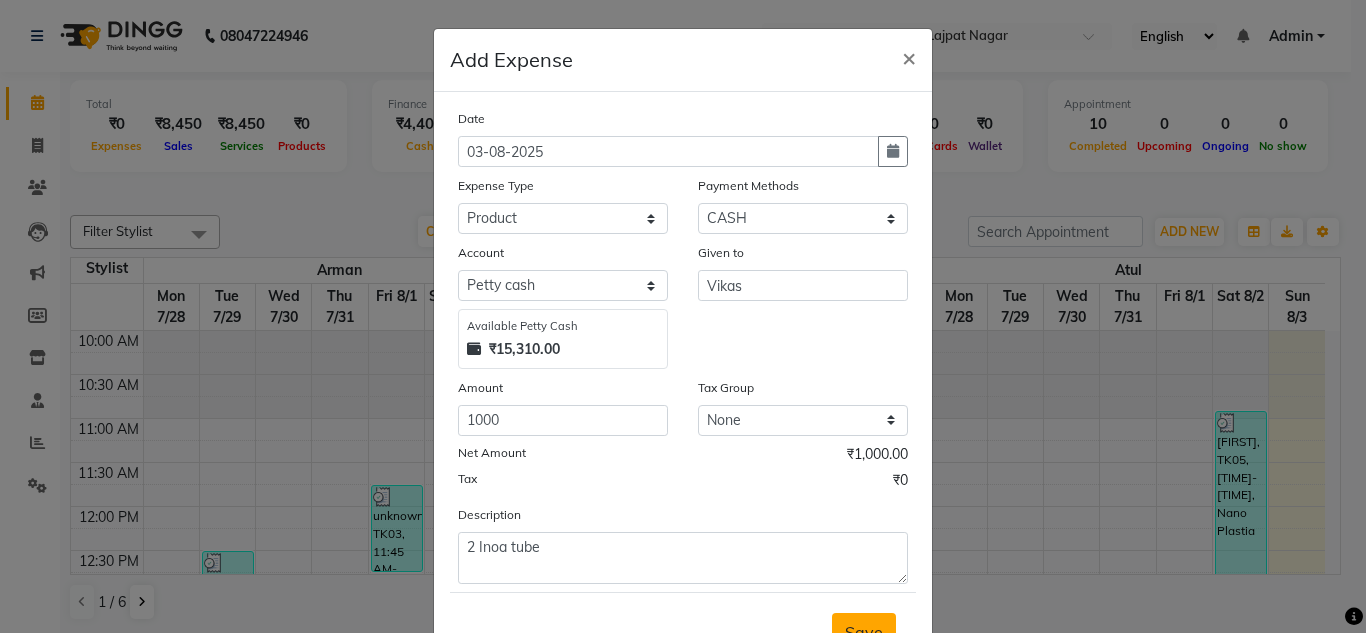 click on "Save" at bounding box center (864, 632) 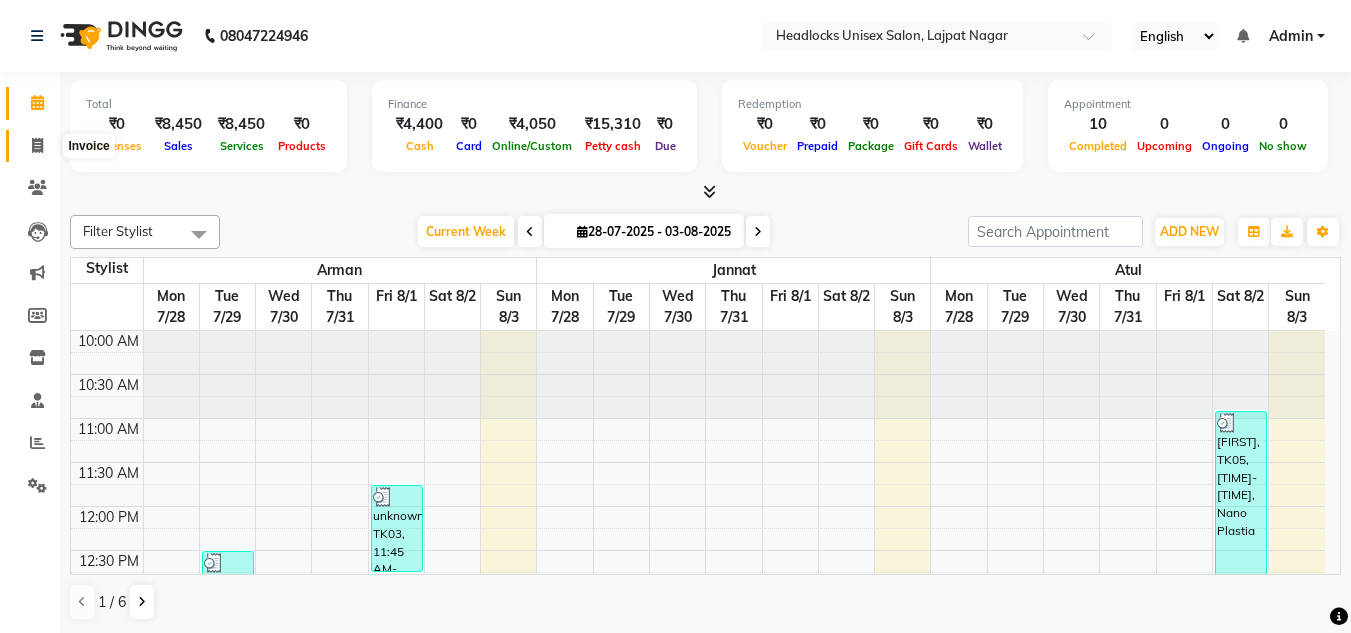 click 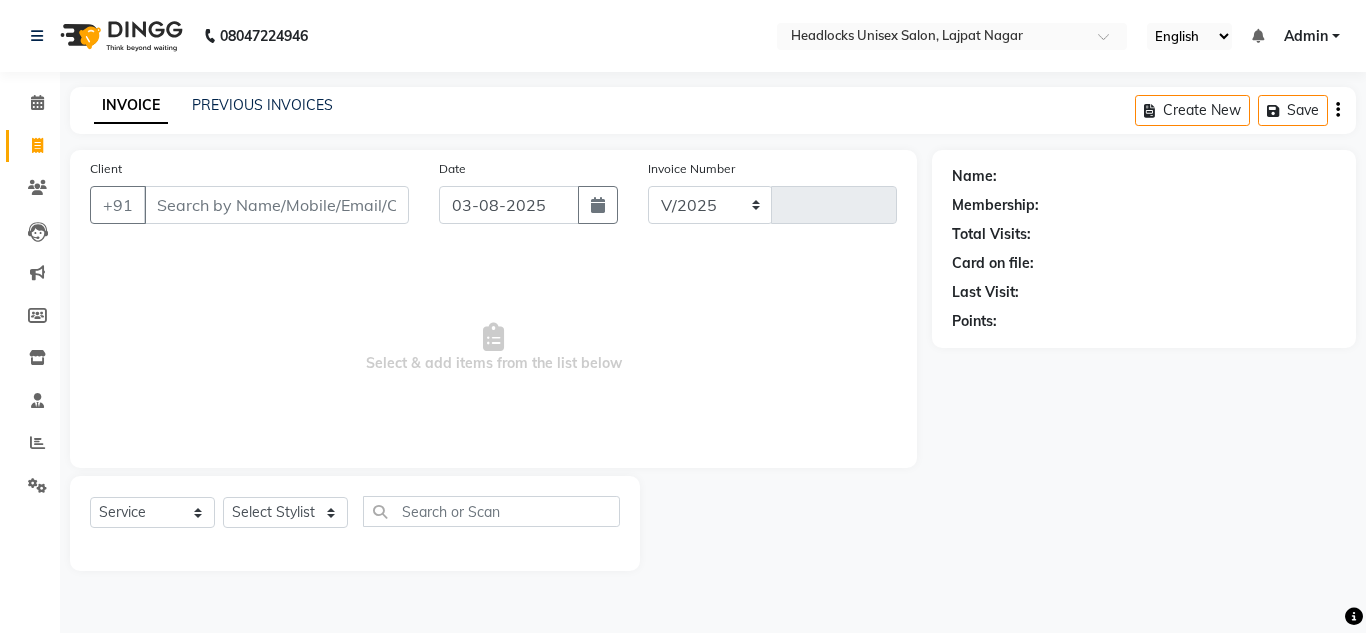 select on "6850" 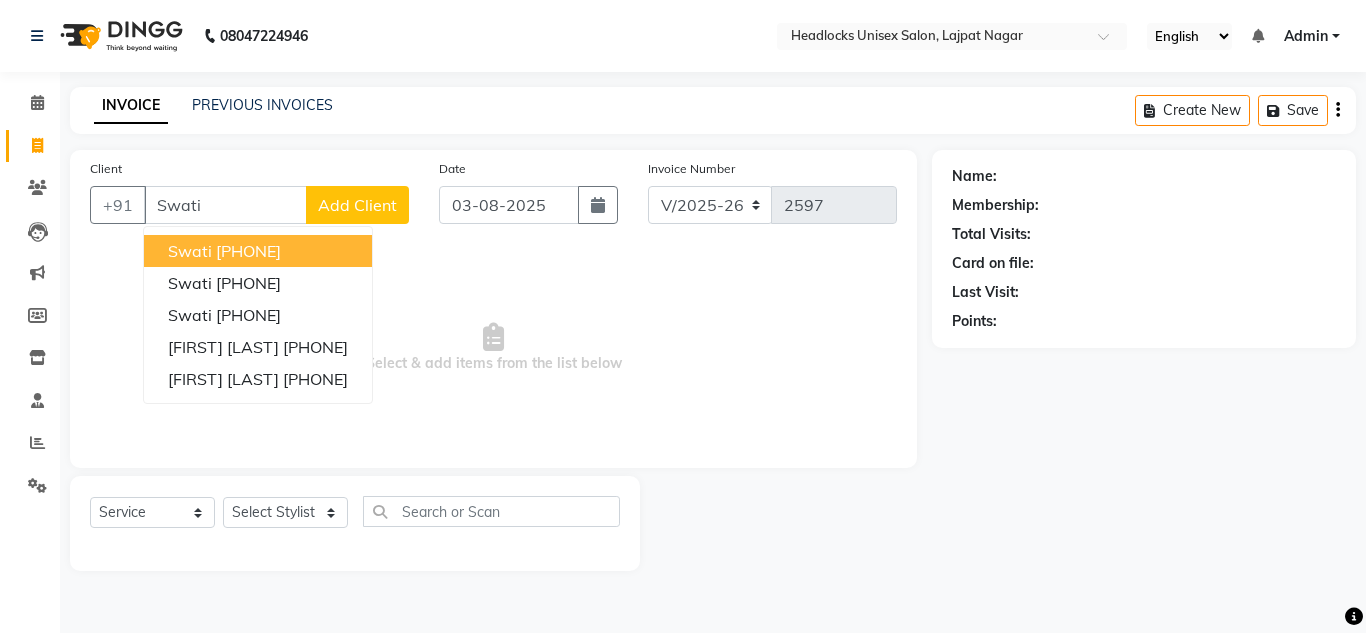click on "swati" at bounding box center (190, 251) 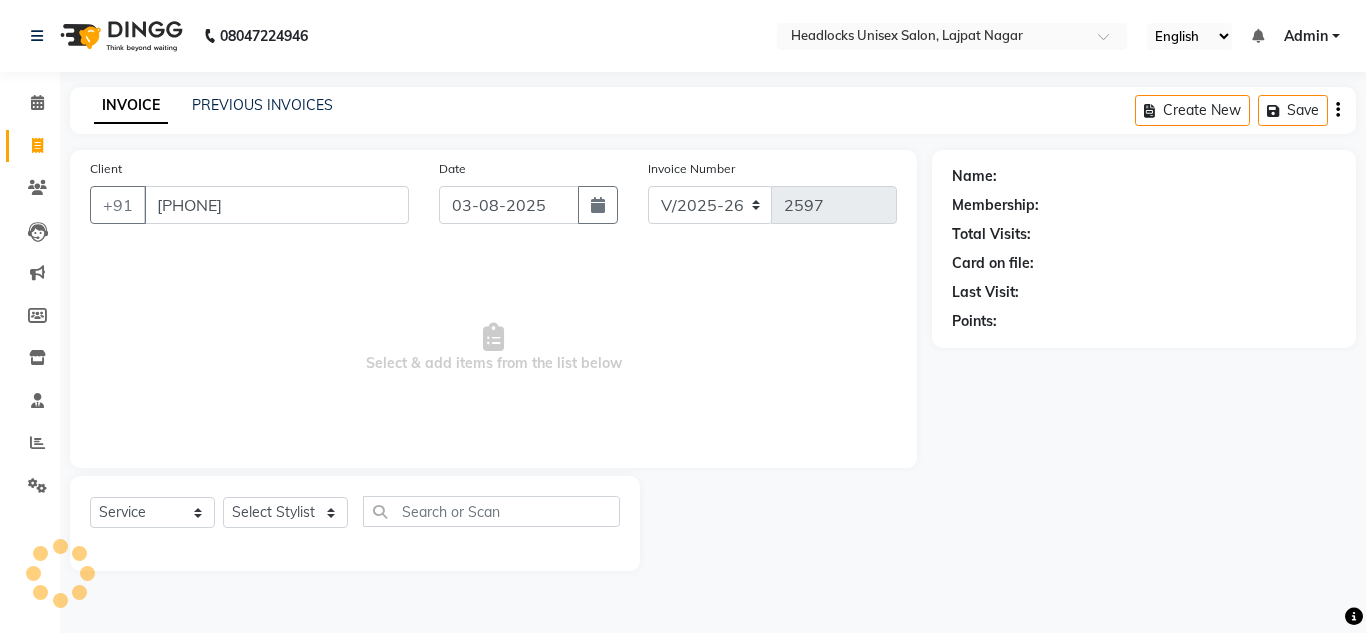 type on "[PHONE]" 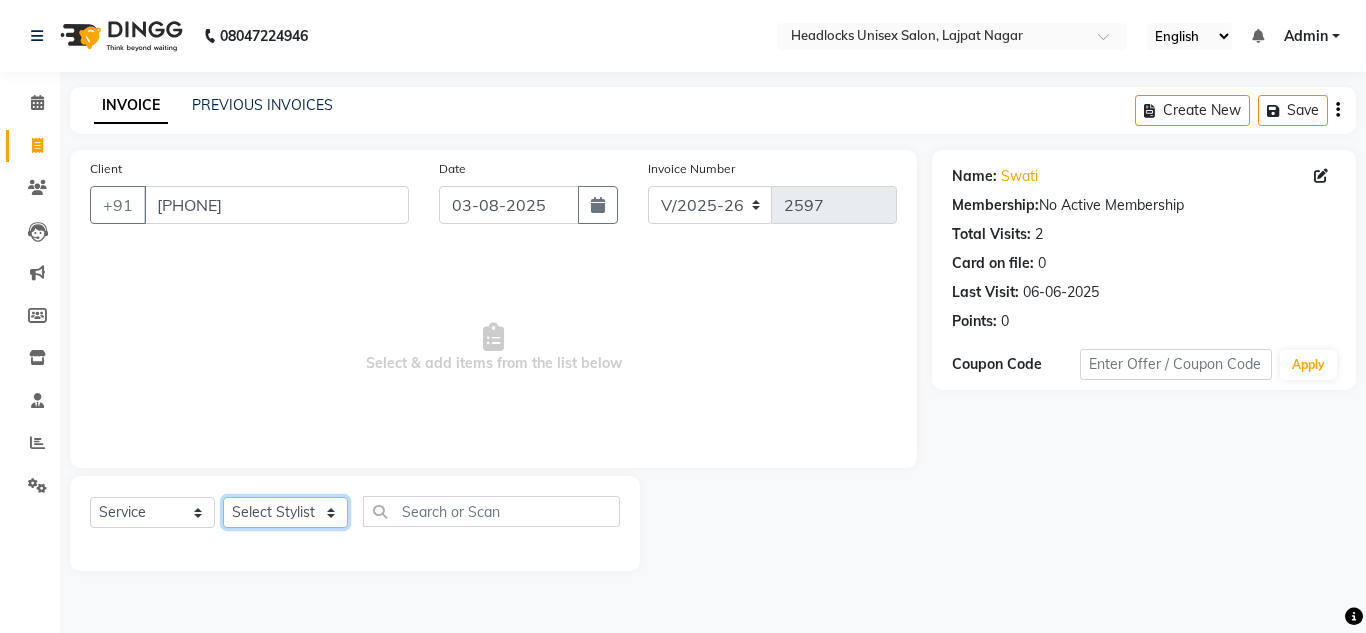click on "Select Stylist Arman Atul Jannat Kaif Kartik Lucky Nazia Pinky Rashid Sabiya Sandeep Shankar Shavaz Malik Sudhir Suraj Vikas Vinay Roy Vinod" 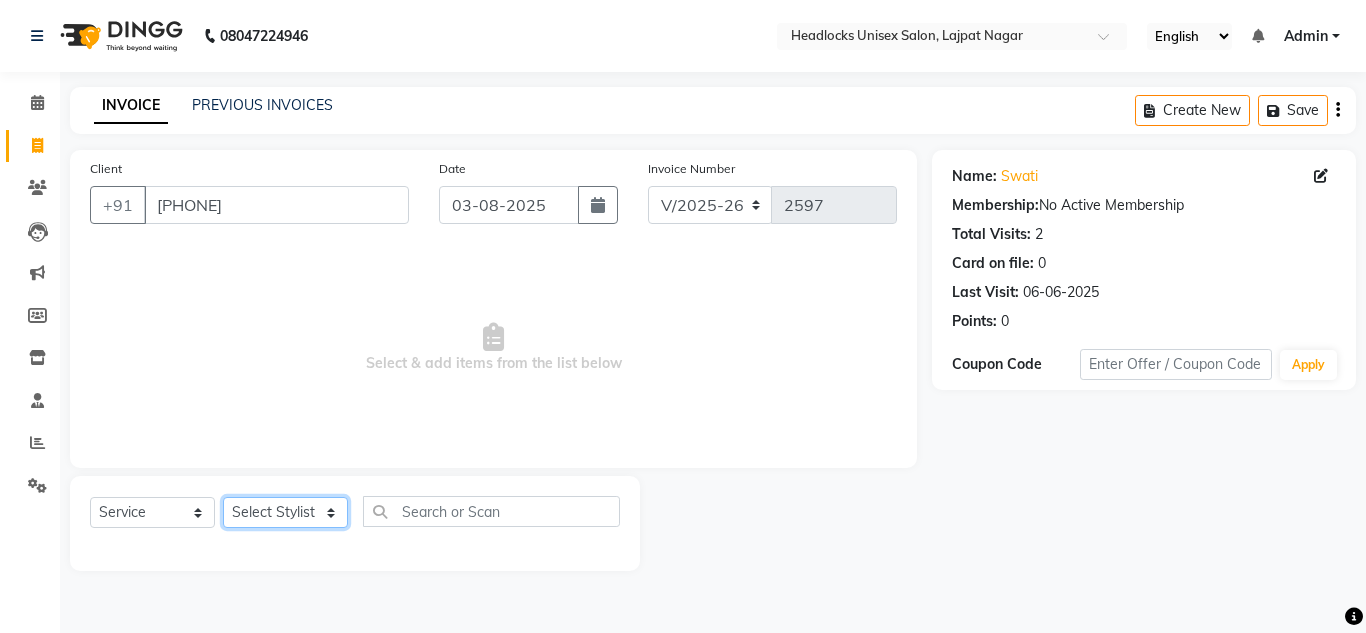 select on "53620" 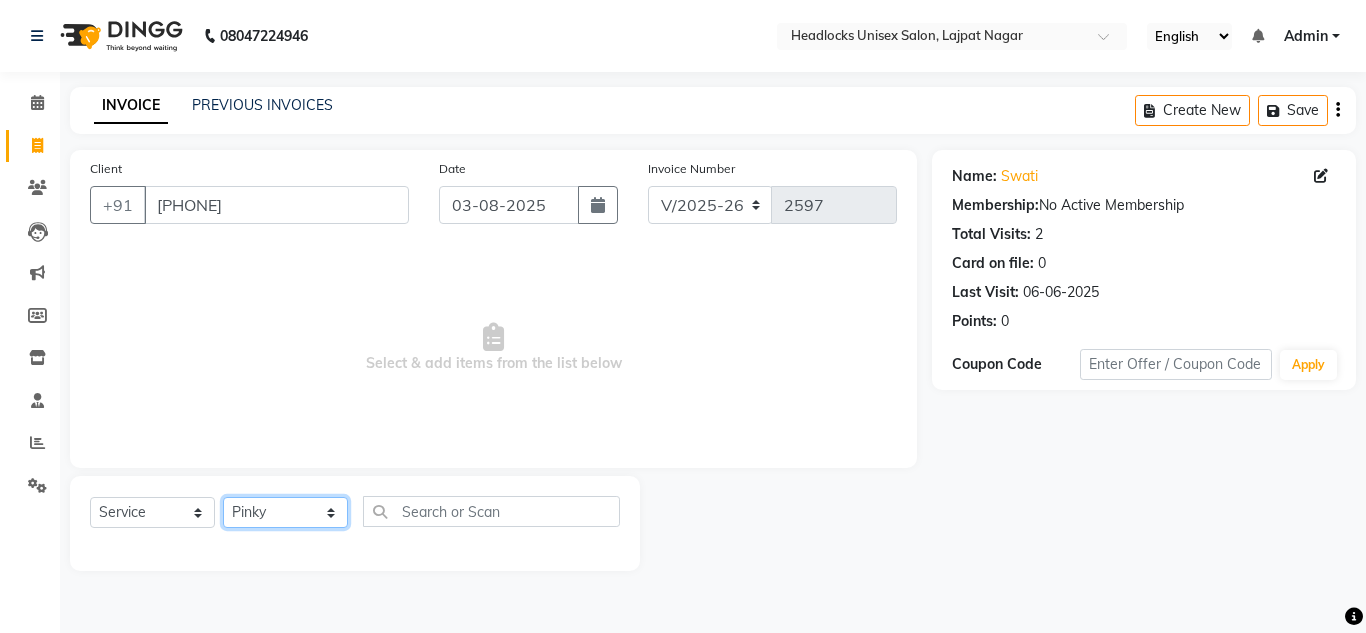 click on "Select Stylist Arman Atul Jannat Kaif Kartik Lucky Nazia Pinky Rashid Sabiya Sandeep Shankar Shavaz Malik Sudhir Suraj Vikas Vinay Roy Vinod" 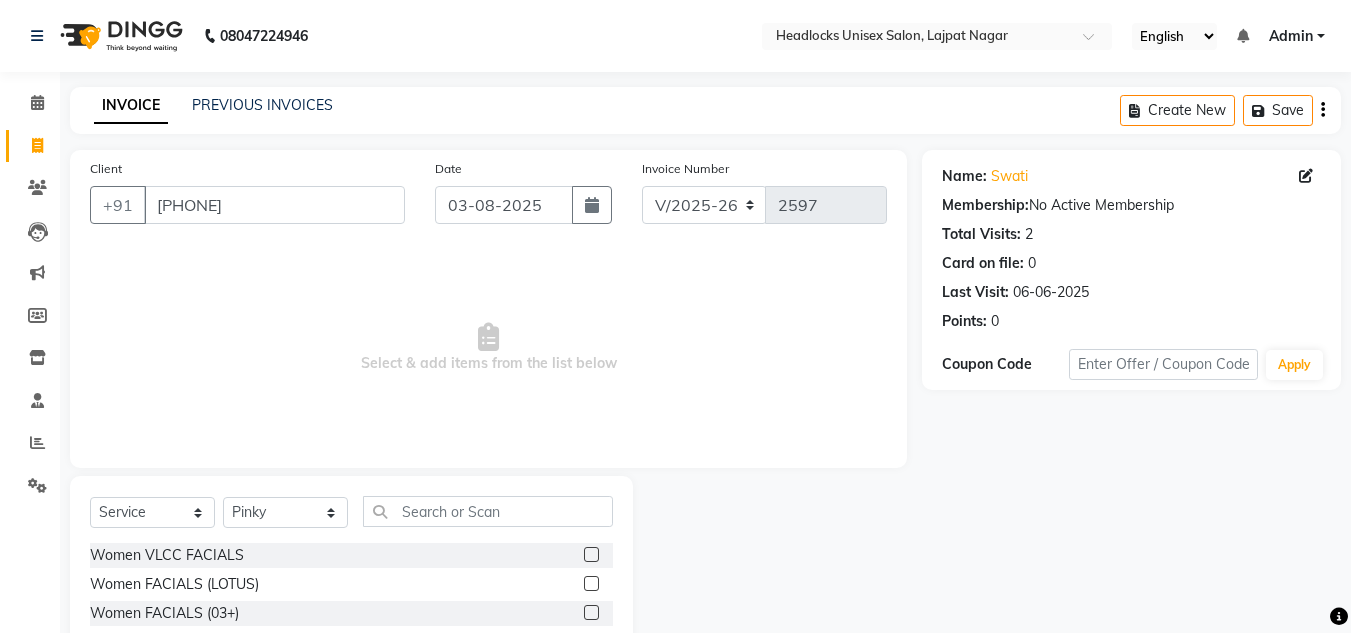 click on "Select & add items from the list below" at bounding box center (488, 348) 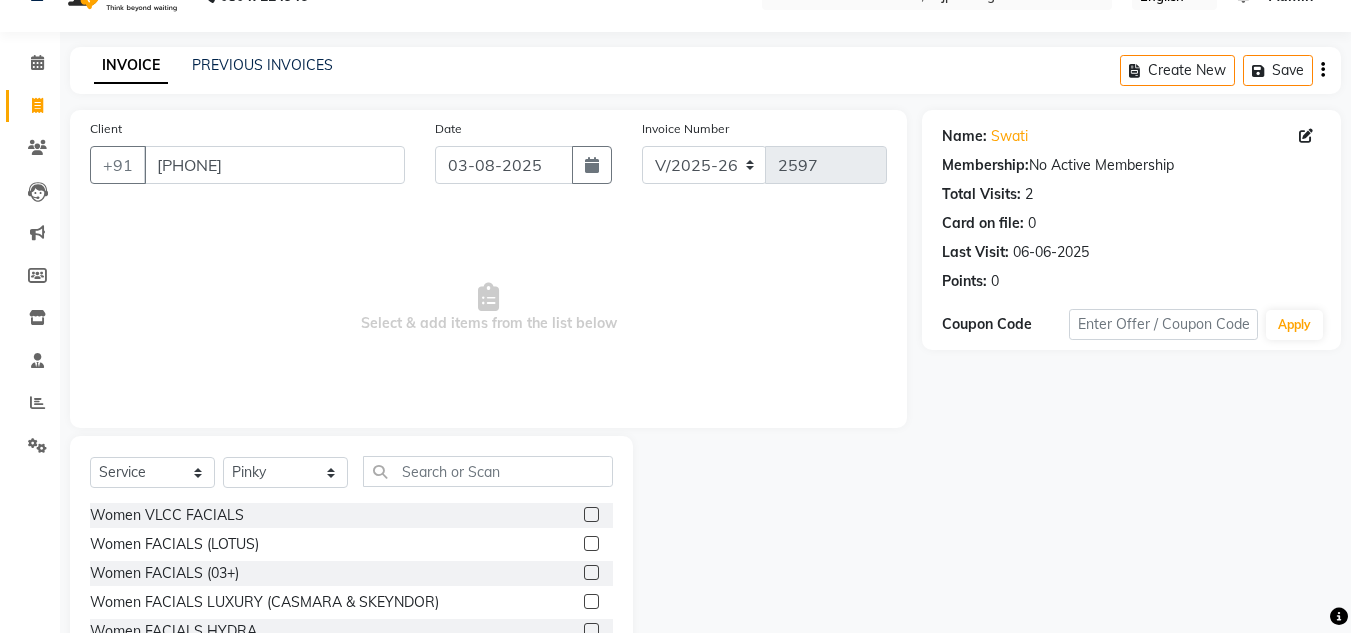 scroll, scrollTop: 168, scrollLeft: 0, axis: vertical 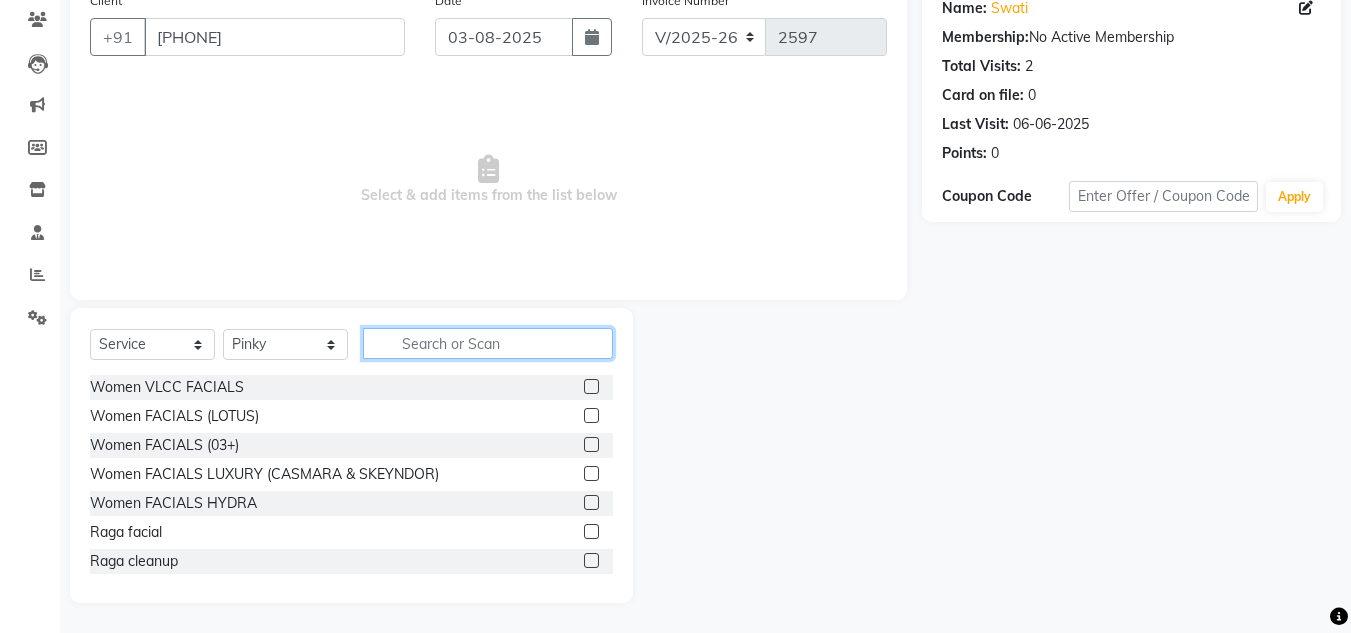 click 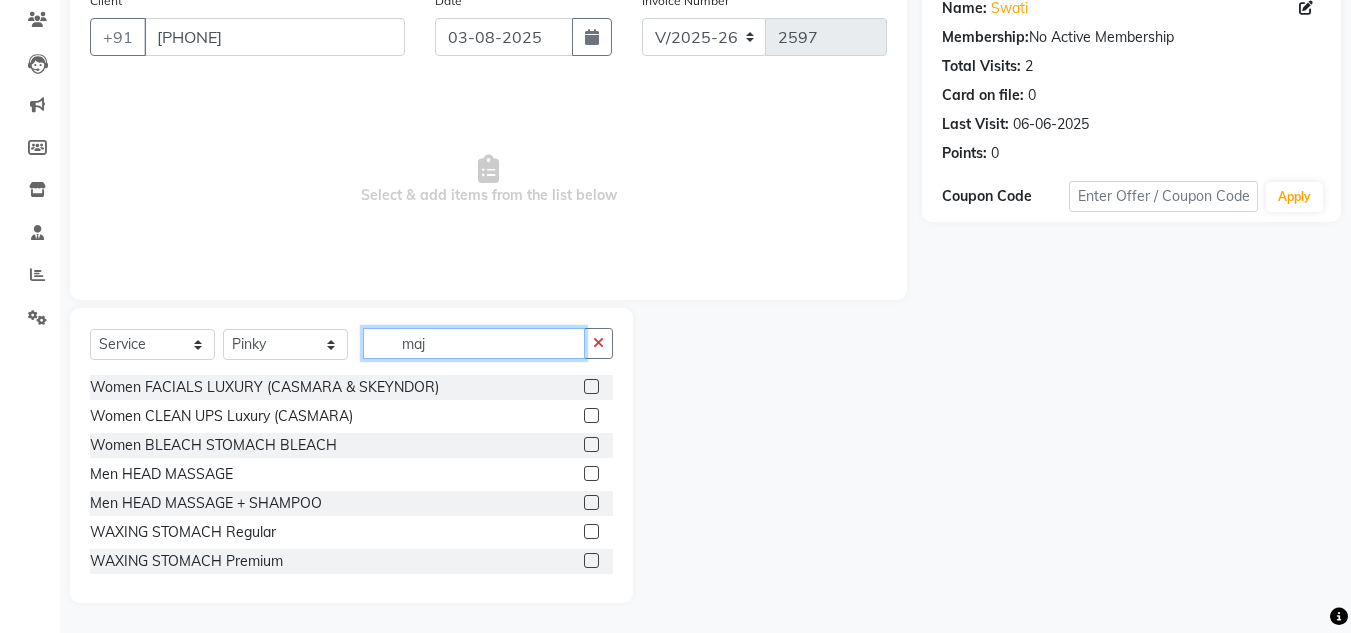 scroll, scrollTop: 26, scrollLeft: 0, axis: vertical 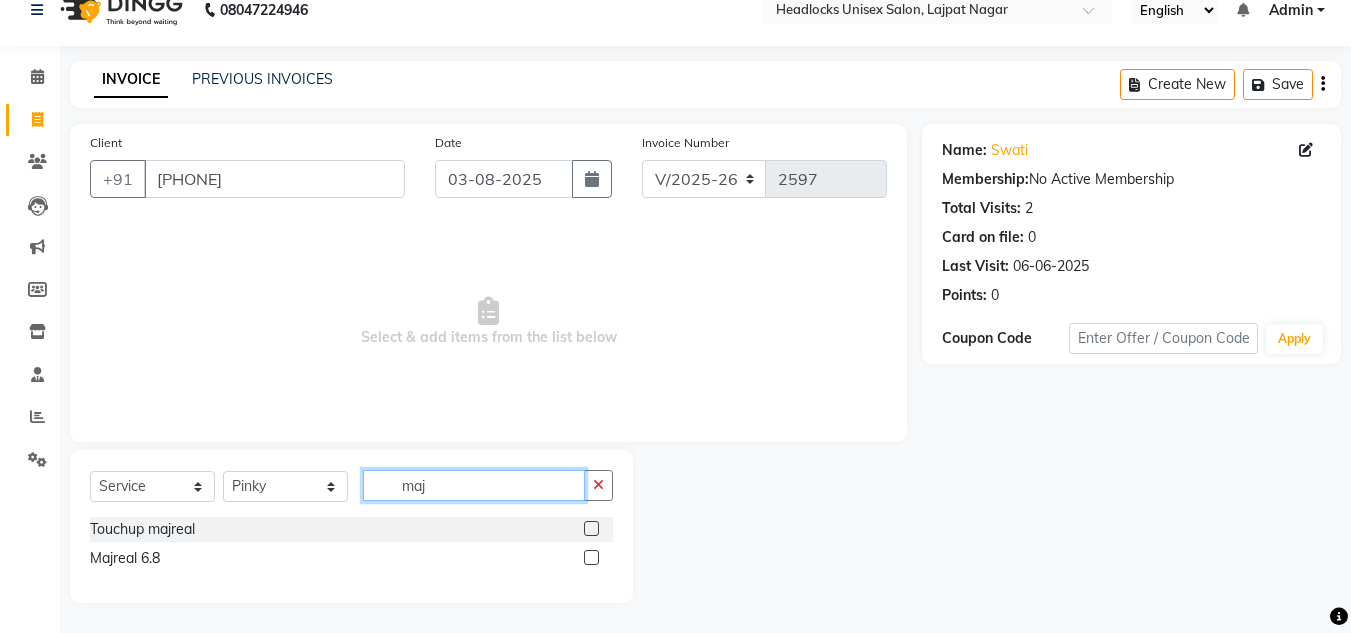 type on "maj" 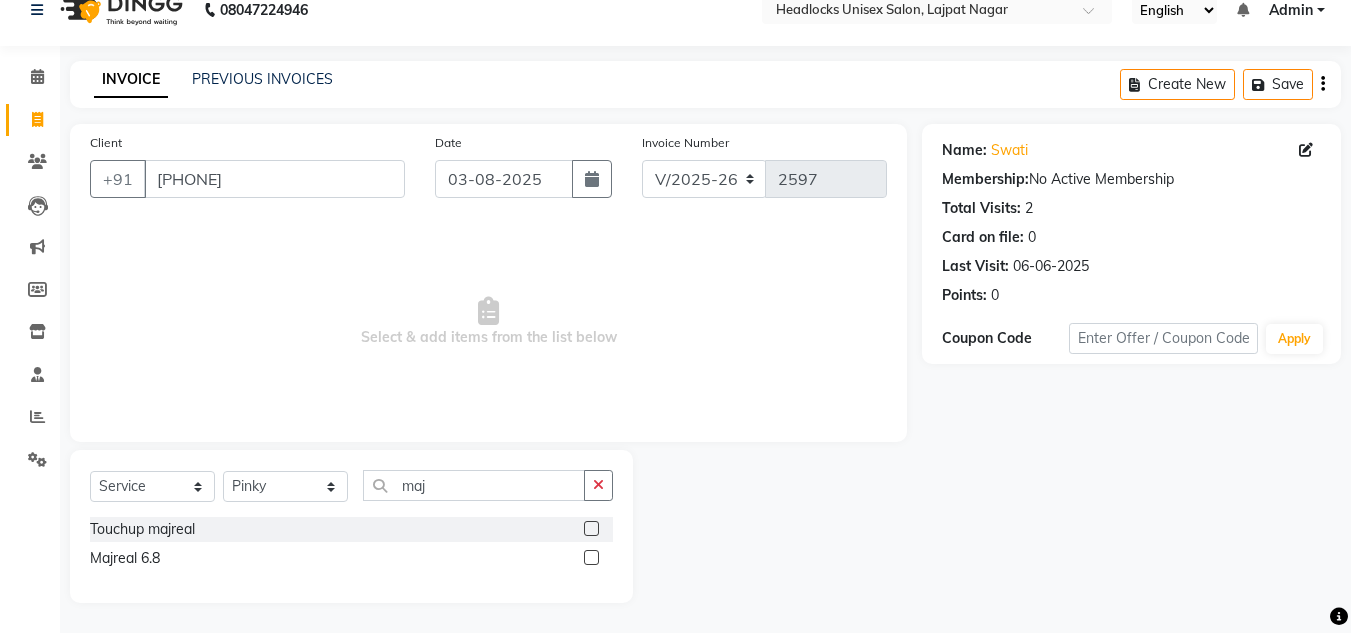 click 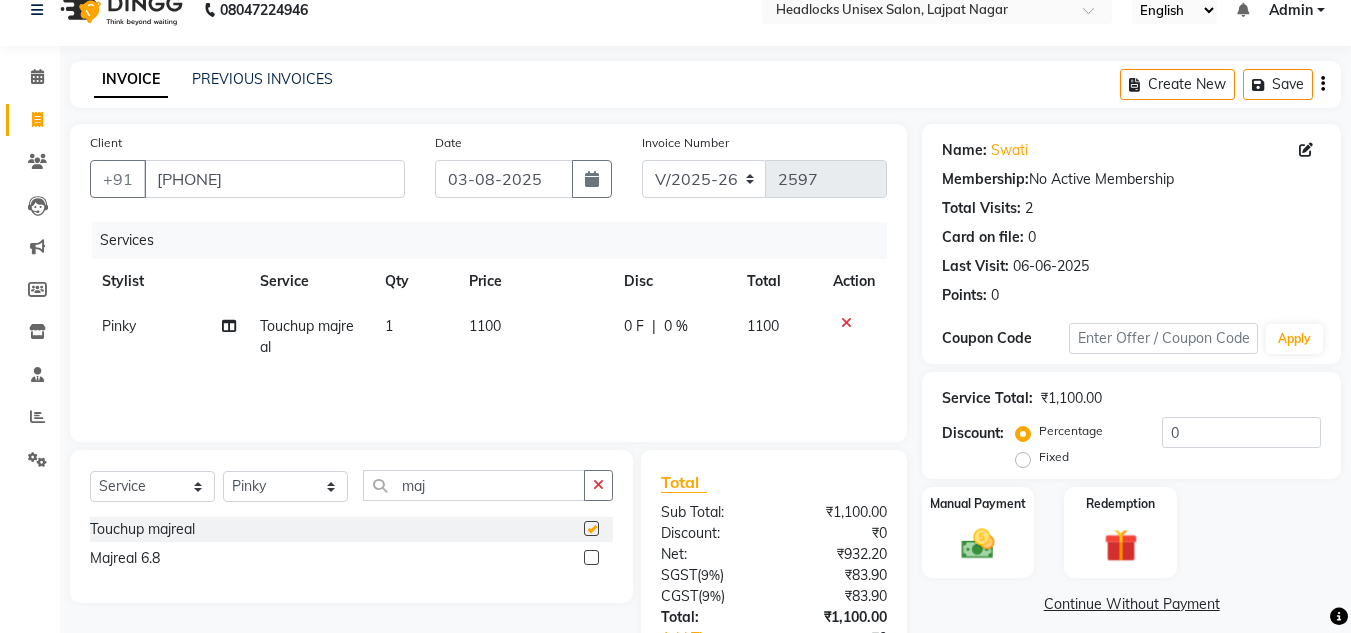 checkbox on "false" 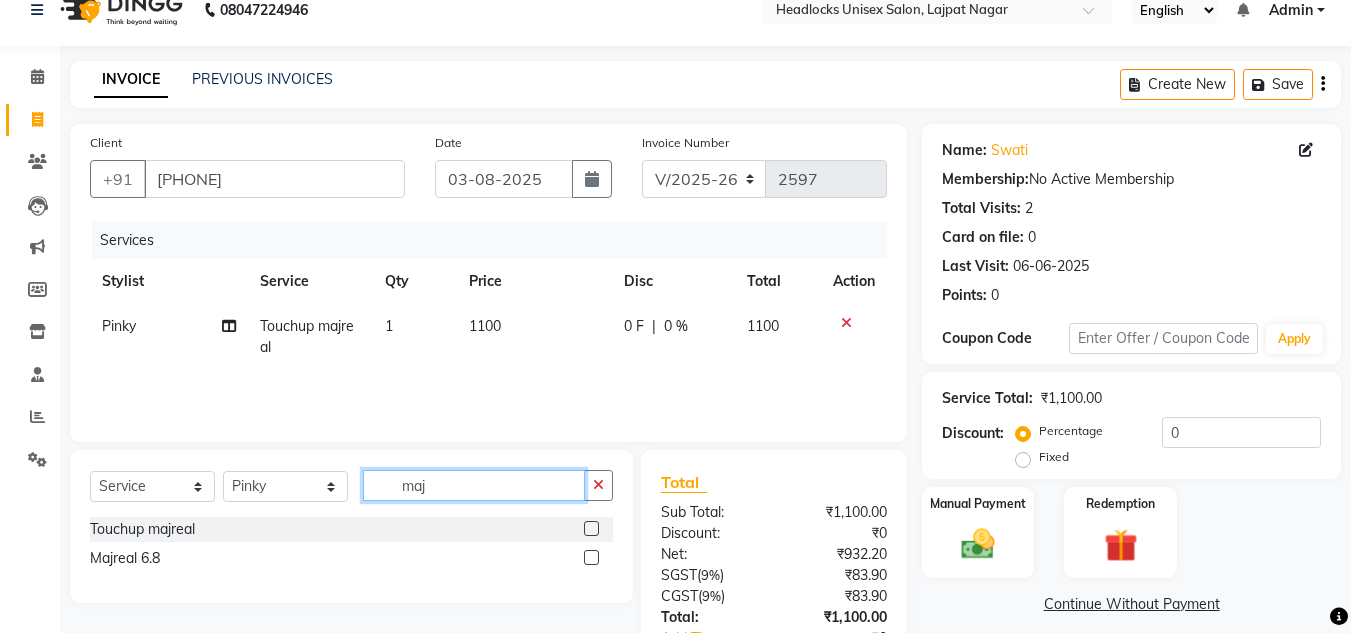 click on "maj" 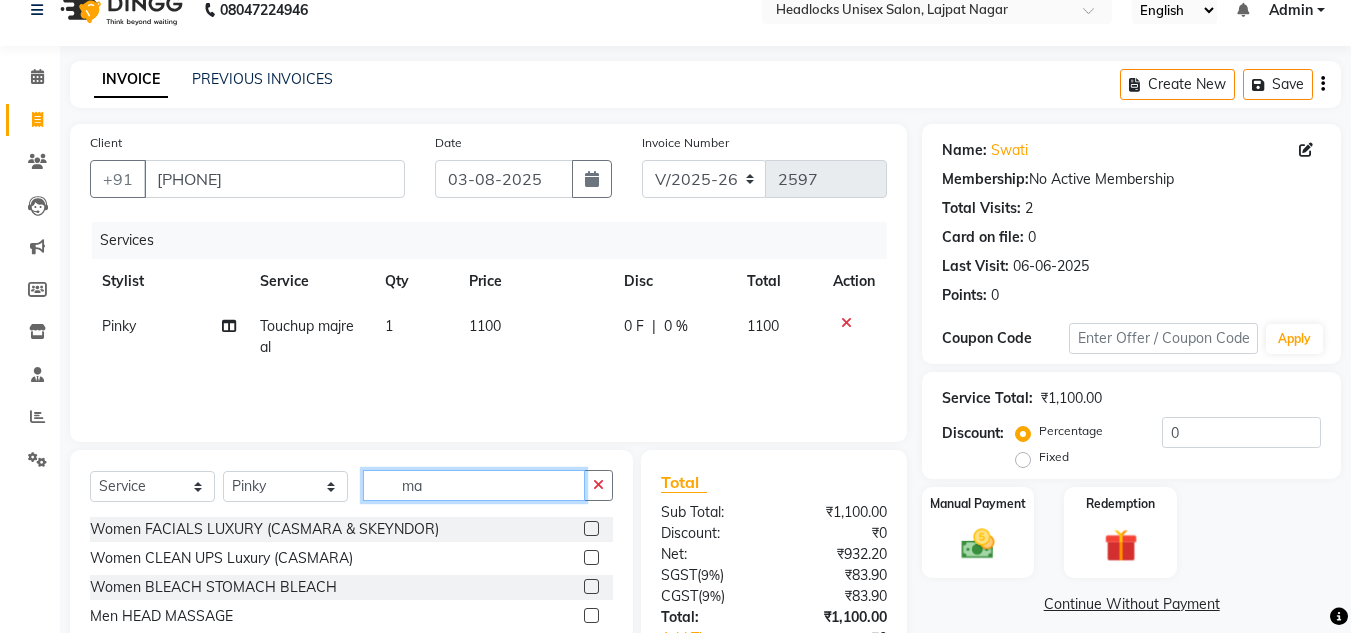 type on "m" 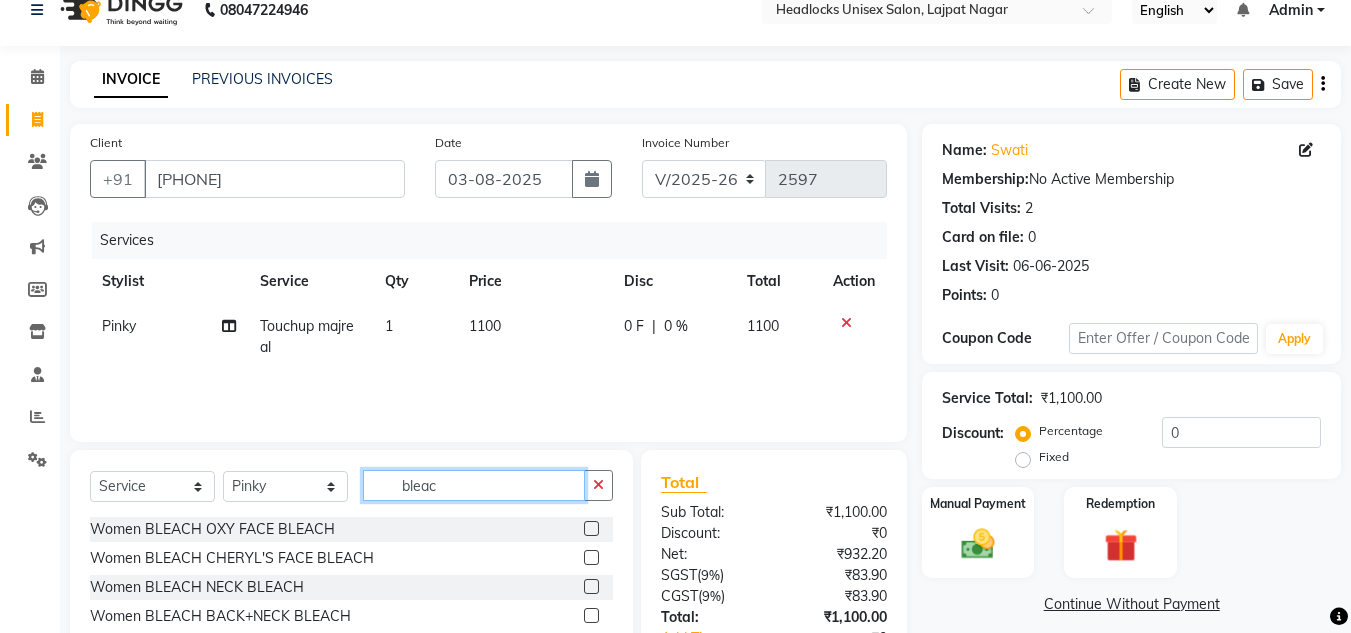 type on "bleac" 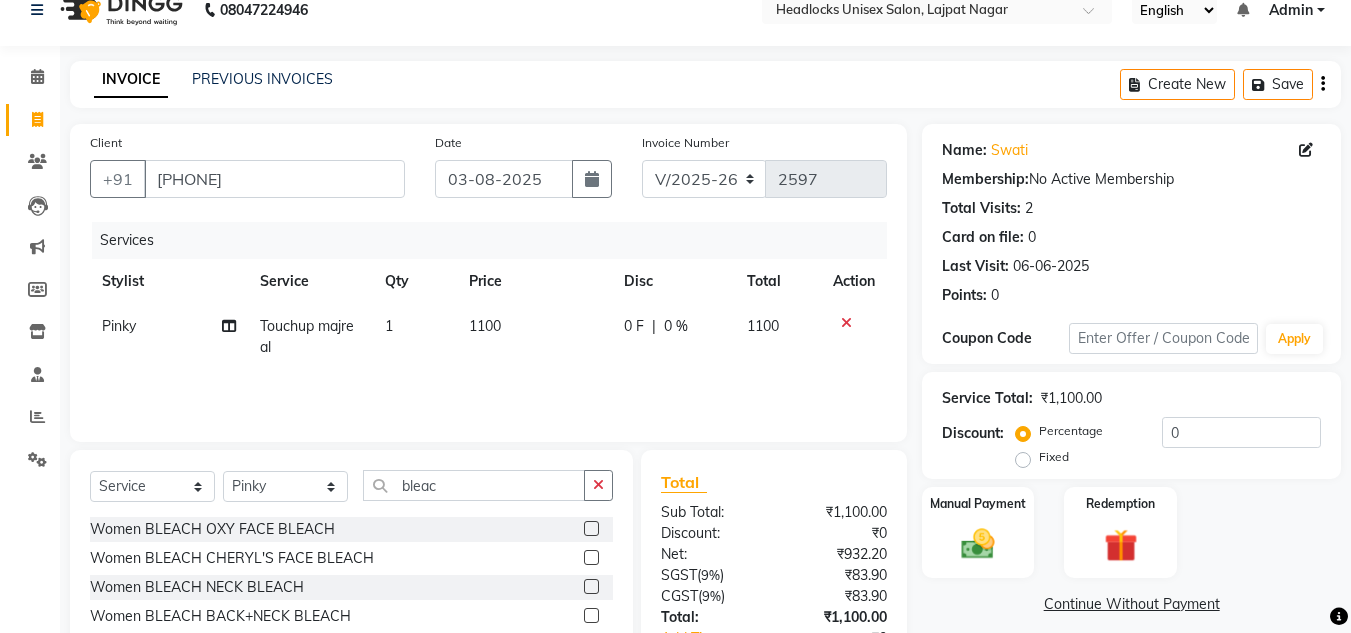 click 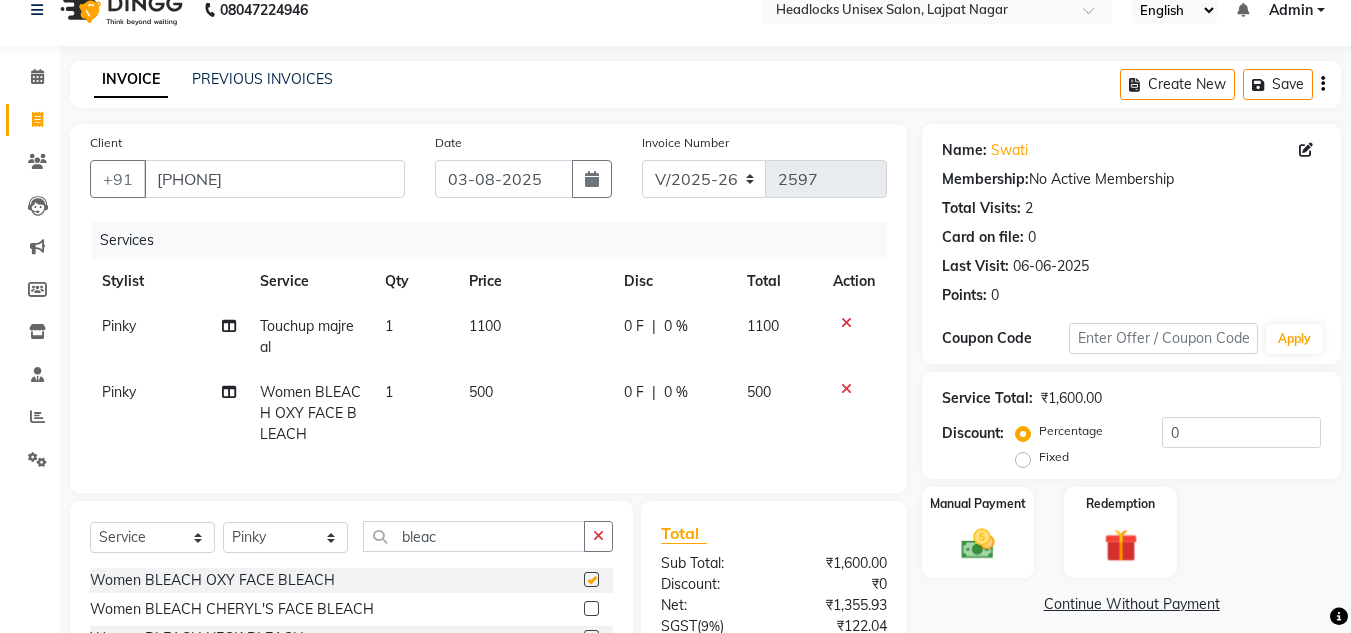 checkbox on "false" 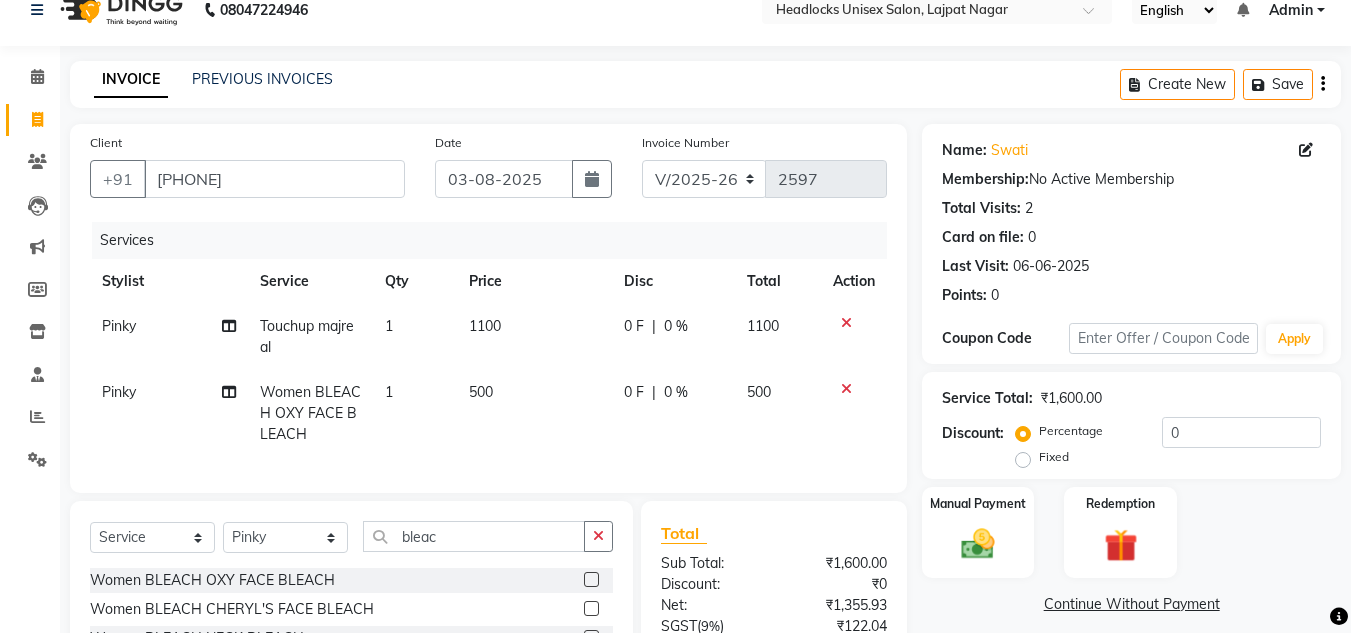 click on "1100" 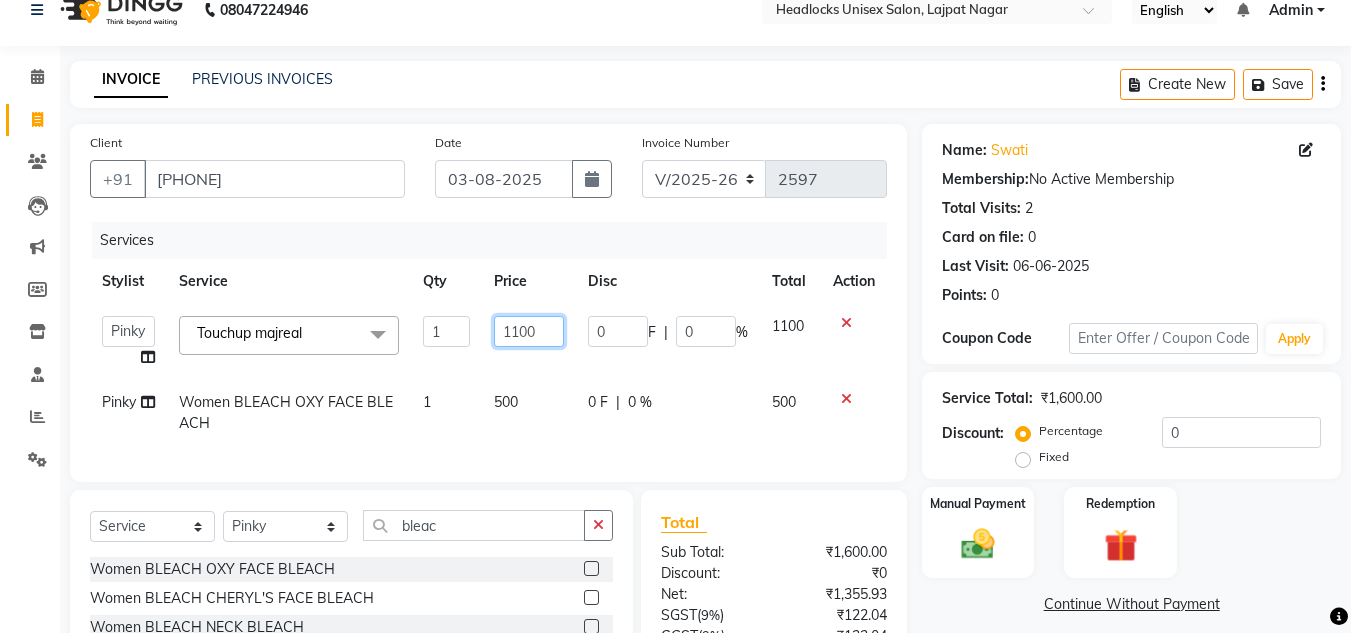 click on "1100" 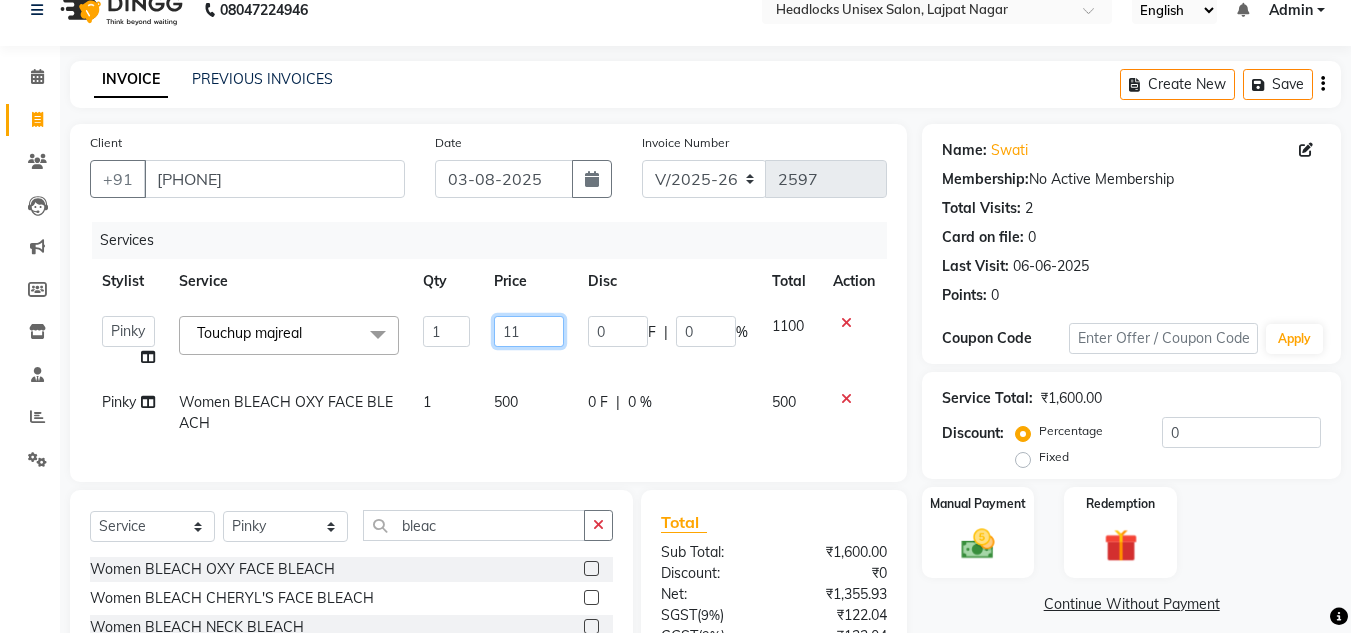 type on "1" 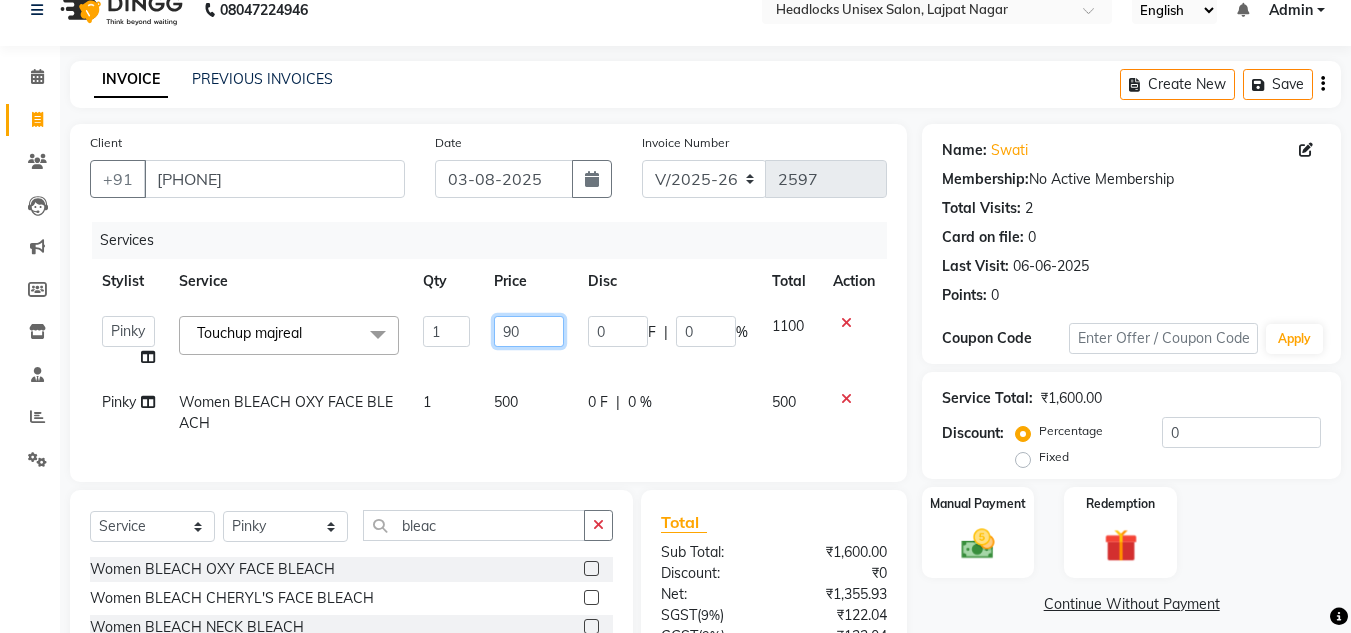 type on "900" 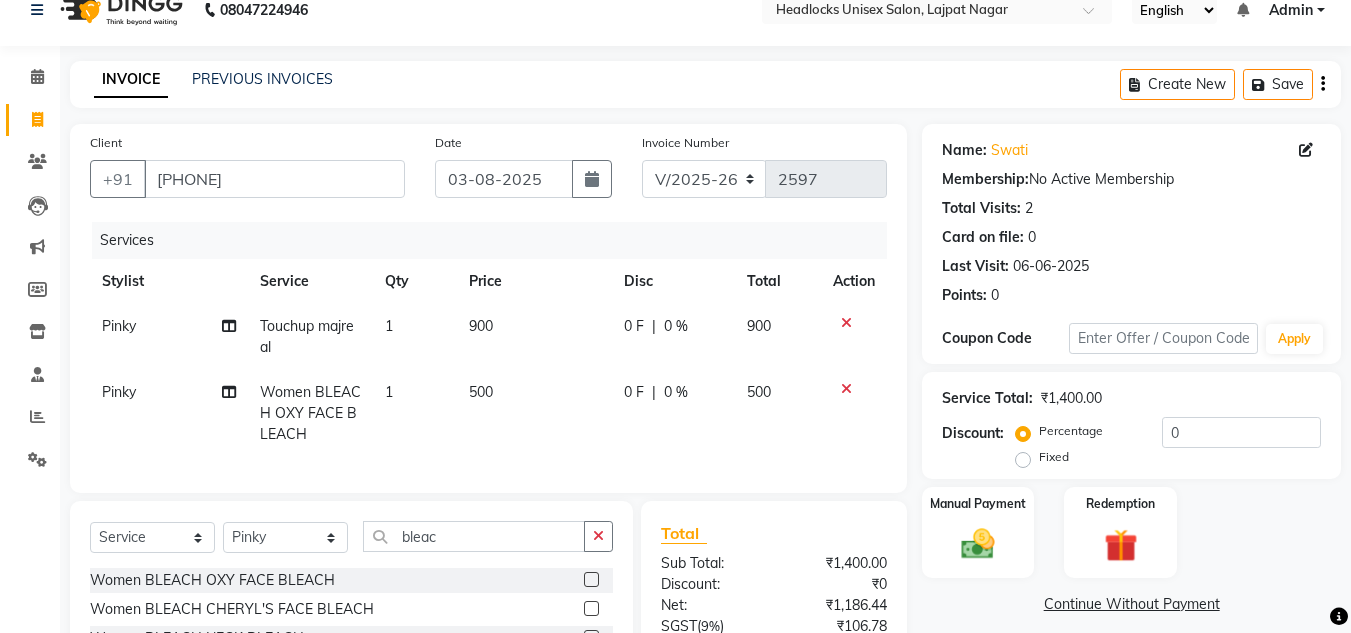 click on "500" 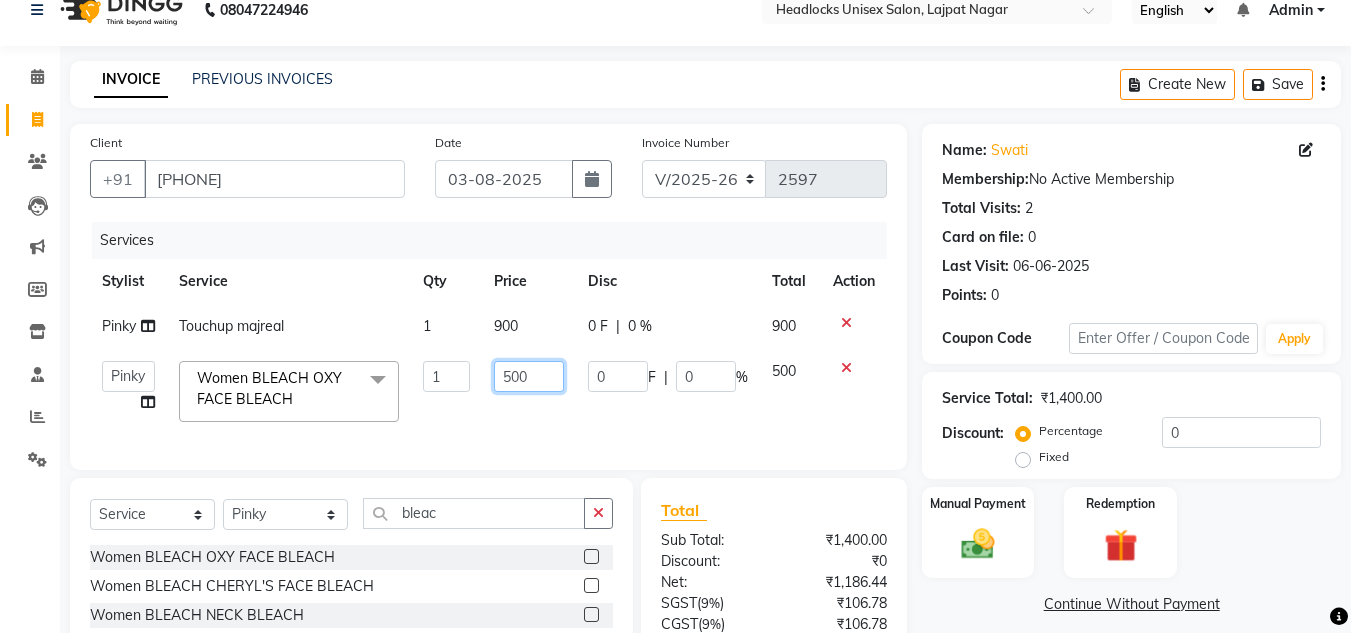 click on "500" 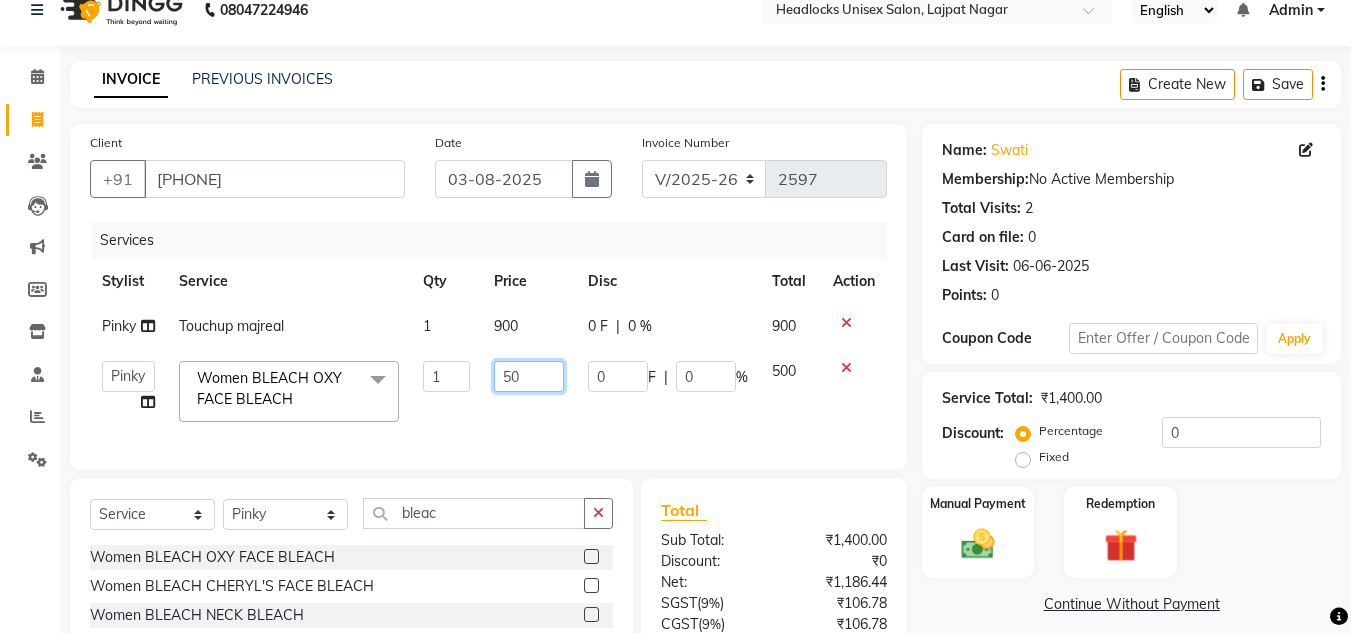 type on "5" 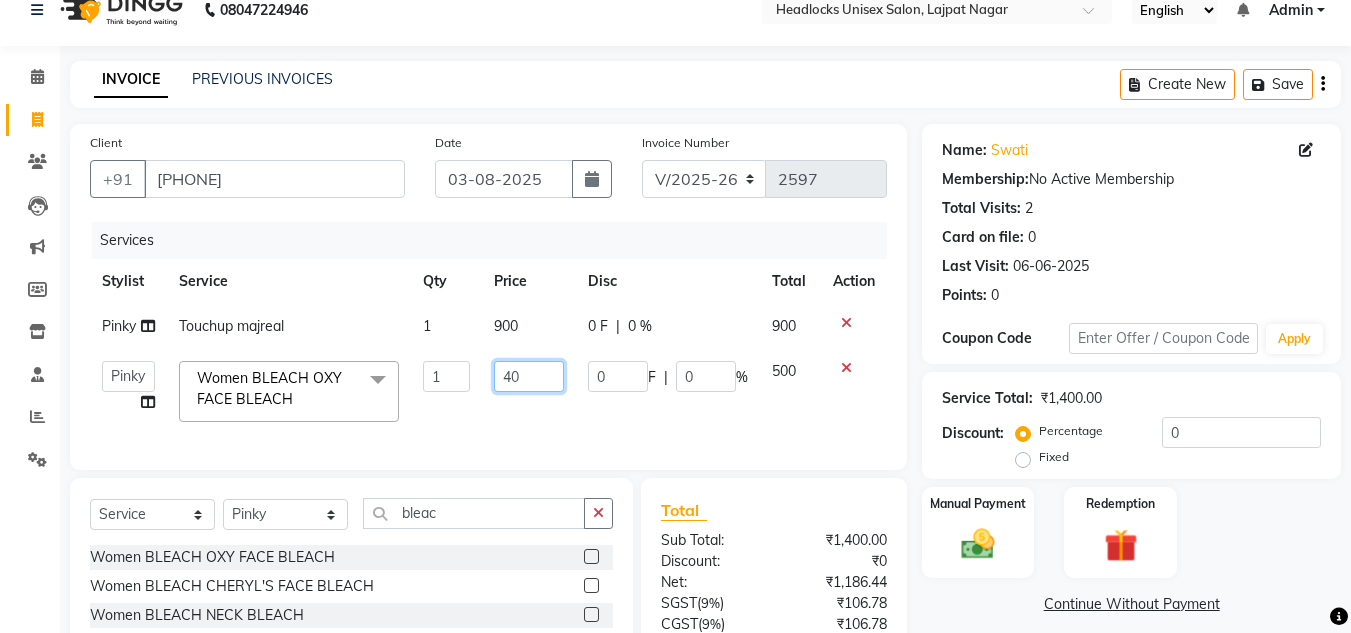 type on "400" 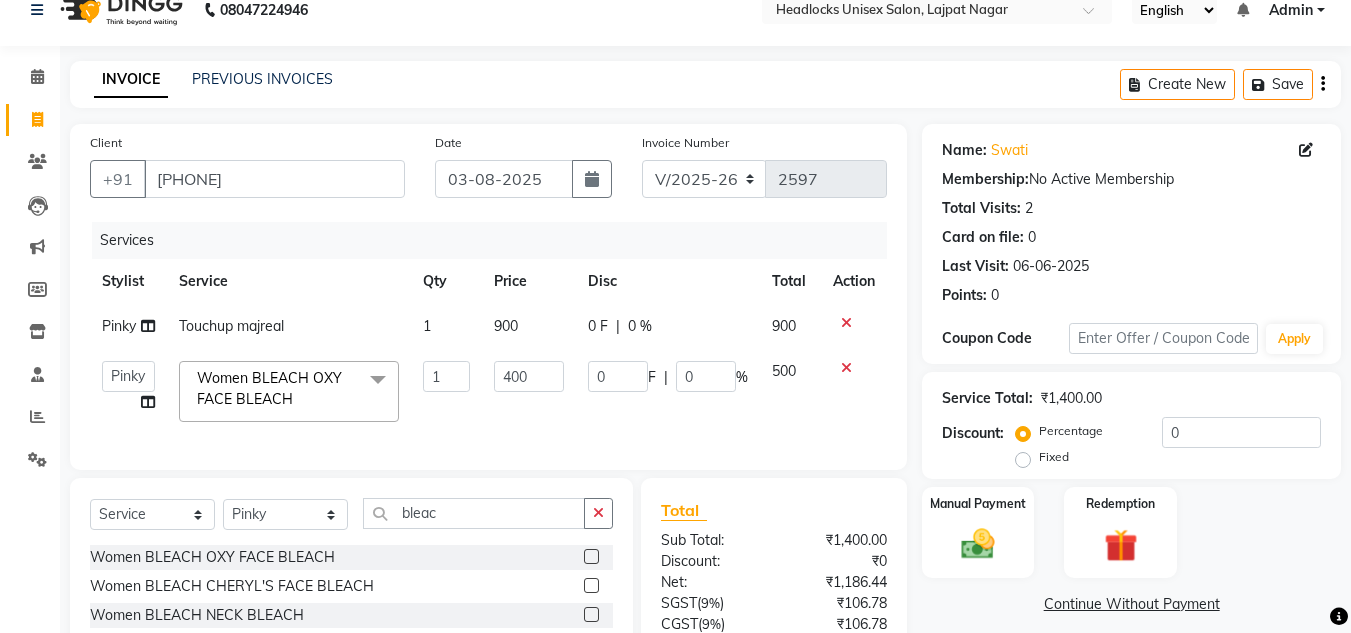 click on "400" 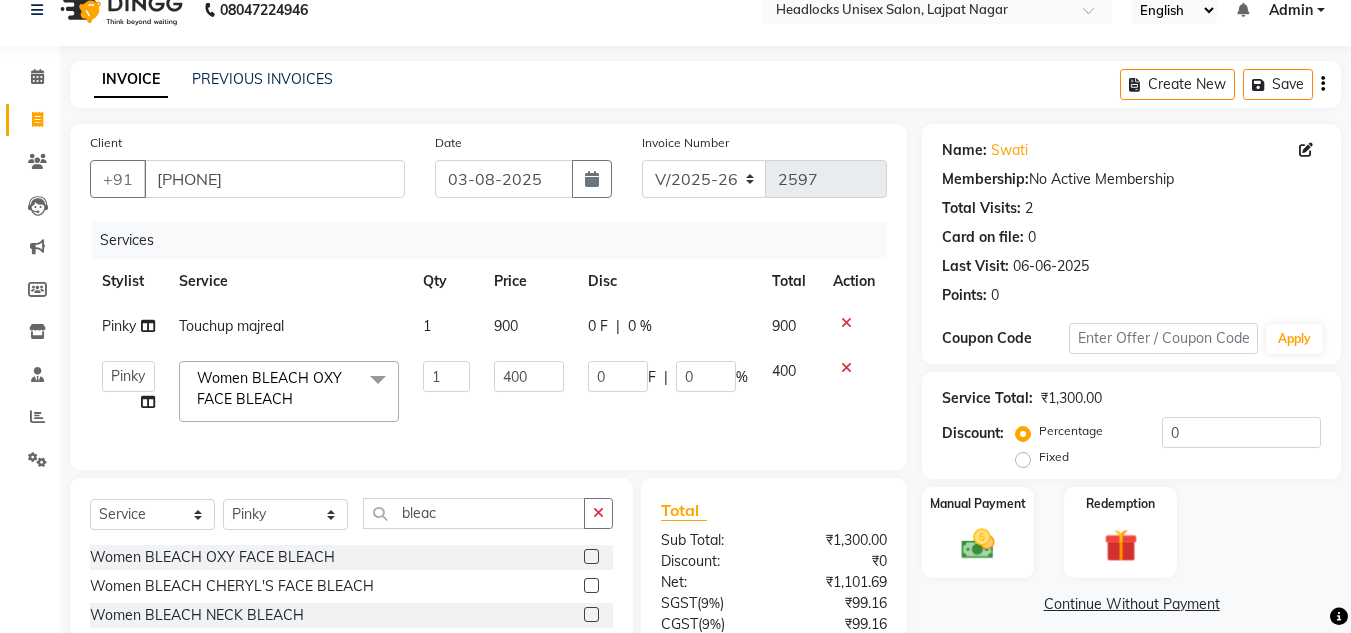 click on "900" 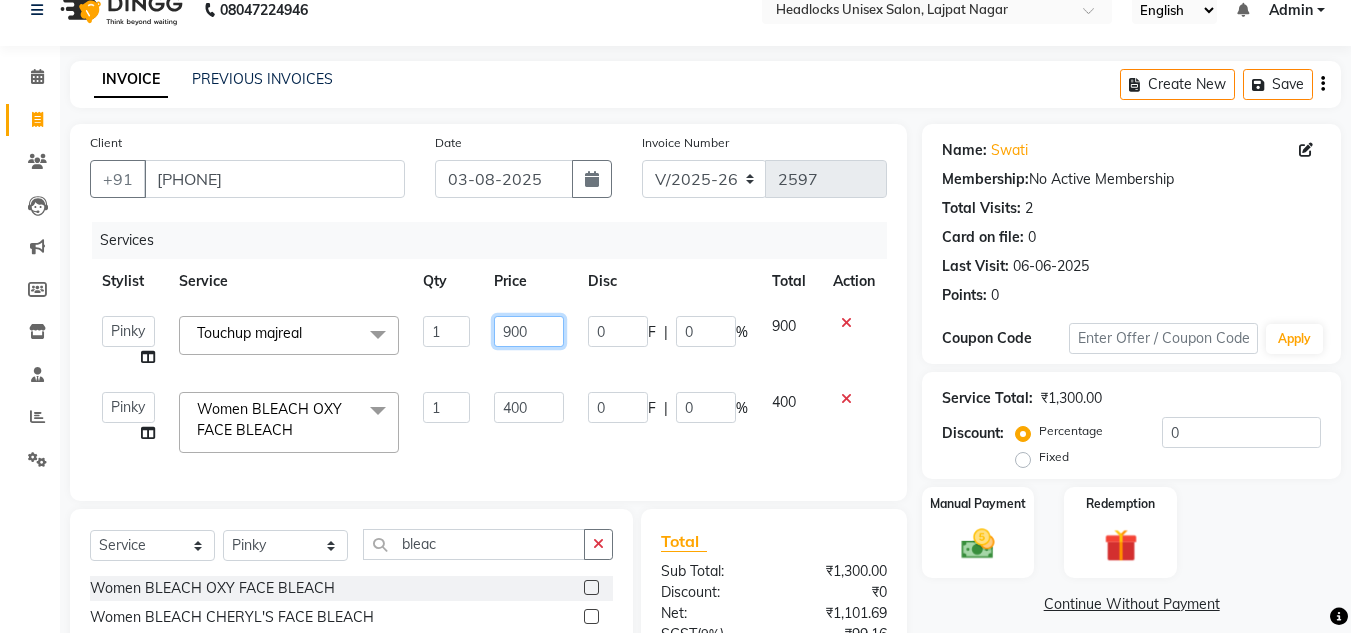 click on "900" 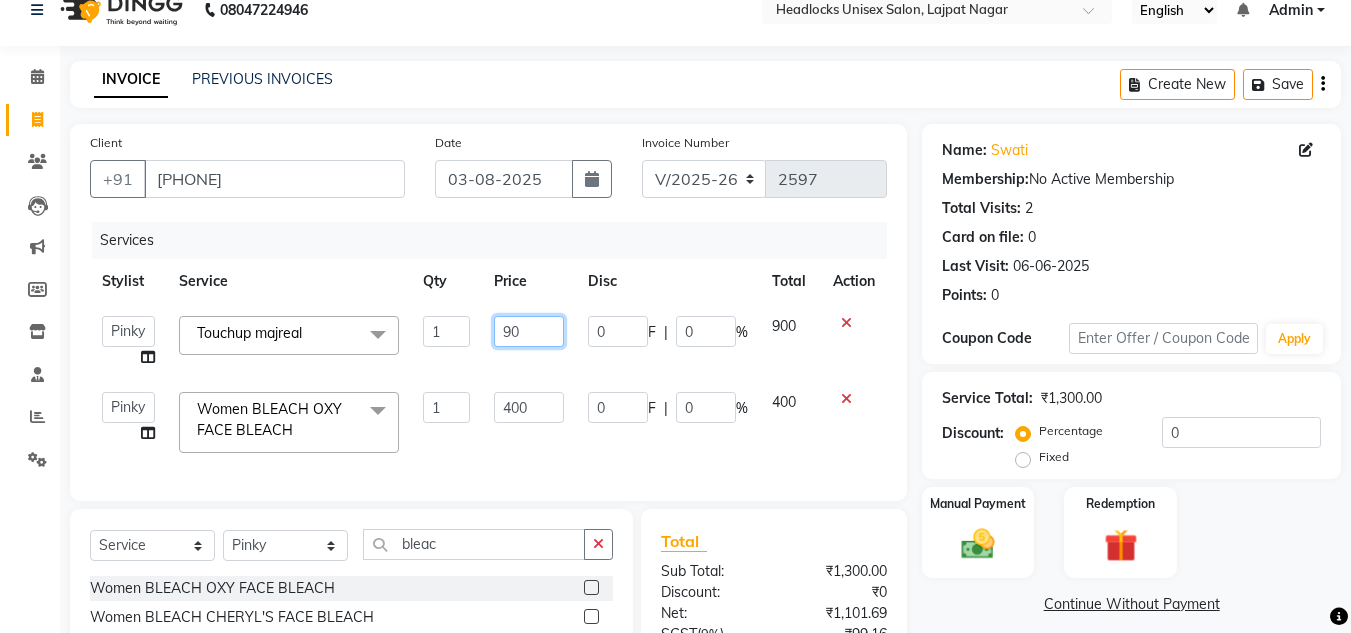 type on "9" 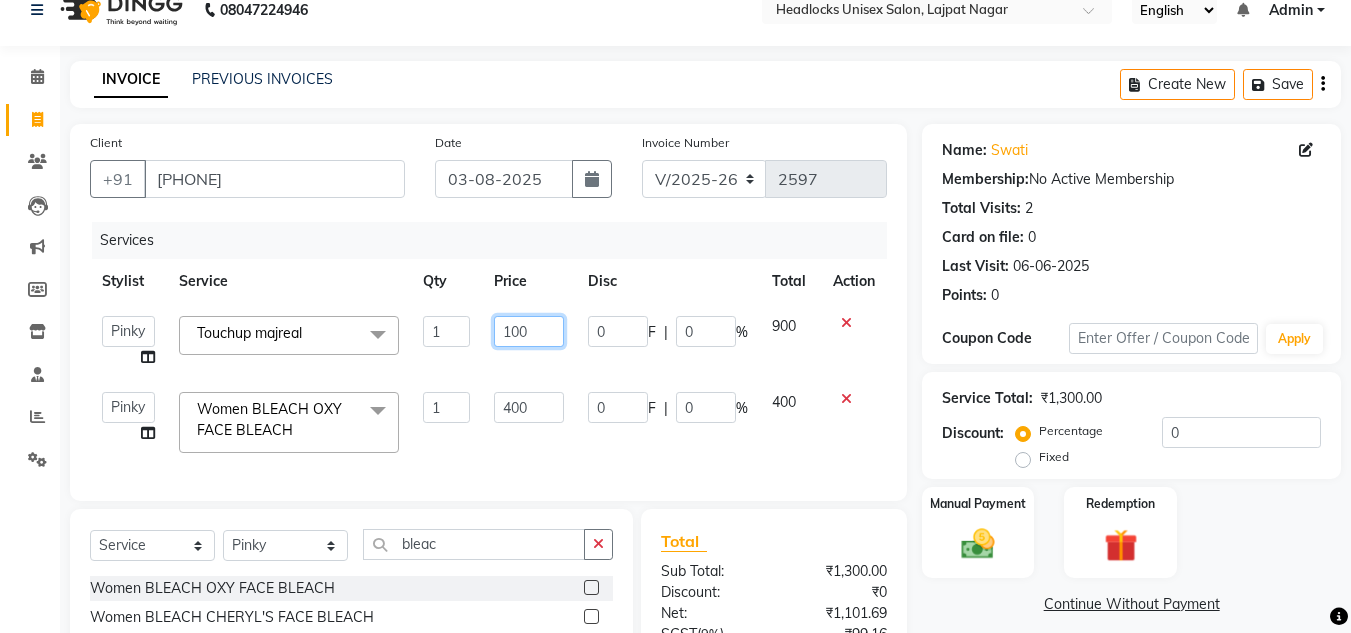 type on "1000" 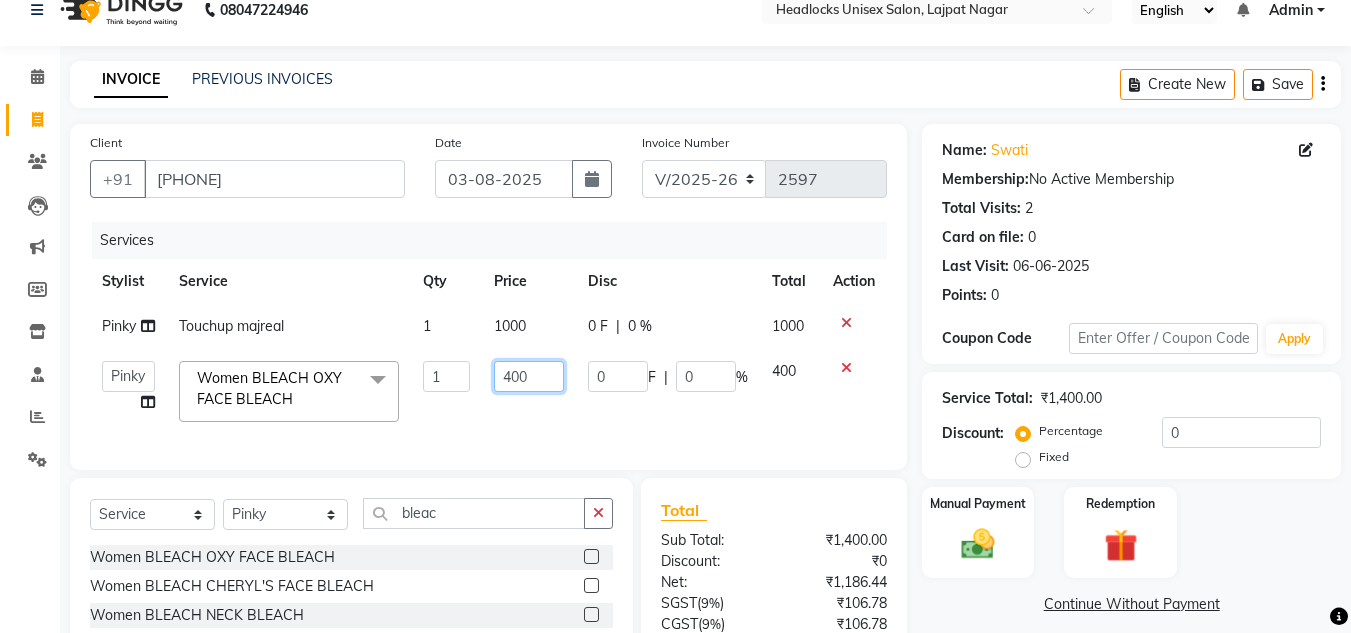 click on "400" 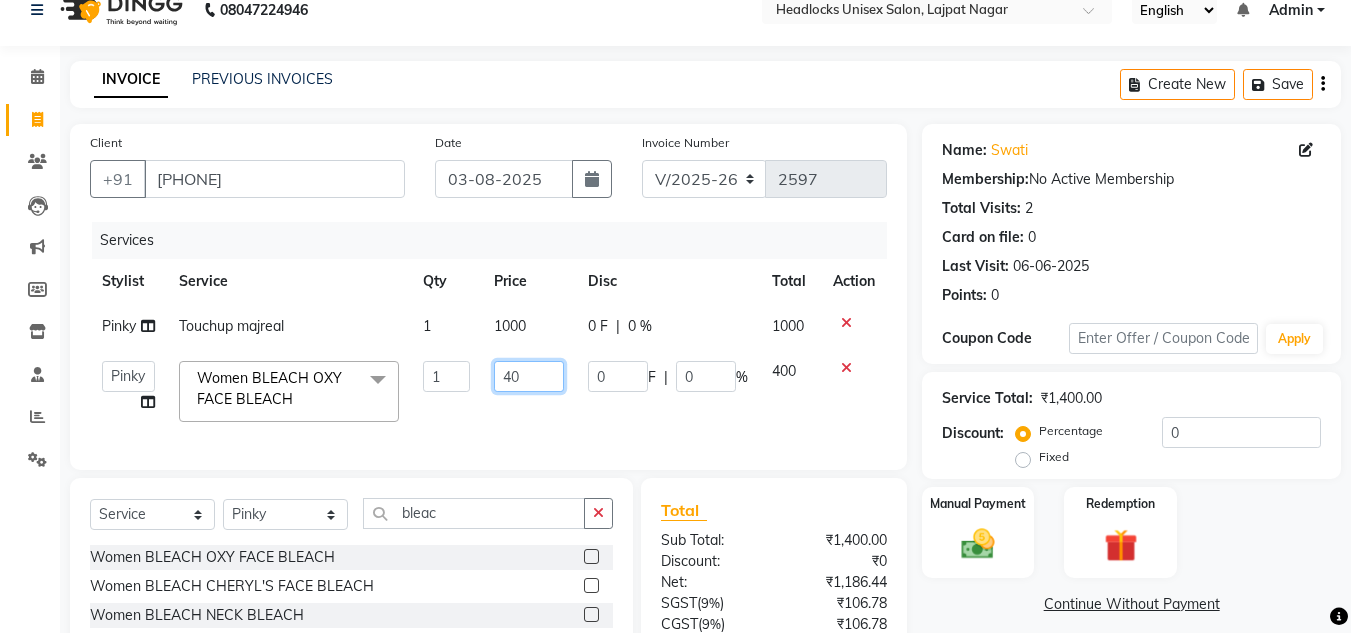 type on "4" 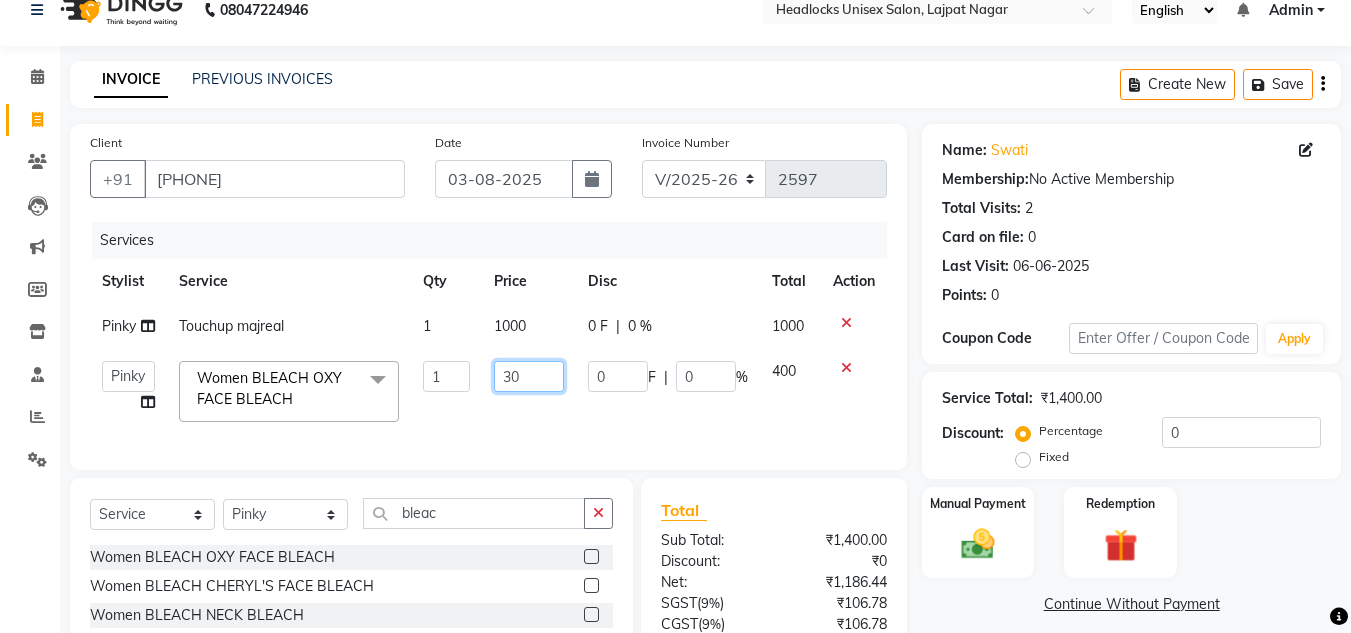 type on "300" 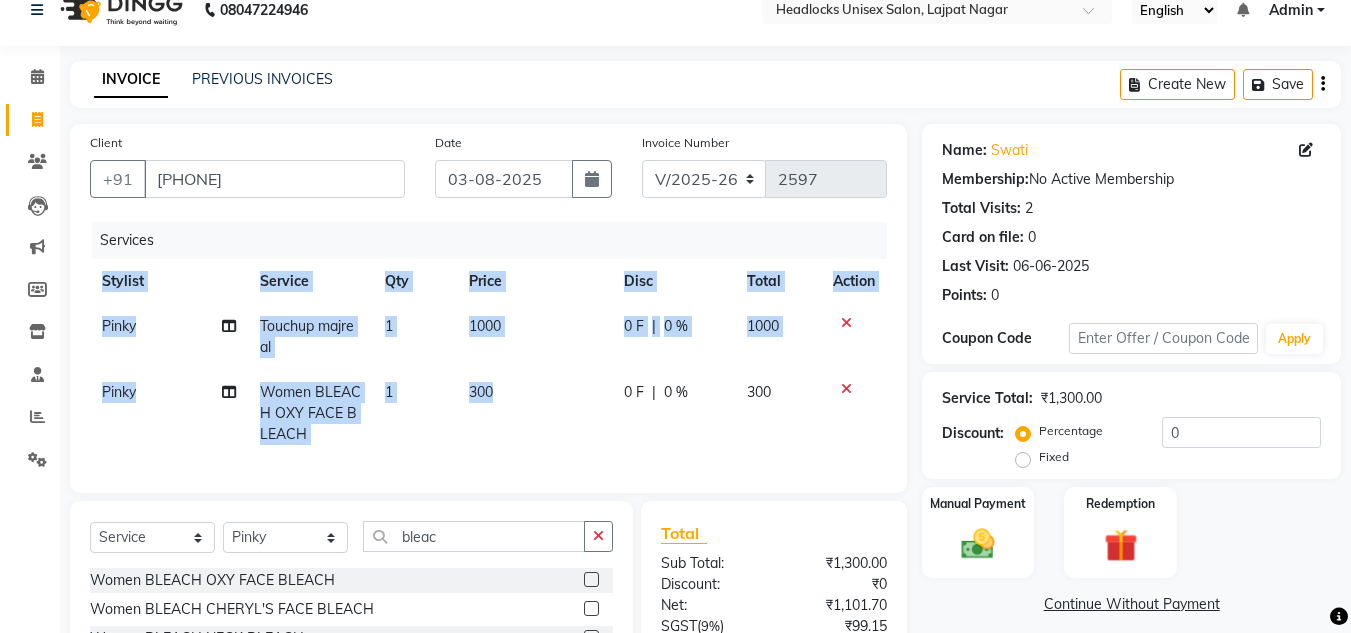 drag, startPoint x: 494, startPoint y: 409, endPoint x: 637, endPoint y: 470, distance: 155.46704 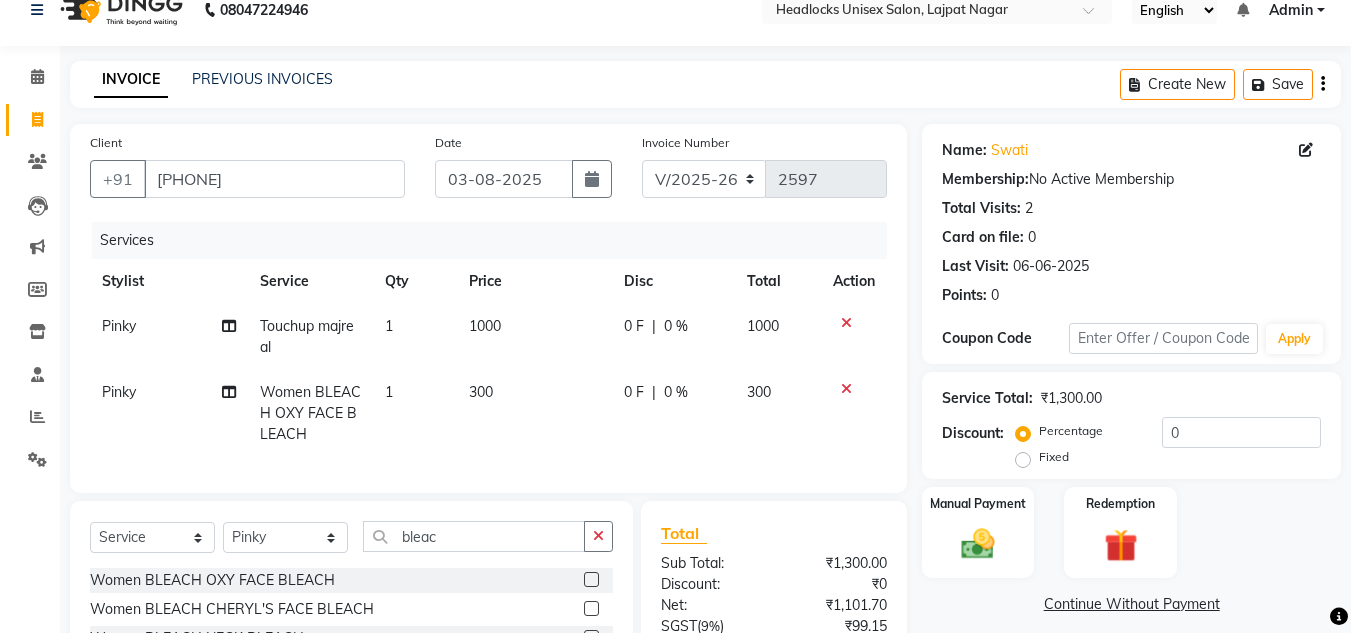 click on "Sub Total:" 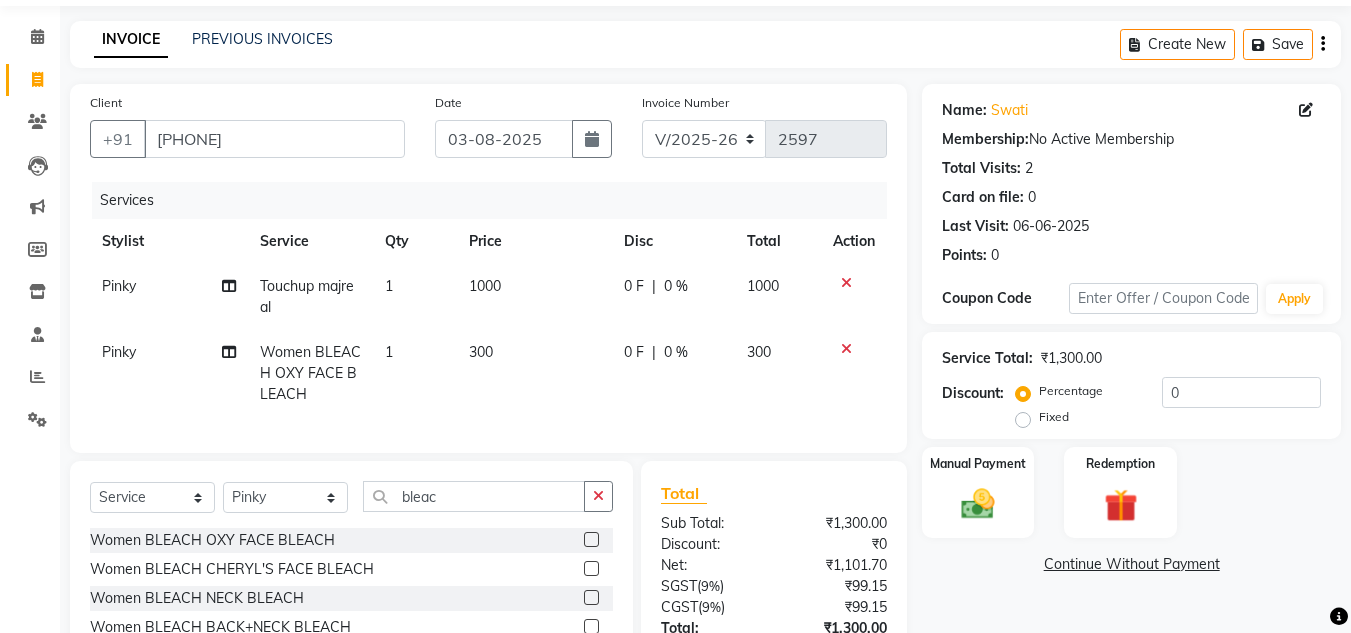 scroll, scrollTop: 234, scrollLeft: 0, axis: vertical 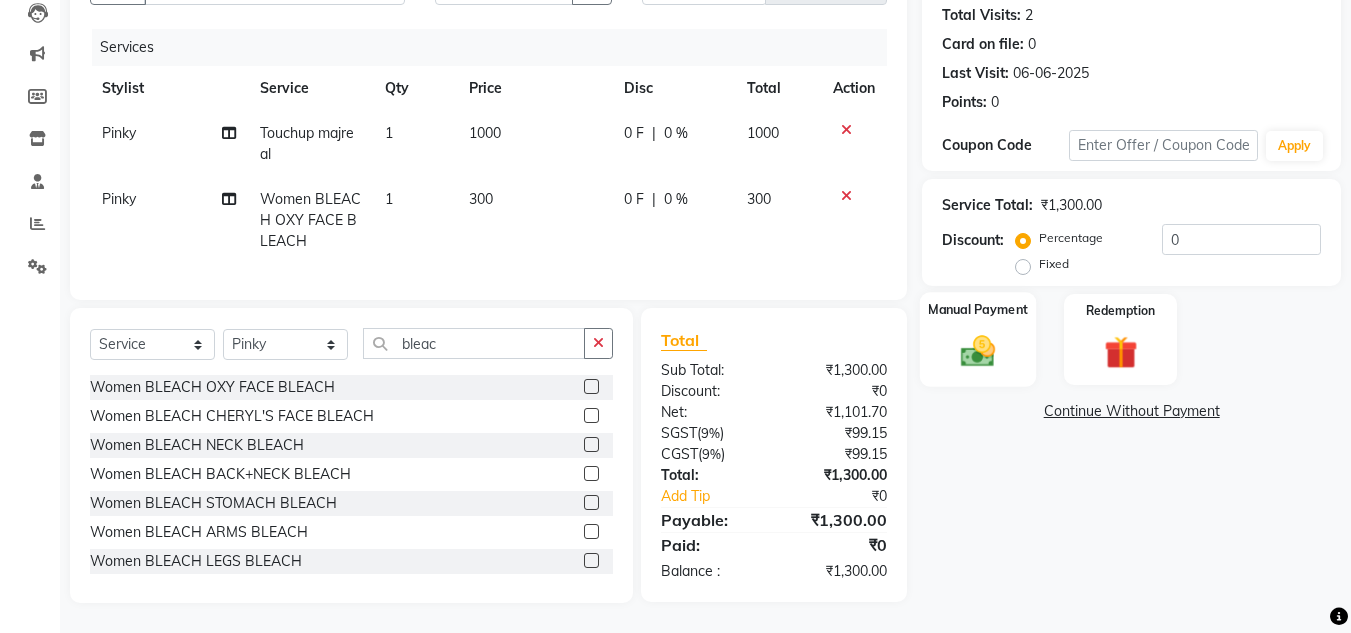 click 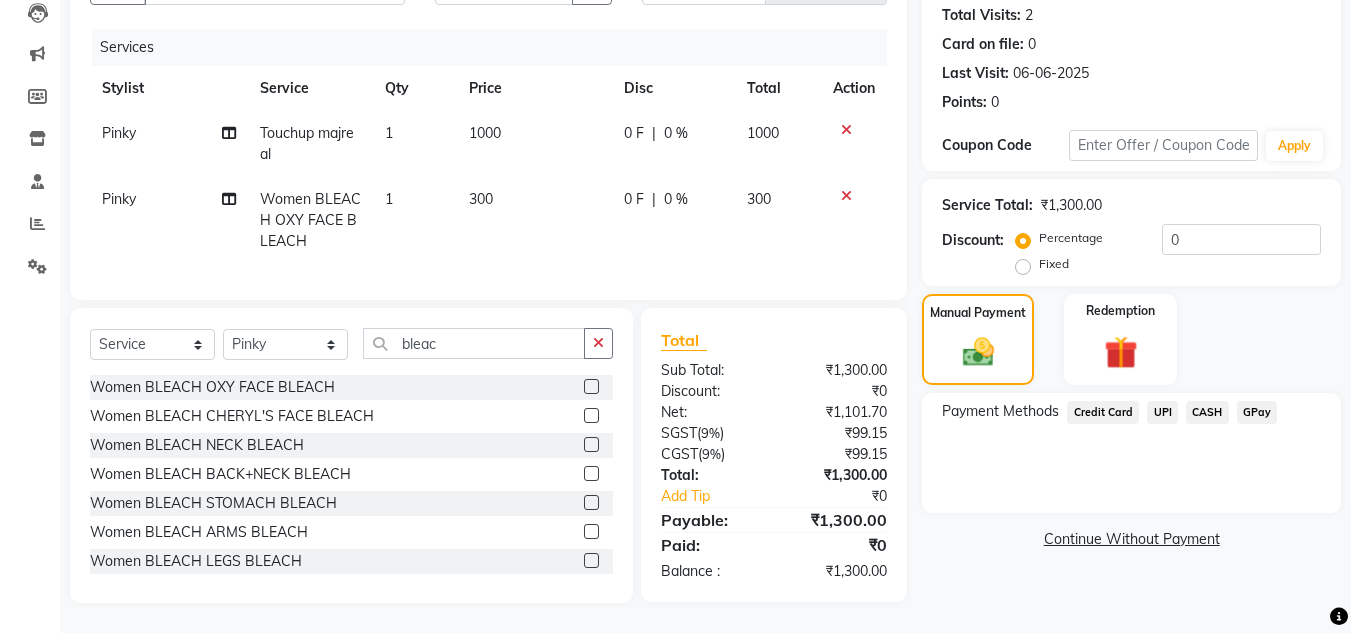 click on "CASH" 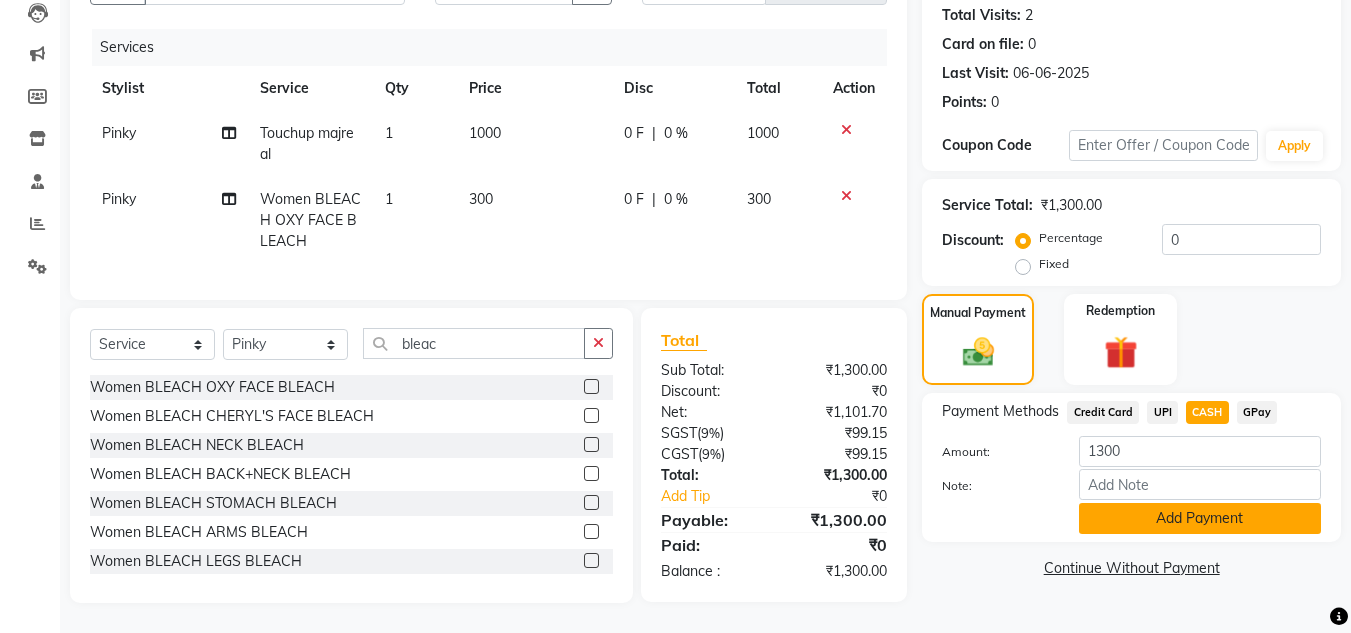 click on "Add Payment" 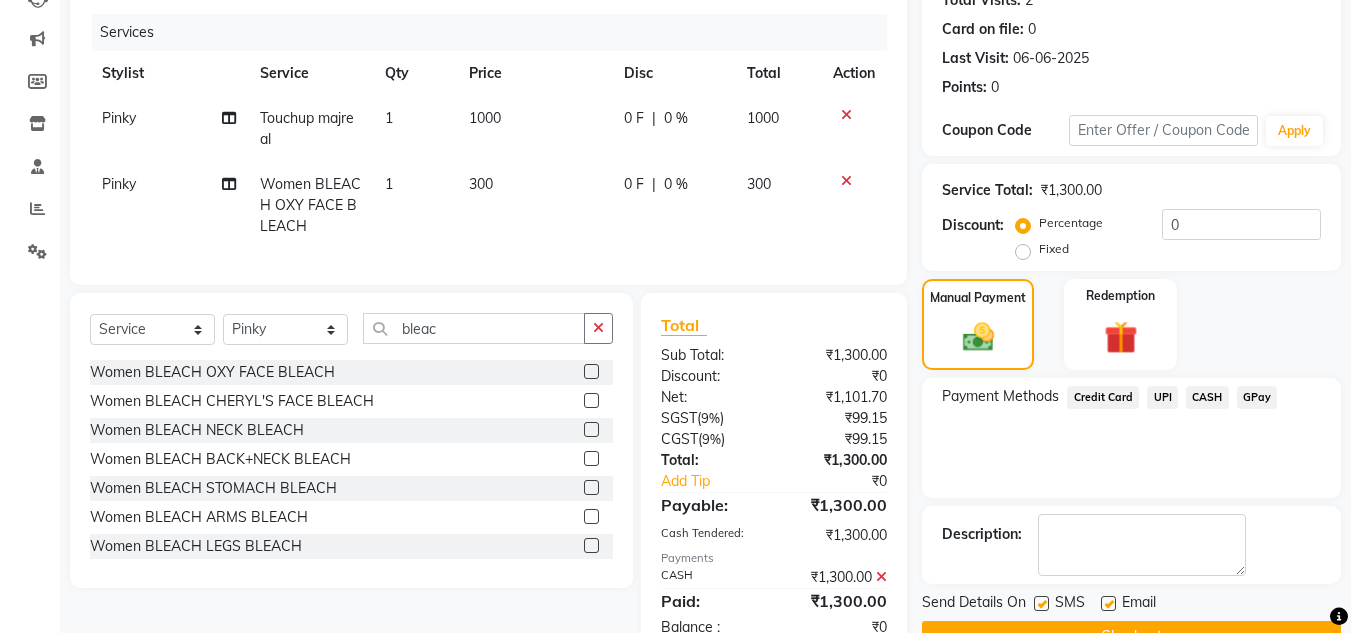 click on "Payment Methods  Credit Card   UPI   CASH   GPay" 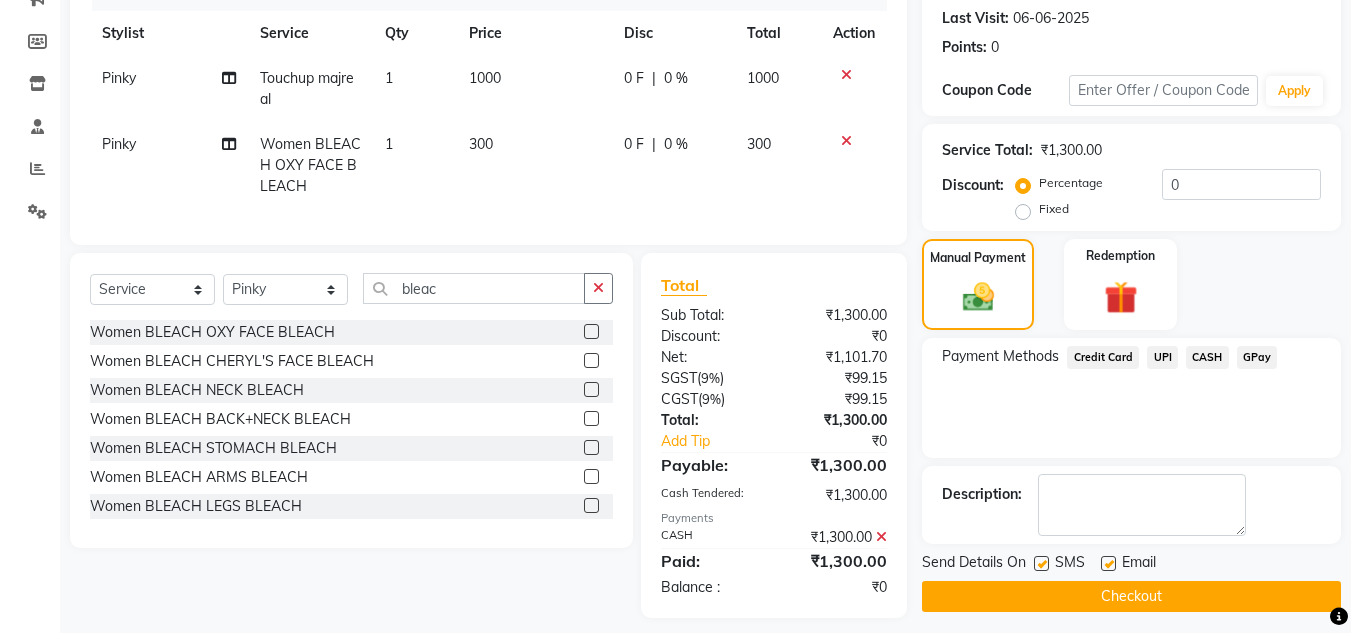 scroll, scrollTop: 304, scrollLeft: 0, axis: vertical 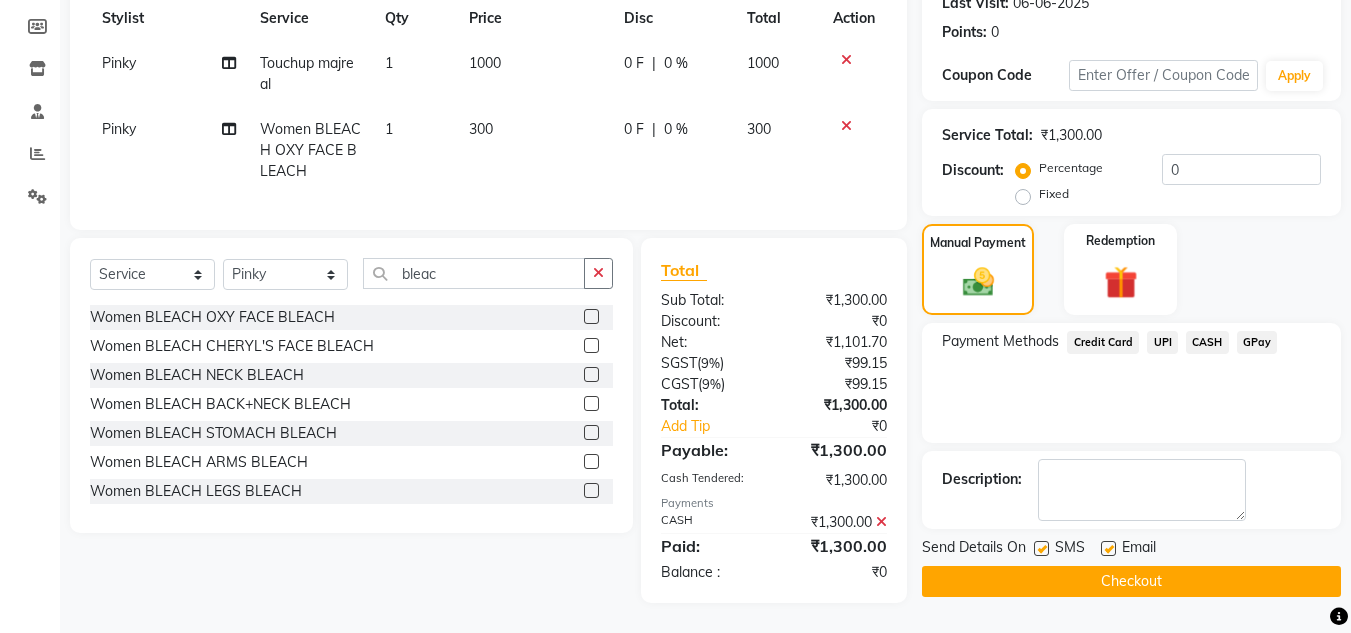 click on "Checkout" 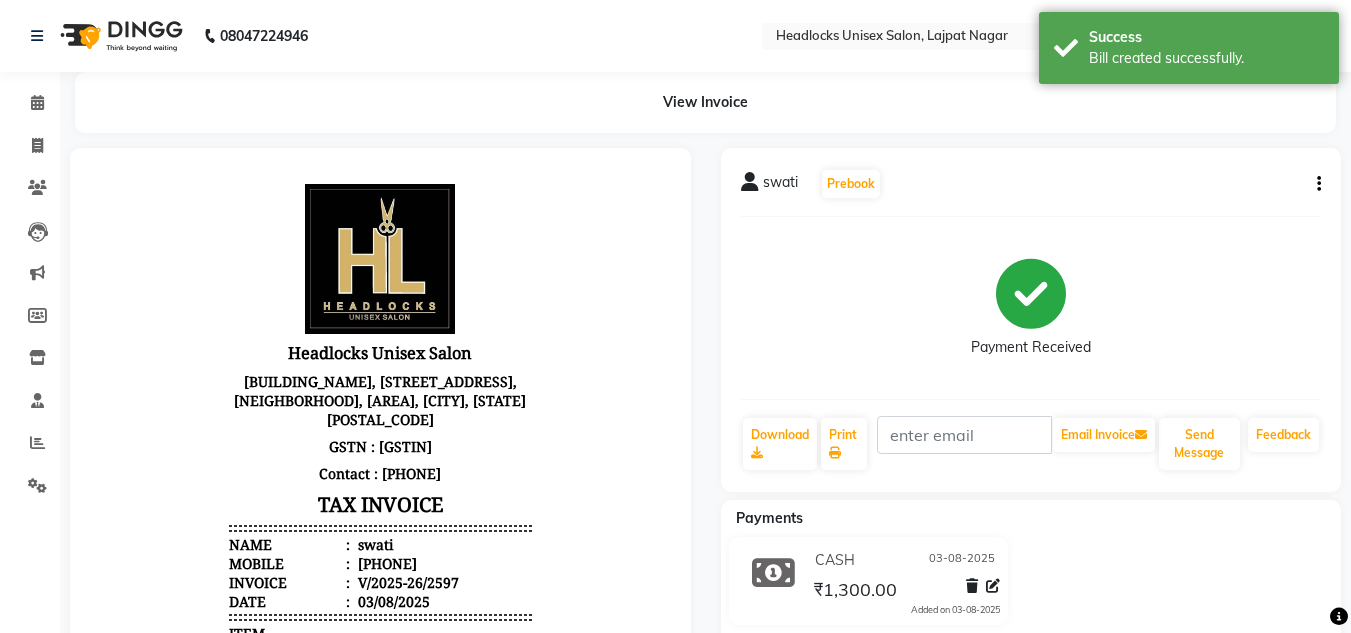 scroll, scrollTop: 0, scrollLeft: 0, axis: both 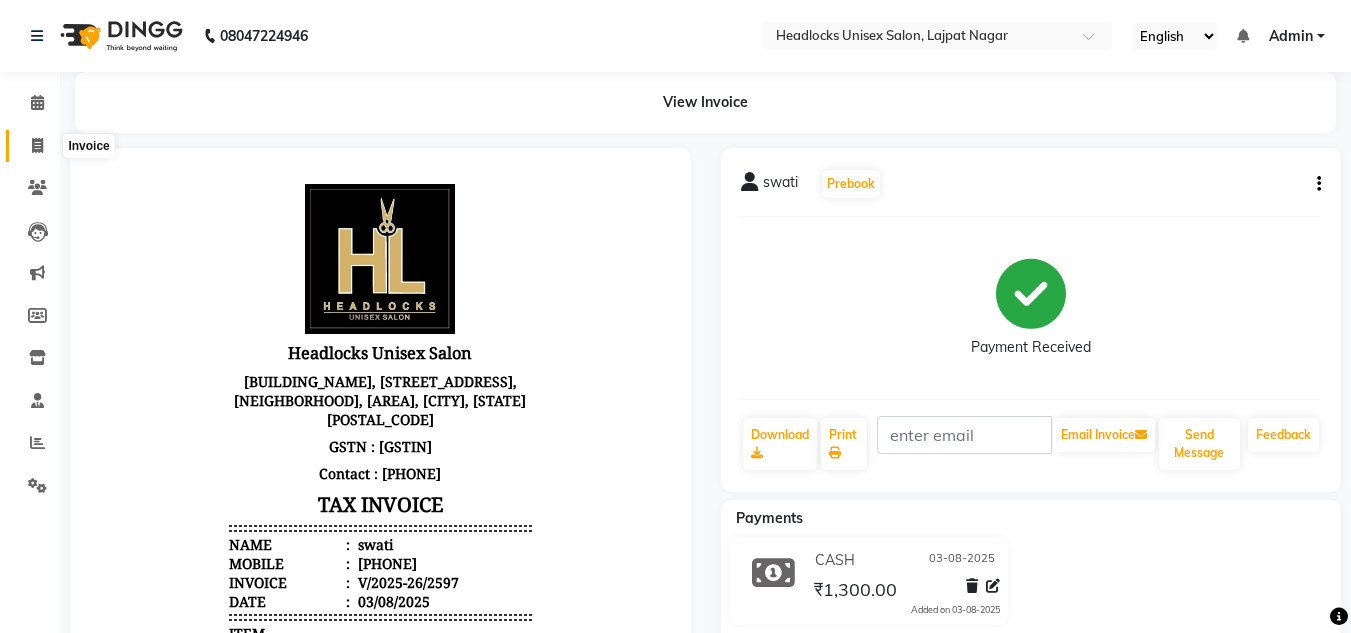 click 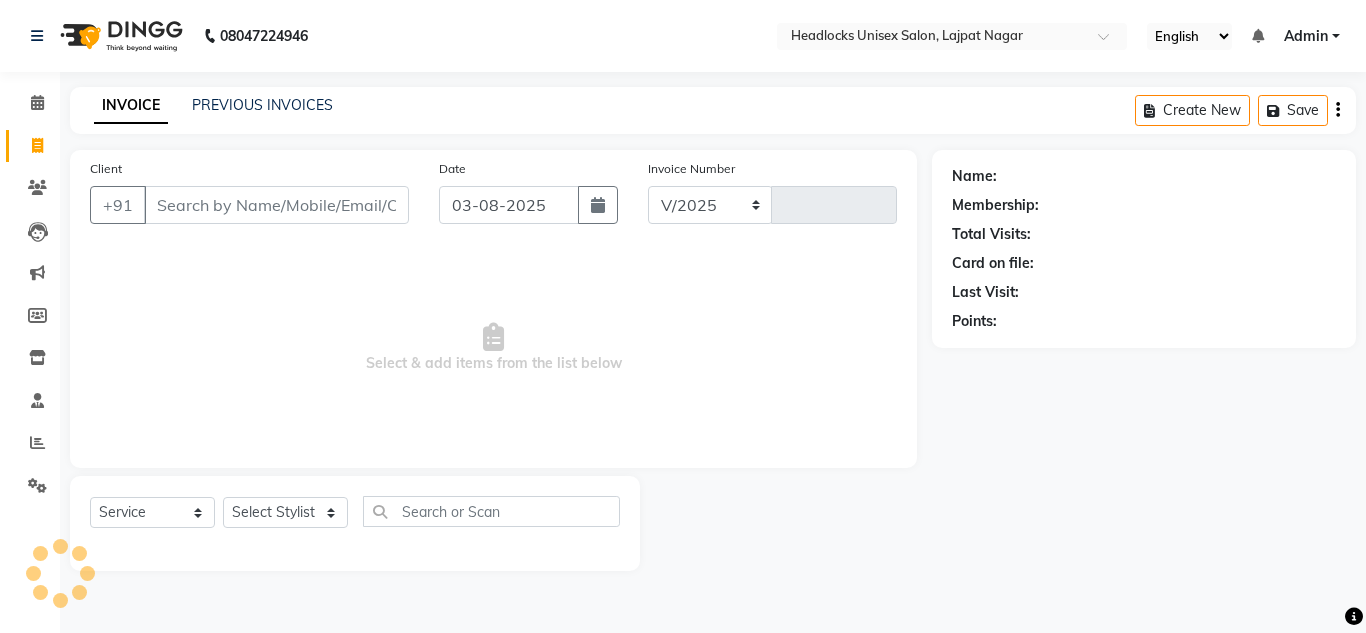 select on "6850" 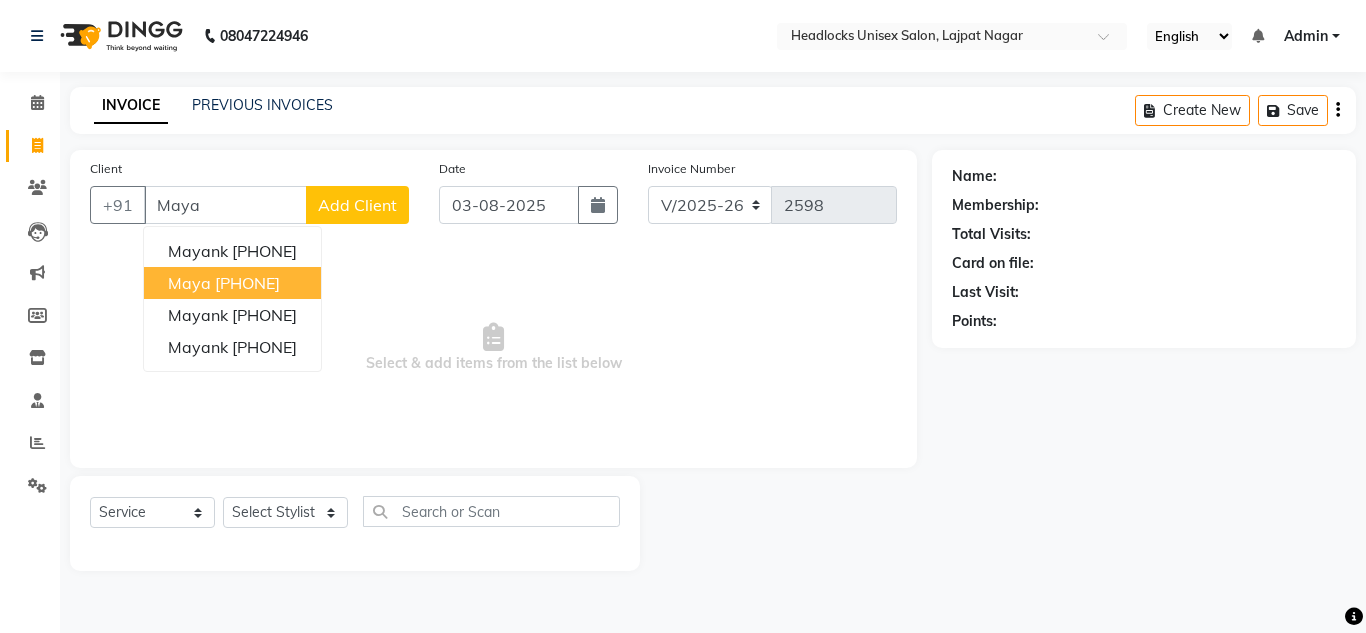 click on "[FIRST] [PHONE]" at bounding box center (232, 283) 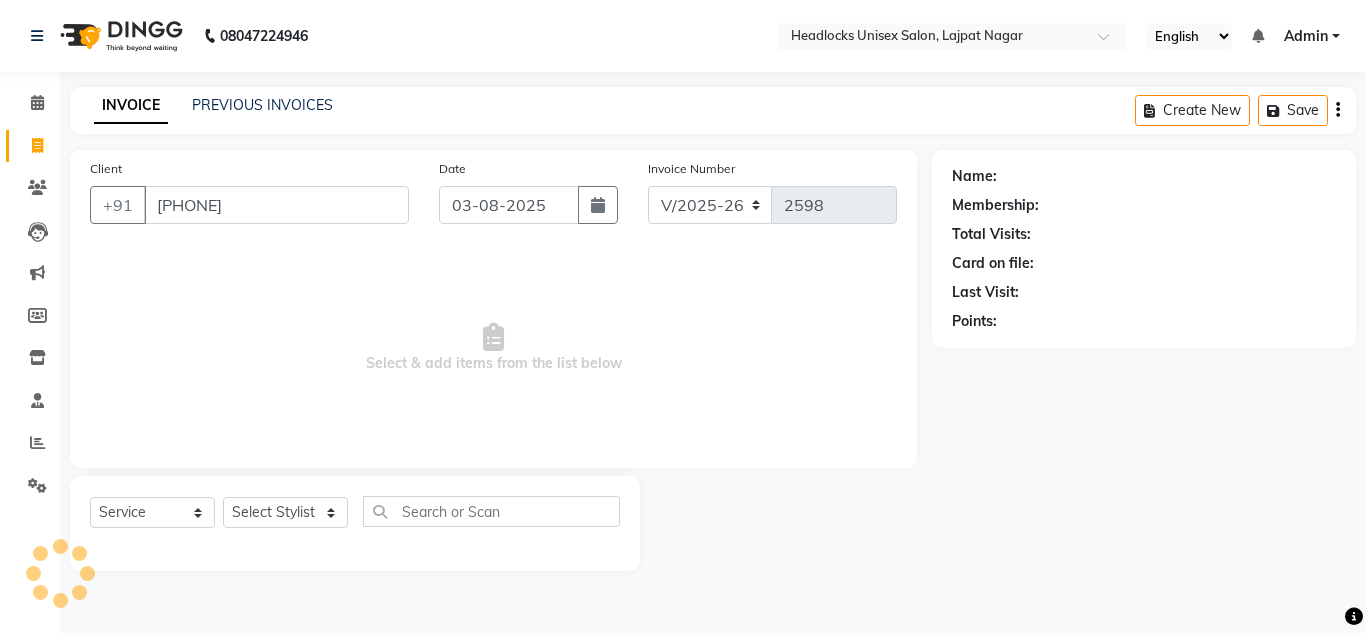 type on "[PHONE]" 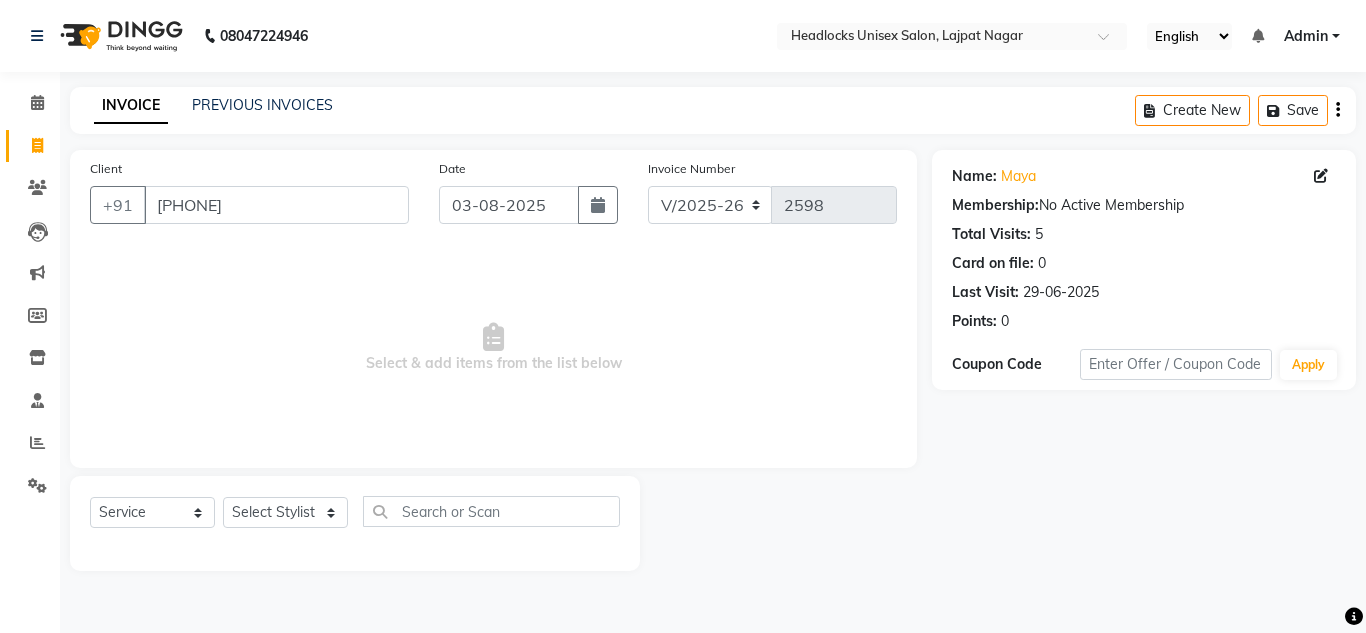 click on "Select & add items from the list below" at bounding box center (493, 348) 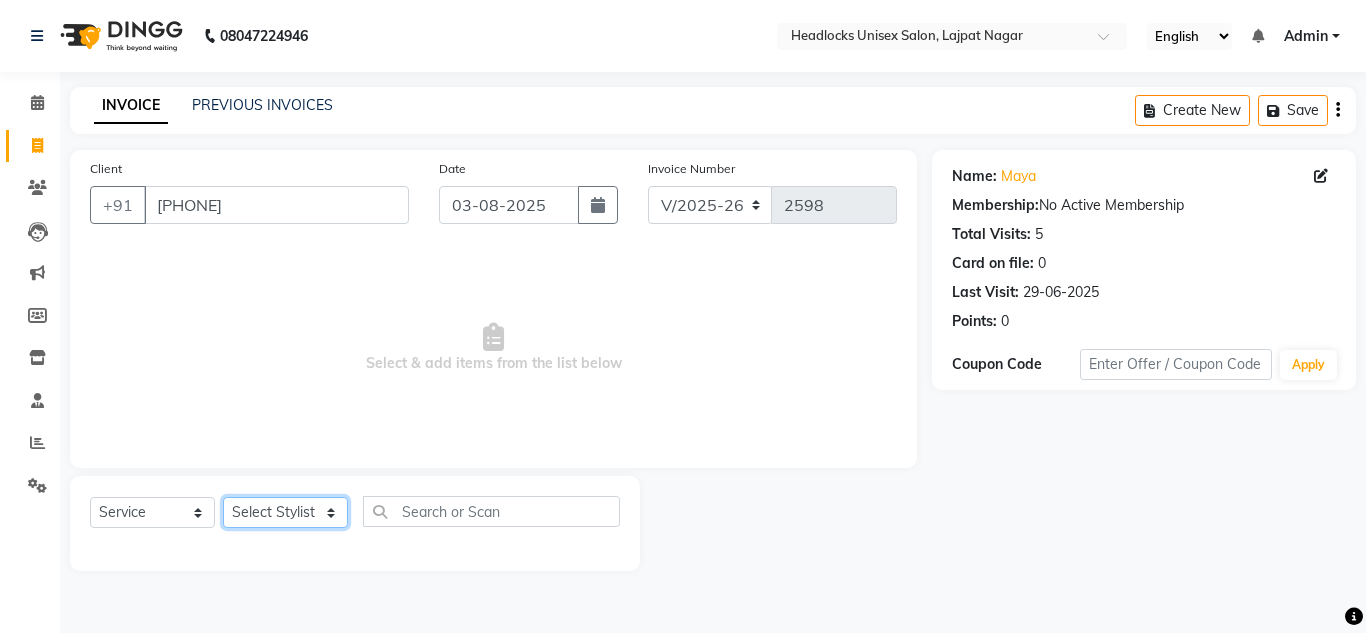 click on "Select Stylist Arman Atul Jannat Kaif Kartik Lucky Nazia Pinky Rashid Sabiya Sandeep Shankar Shavaz Malik Sudhir Suraj Vikas Vinay Roy Vinod" 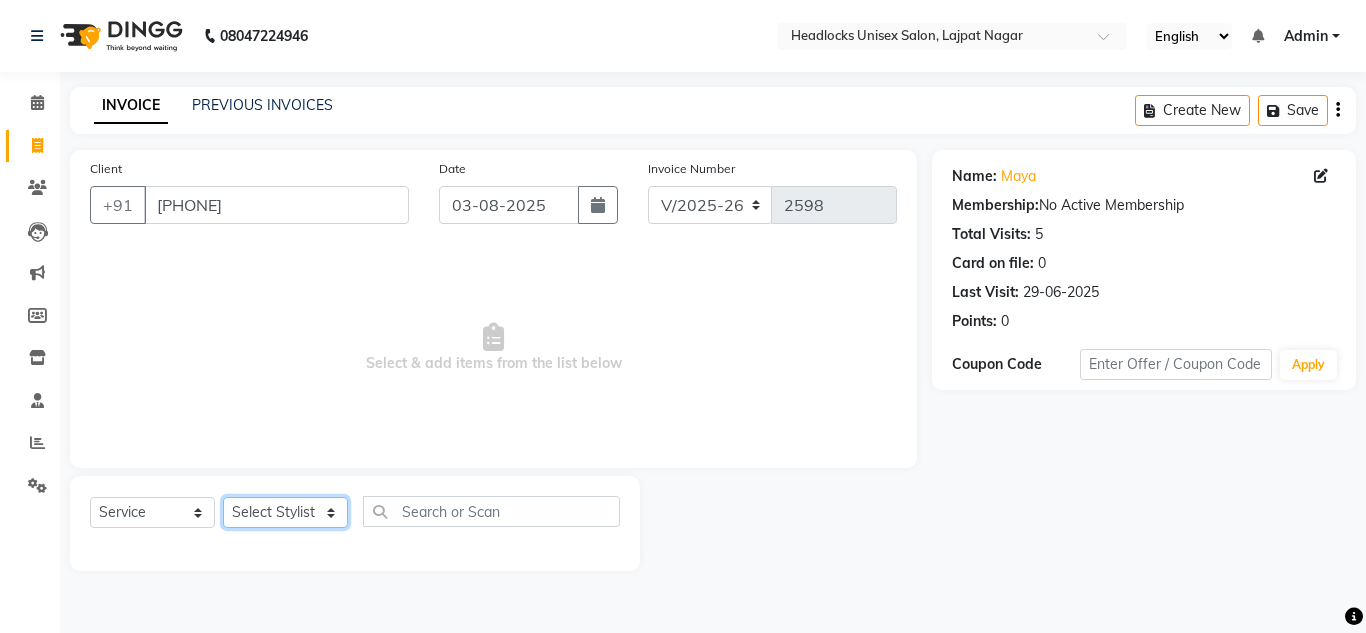 select on "53614" 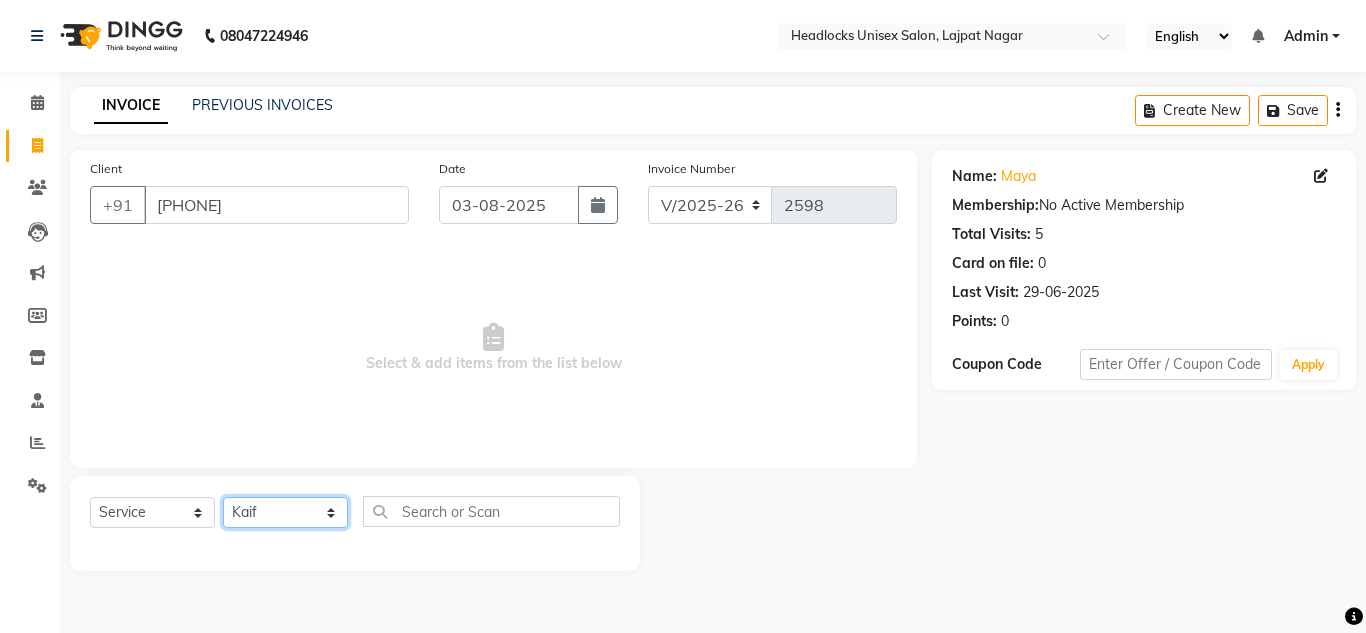 click on "Select Stylist Arman Atul Jannat Kaif Kartik Lucky Nazia Pinky Rashid Sabiya Sandeep Shankar Shavaz Malik Sudhir Suraj Vikas Vinay Roy Vinod" 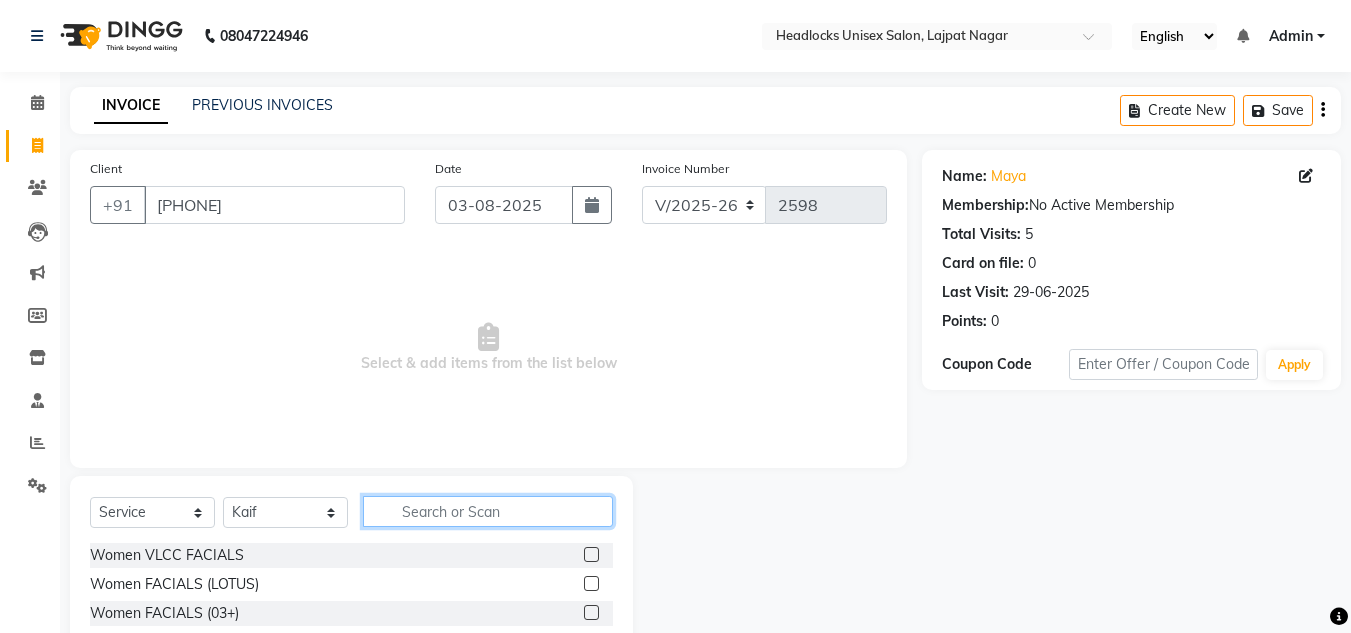 click 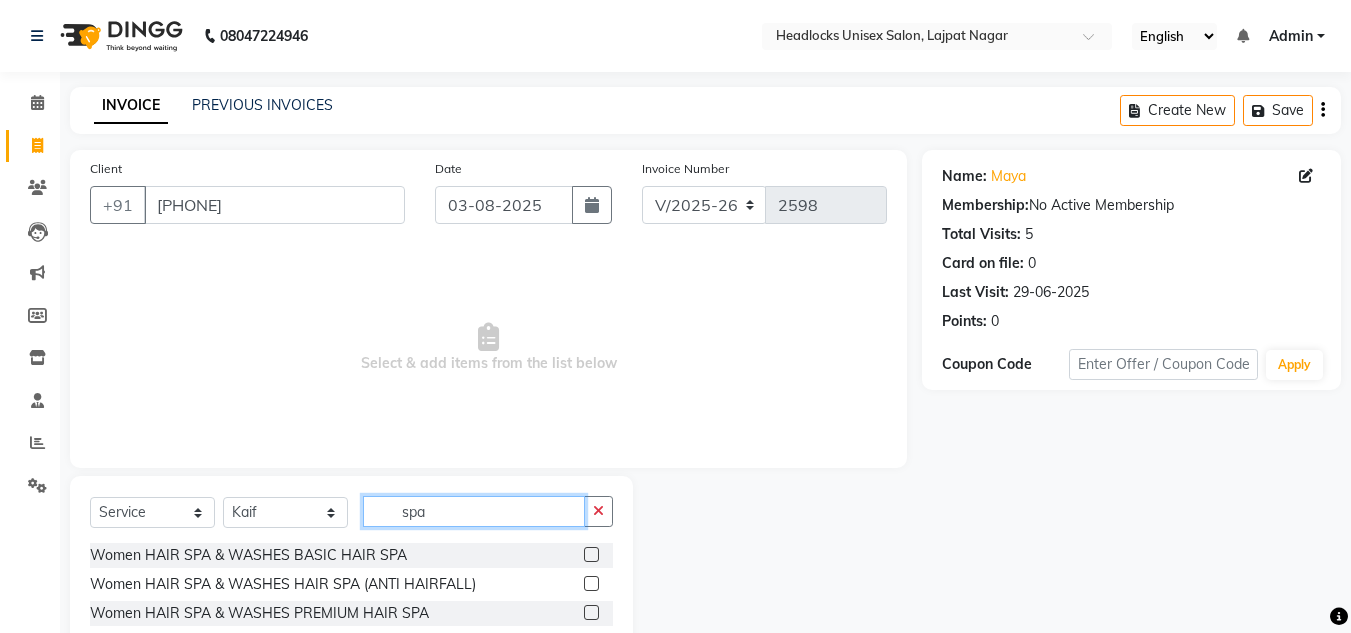 type on "spa" 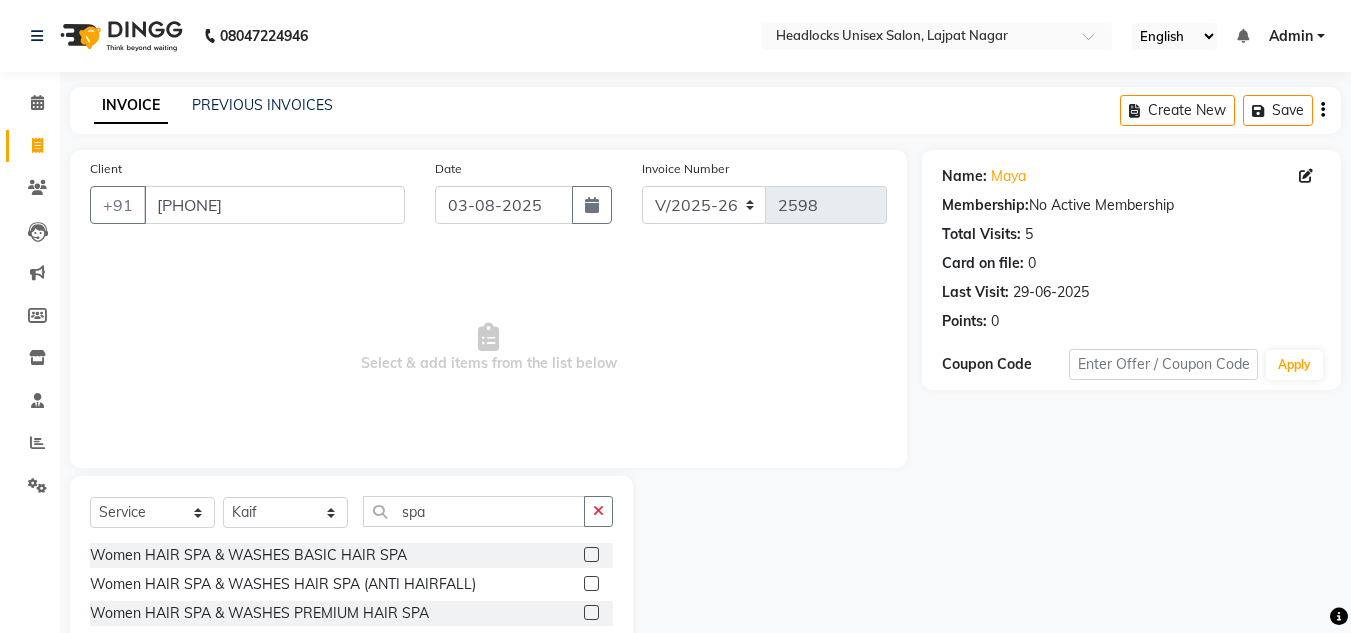 click 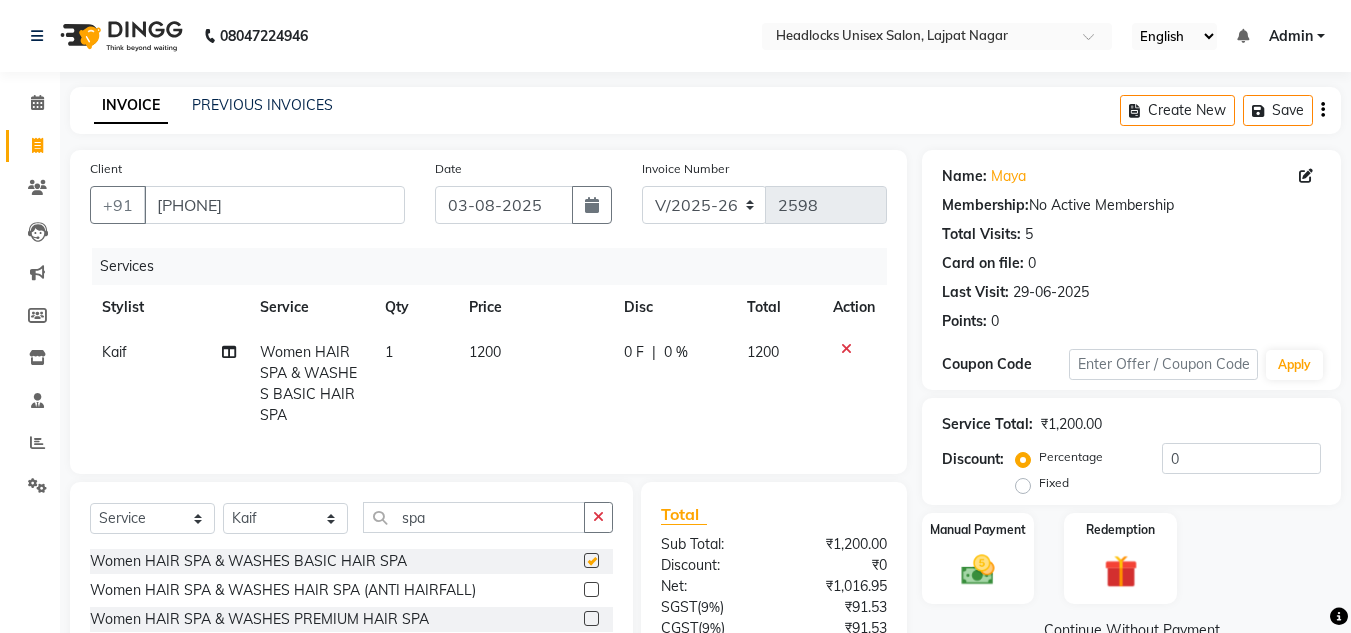 checkbox on "false" 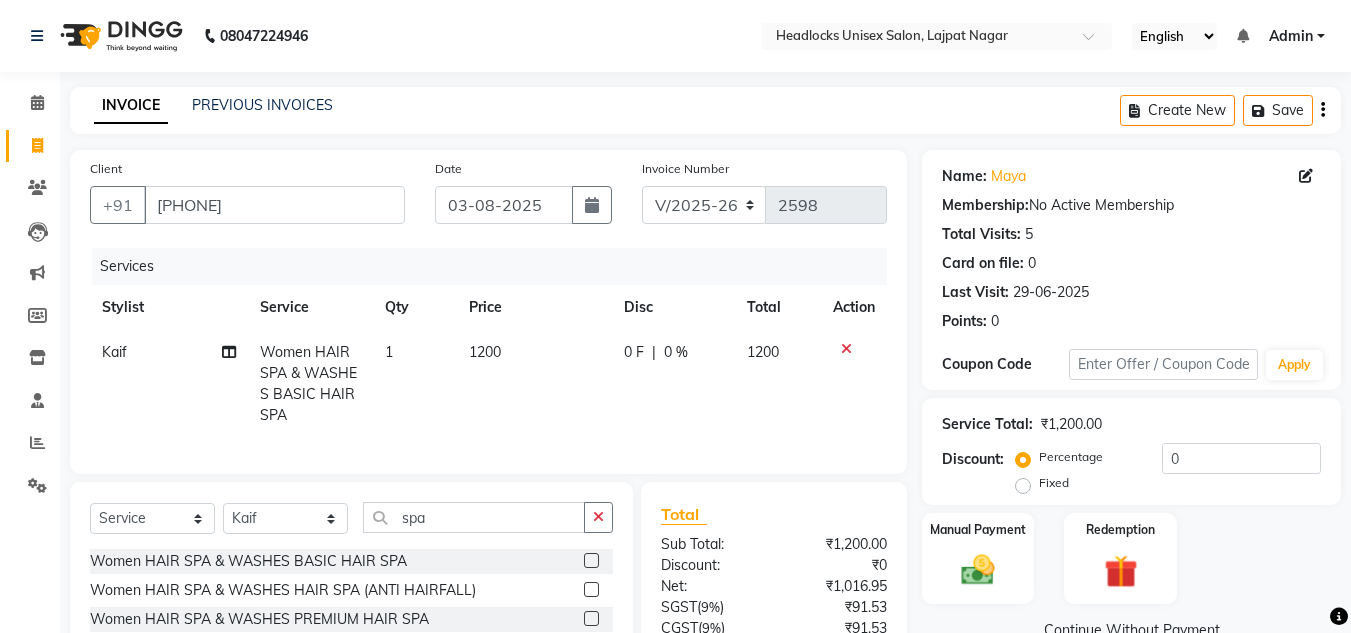click on "1200" 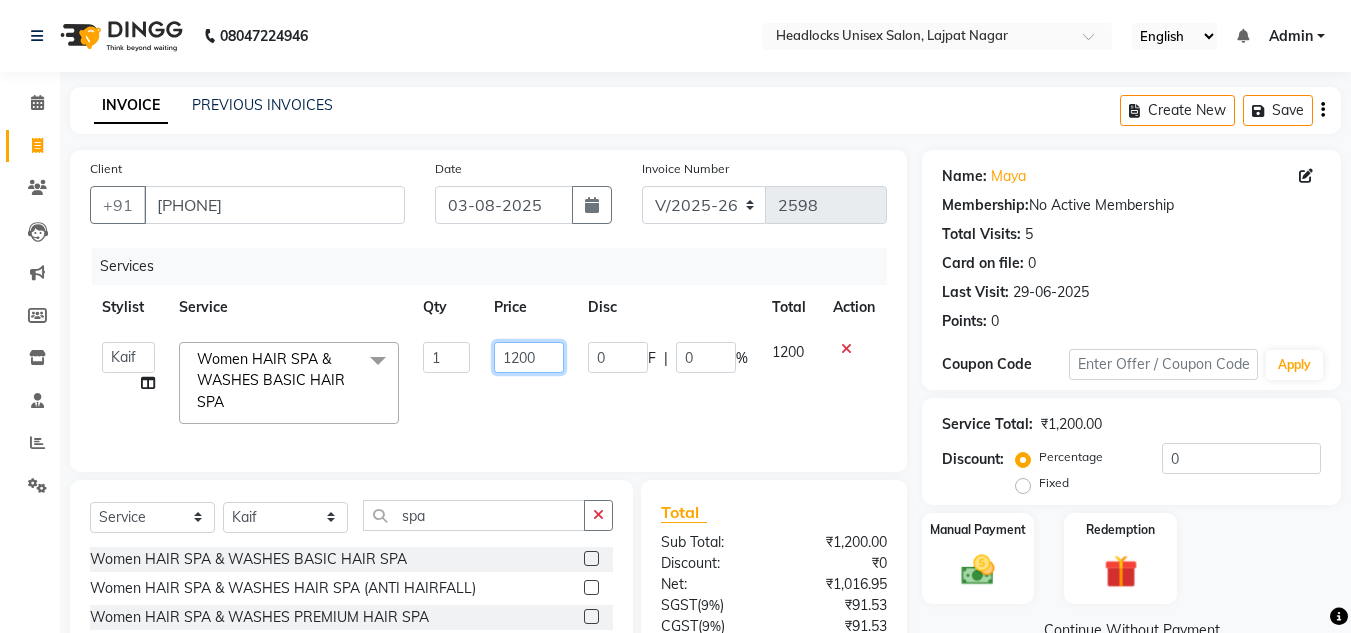 click on "1200" 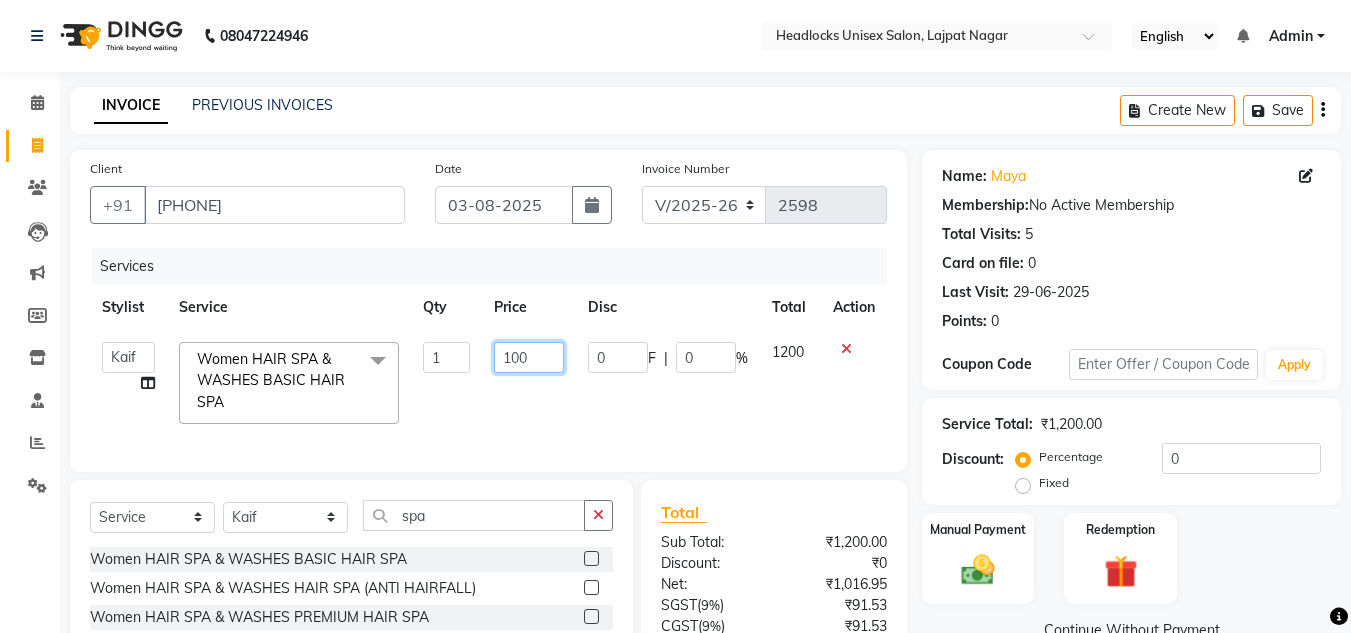 type on "1000" 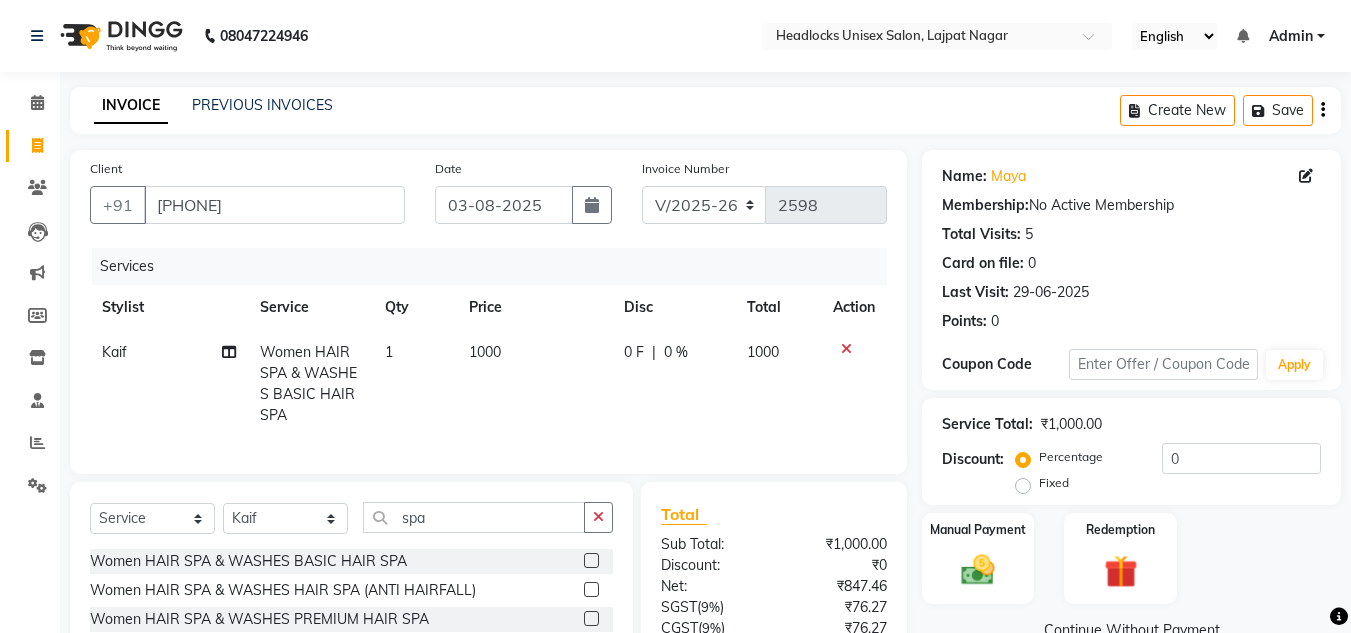 click on "Manual Payment Redemption" 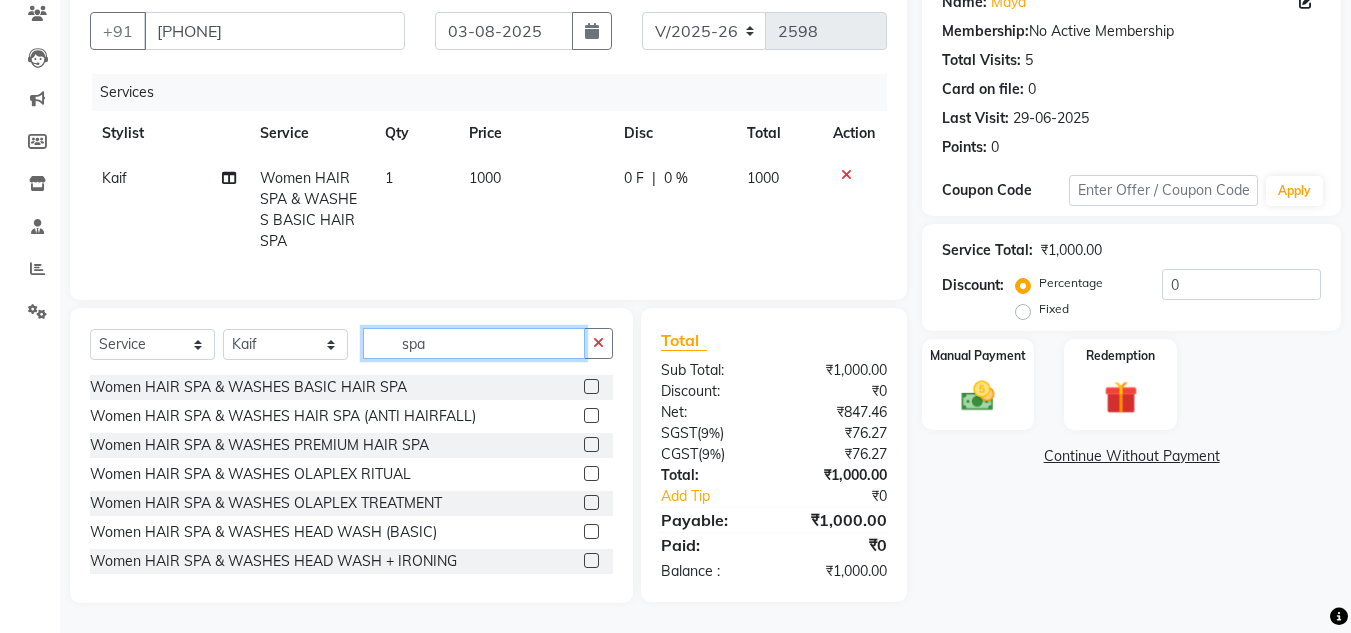 click on "spa" 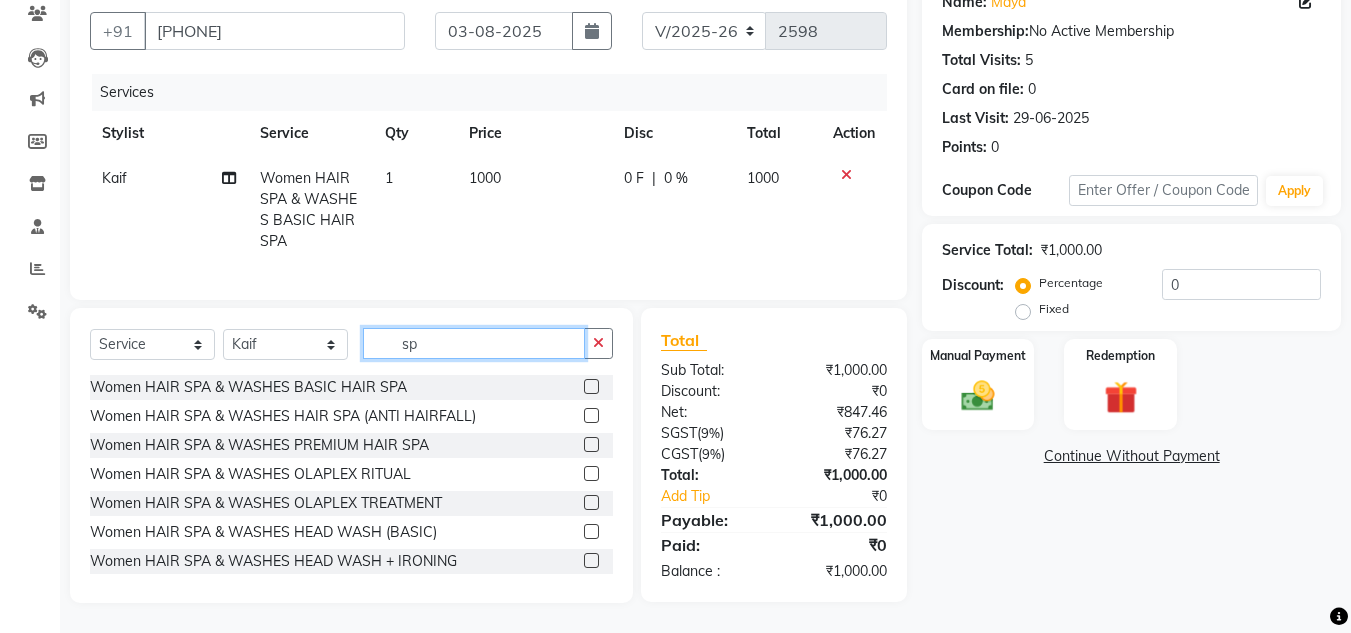 type on "s" 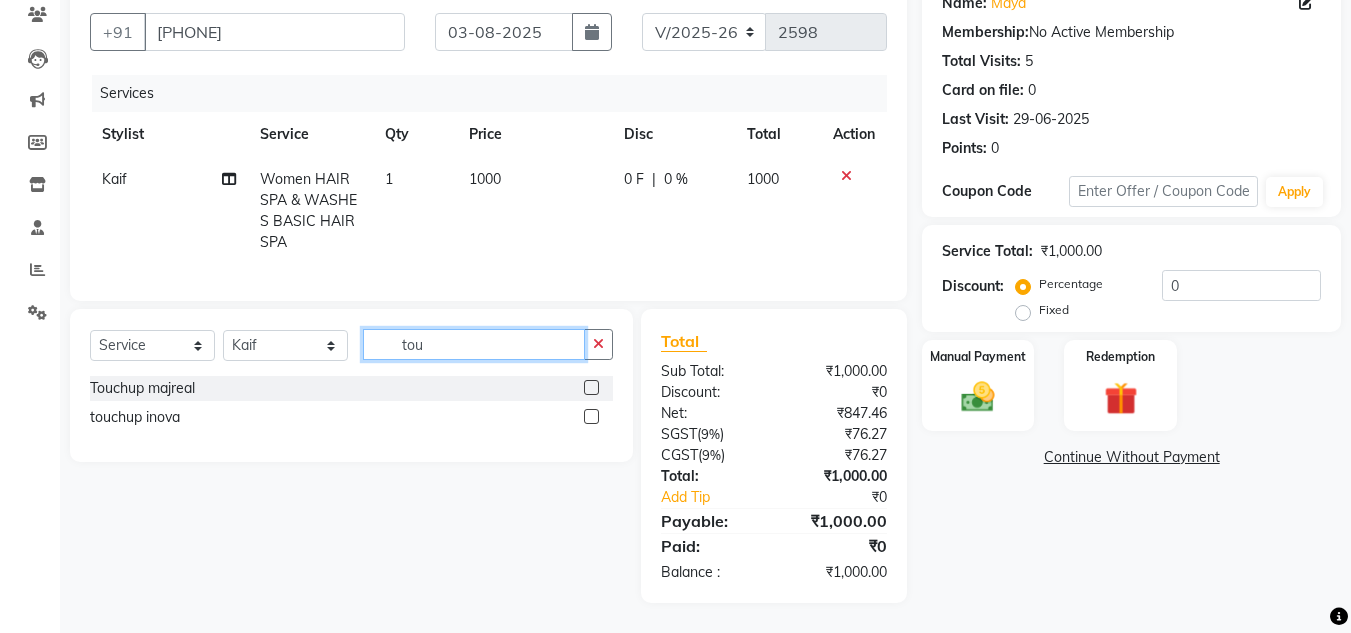scroll, scrollTop: 188, scrollLeft: 0, axis: vertical 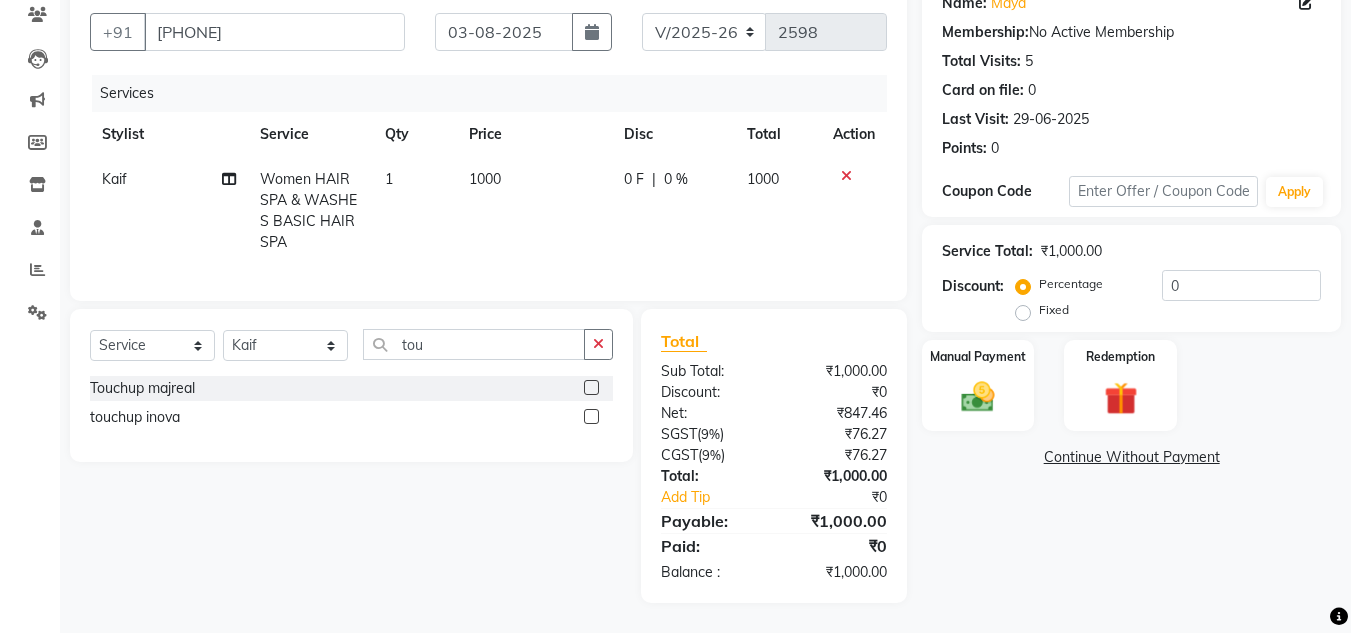 click 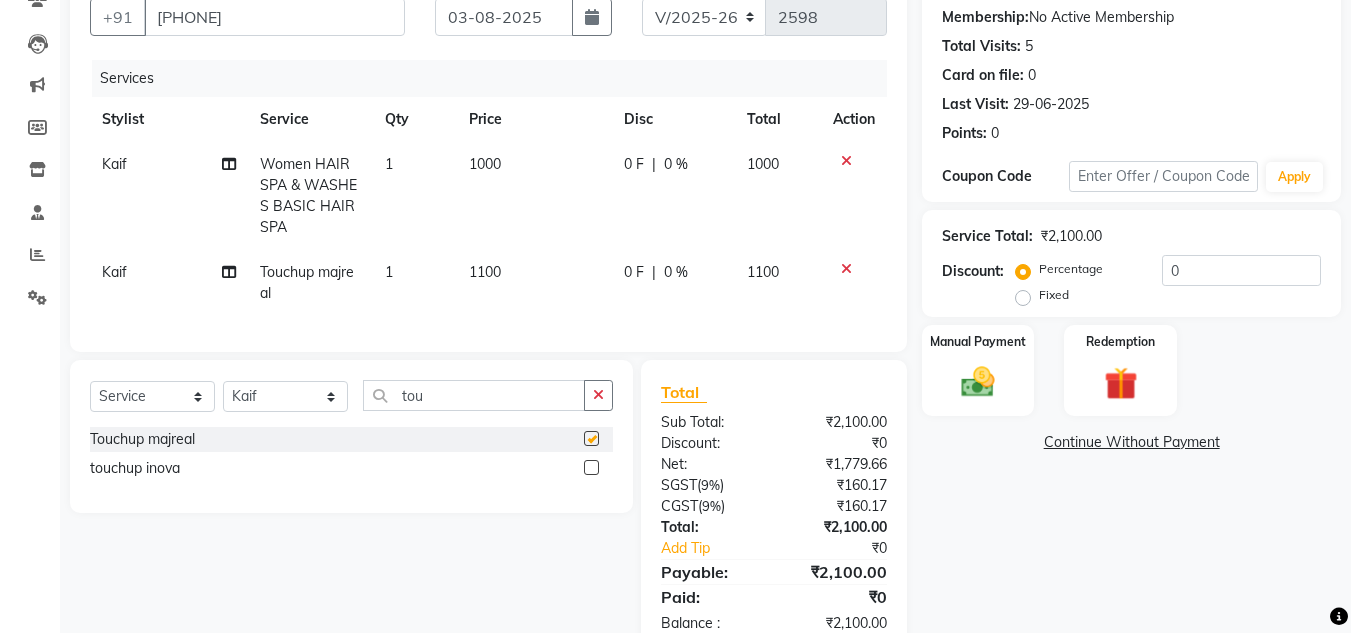checkbox on "false" 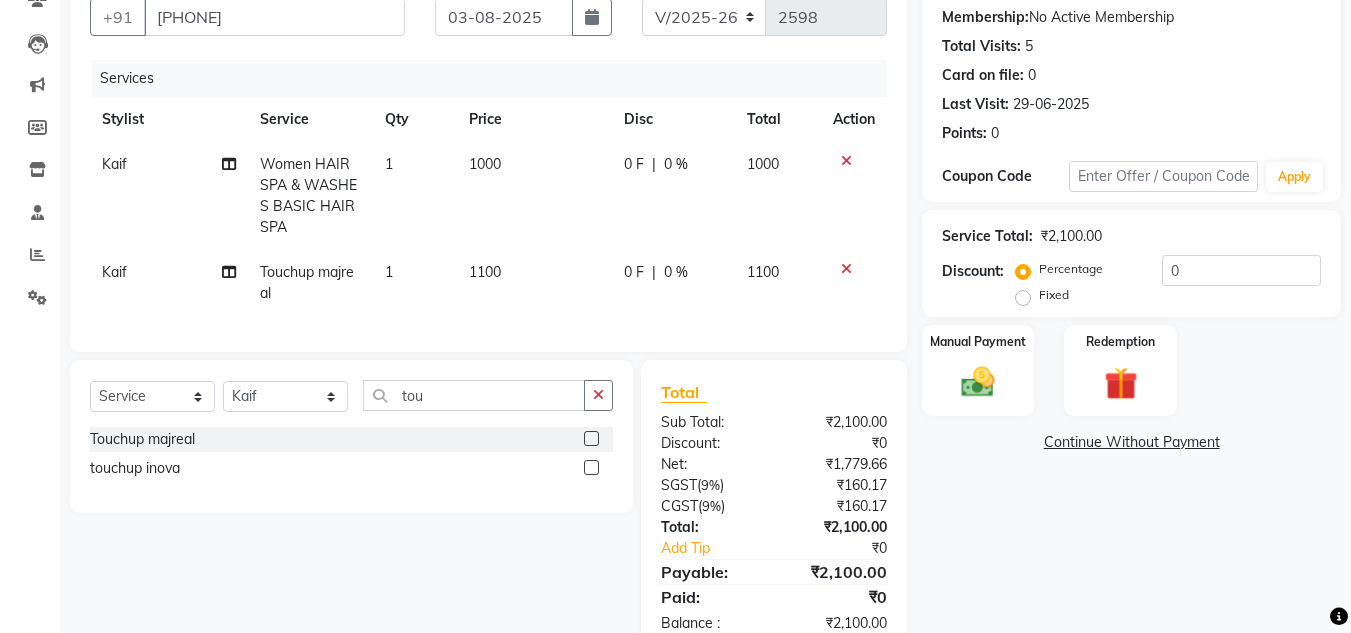click on "1100" 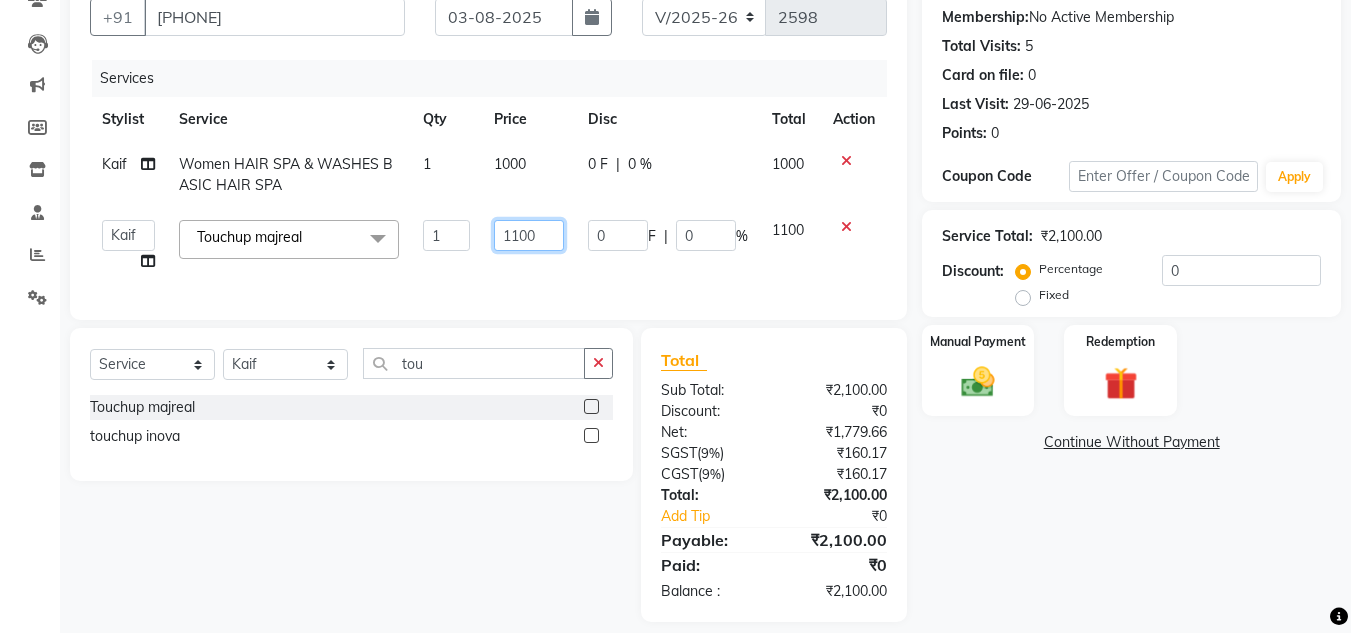 click on "1100" 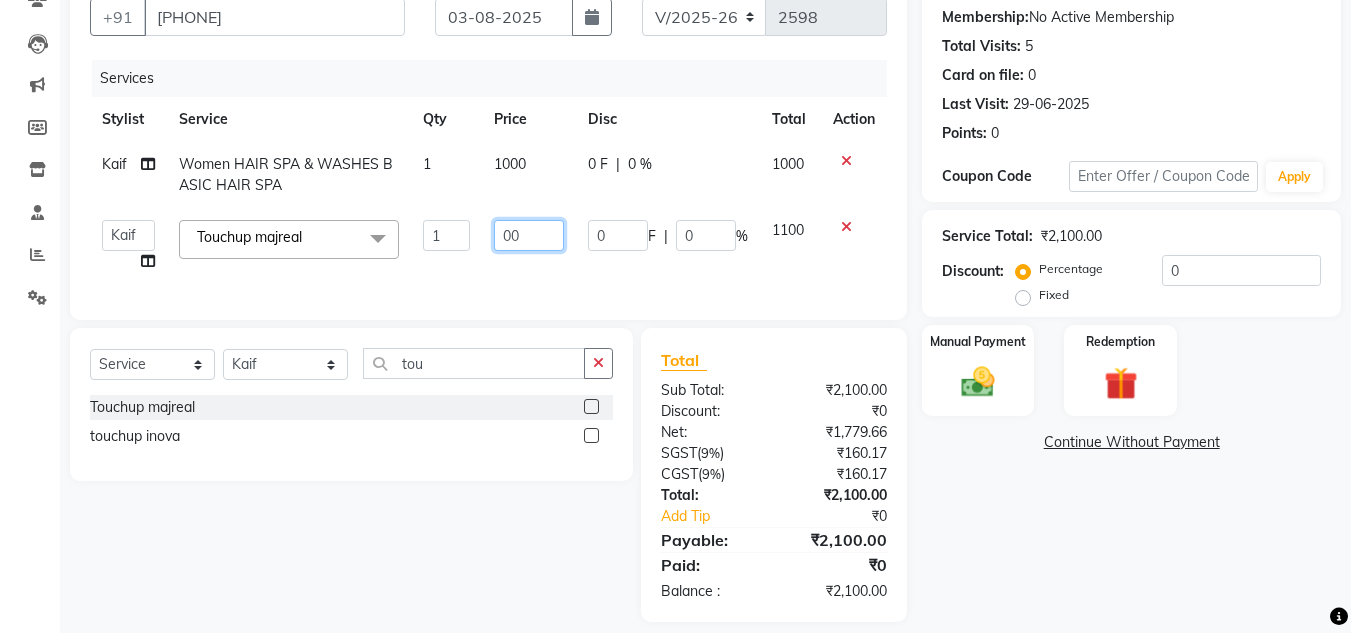 type on "900" 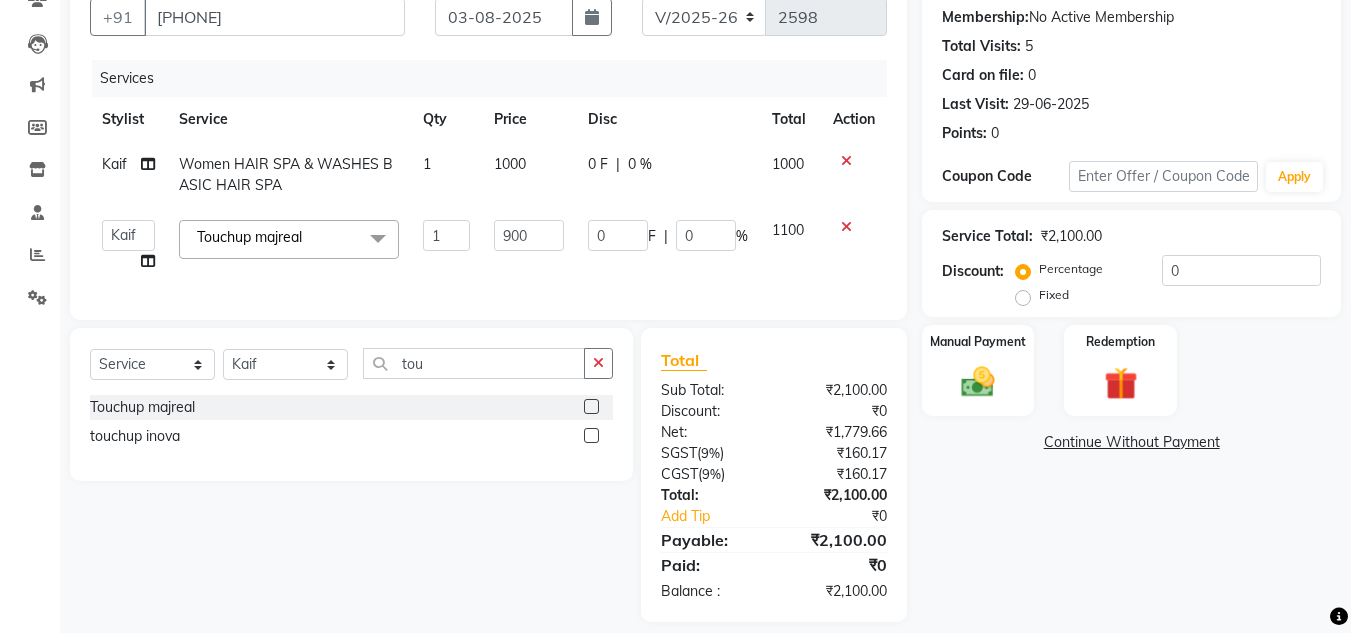 click on "Name: [FIRST] Membership: No Active Membership Total Visits: 5 Card on file: 0 Last Visit: 29-06-2025 Points: 0 Coupon Code Apply Service Total: ₹2,100.00 Discount: Percentage Fixed 0 Manual Payment Redemption Continue Without Payment" 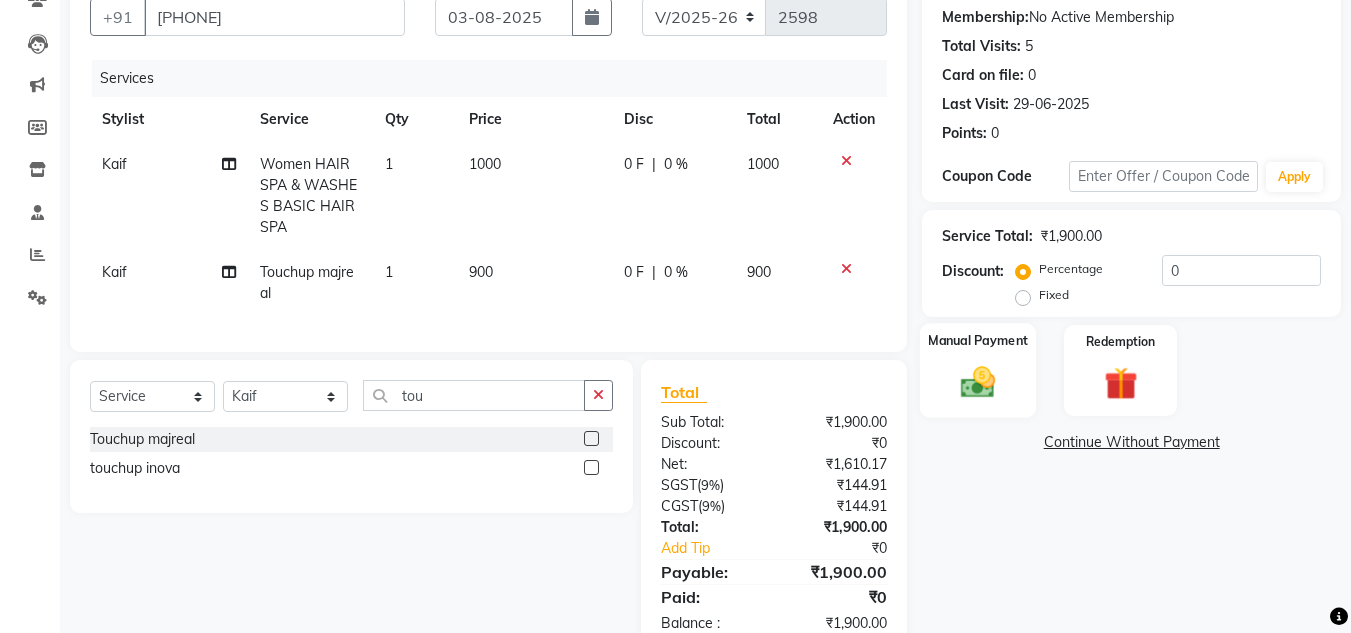 click 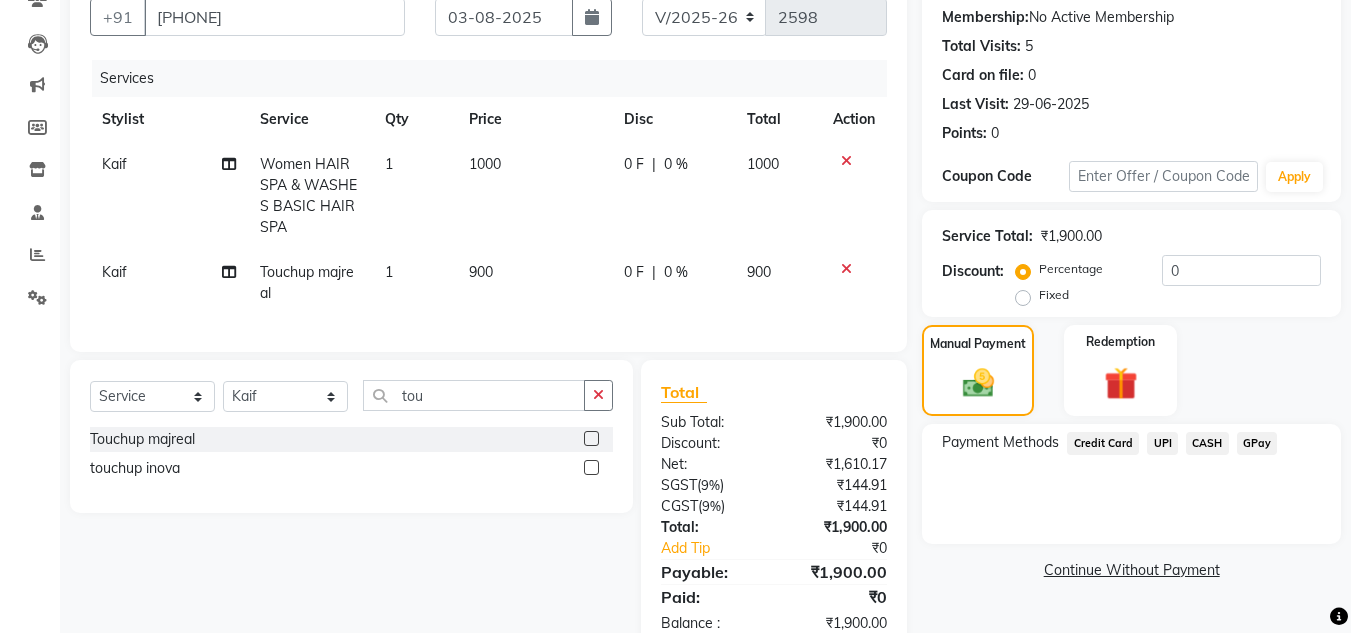 click on "UPI" 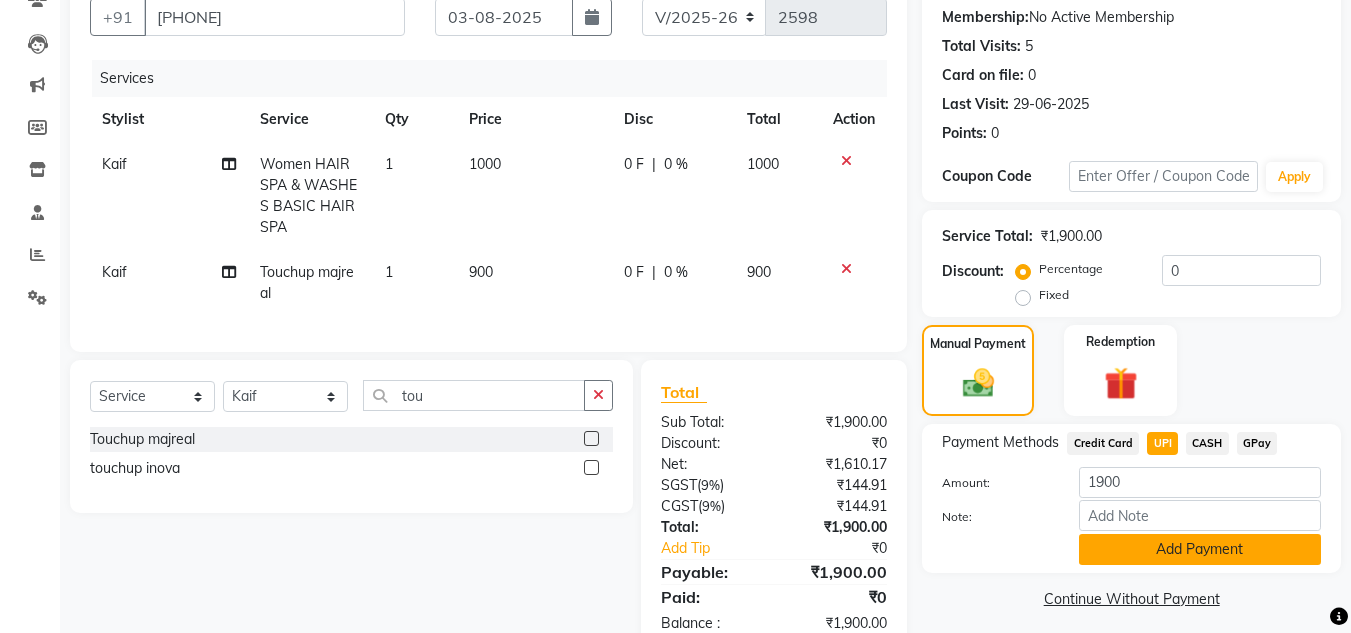 click on "Add Payment" 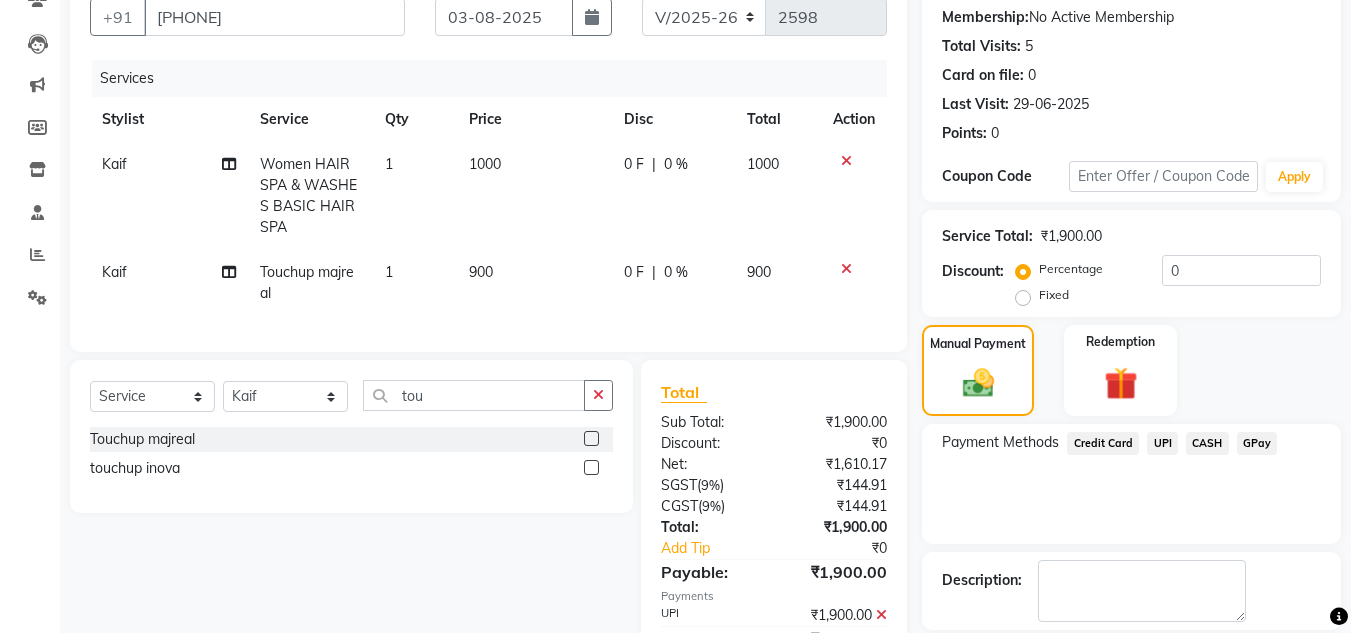 scroll, scrollTop: 296, scrollLeft: 0, axis: vertical 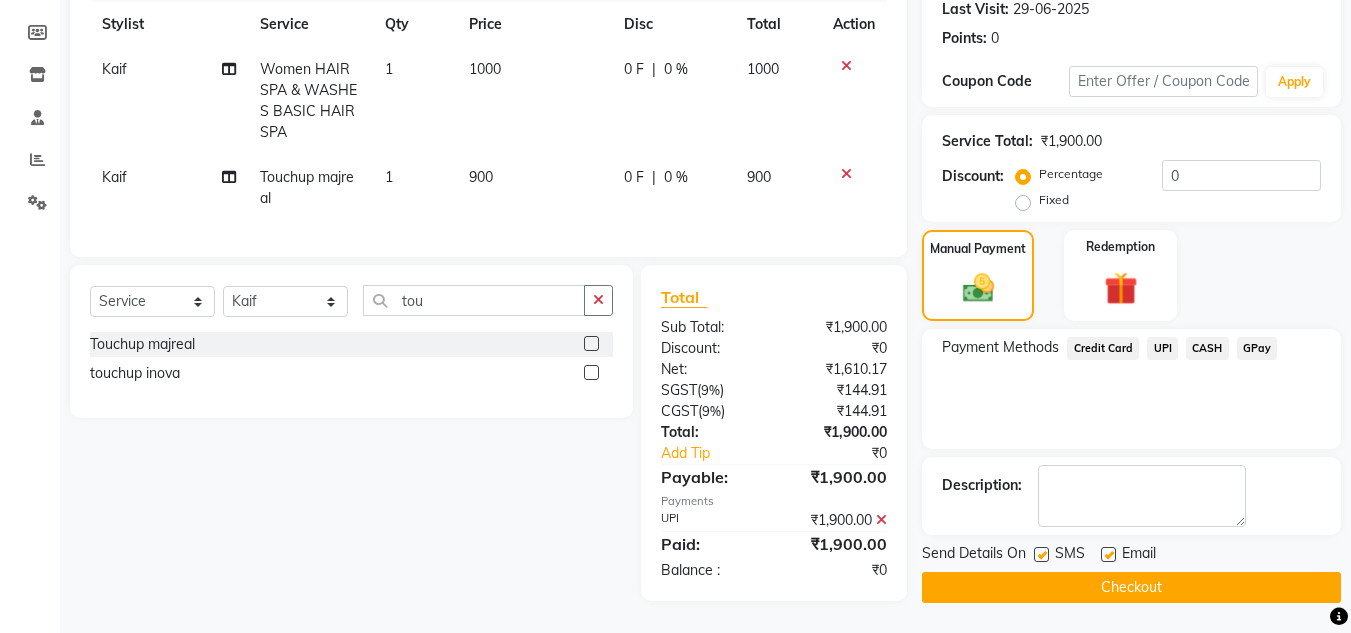 click on "Checkout" 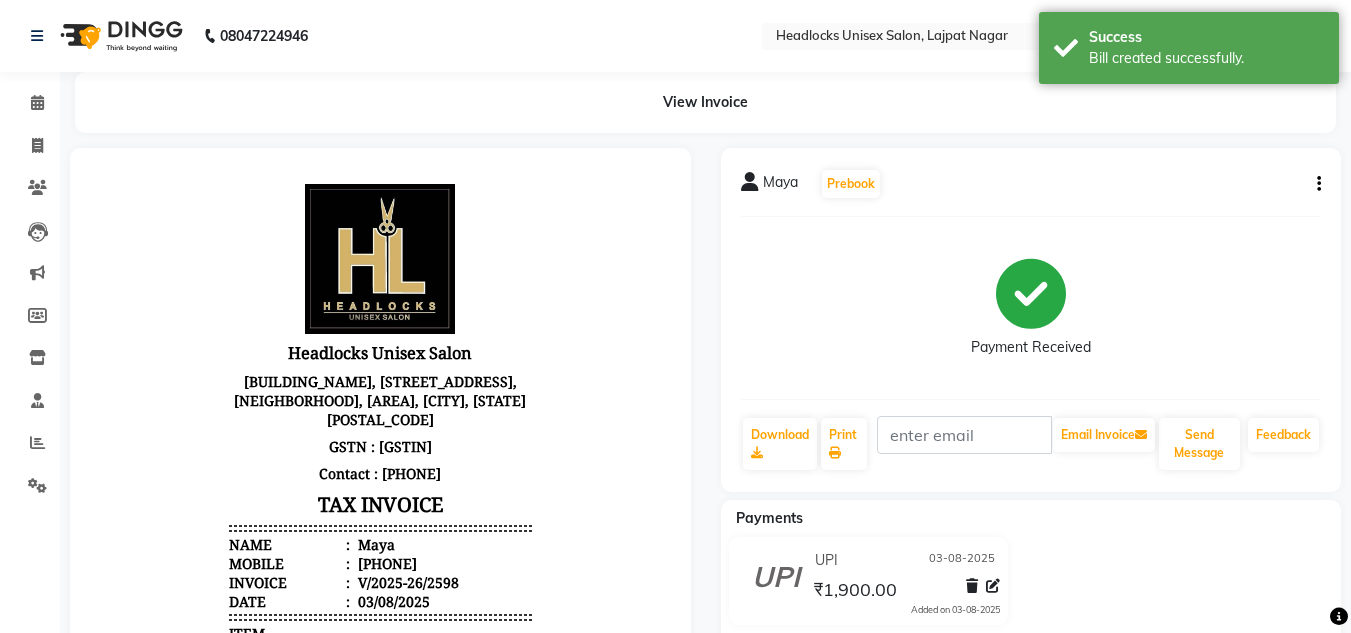 scroll, scrollTop: 0, scrollLeft: 0, axis: both 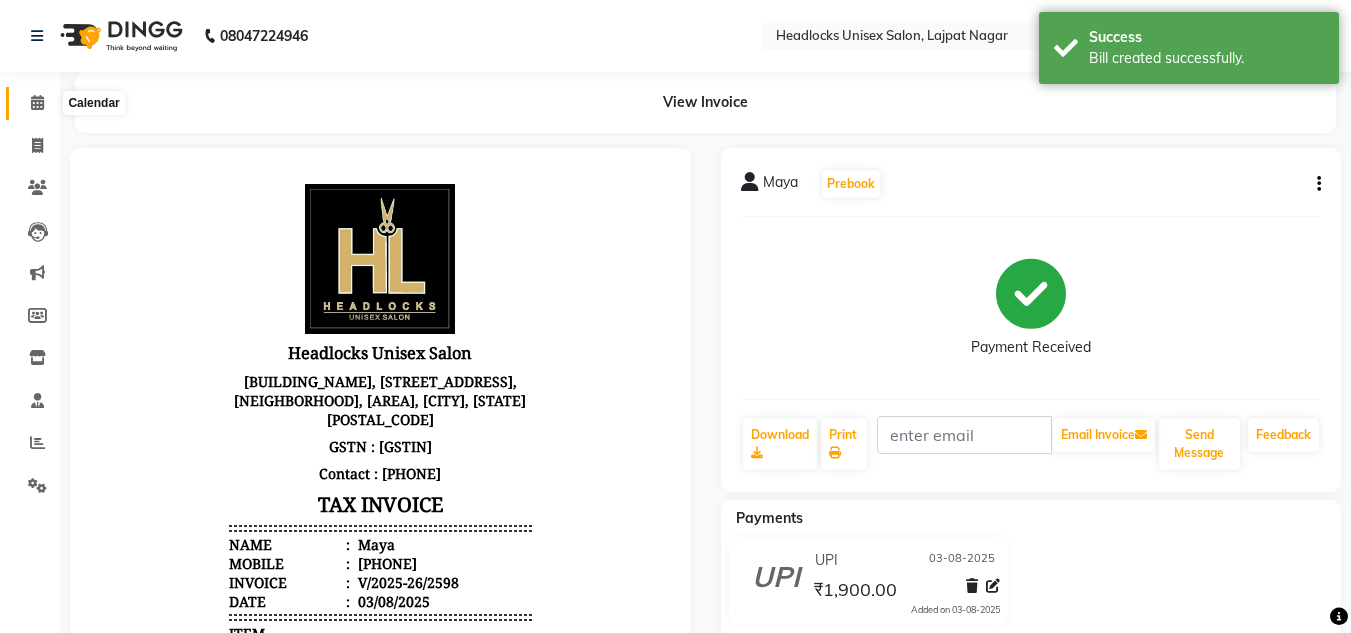 click 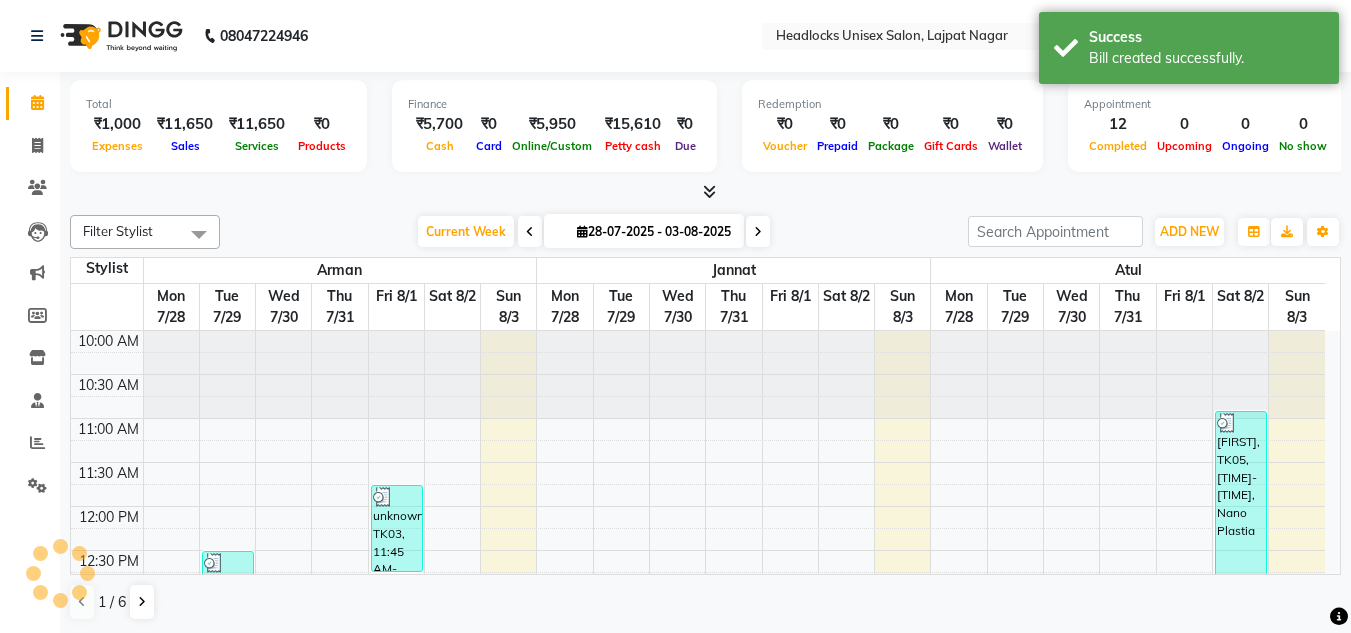 scroll, scrollTop: 441, scrollLeft: 0, axis: vertical 